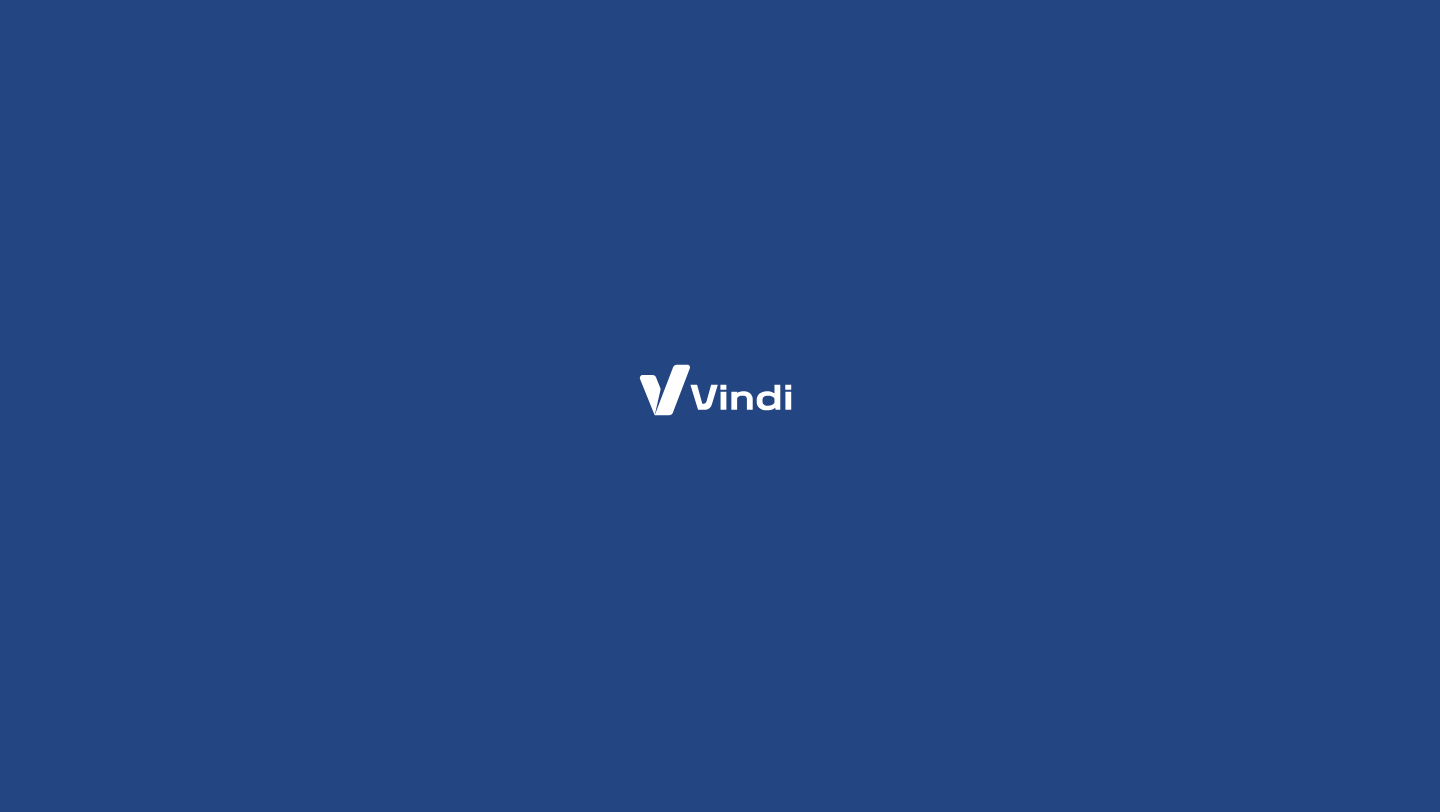scroll, scrollTop: 0, scrollLeft: 0, axis: both 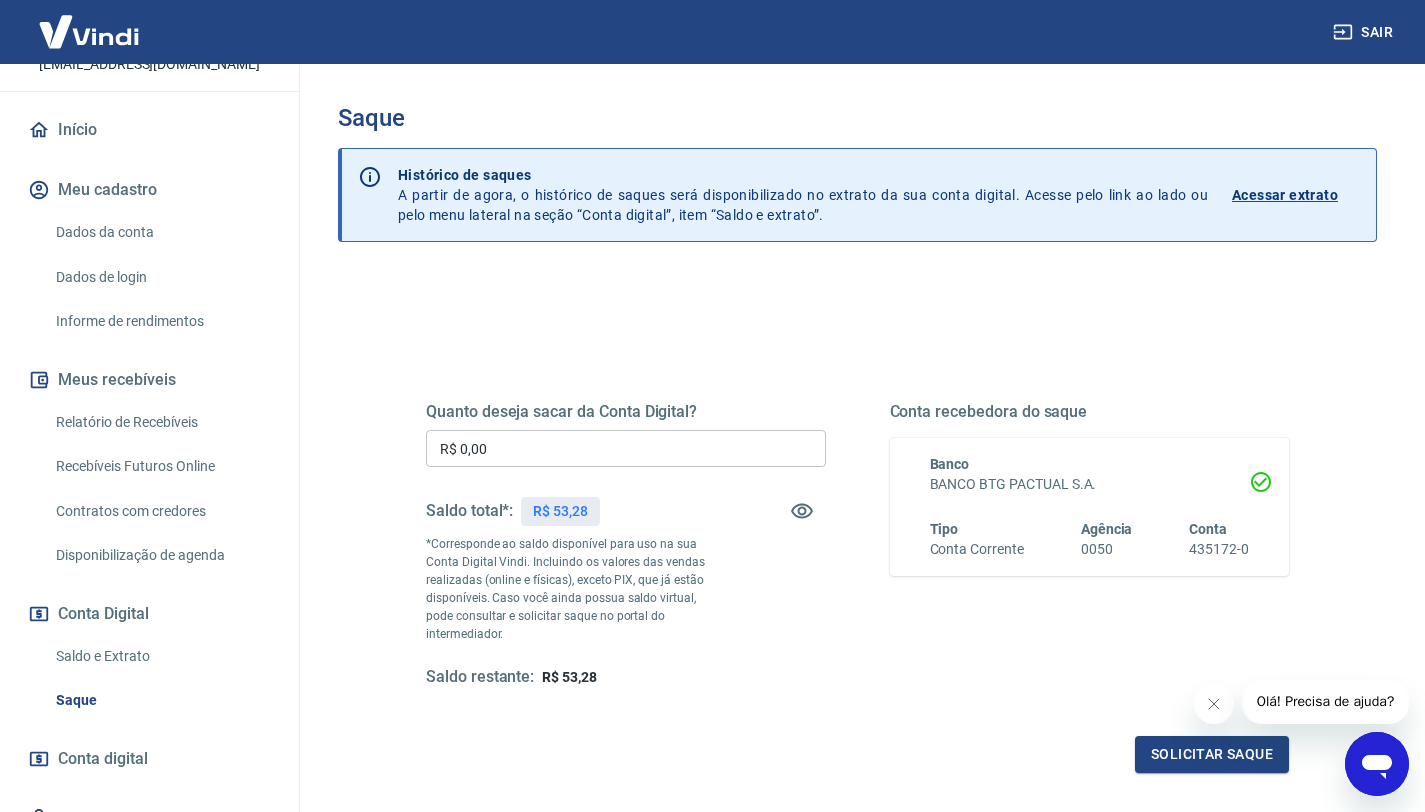 click on "Relatório de Recebíveis" at bounding box center [161, 422] 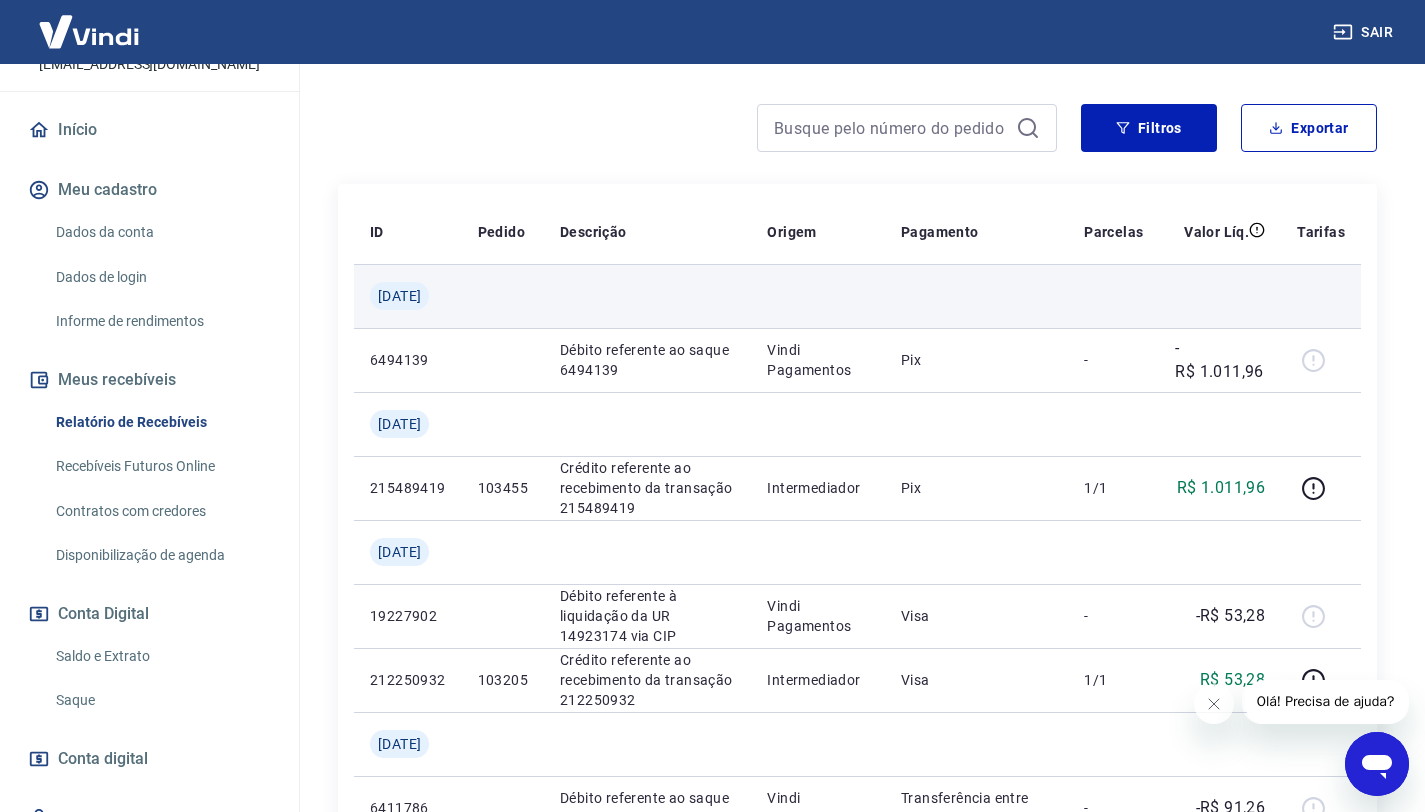 scroll, scrollTop: 14, scrollLeft: 0, axis: vertical 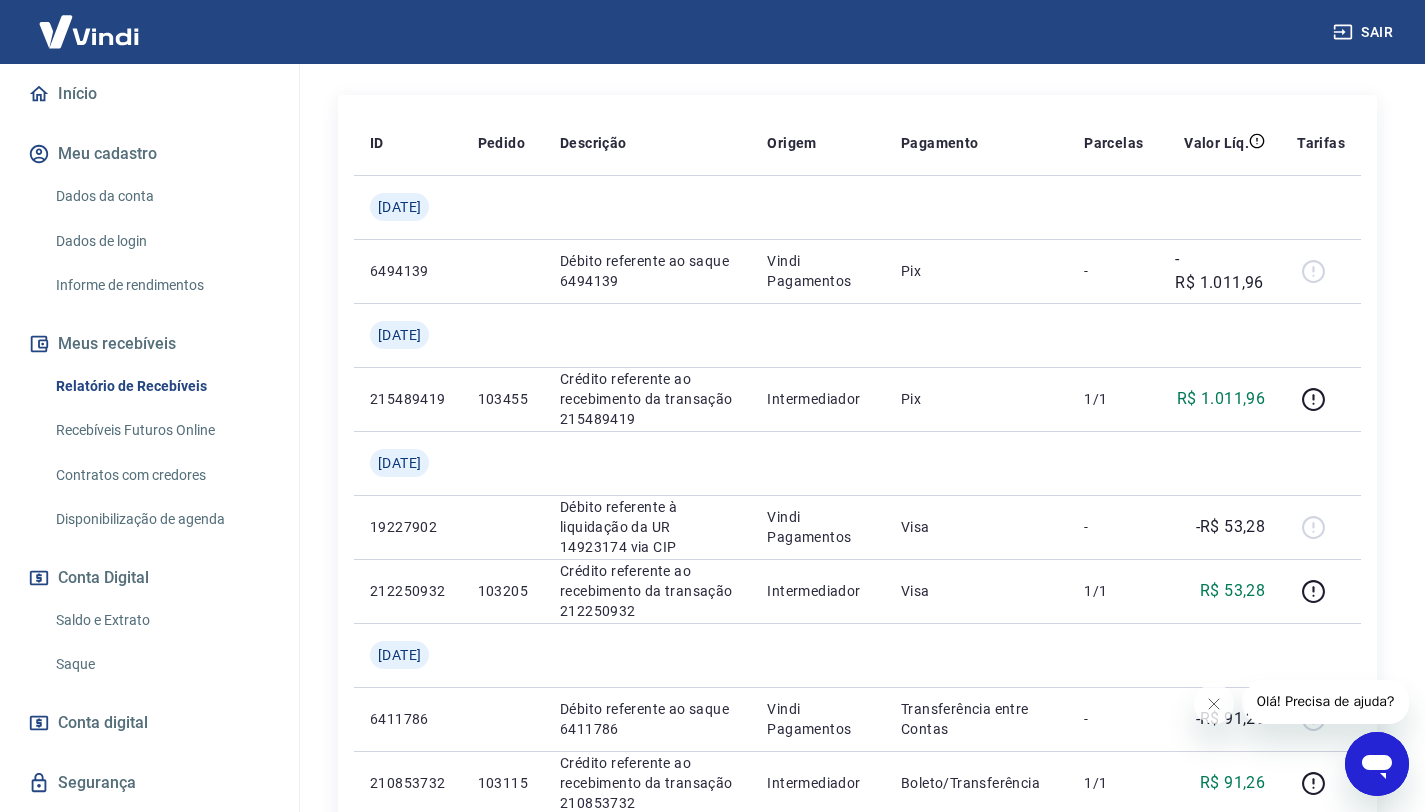 click on "Saldo e Extrato" at bounding box center [161, 620] 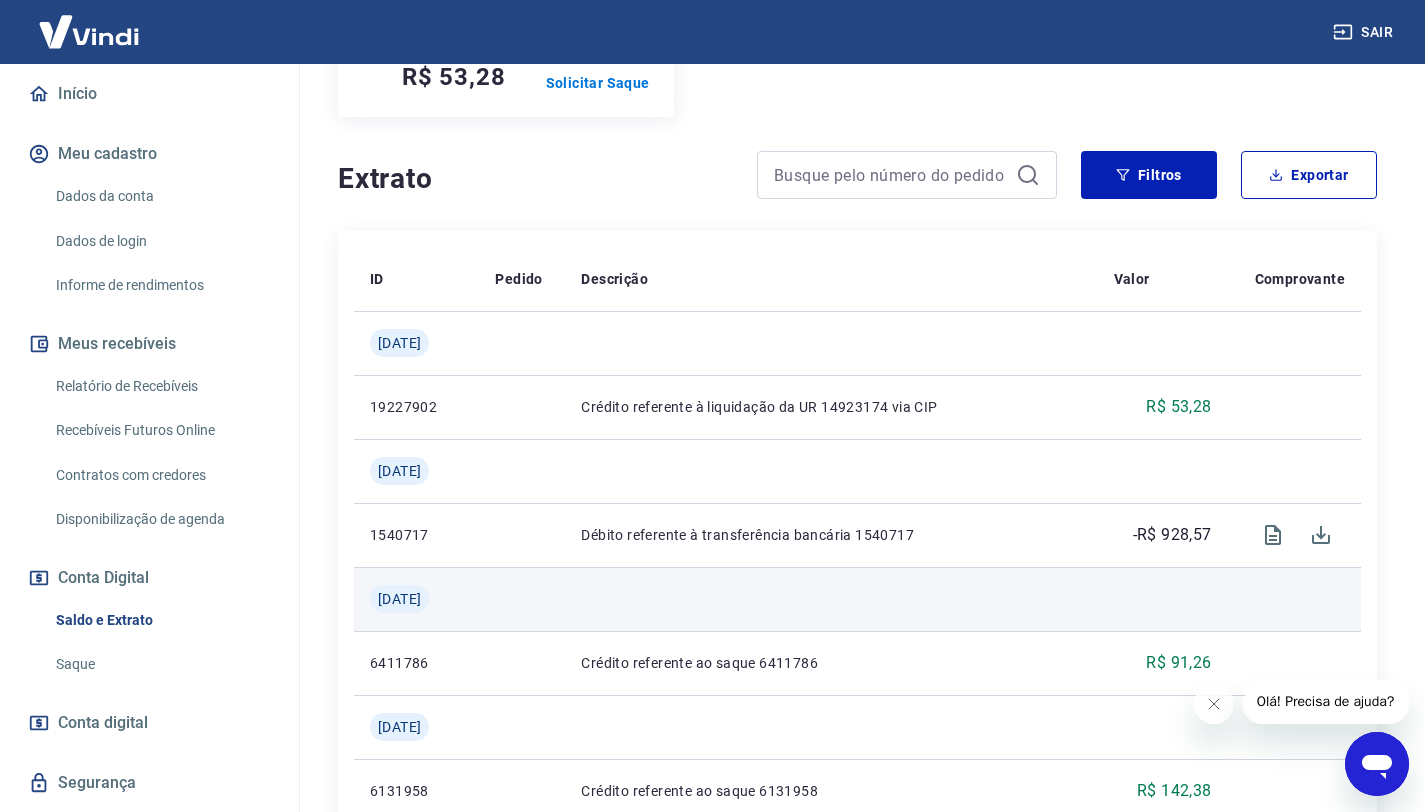 scroll, scrollTop: 342, scrollLeft: 0, axis: vertical 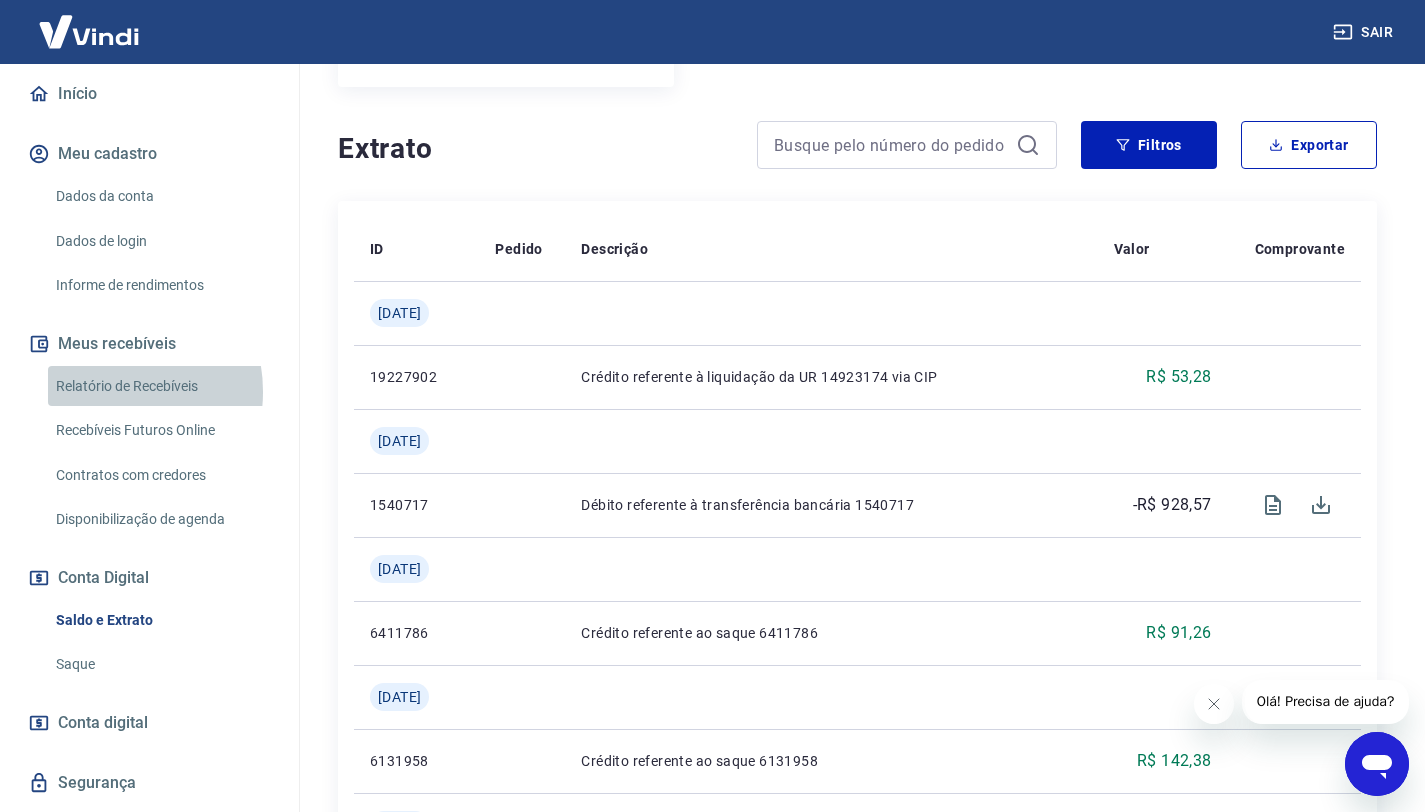 click on "Relatório de Recebíveis" at bounding box center [161, 386] 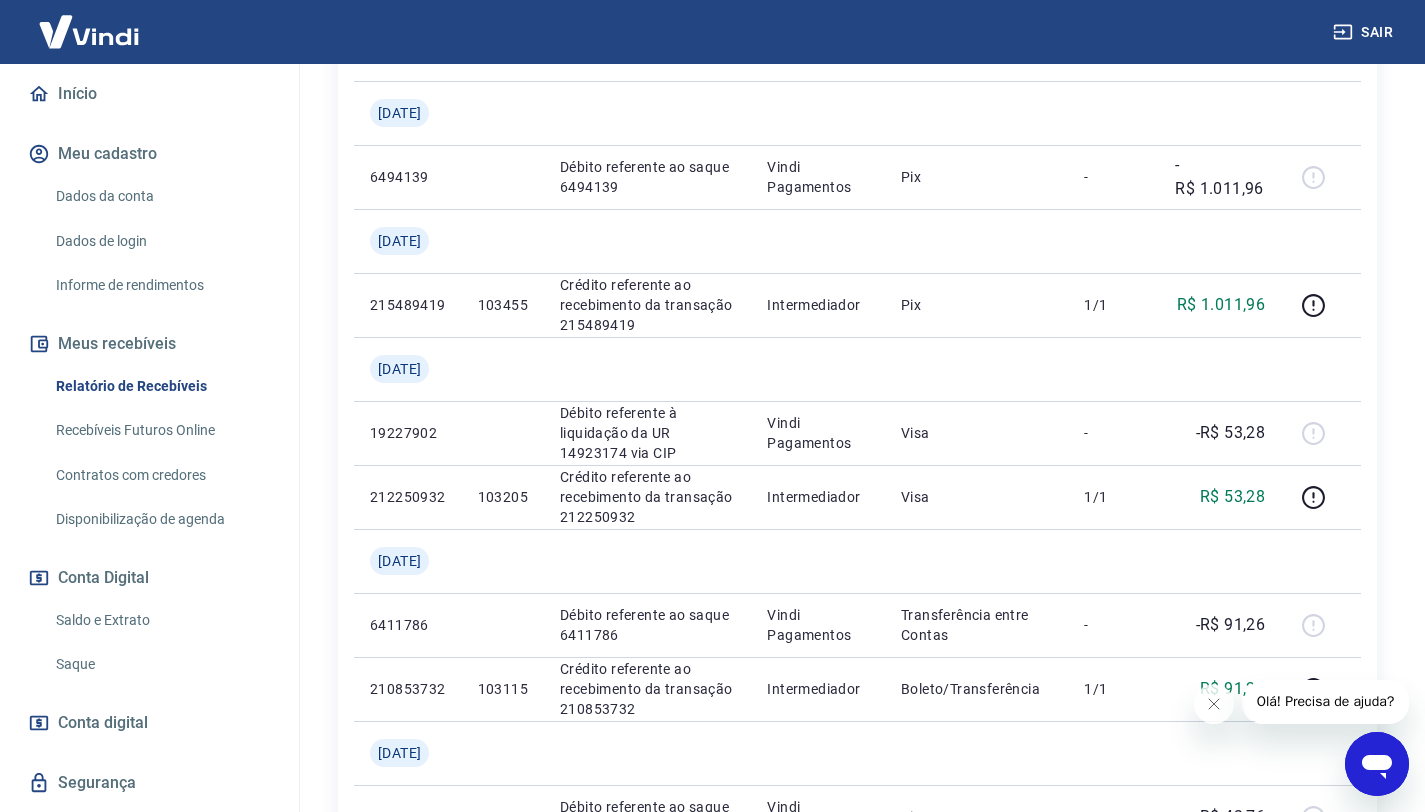 scroll, scrollTop: 429, scrollLeft: 0, axis: vertical 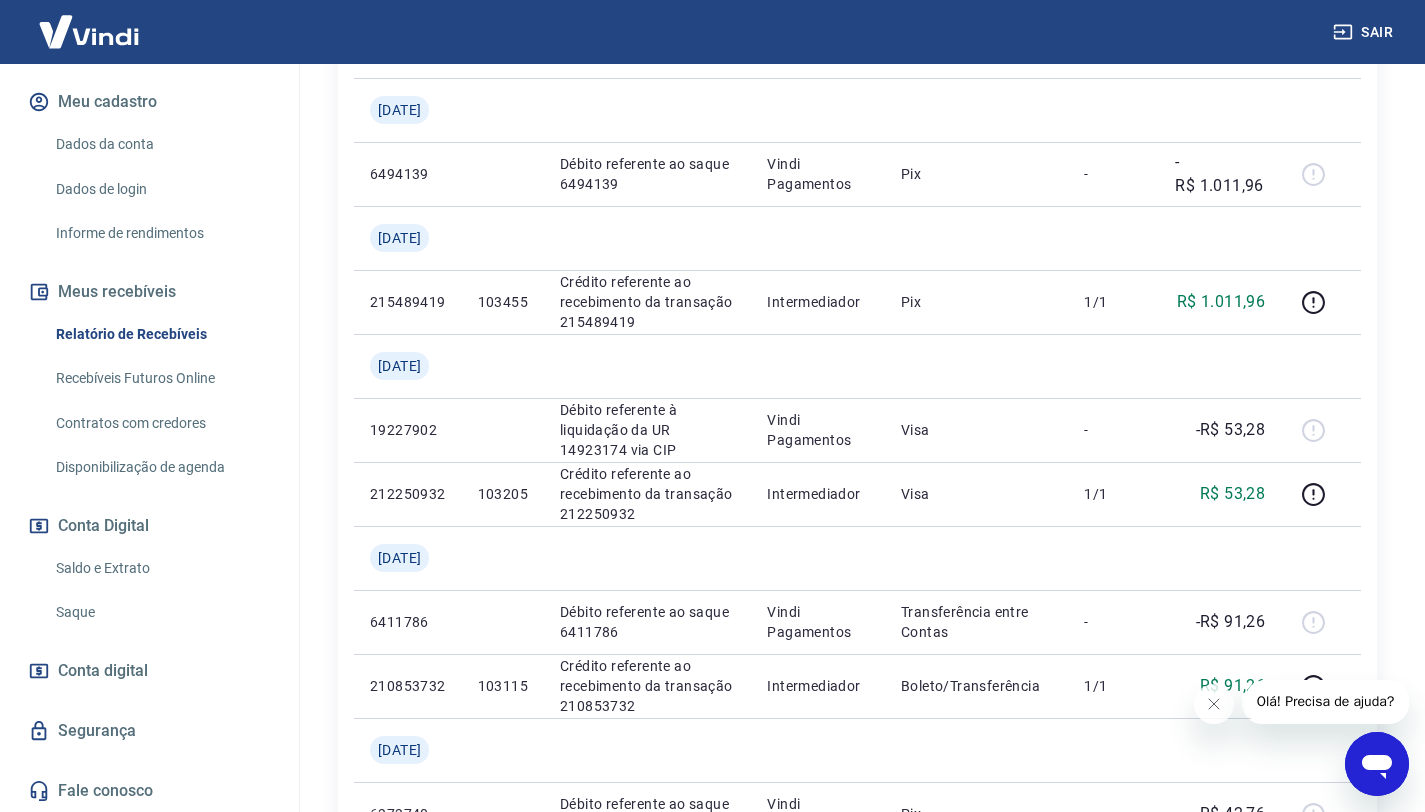 click on "Conta digital" at bounding box center (149, 671) 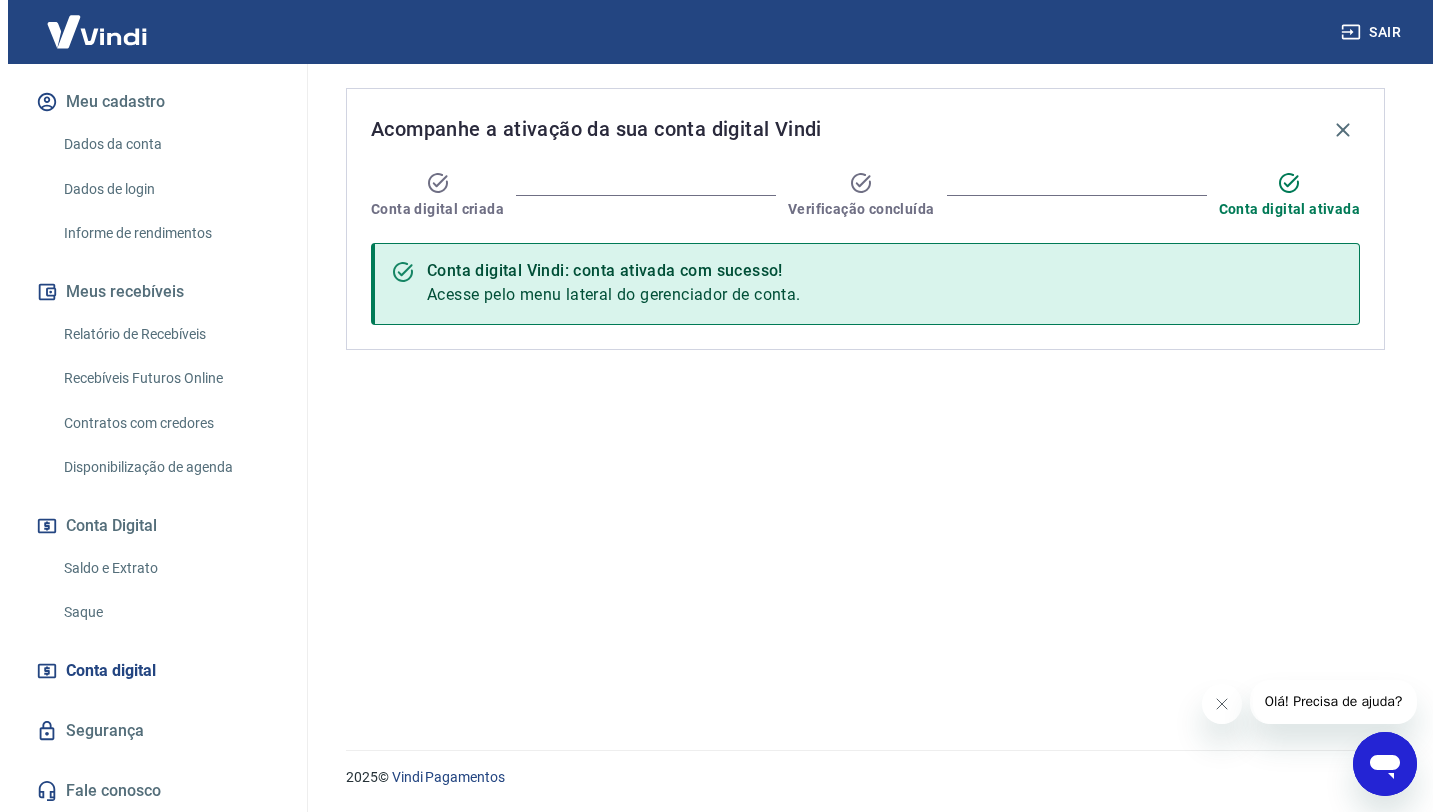 scroll, scrollTop: 0, scrollLeft: 0, axis: both 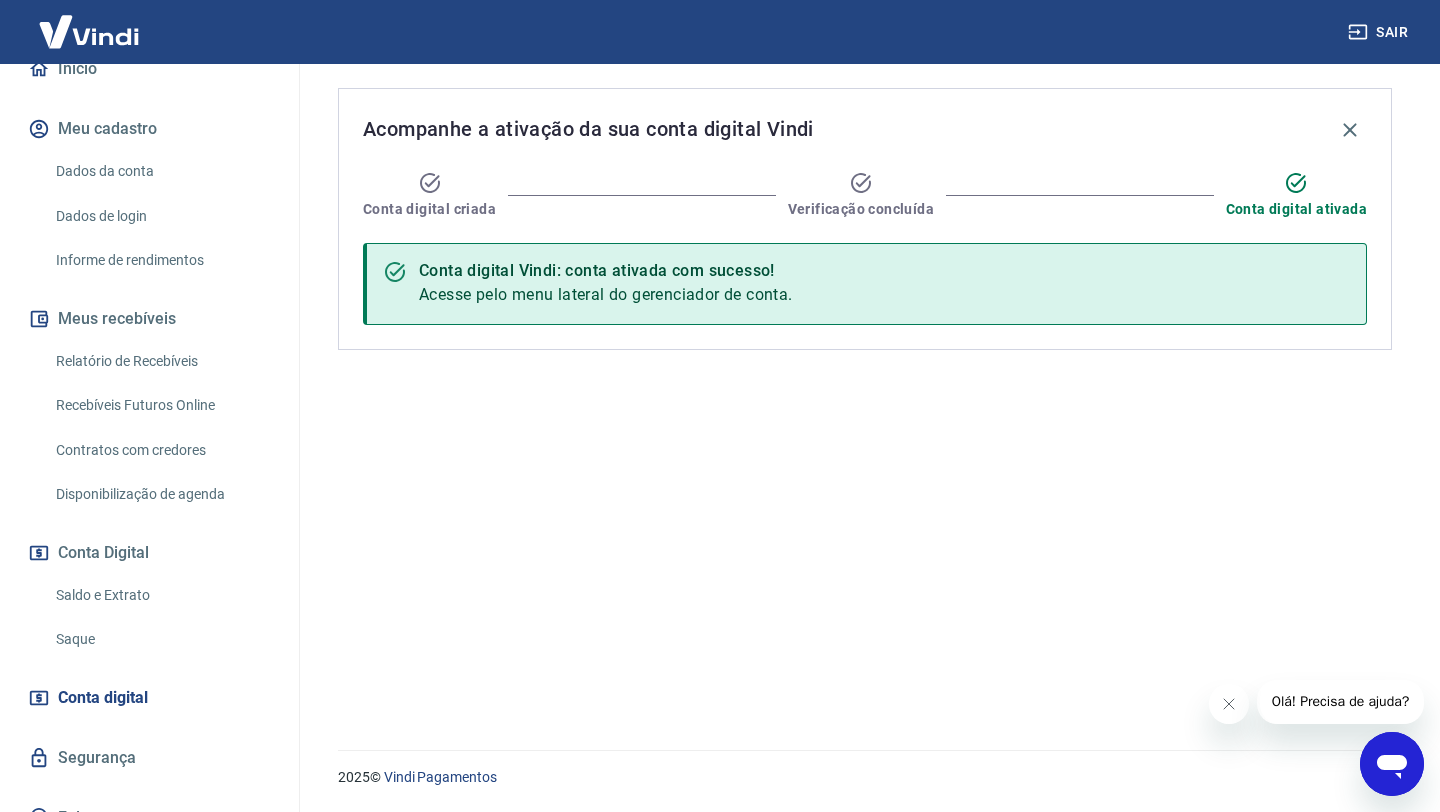 click on "Relatório de Recebíveis" at bounding box center [161, 361] 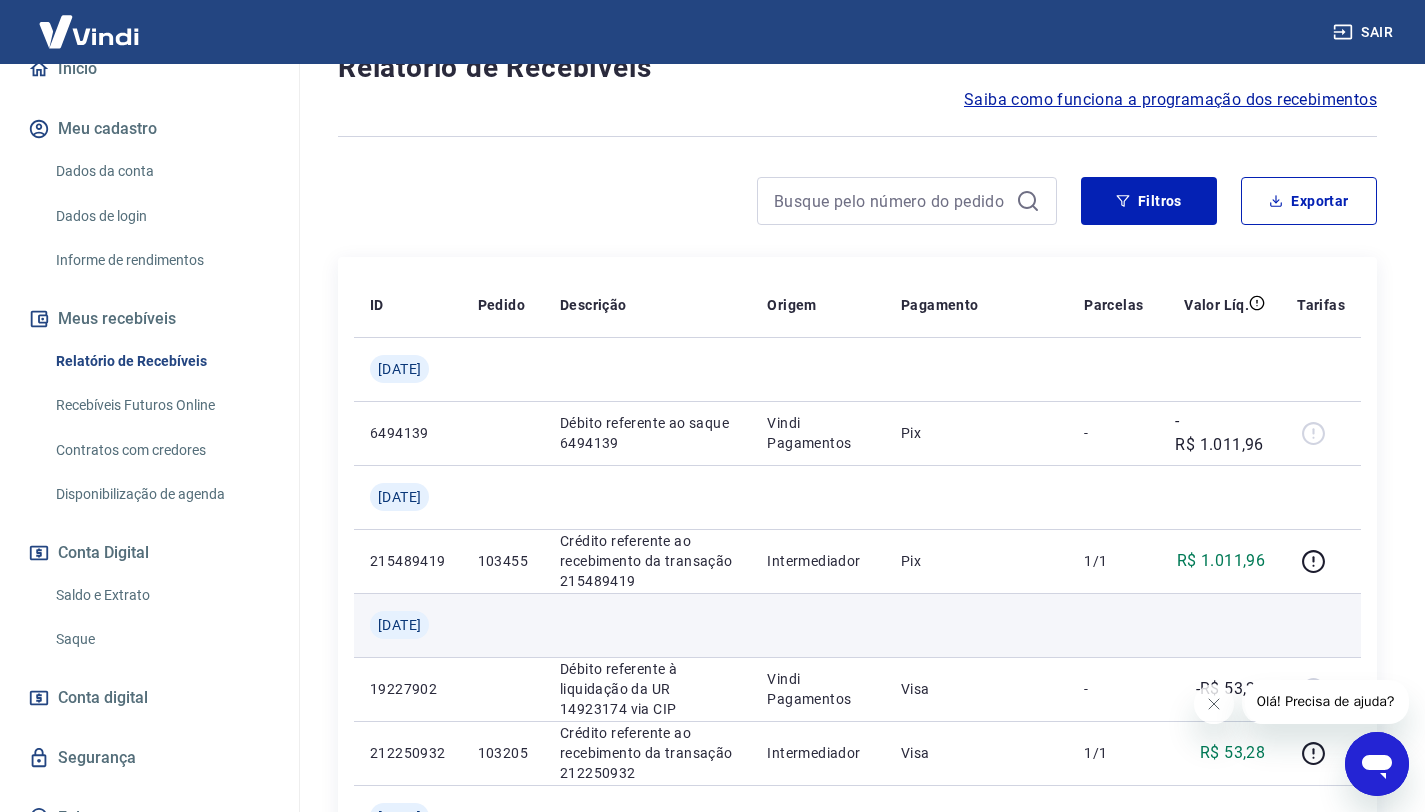 scroll, scrollTop: 171, scrollLeft: 0, axis: vertical 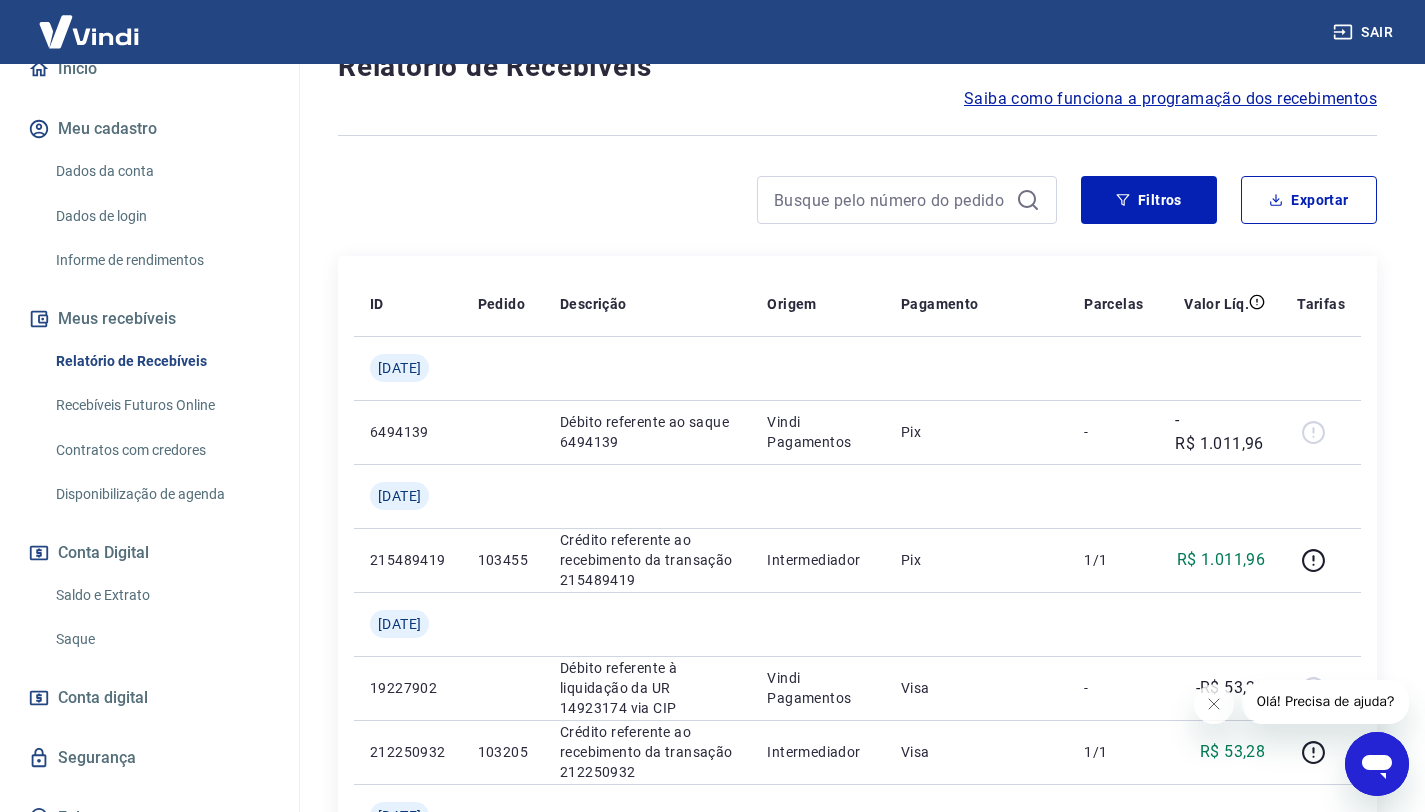 click at bounding box center (1377, 764) 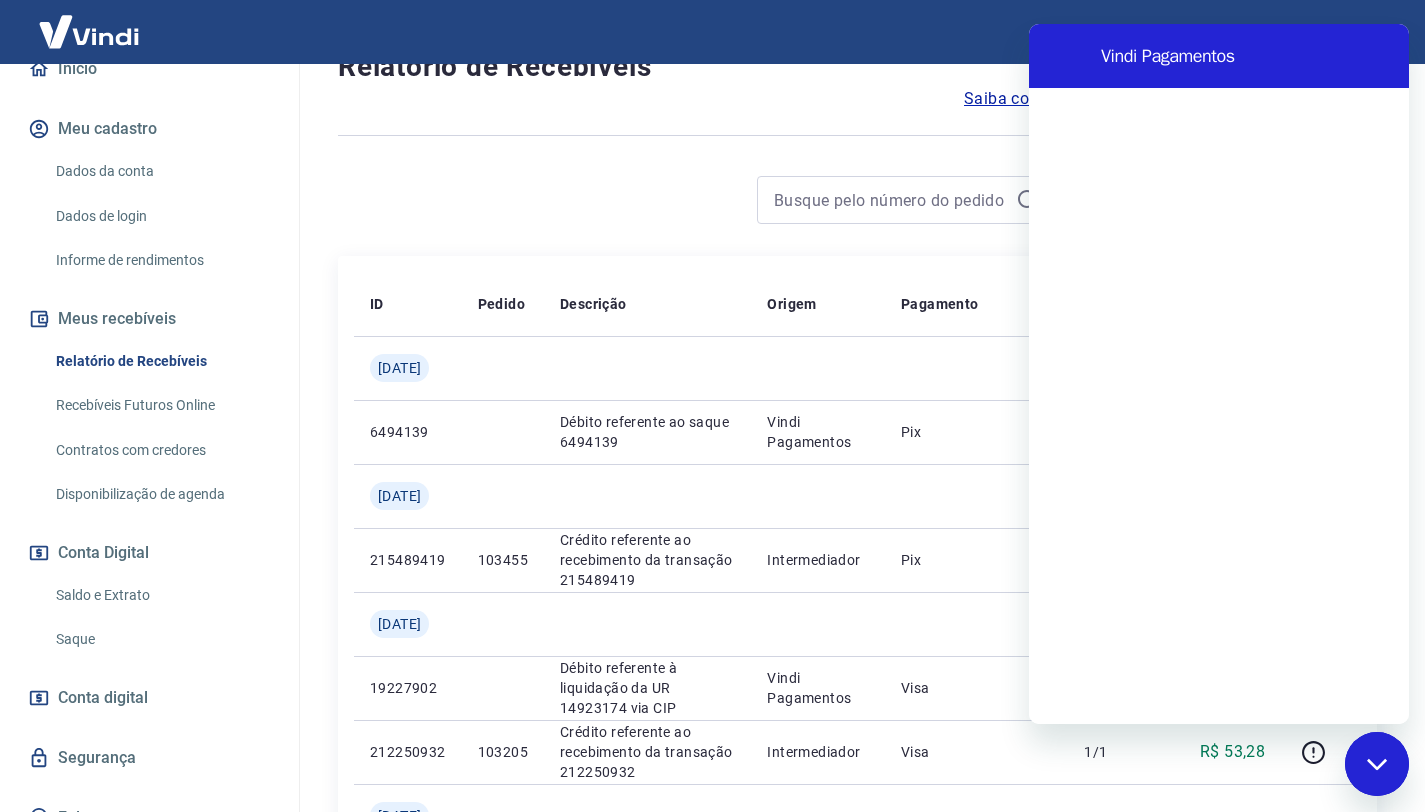 scroll, scrollTop: 0, scrollLeft: 0, axis: both 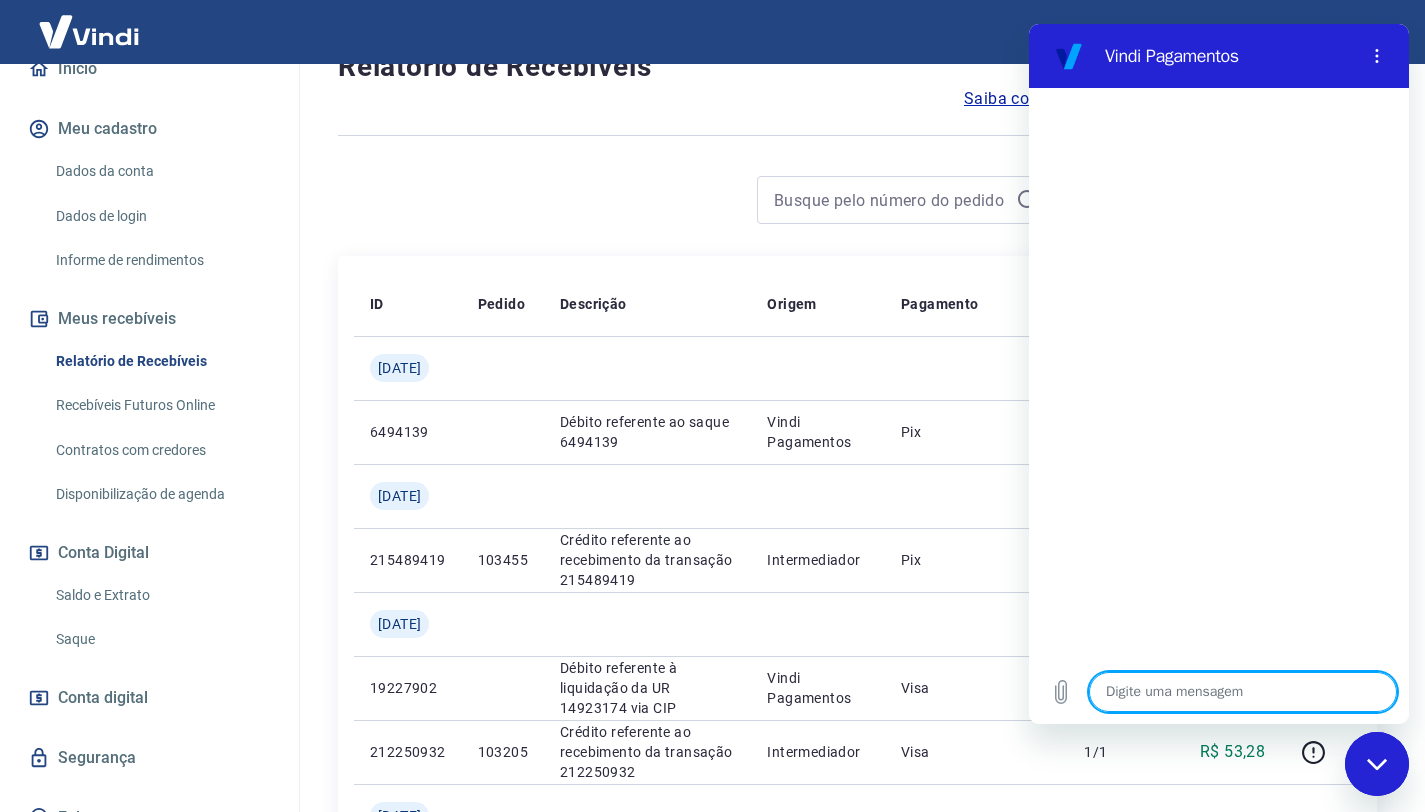 click at bounding box center [1243, 692] 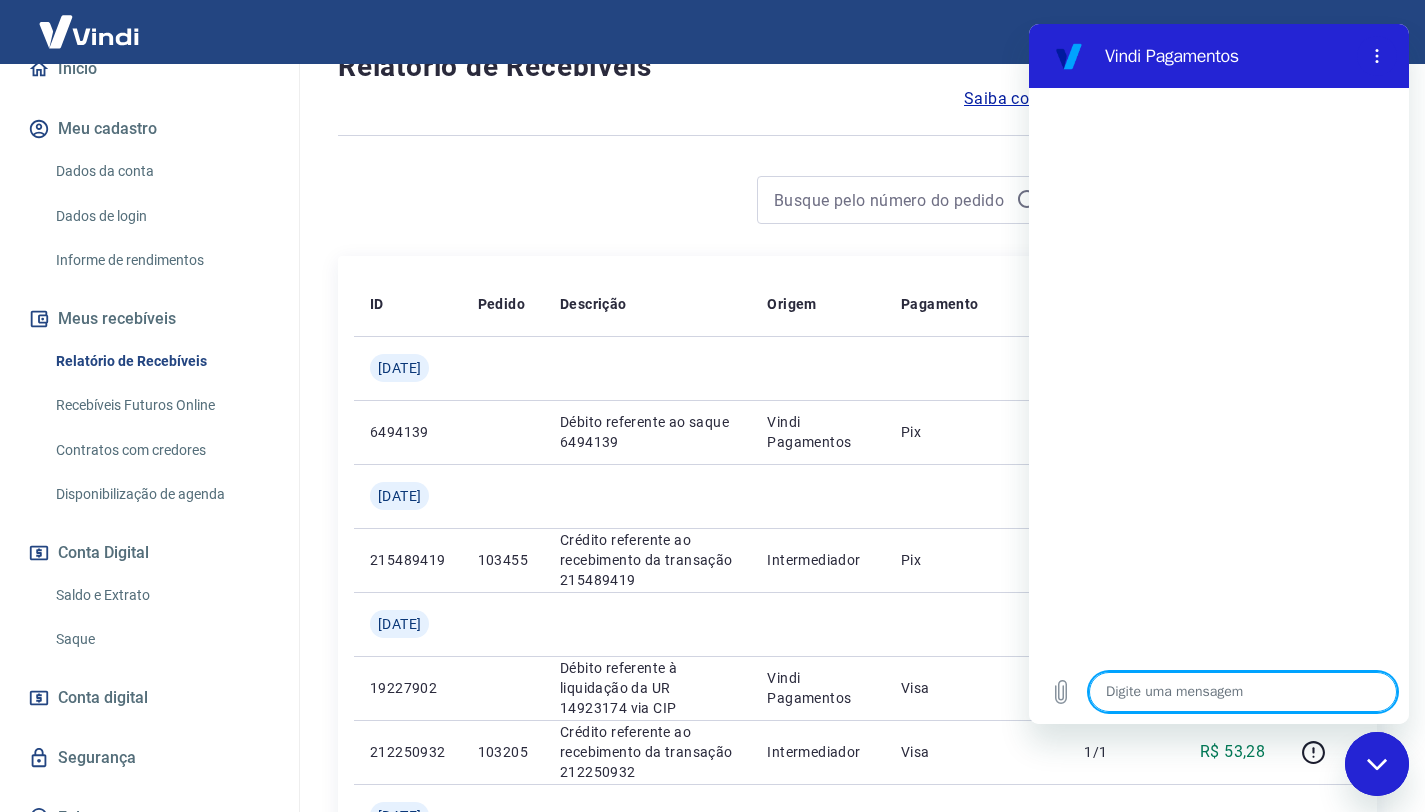 type on "t" 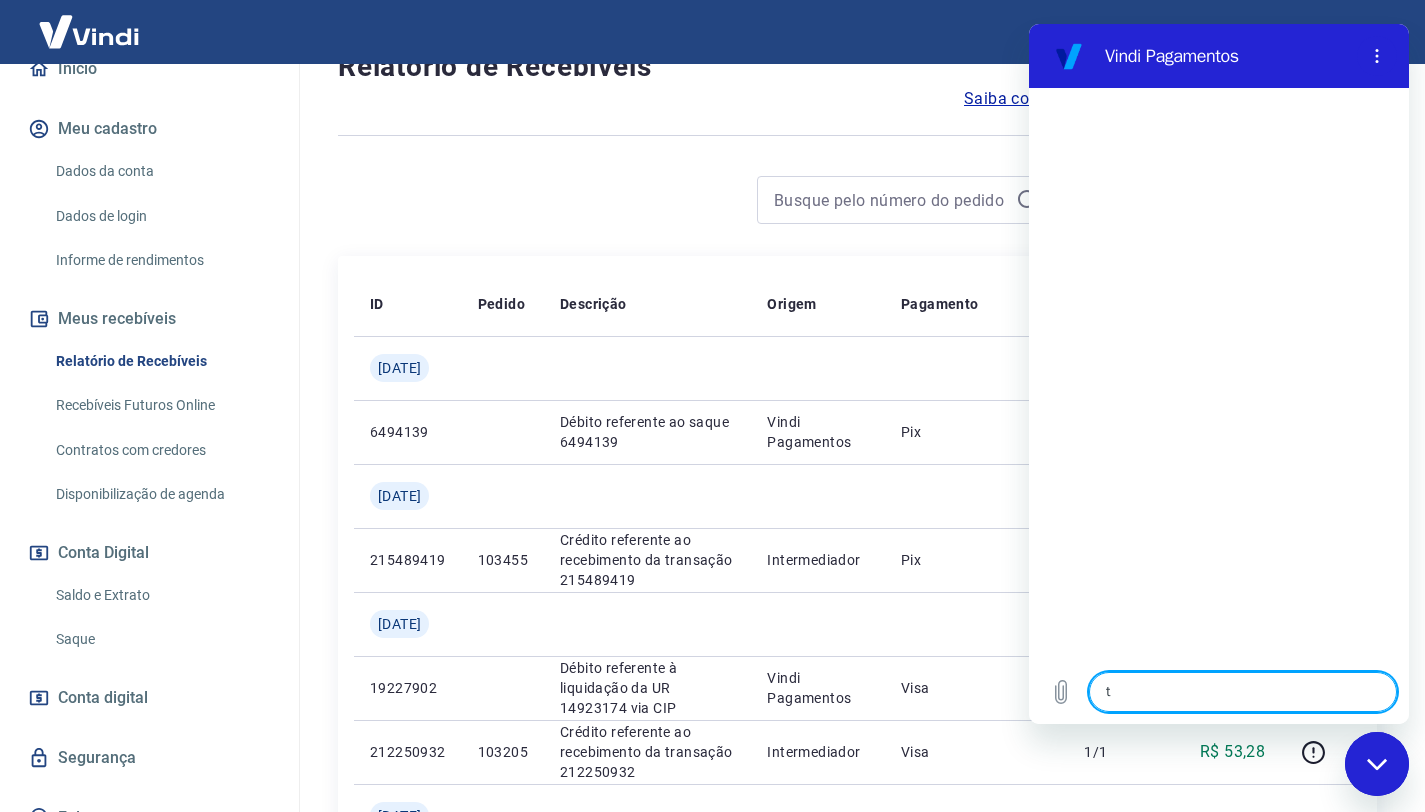 type on "te" 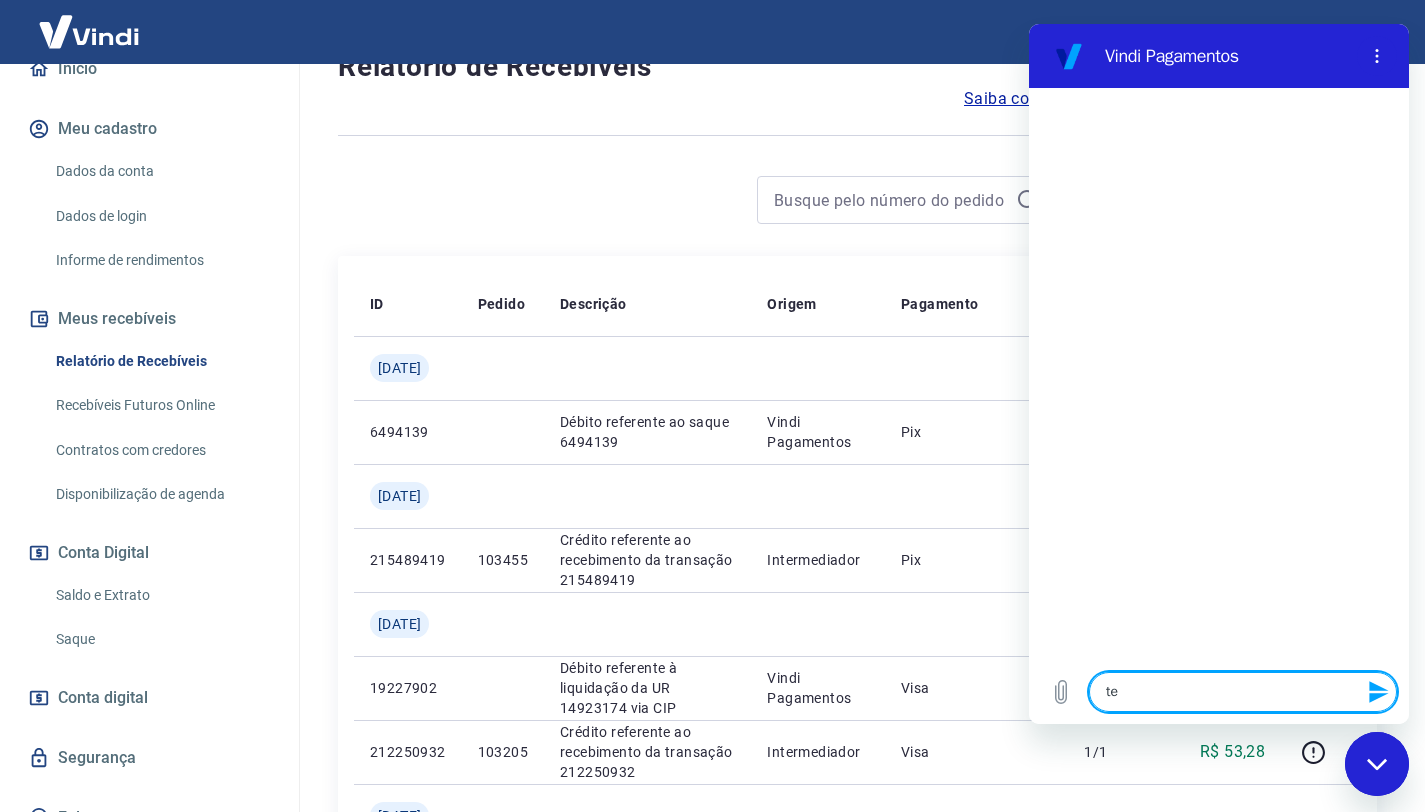 type on "tem" 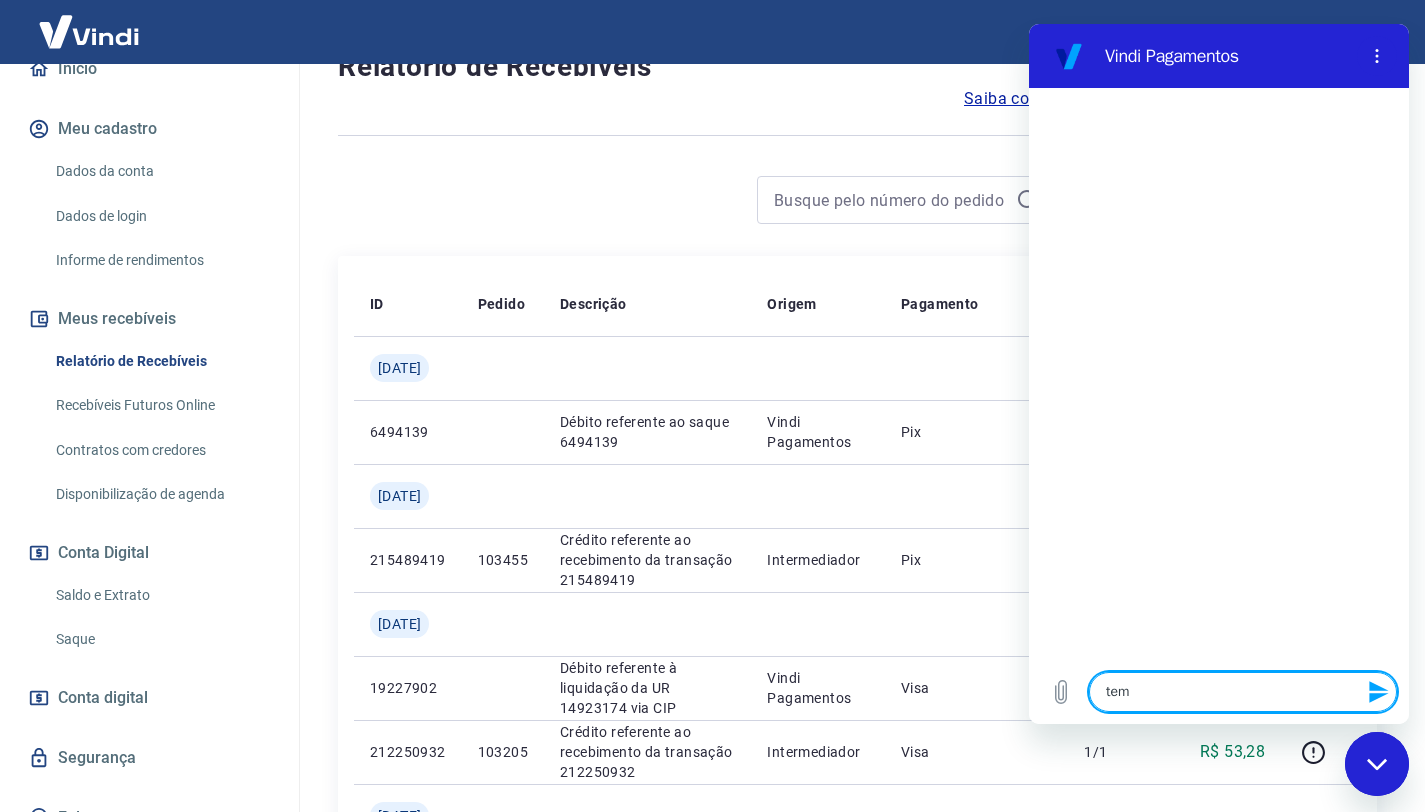 type on "tem" 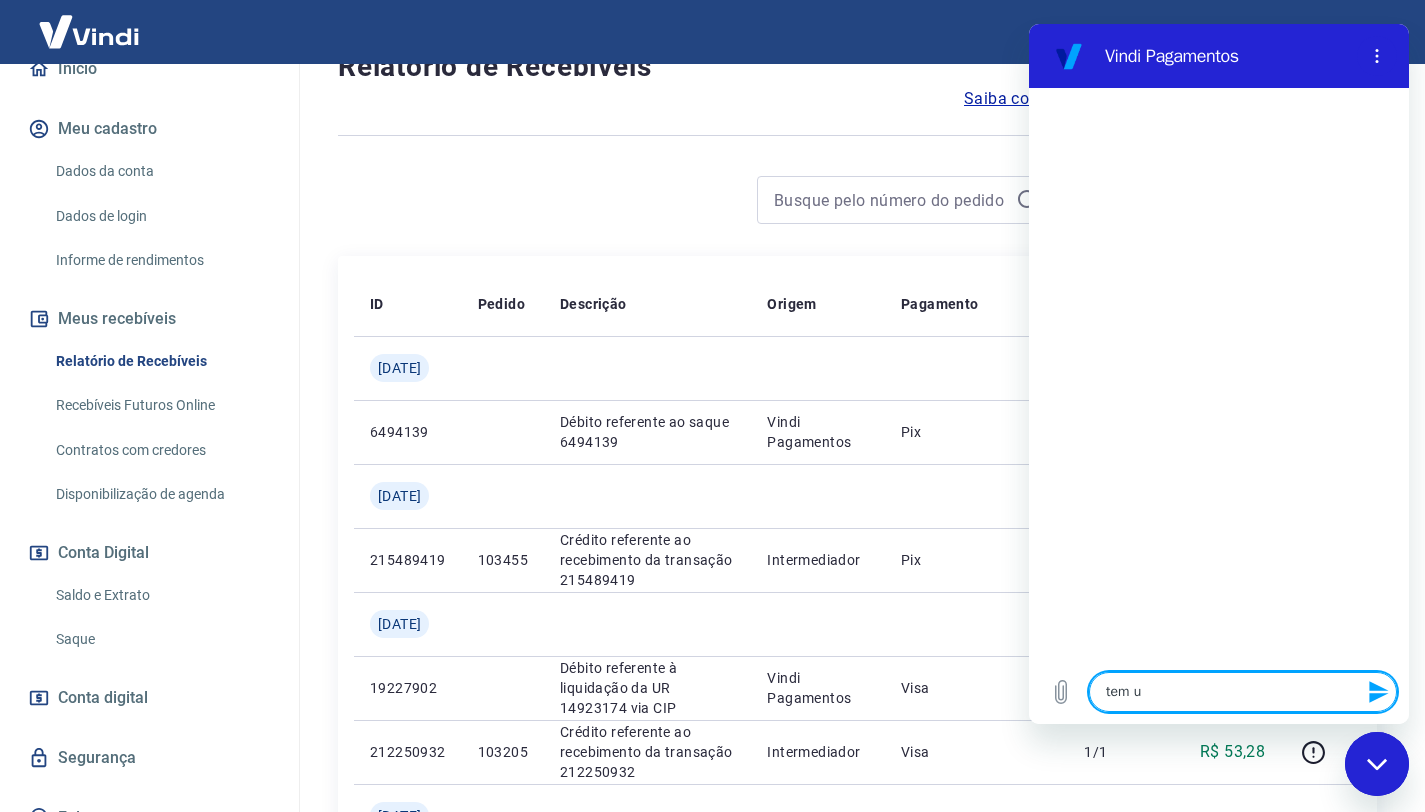 type on "tem um" 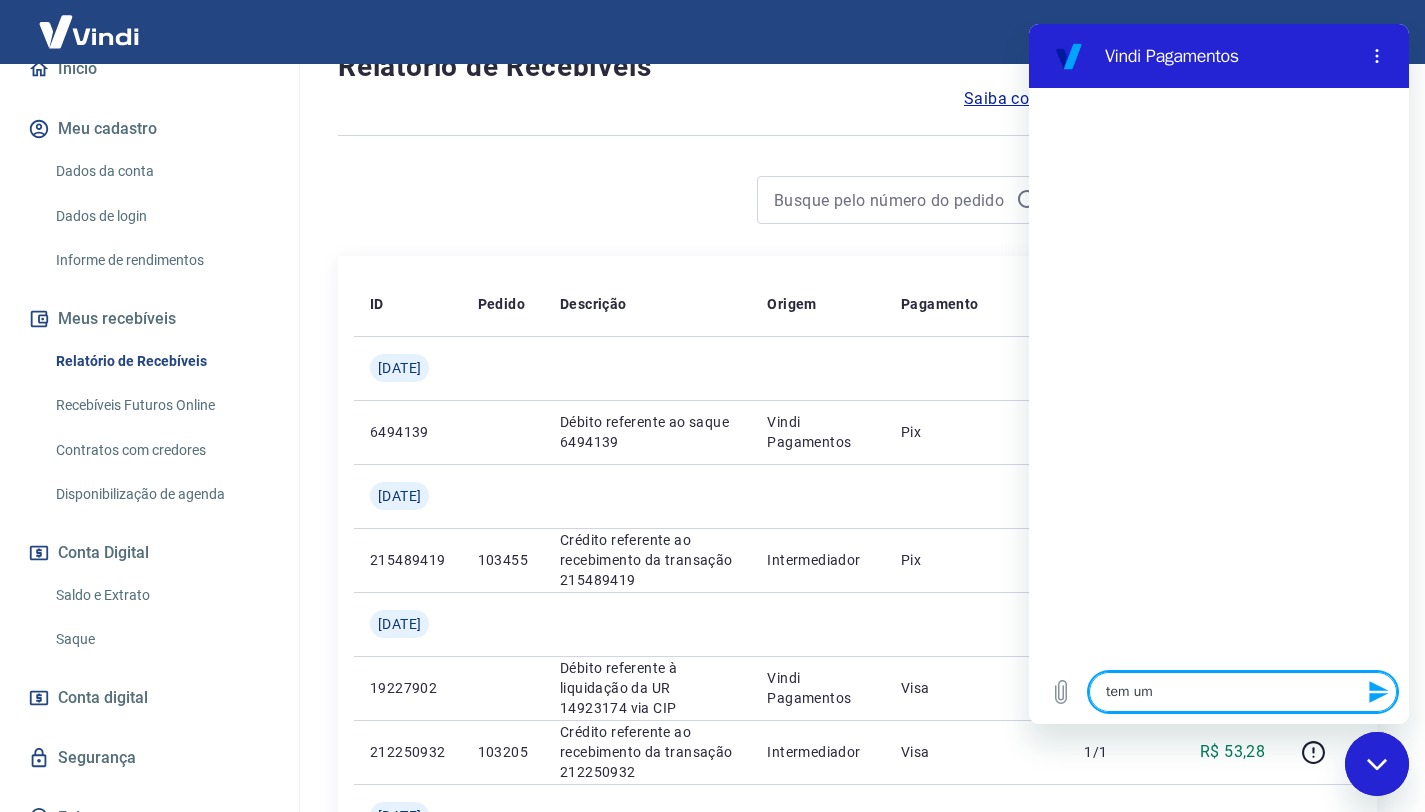 type on "tem um" 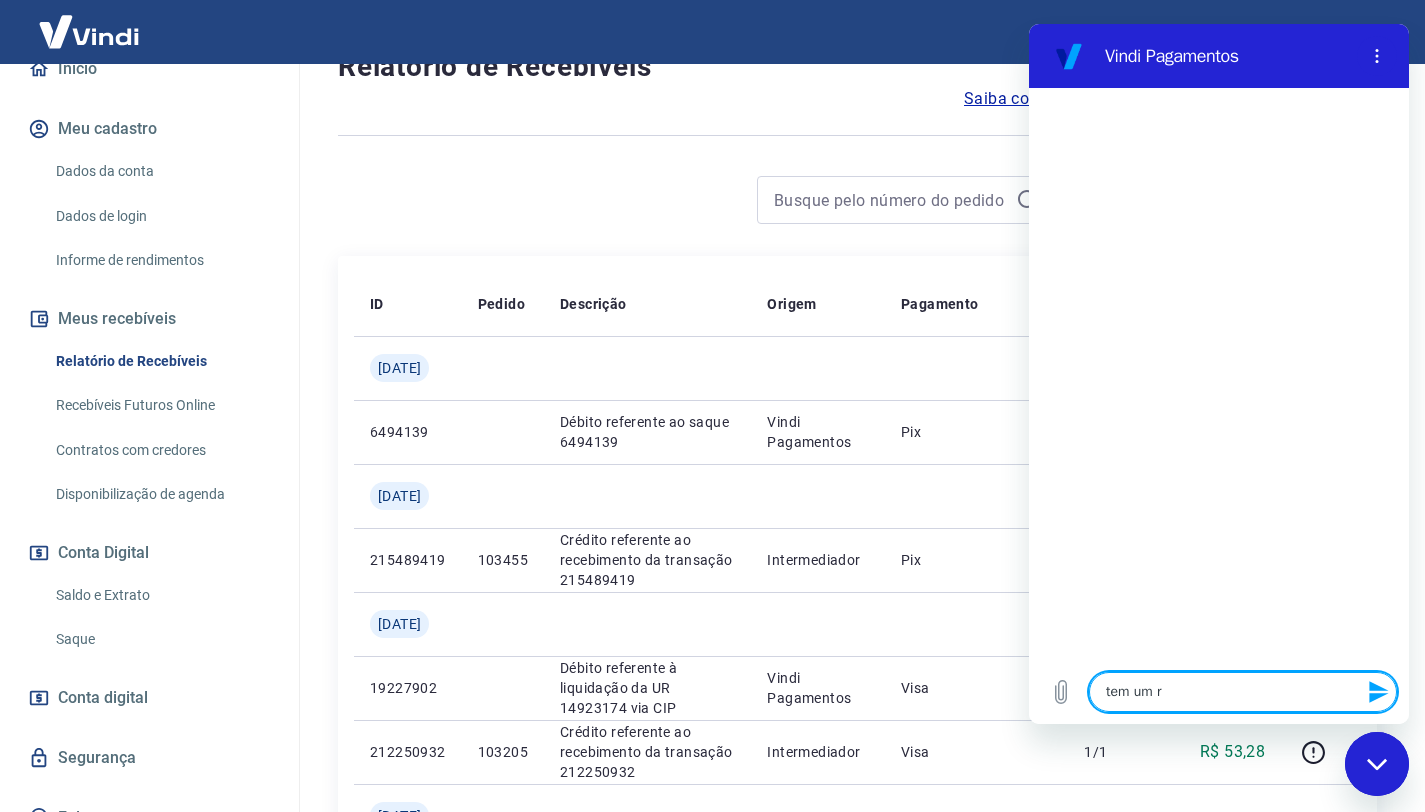 type on "x" 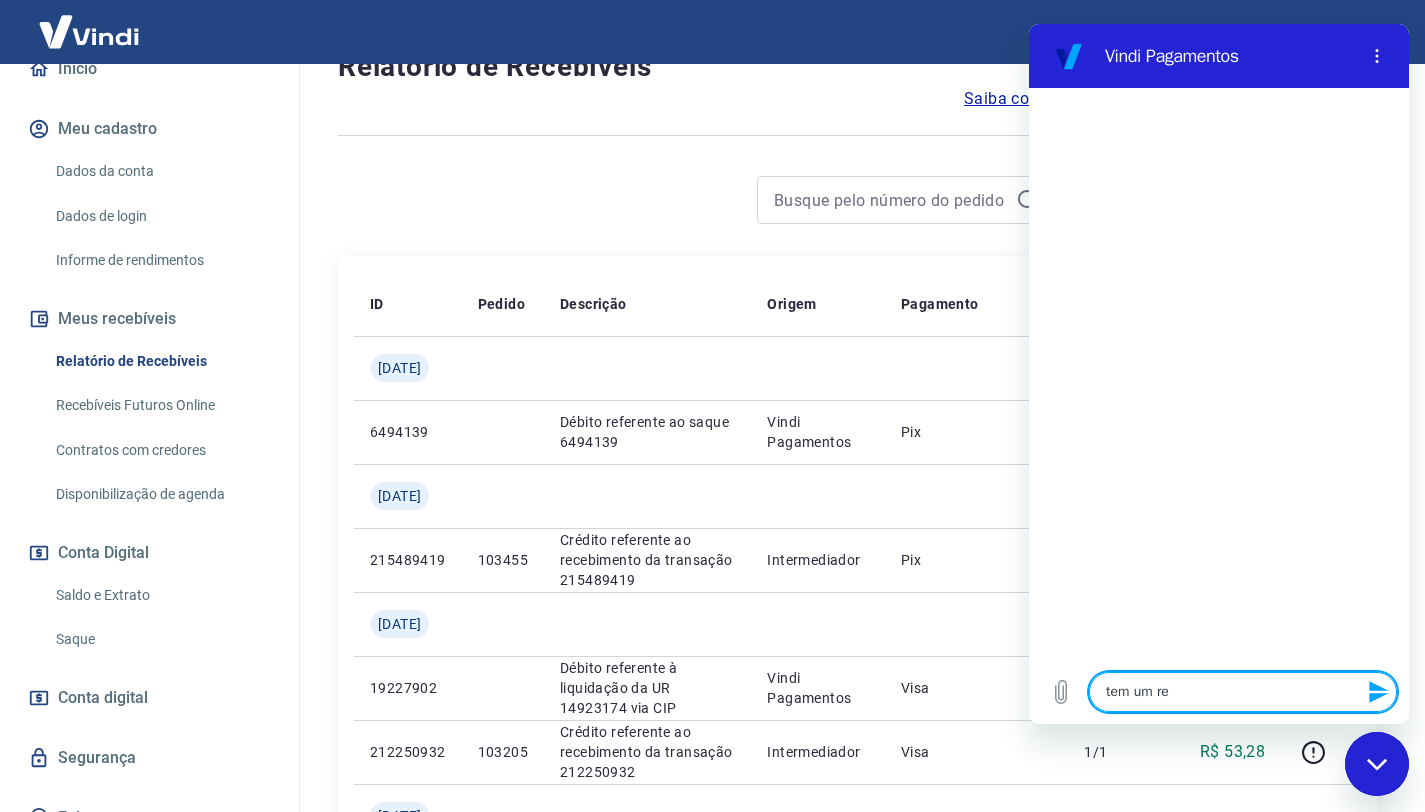 type on "tem um rec" 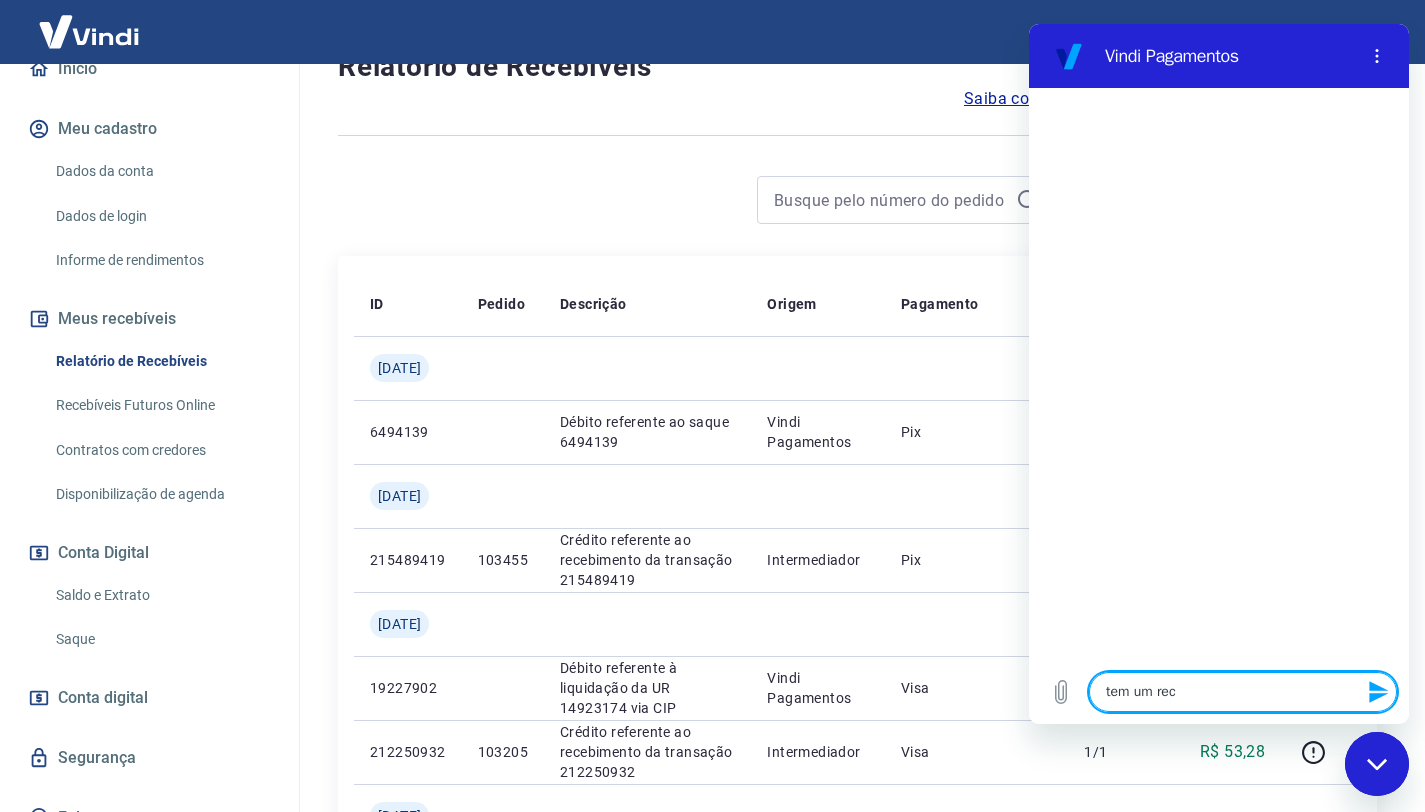 type on "tem um rece" 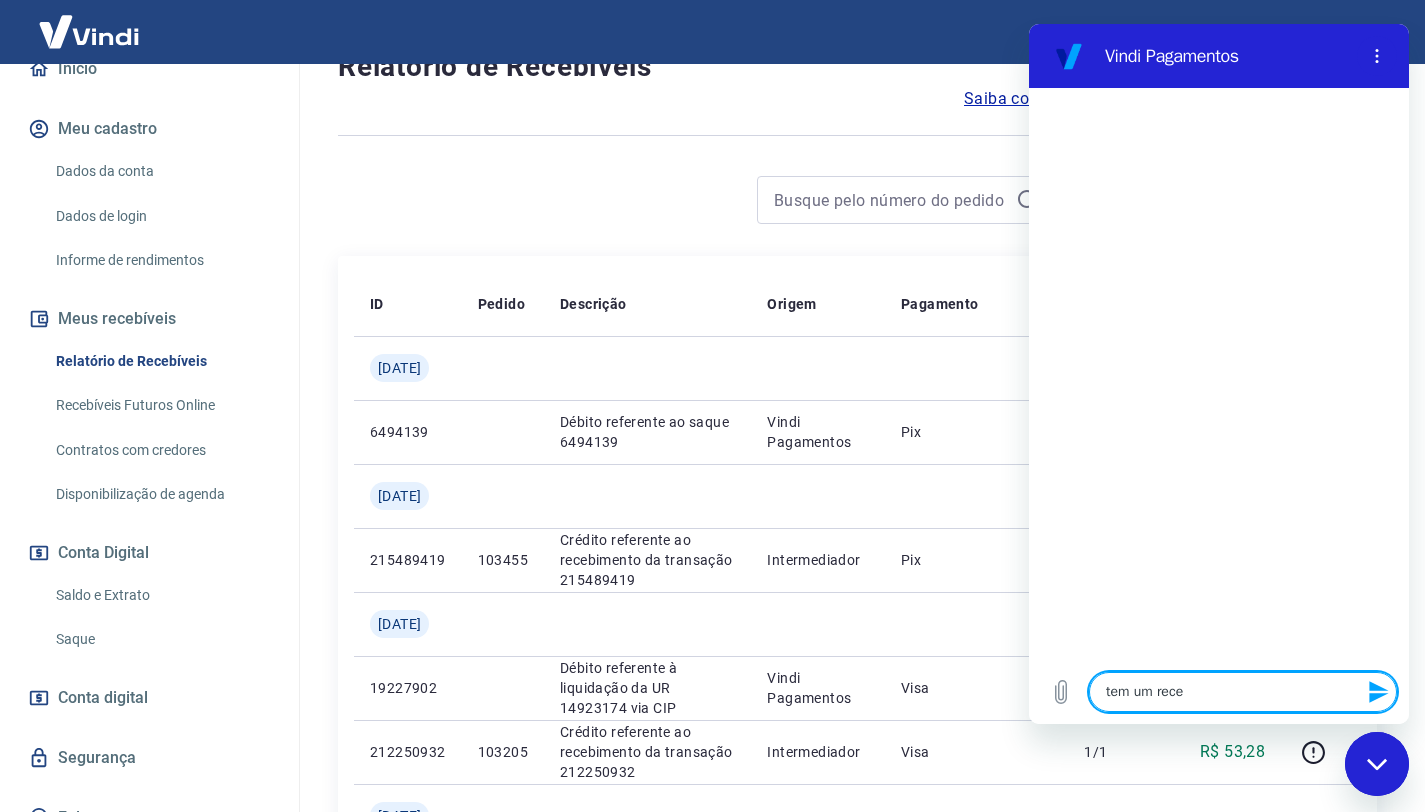 type on "tem um receb" 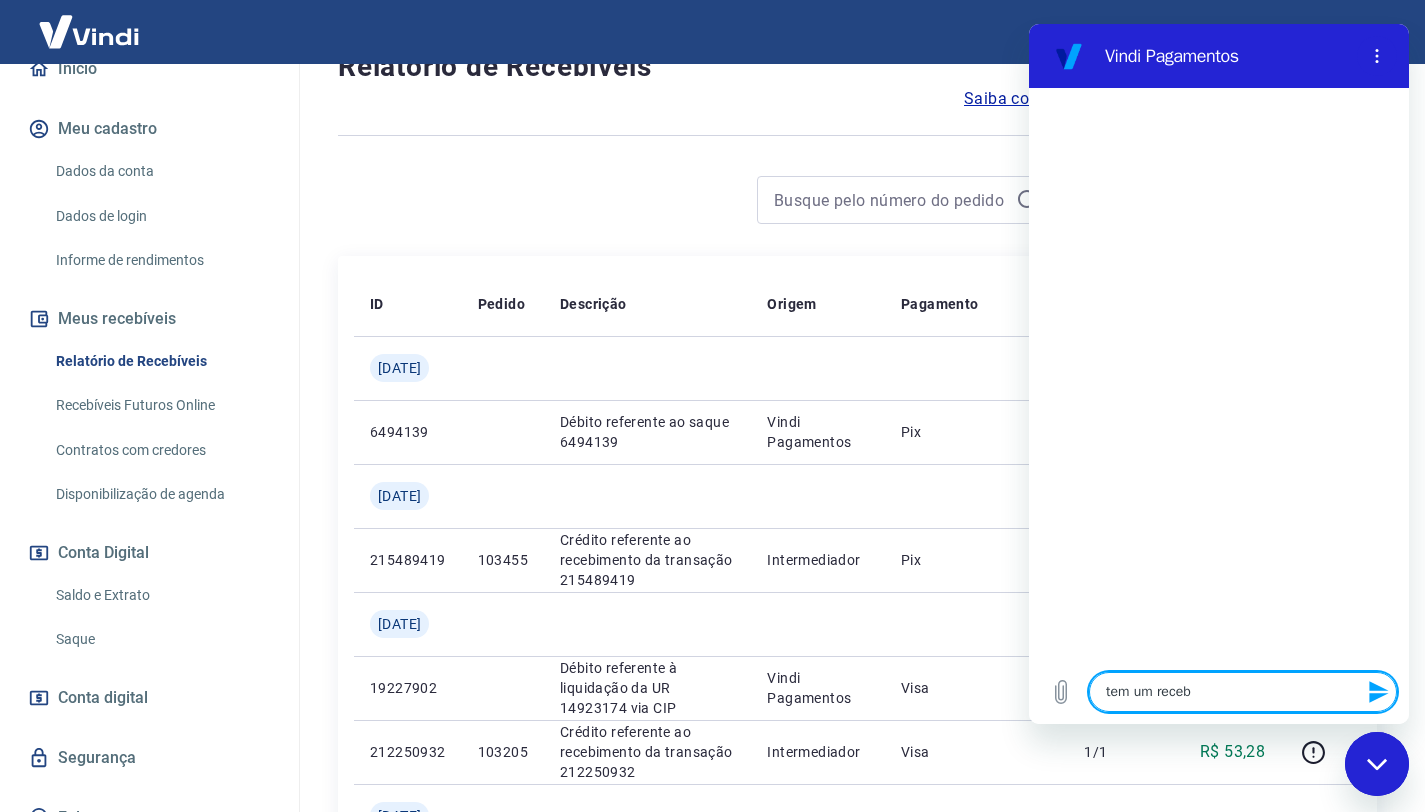 type on "tem um recebi" 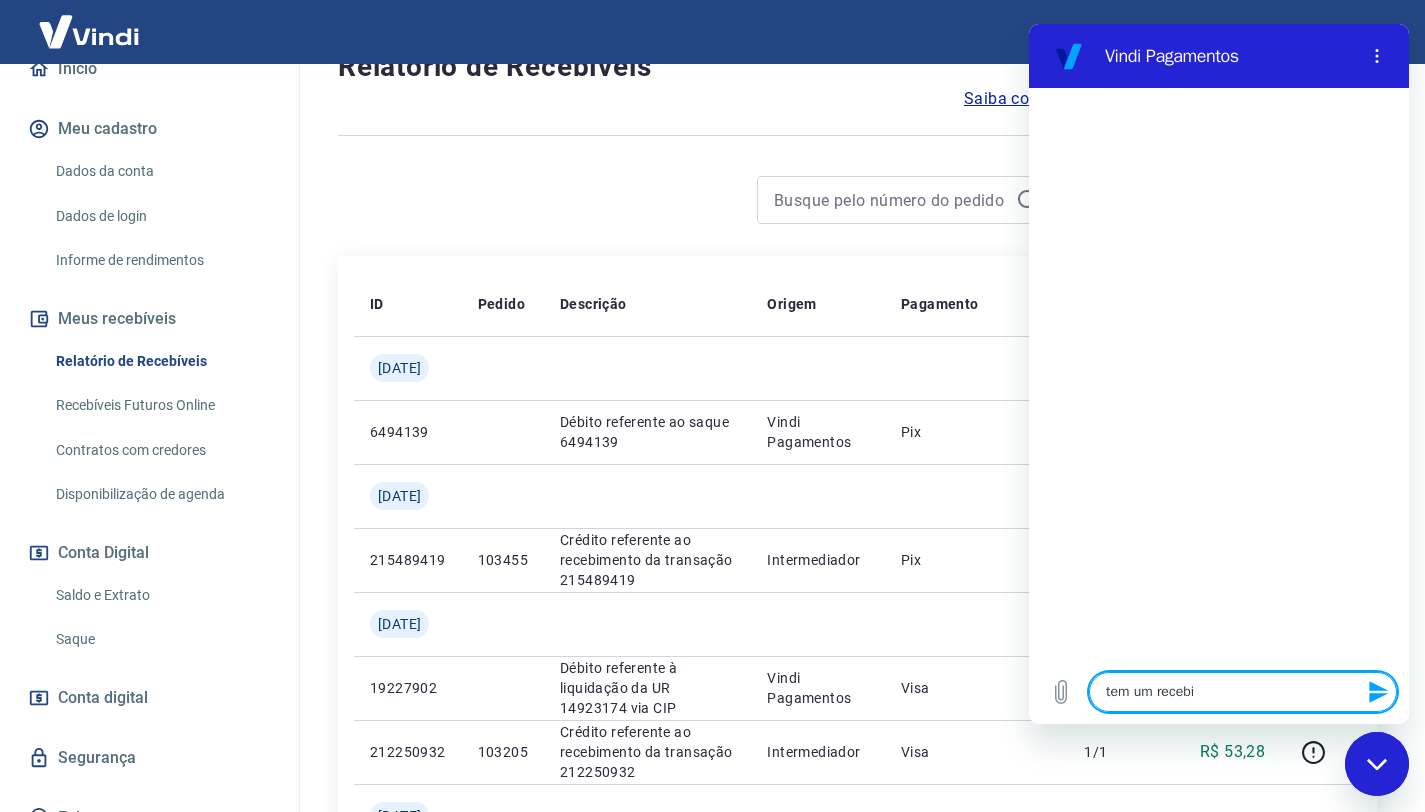 type on "tem um recebiv" 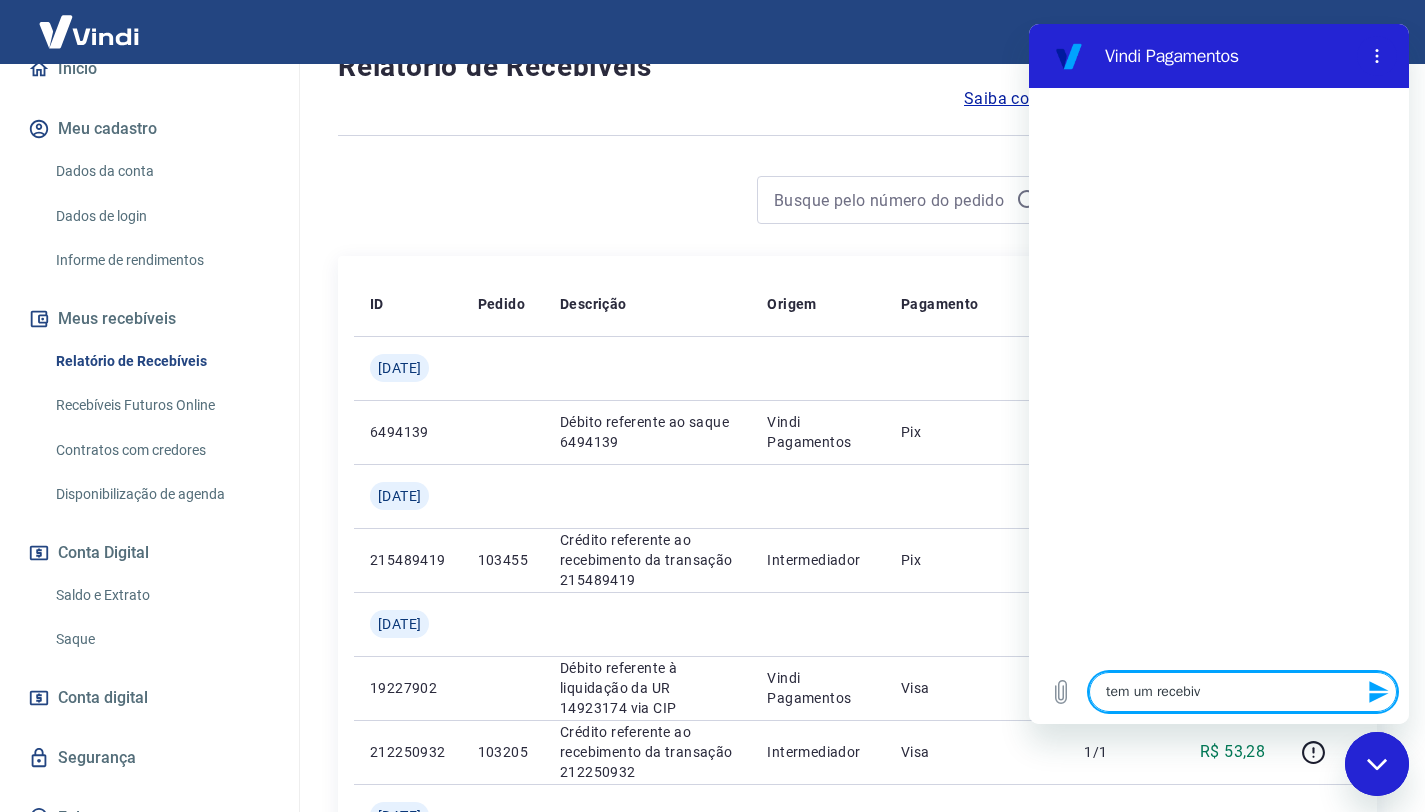 type on "tem um recebive" 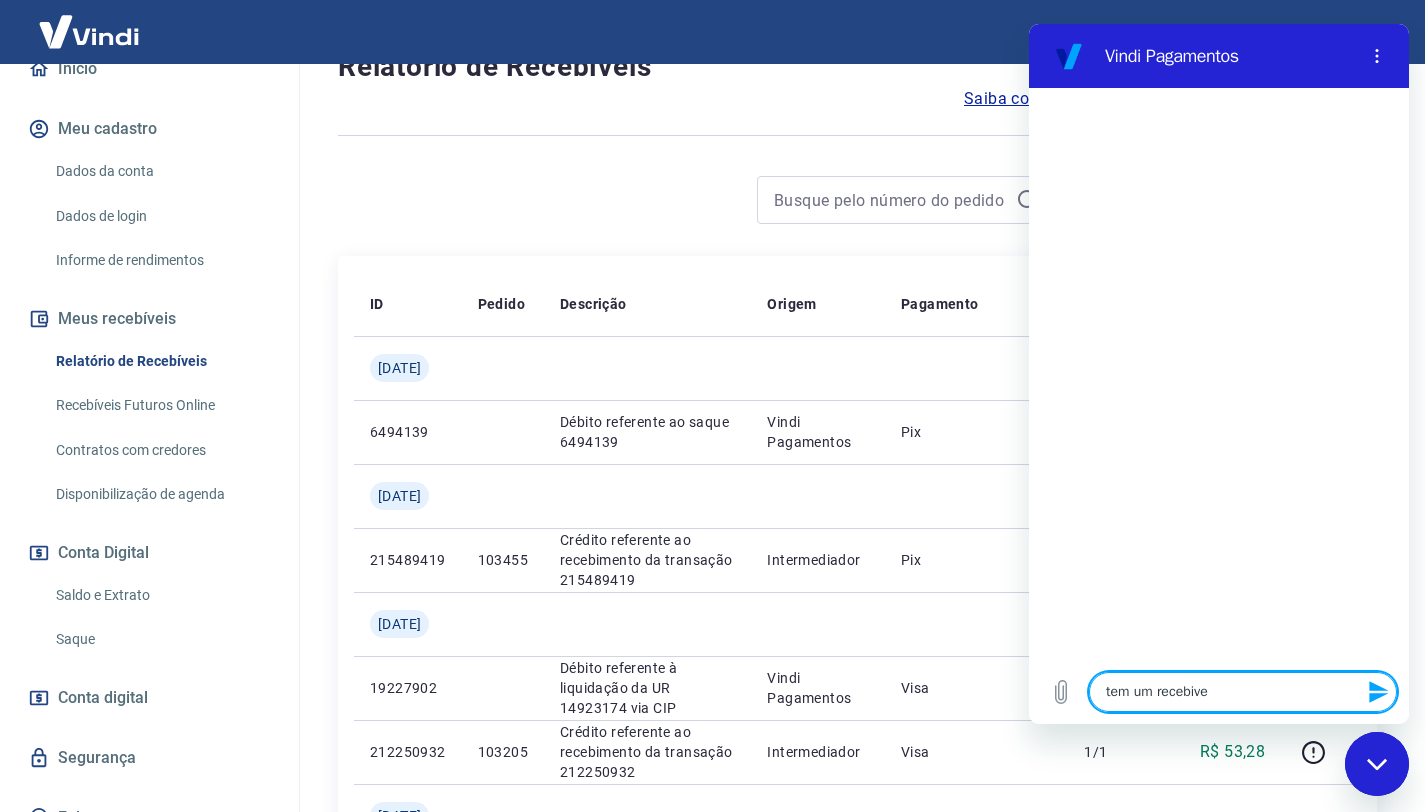type on "tem um recebivel" 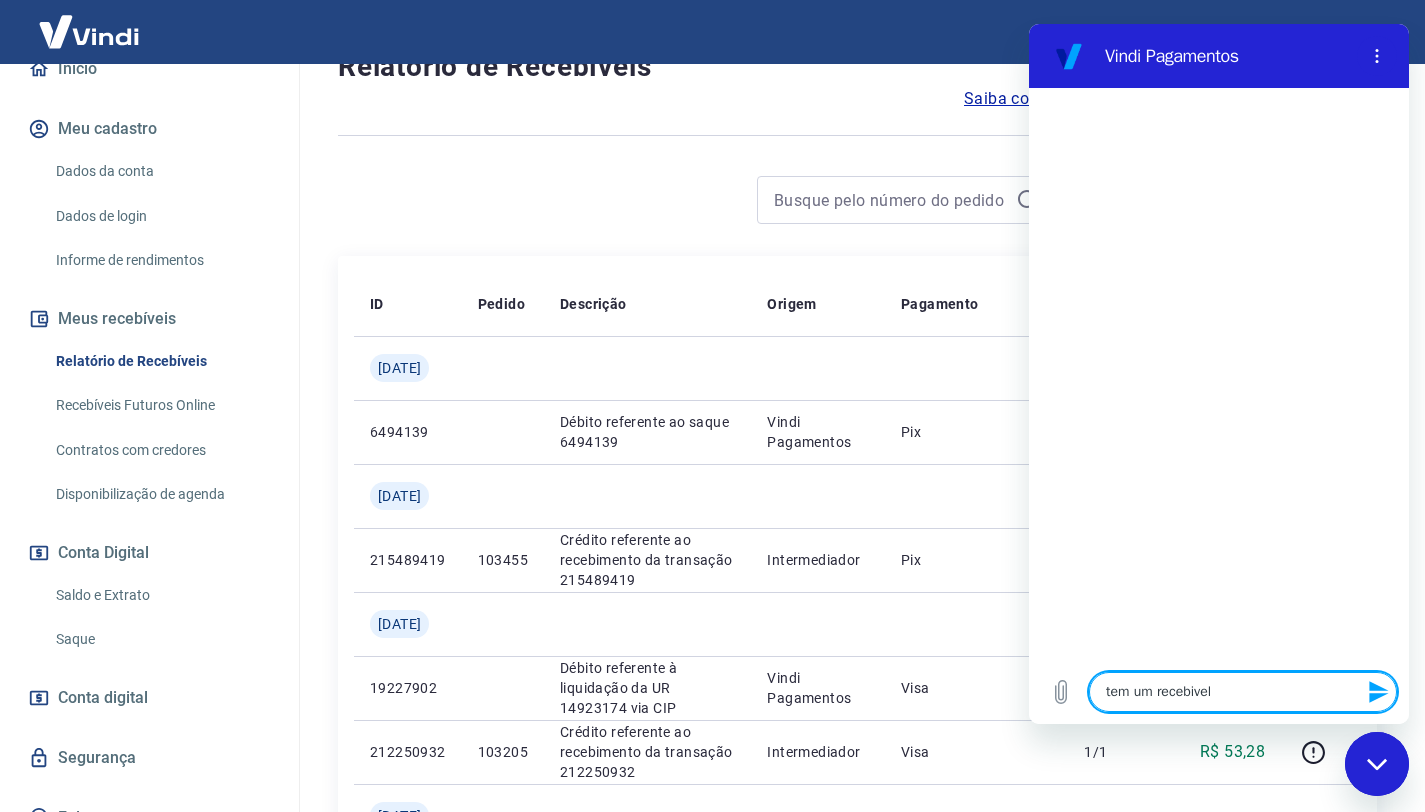 type on "tem um recebivel" 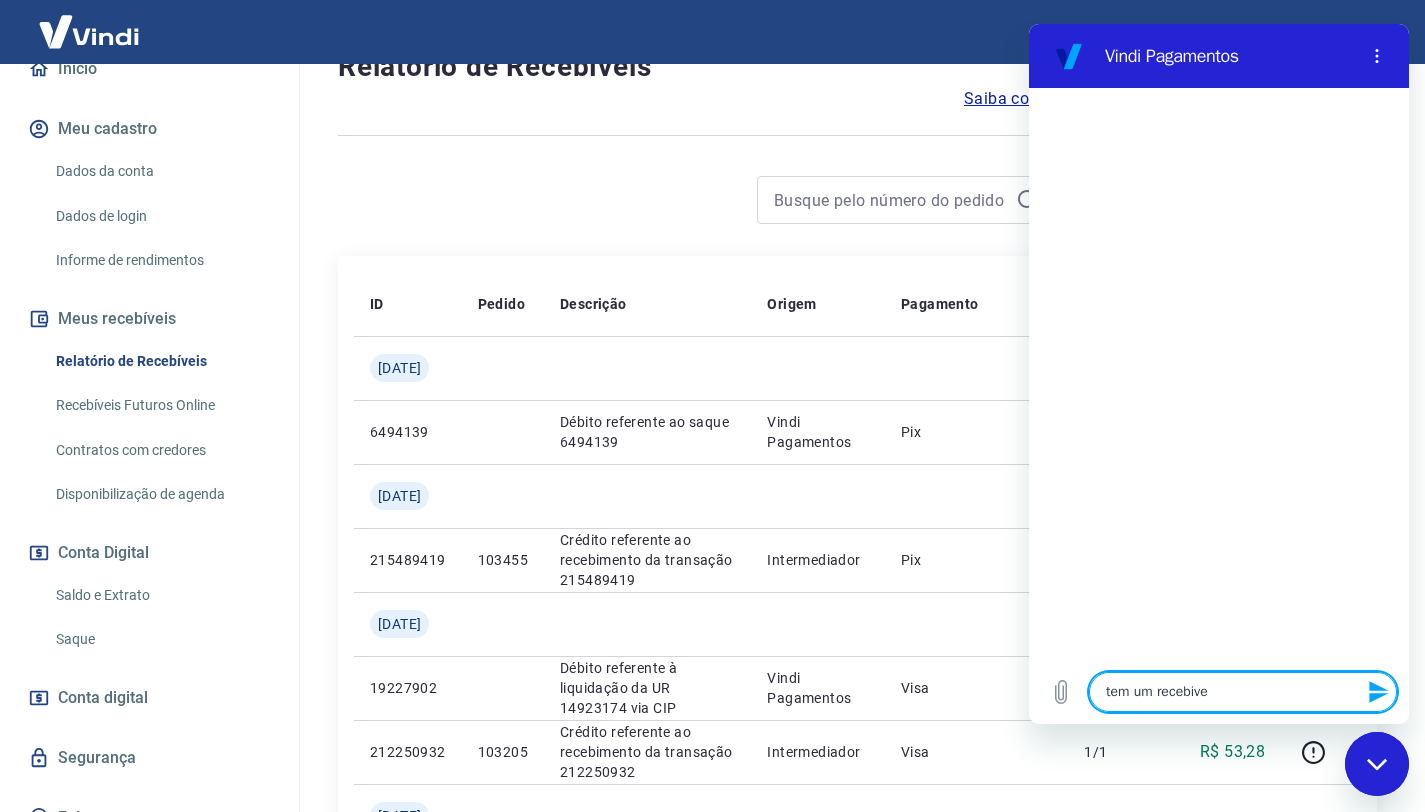 type on "tem um recebiv" 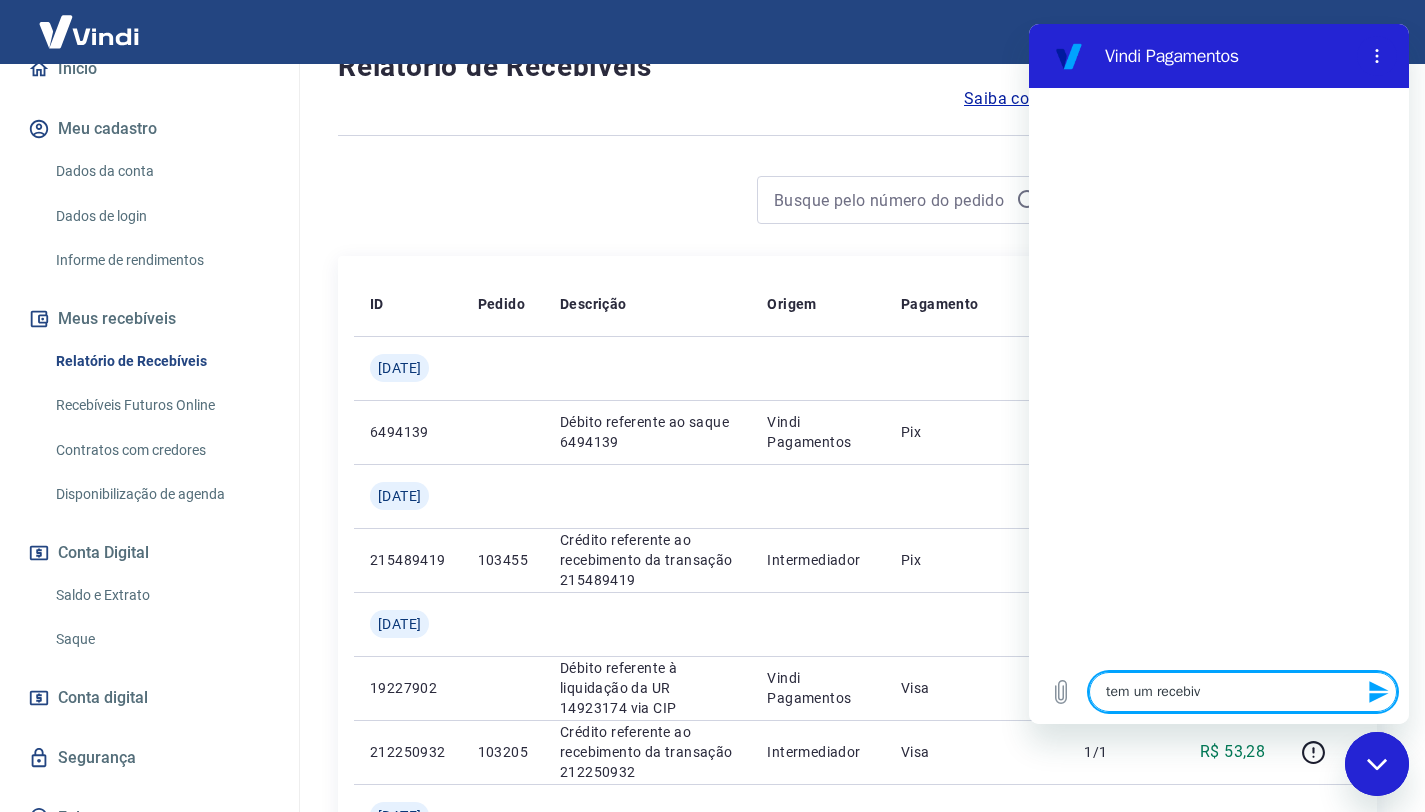 type on "tem um recebi" 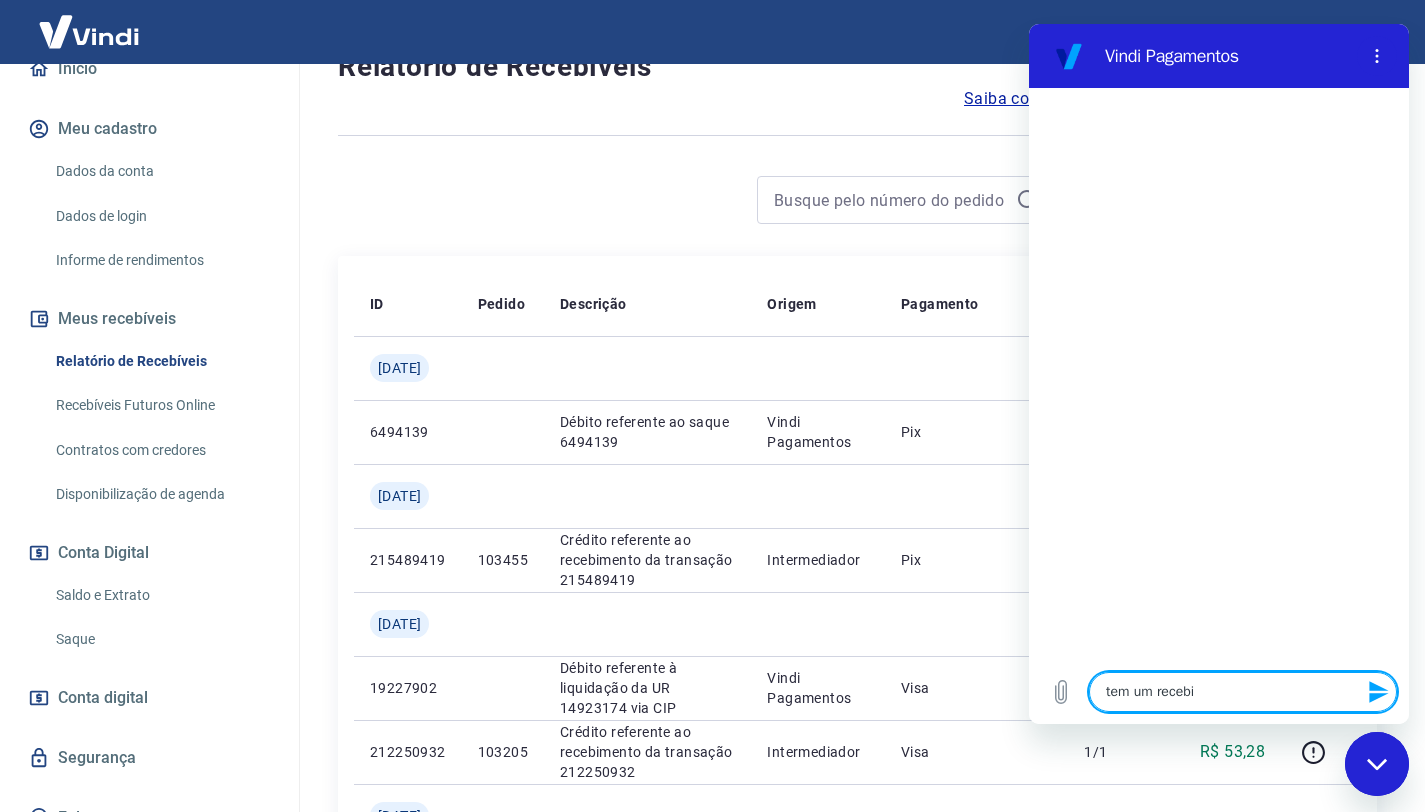 type on "tem um receb" 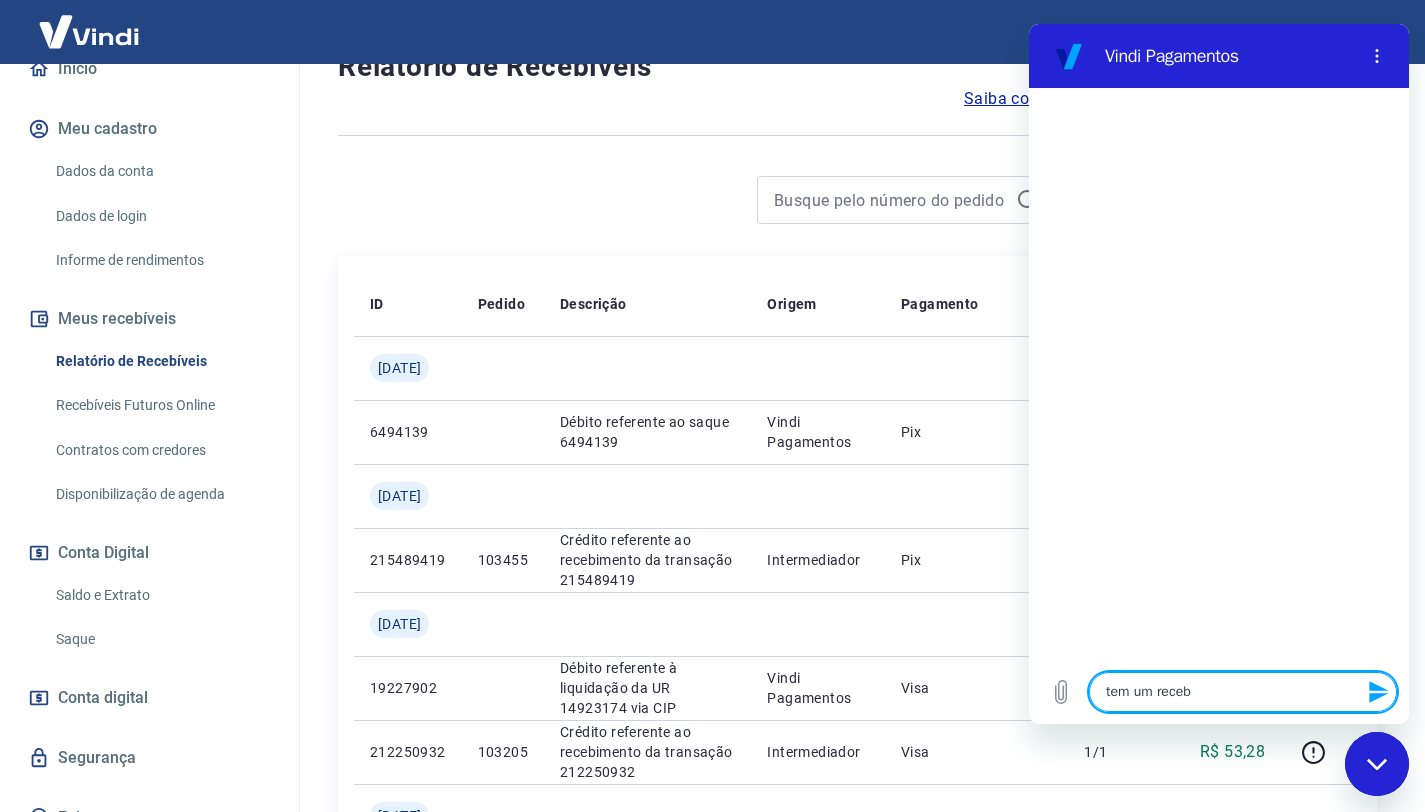 type on "tem um rece" 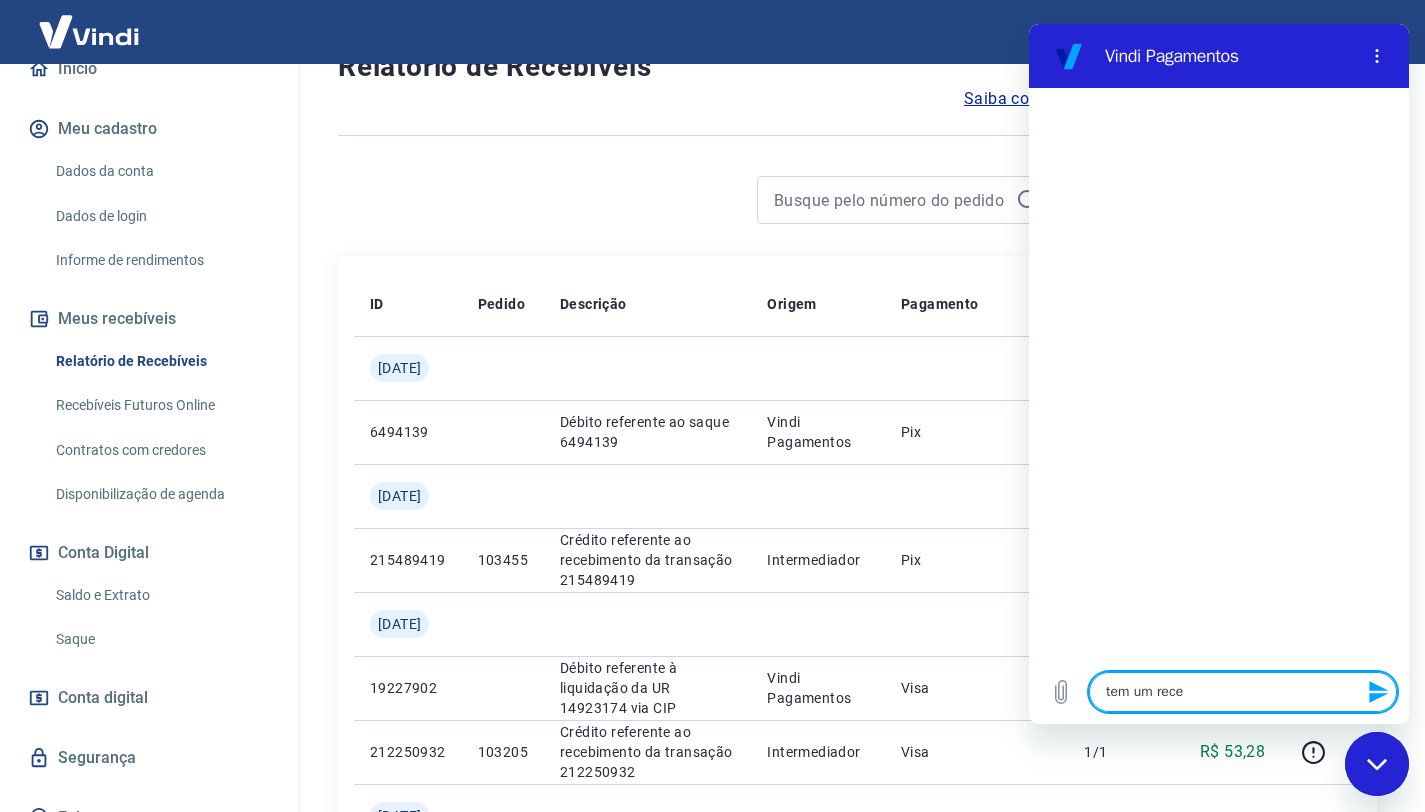 type on "tem um rec" 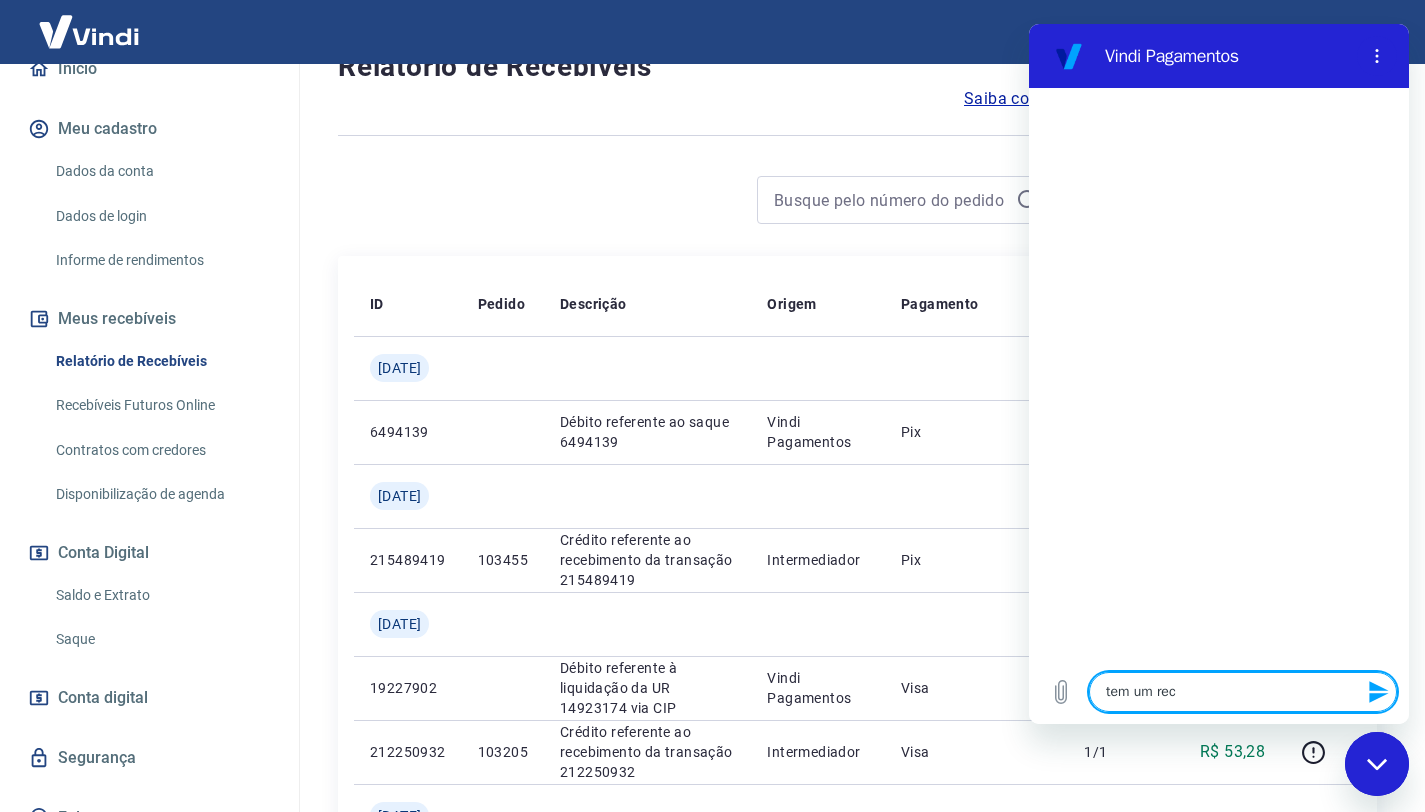 type on "tem um re" 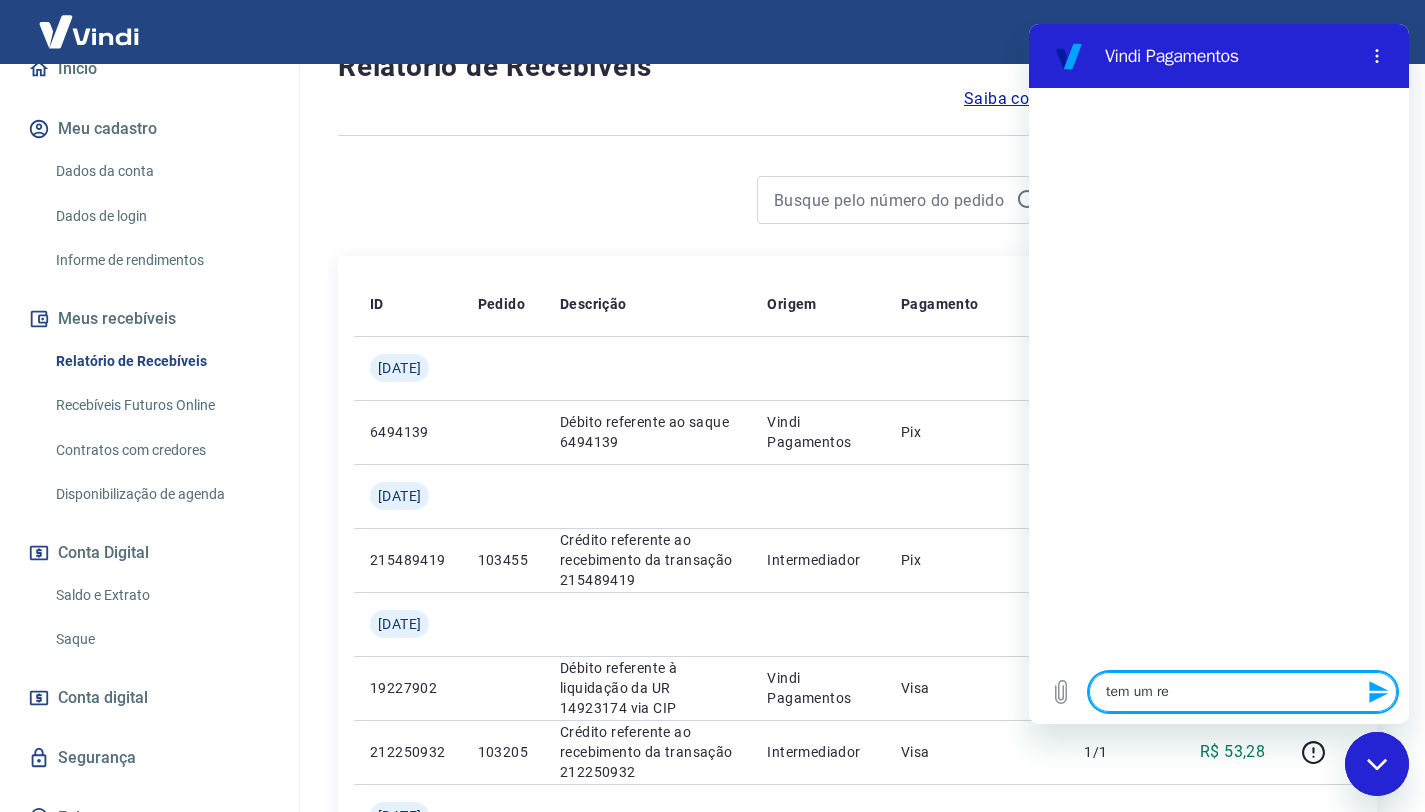 type on "tem um r" 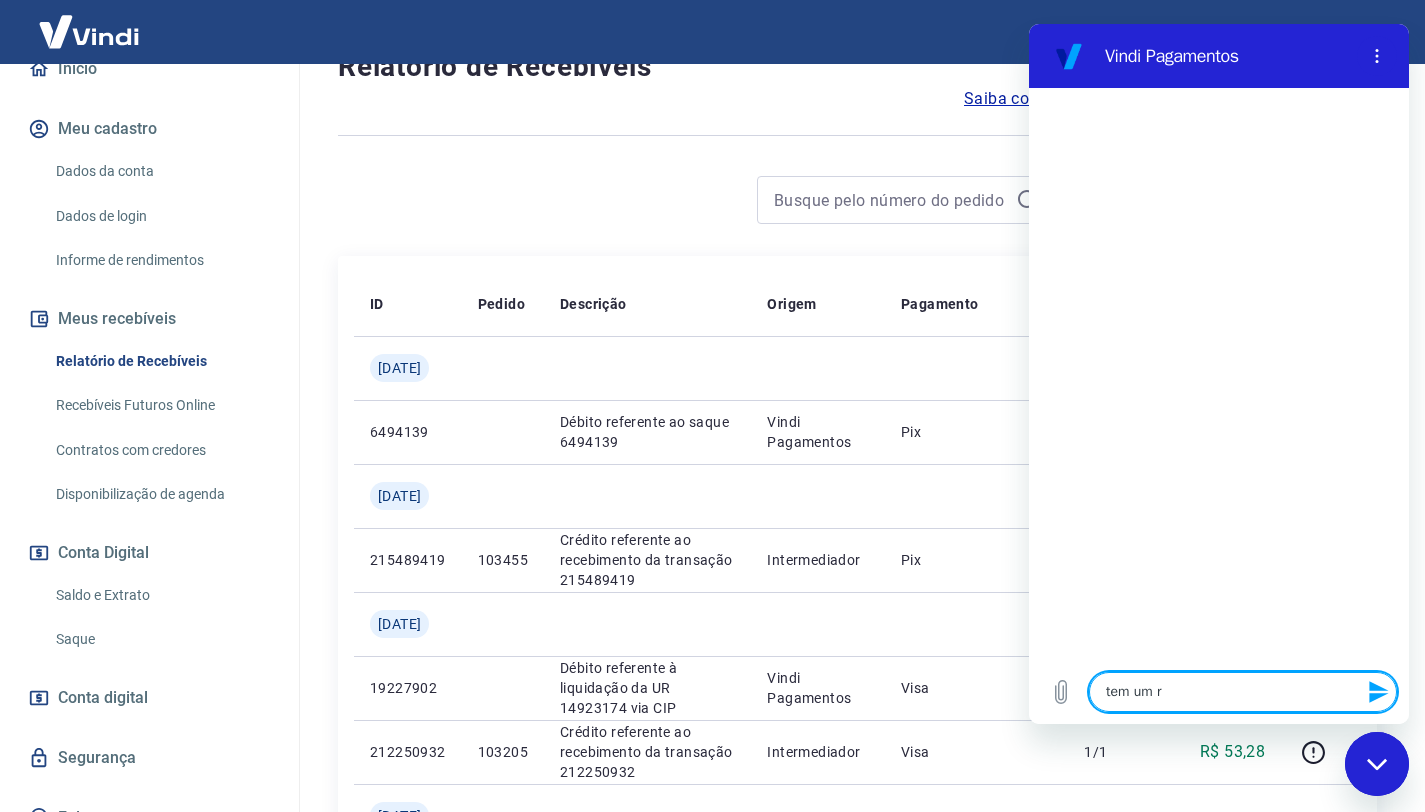 type on "tem um re" 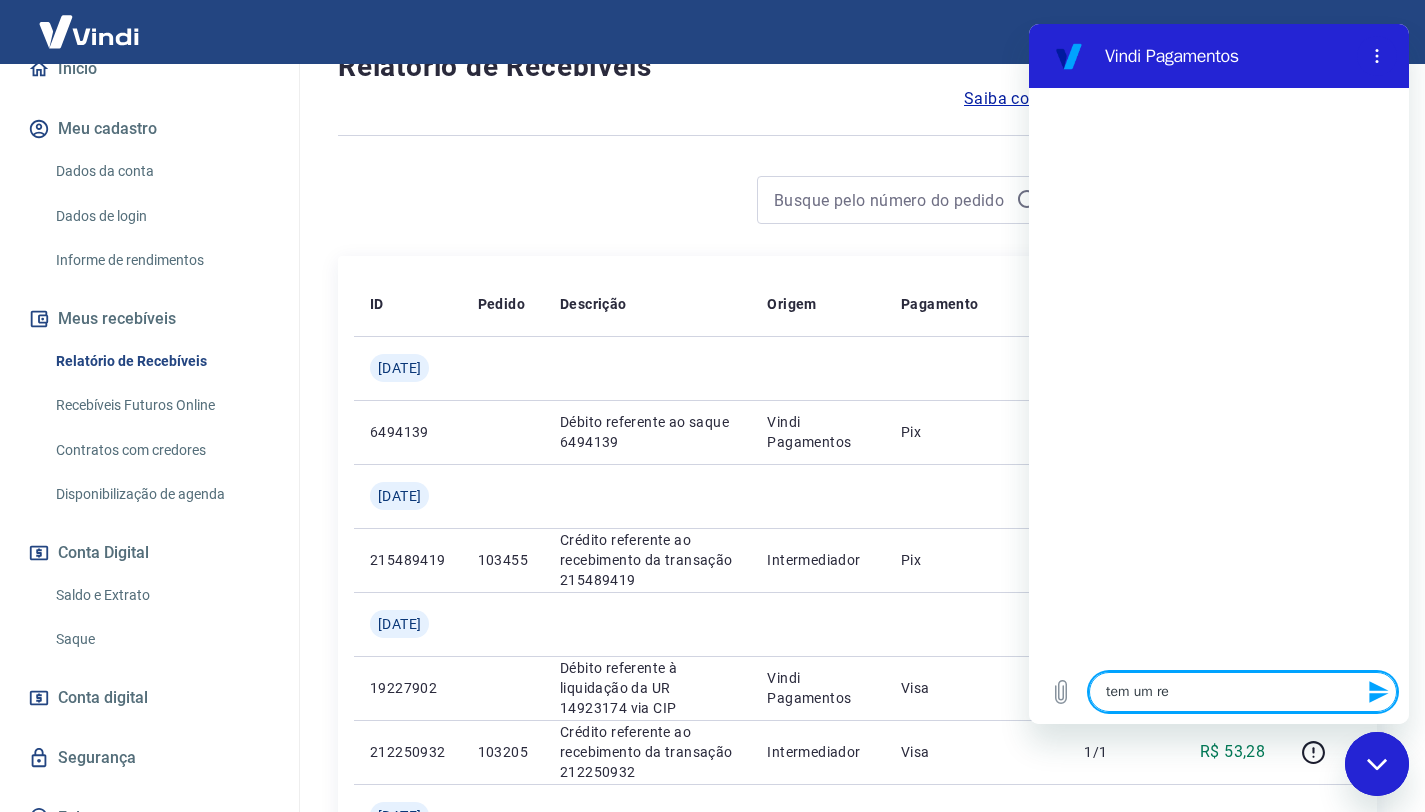 type on "tem um rec" 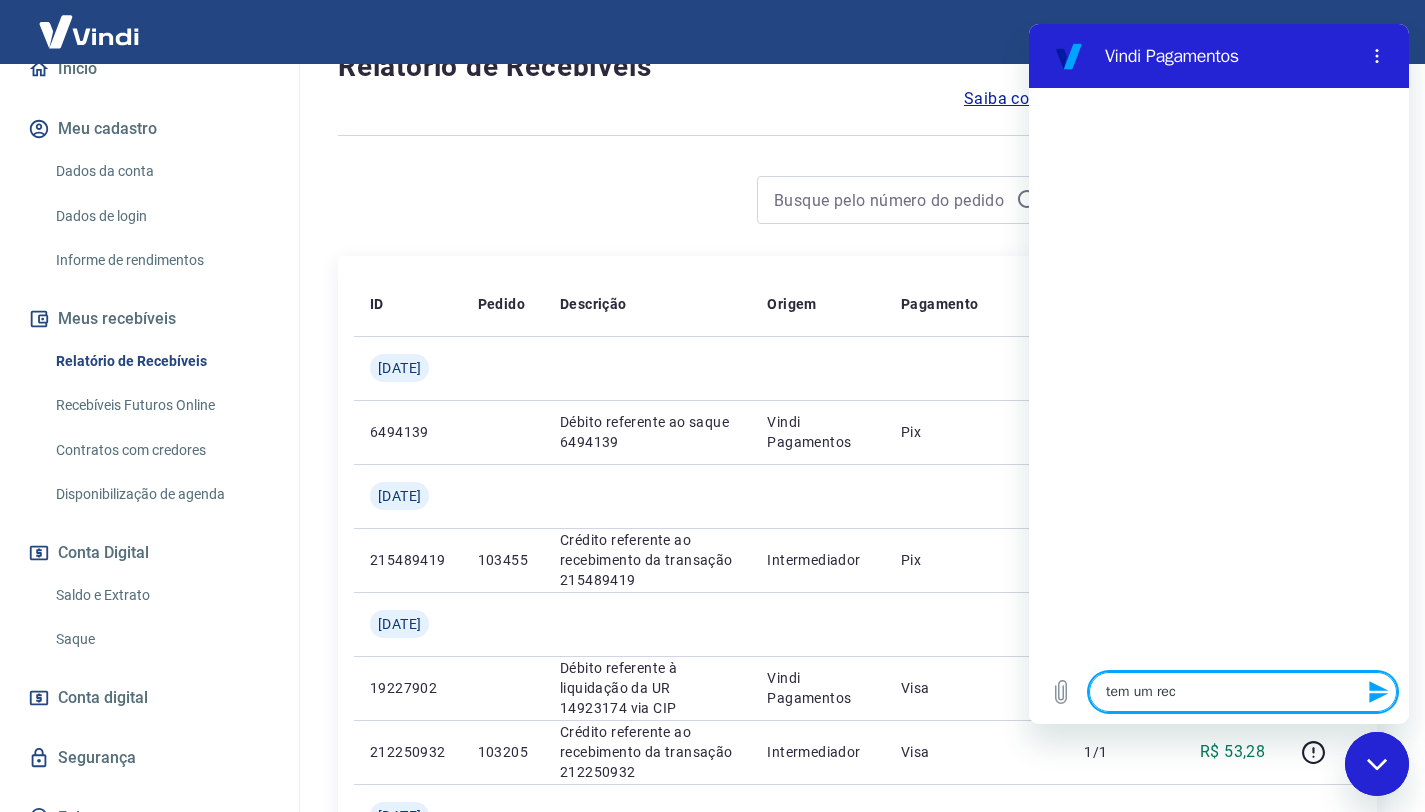 type on "tem um rece" 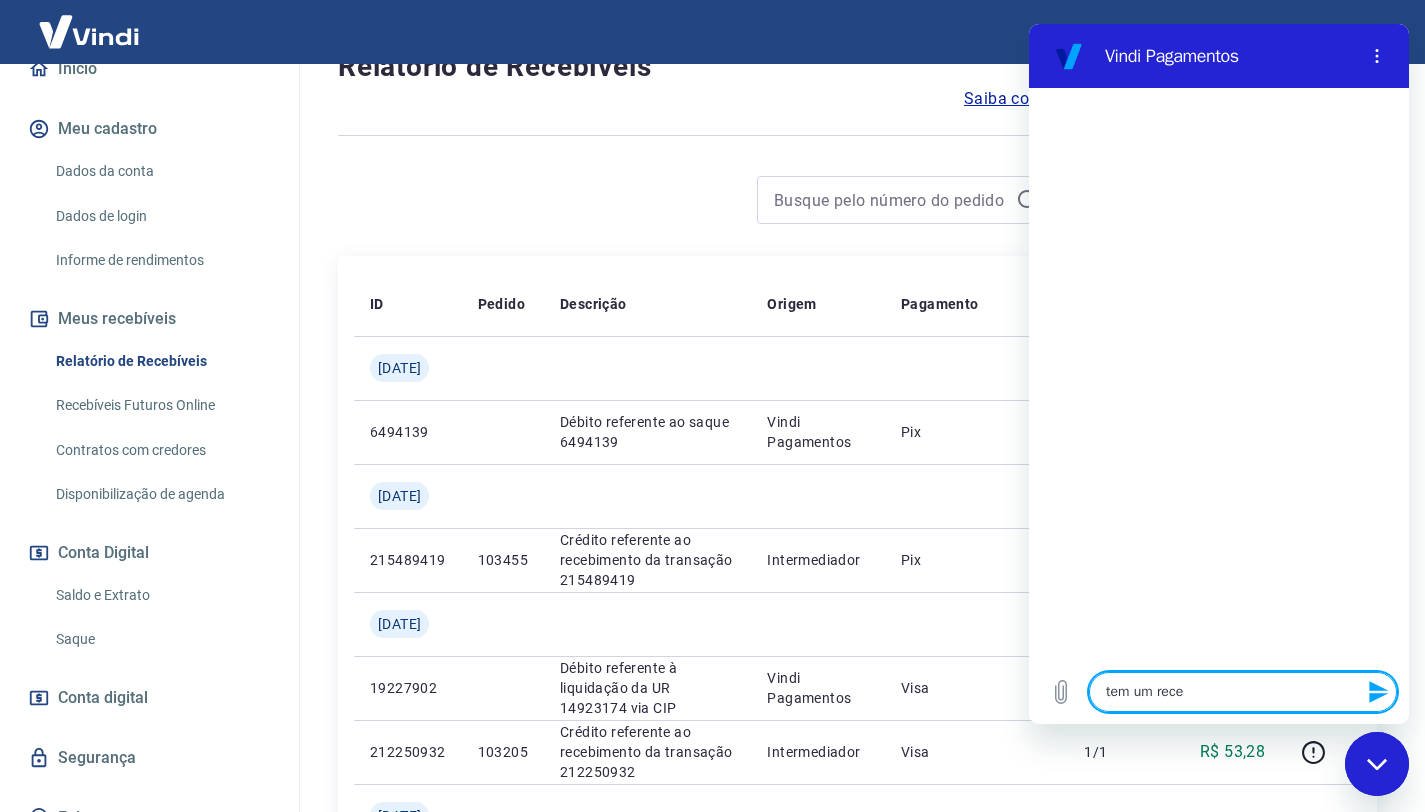 type on "tem um receb" 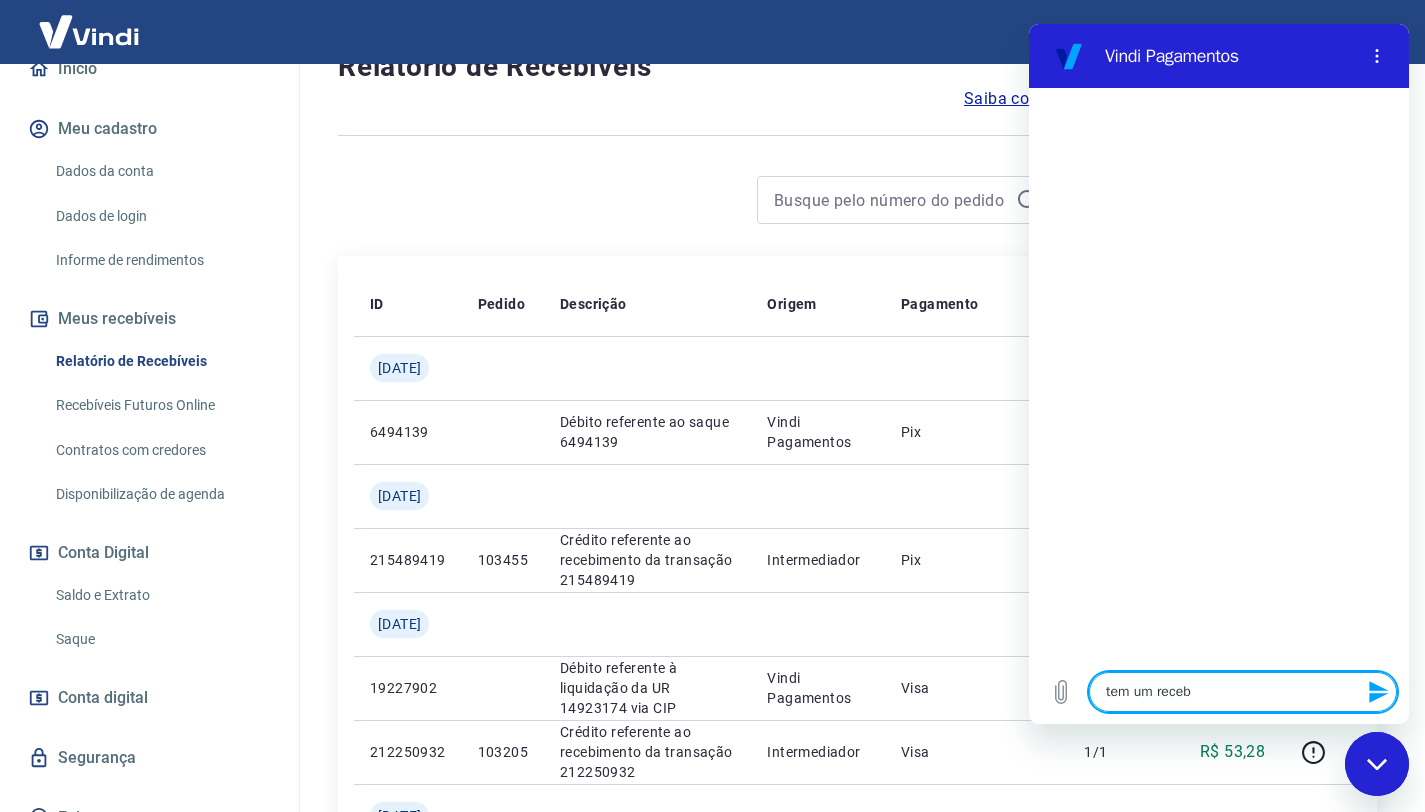 type on "tem um recebi" 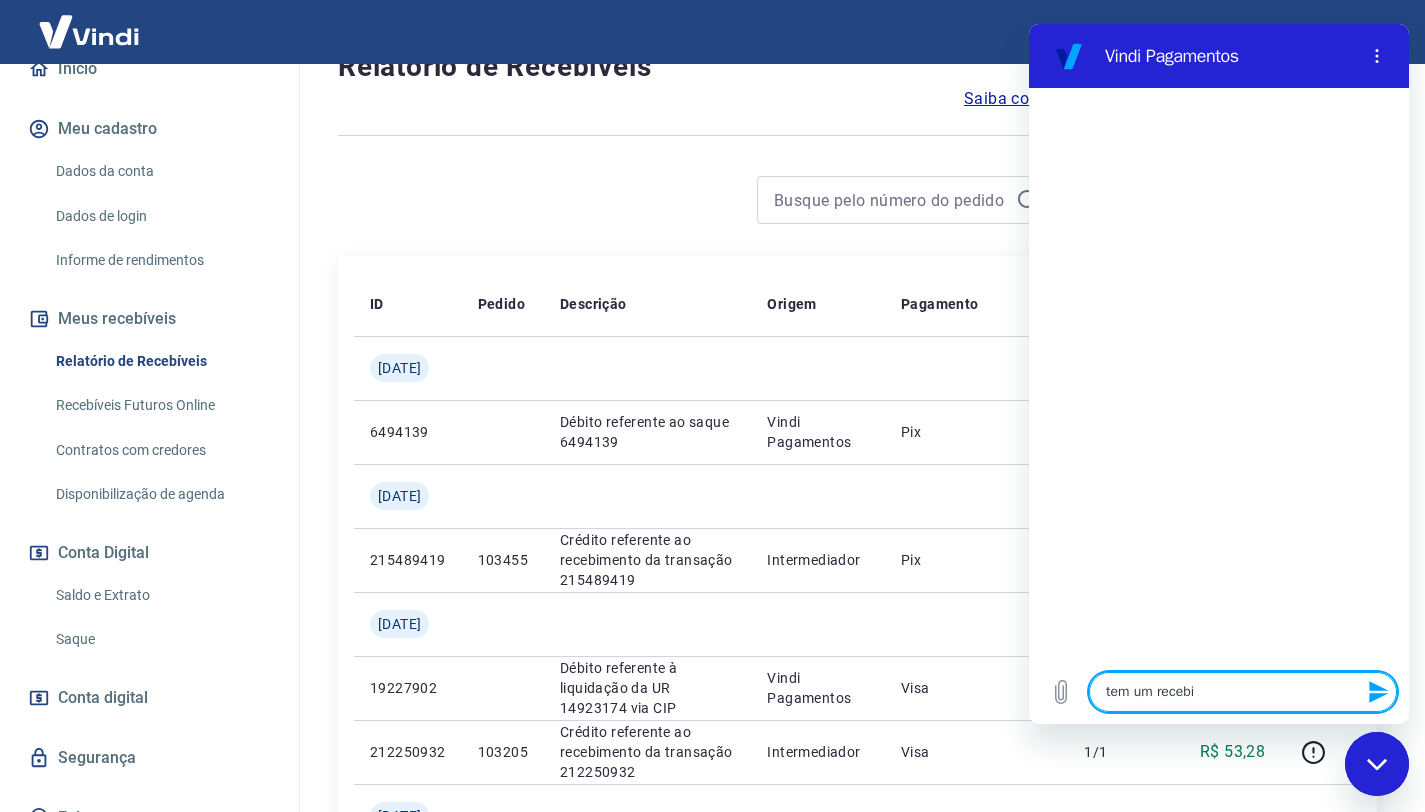 type on "tem um recebim" 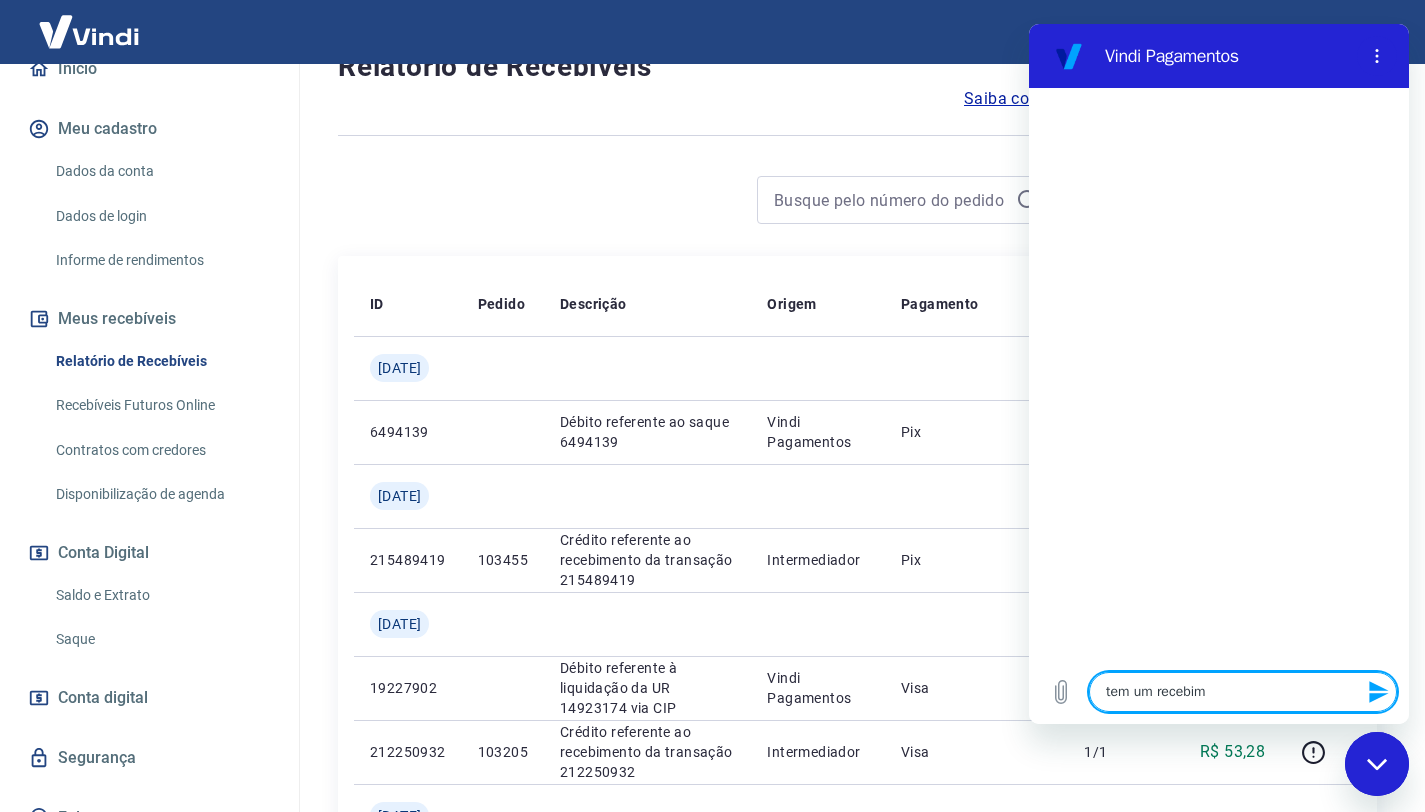 type on "tem um recebime" 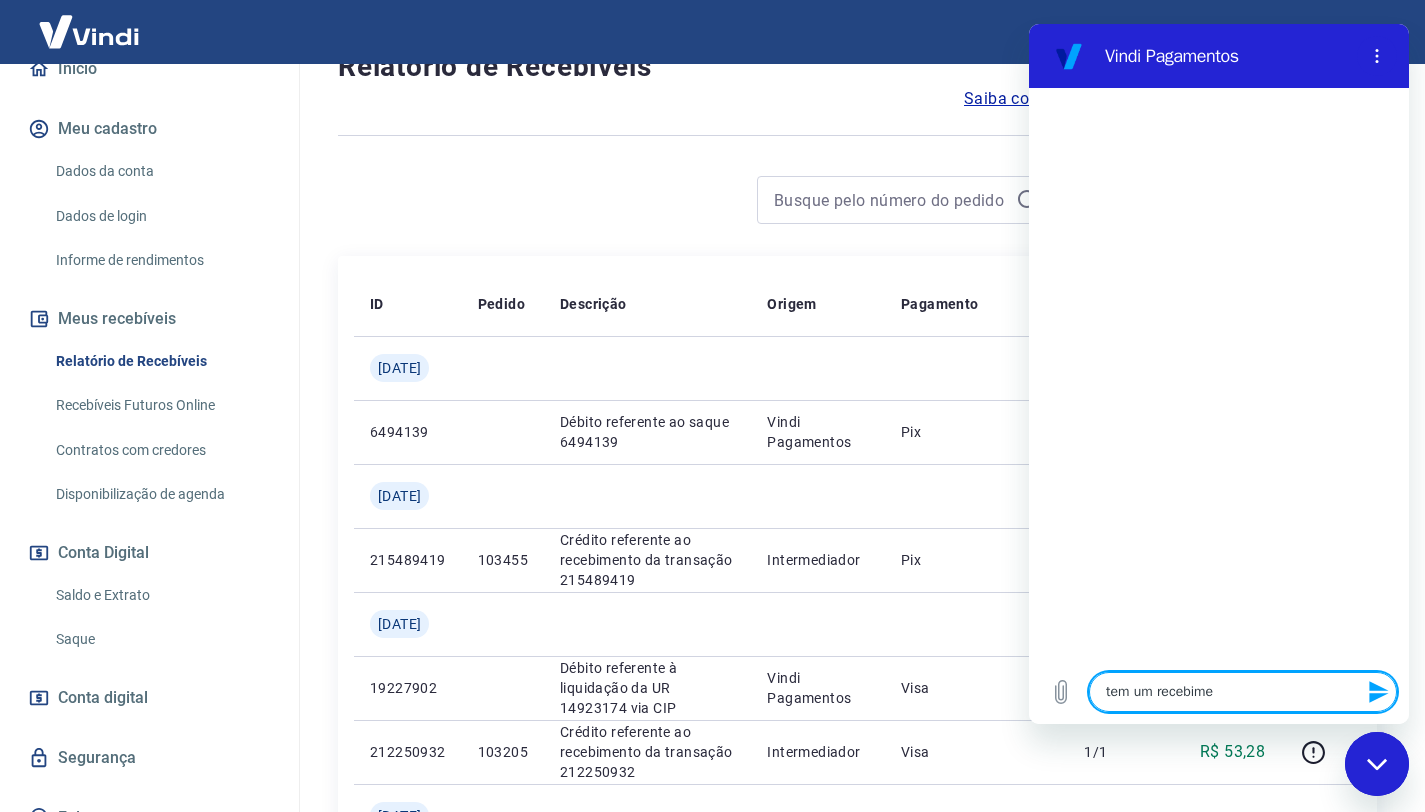 type on "tem um recebimen" 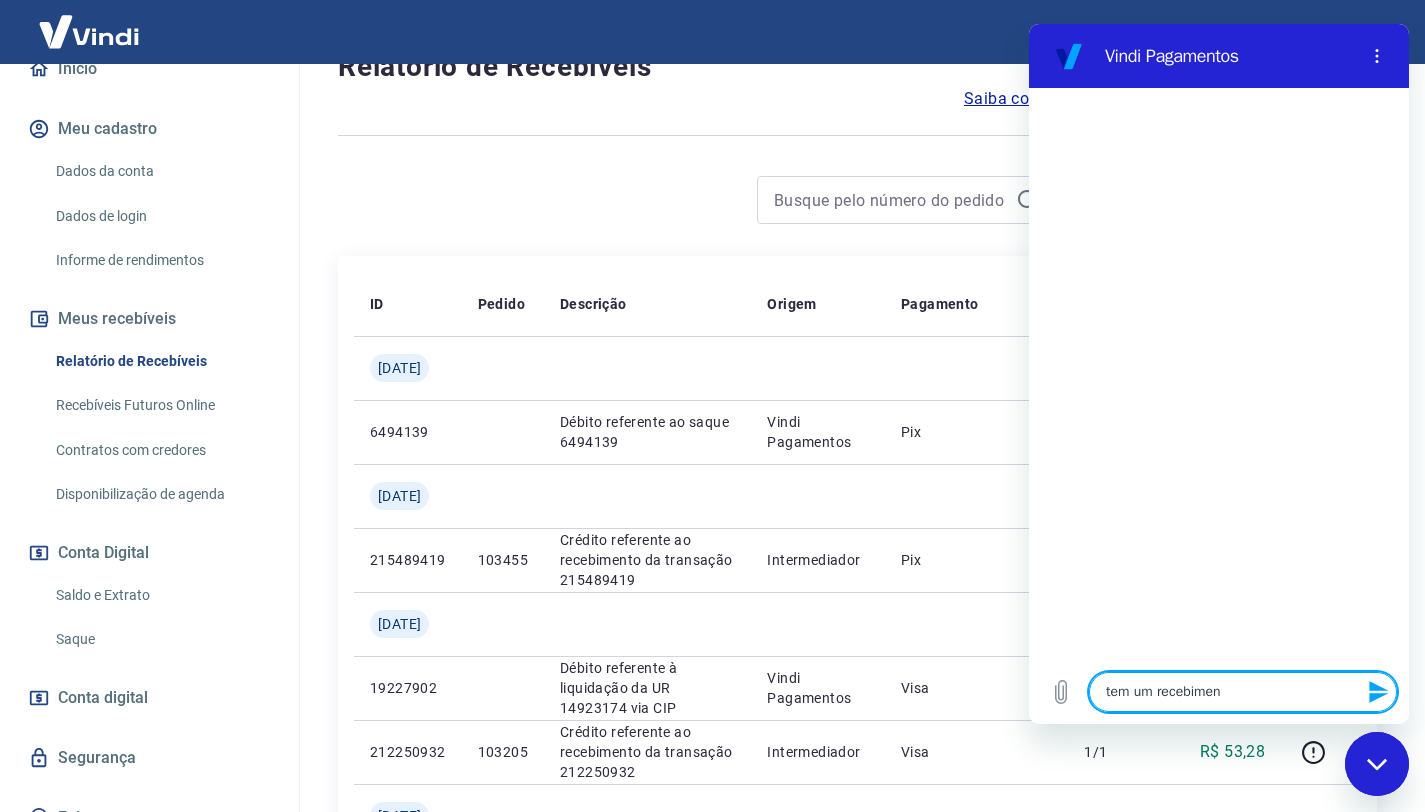 type on "tem um recebiment" 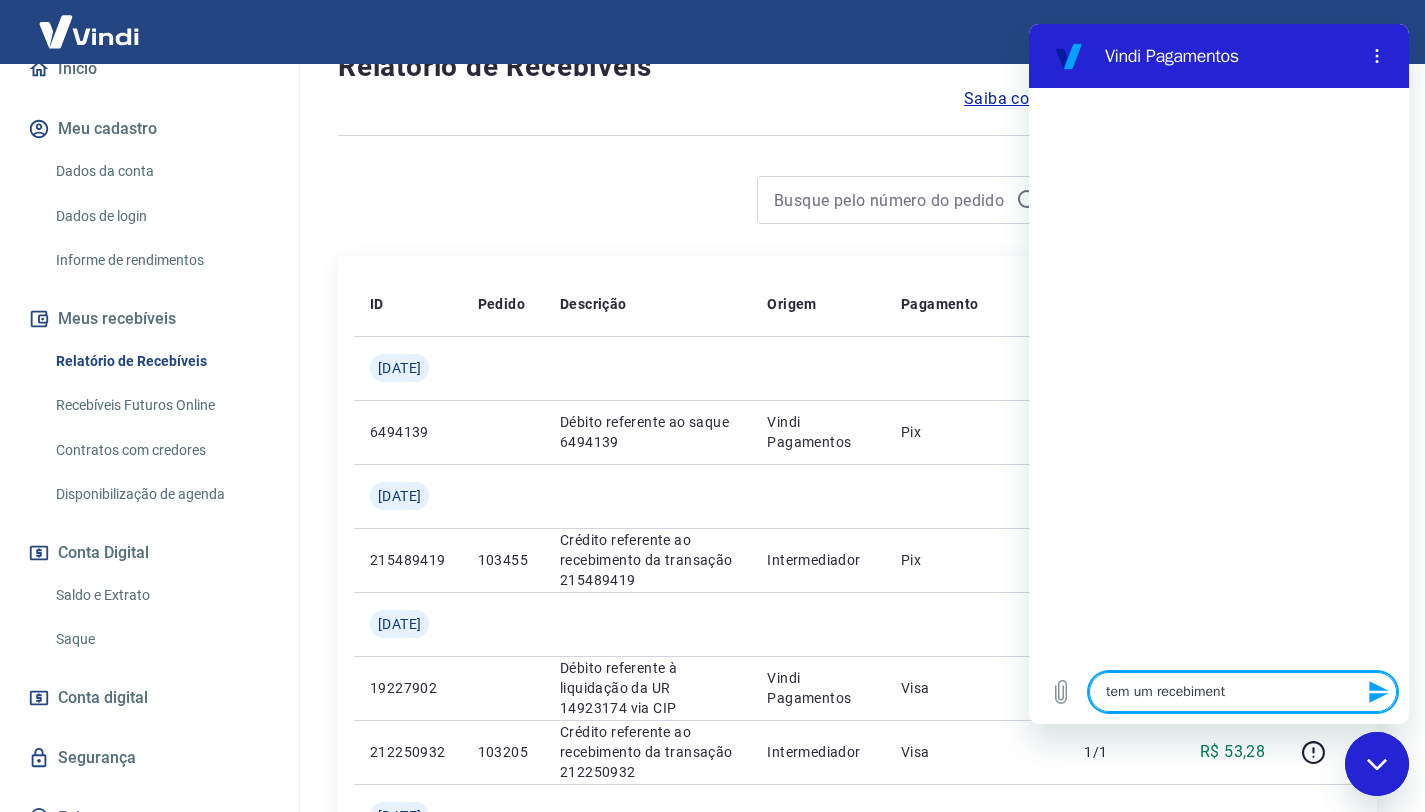 type on "tem um recebimento" 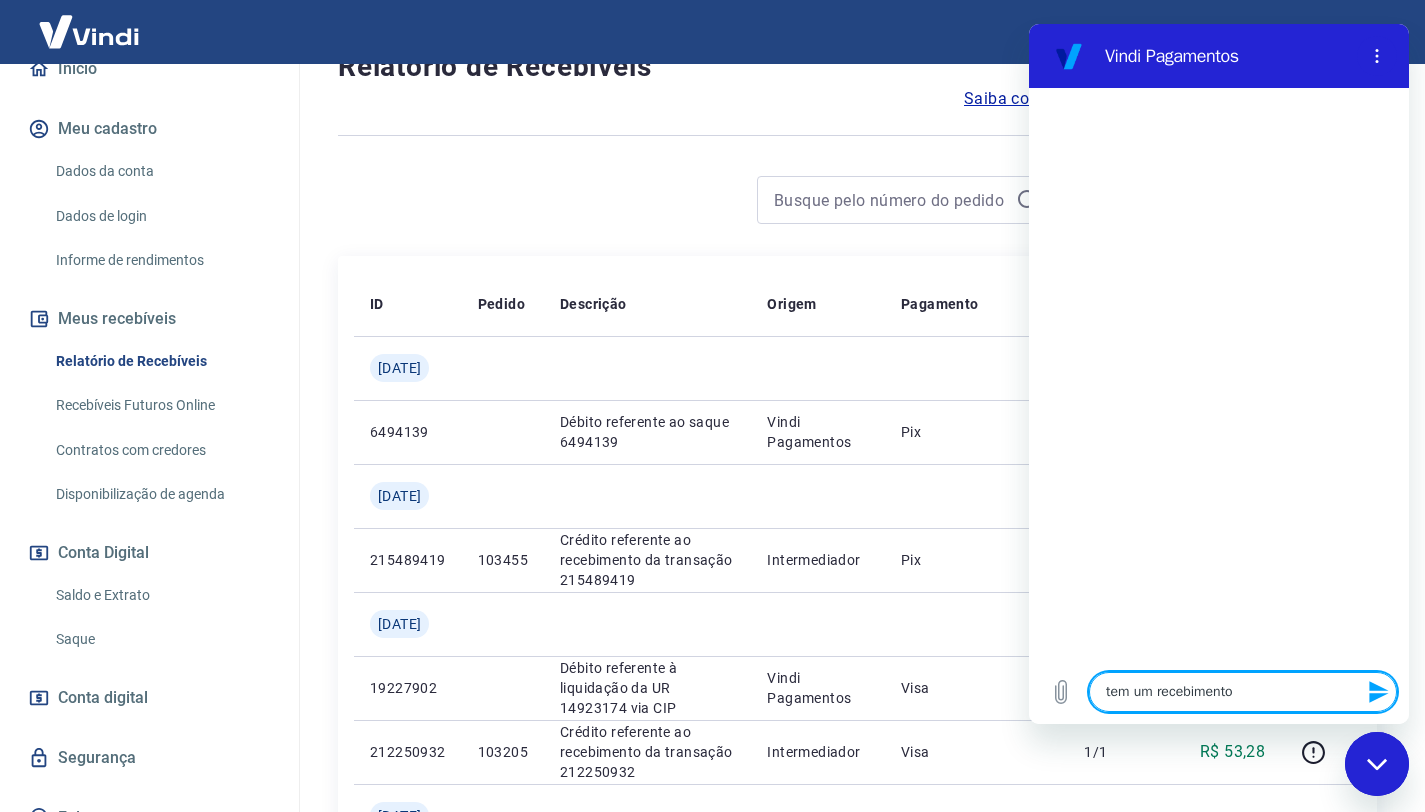 type on "tem um recebimento" 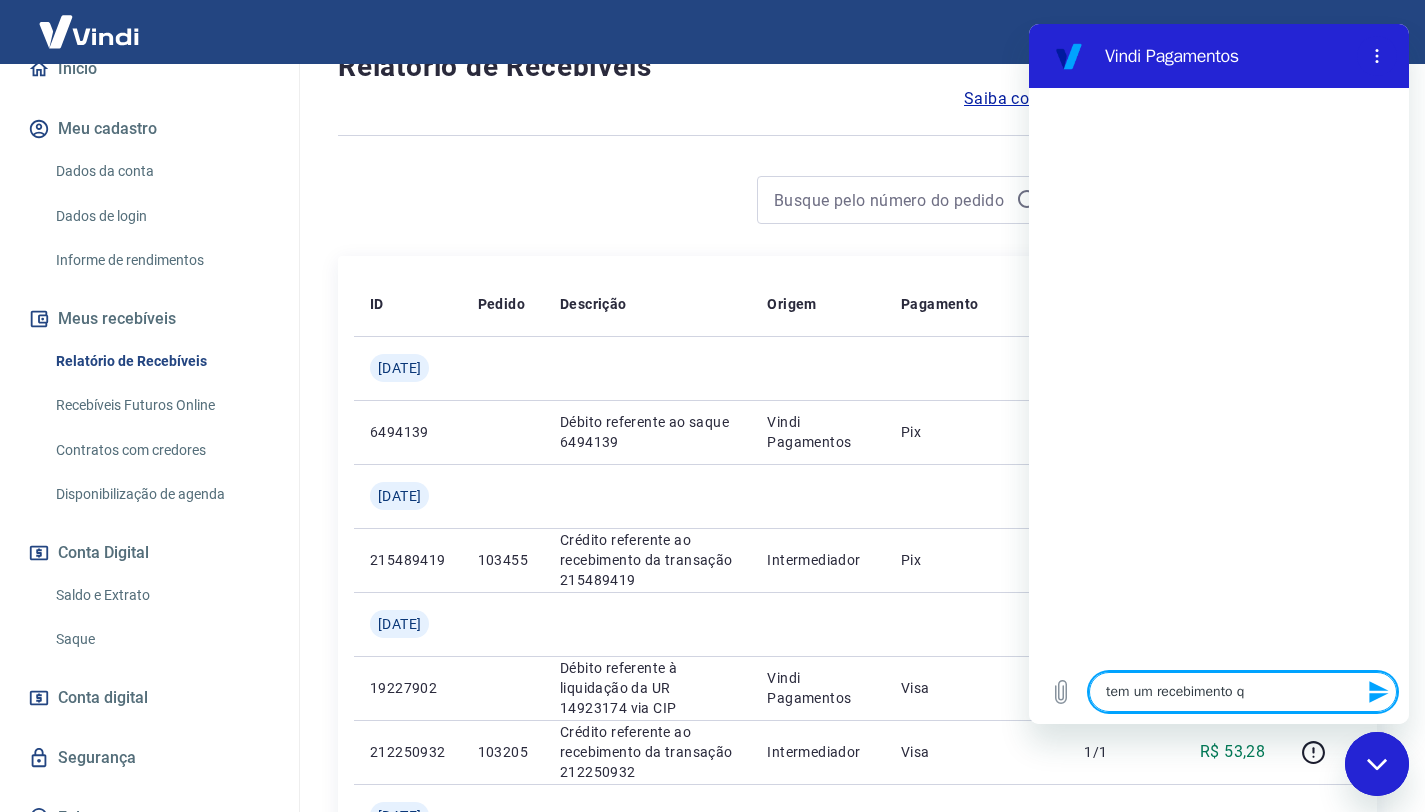 type on "tem um recebimento qu" 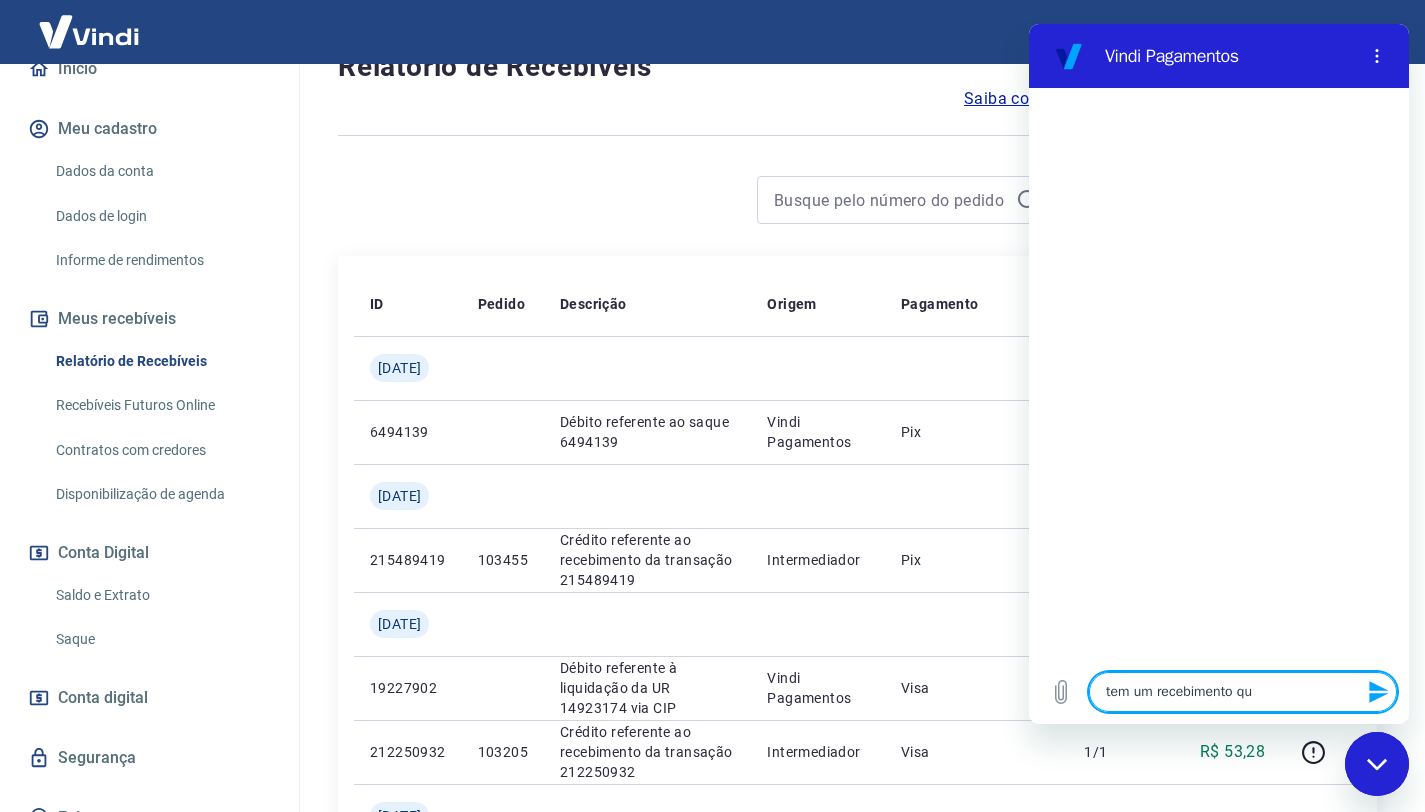 type on "tem um recebimento que" 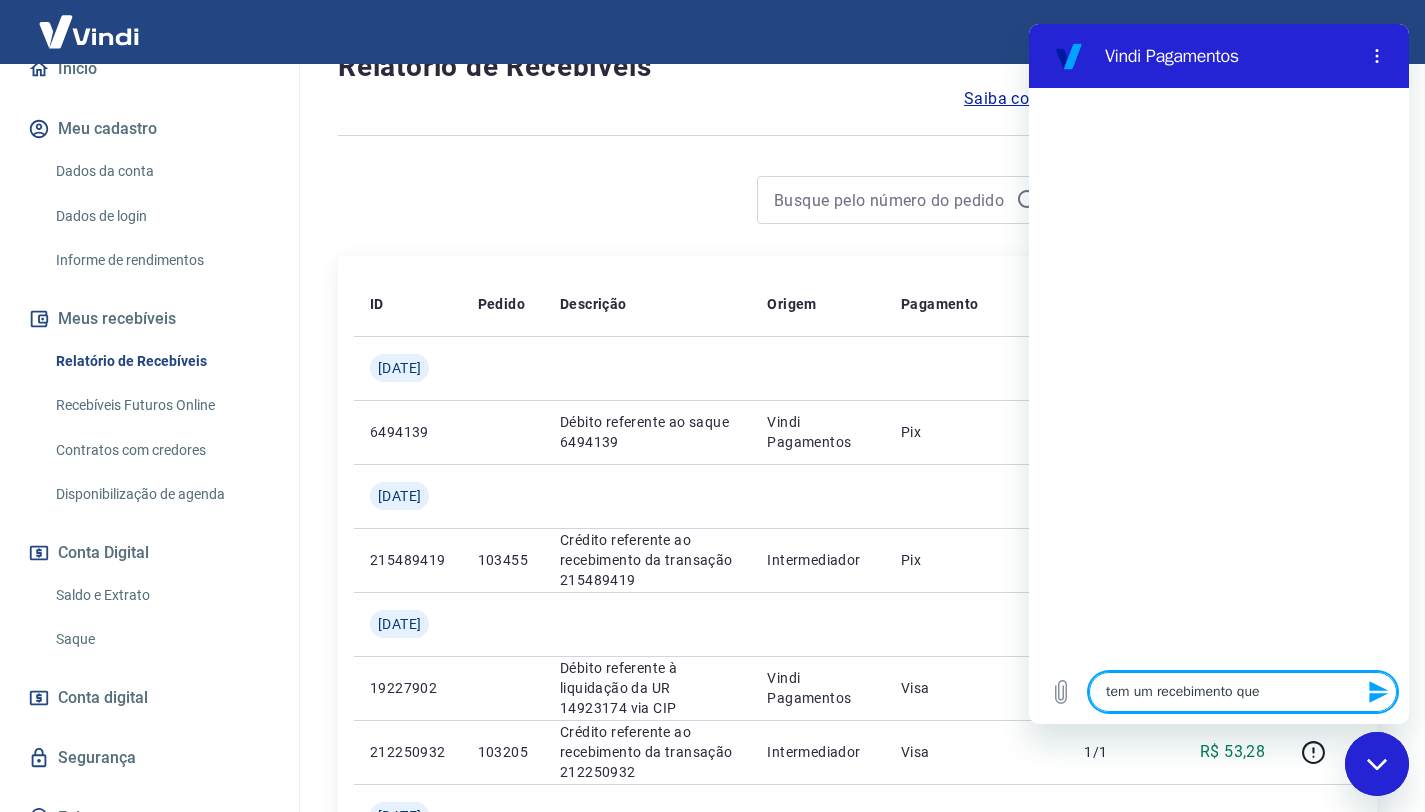 type on "tem um recebimento que" 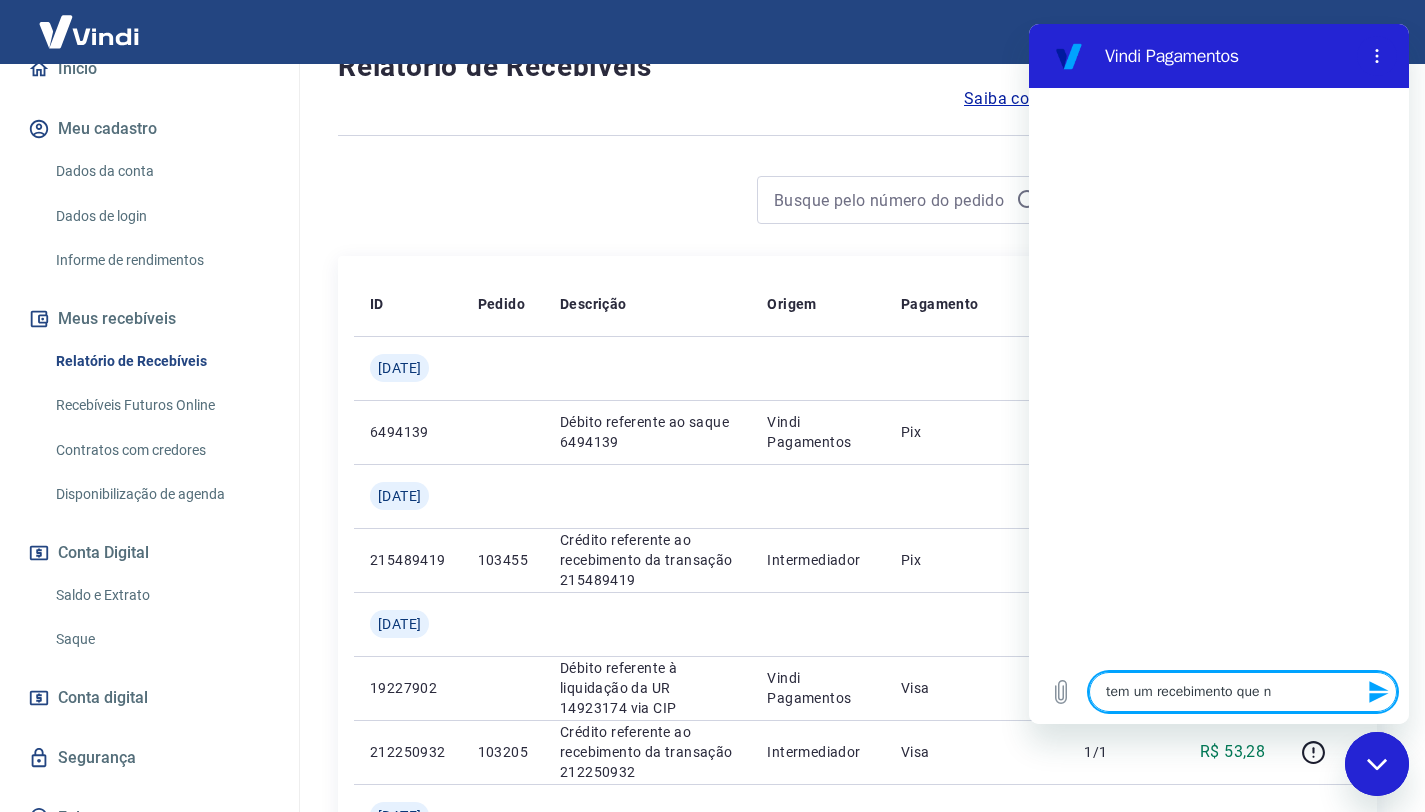type on "tem um recebimento que n˜" 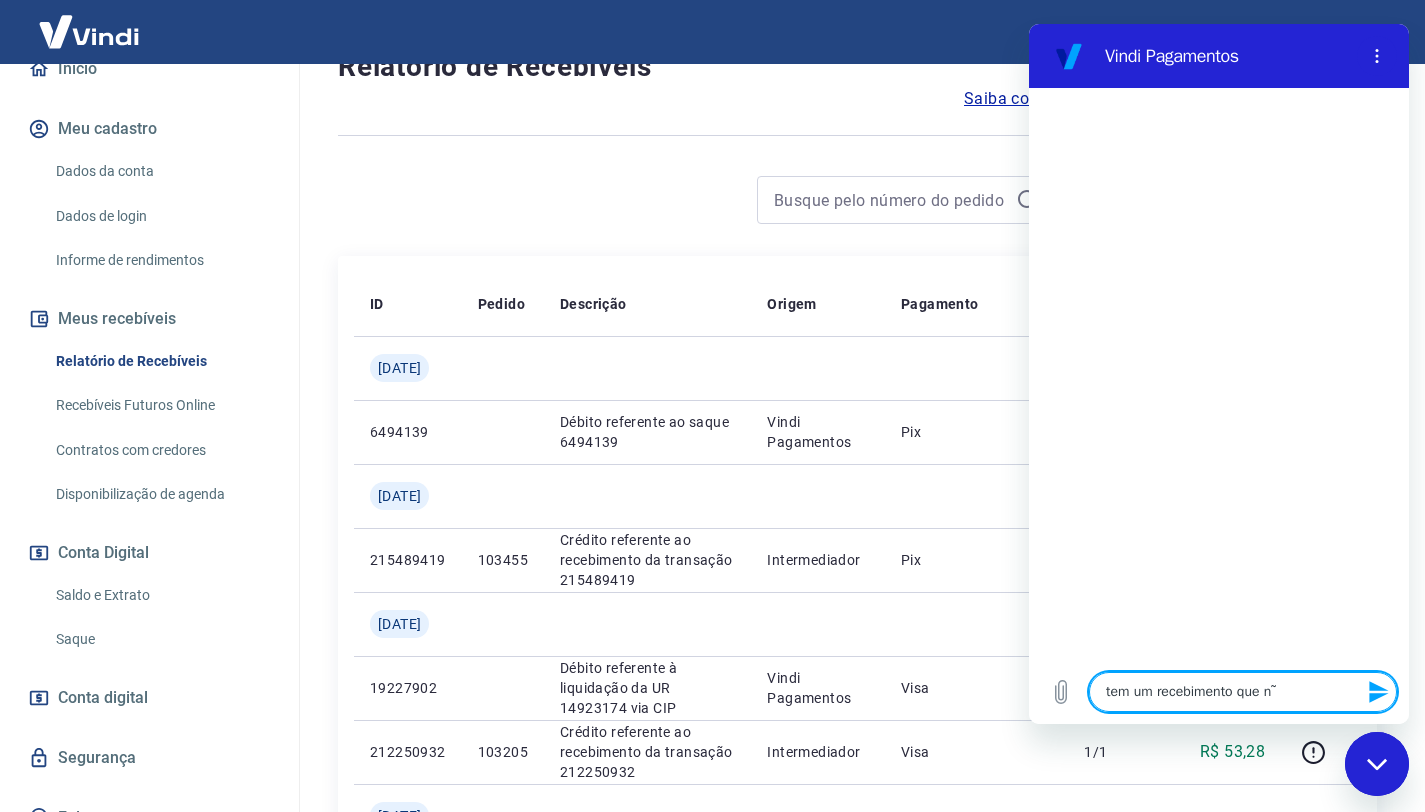 type on "tem um recebimento que nã" 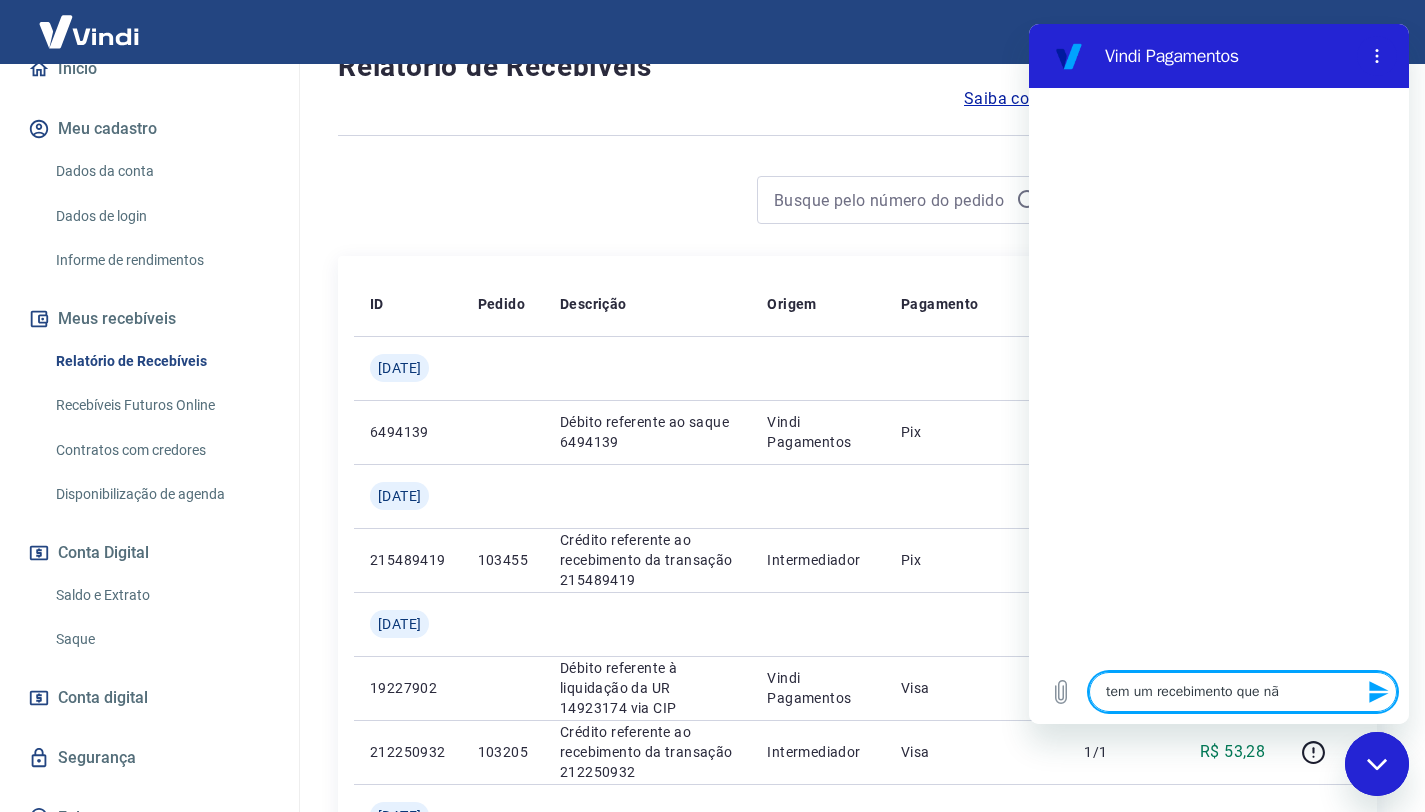 type on "tem um recebimento que não" 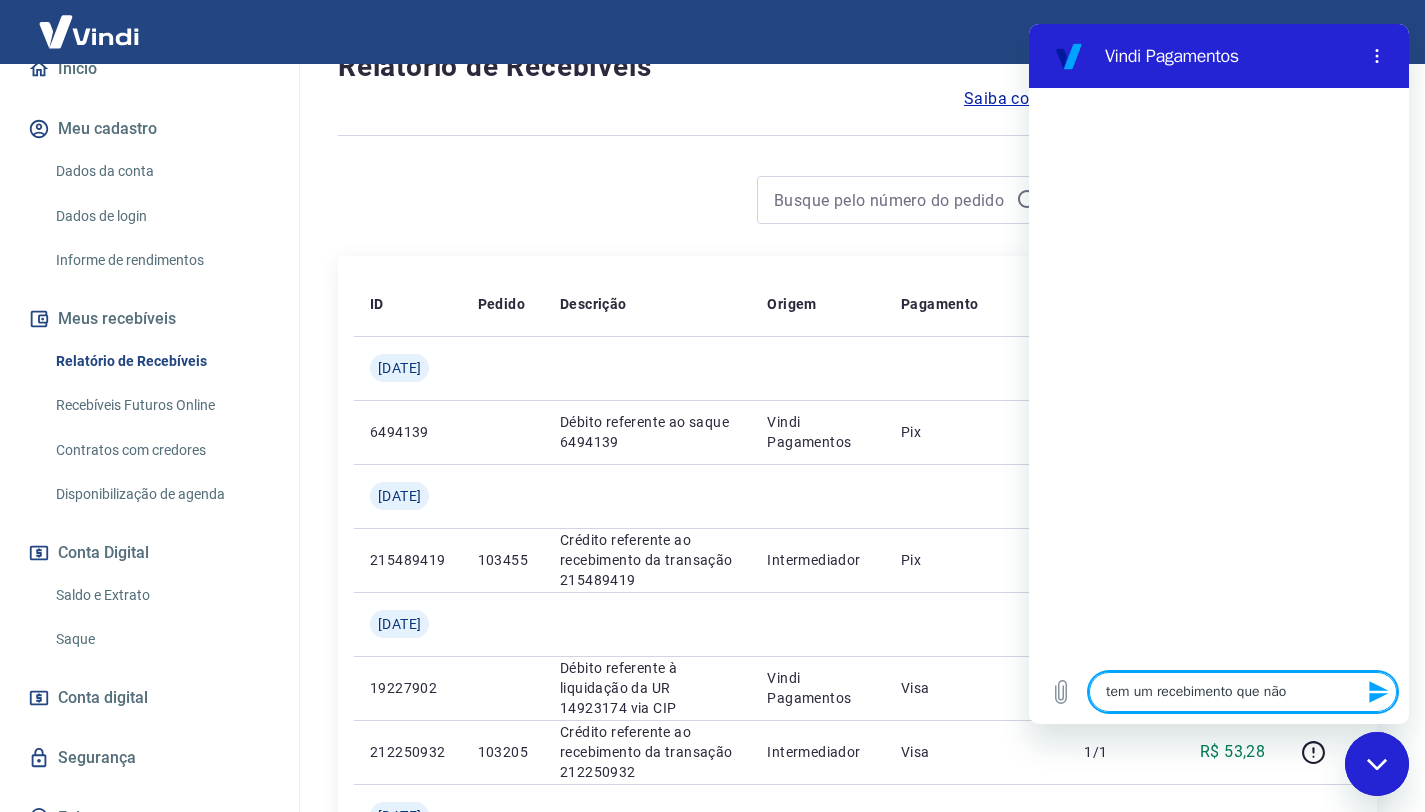 type on "x" 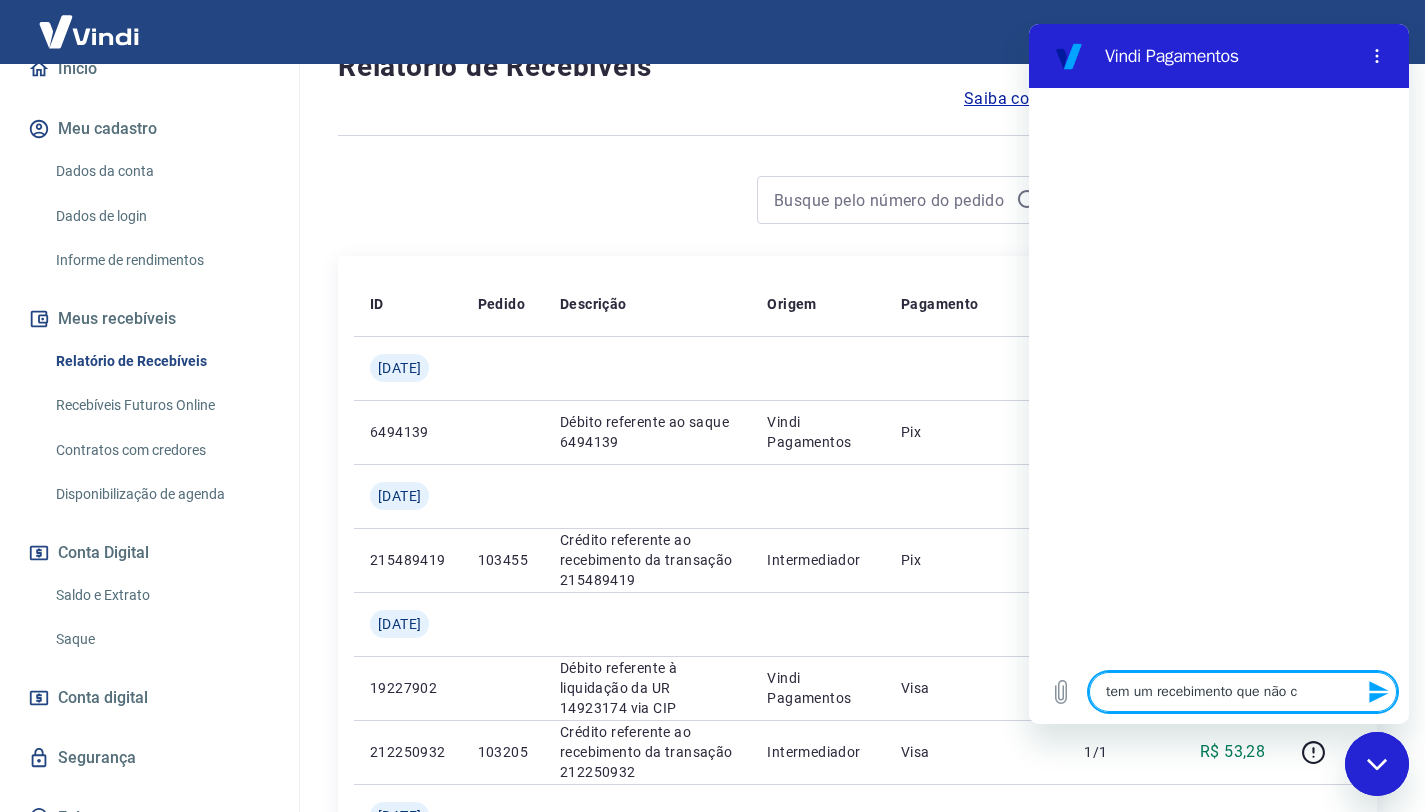 type on "tem um recebimento que não ca" 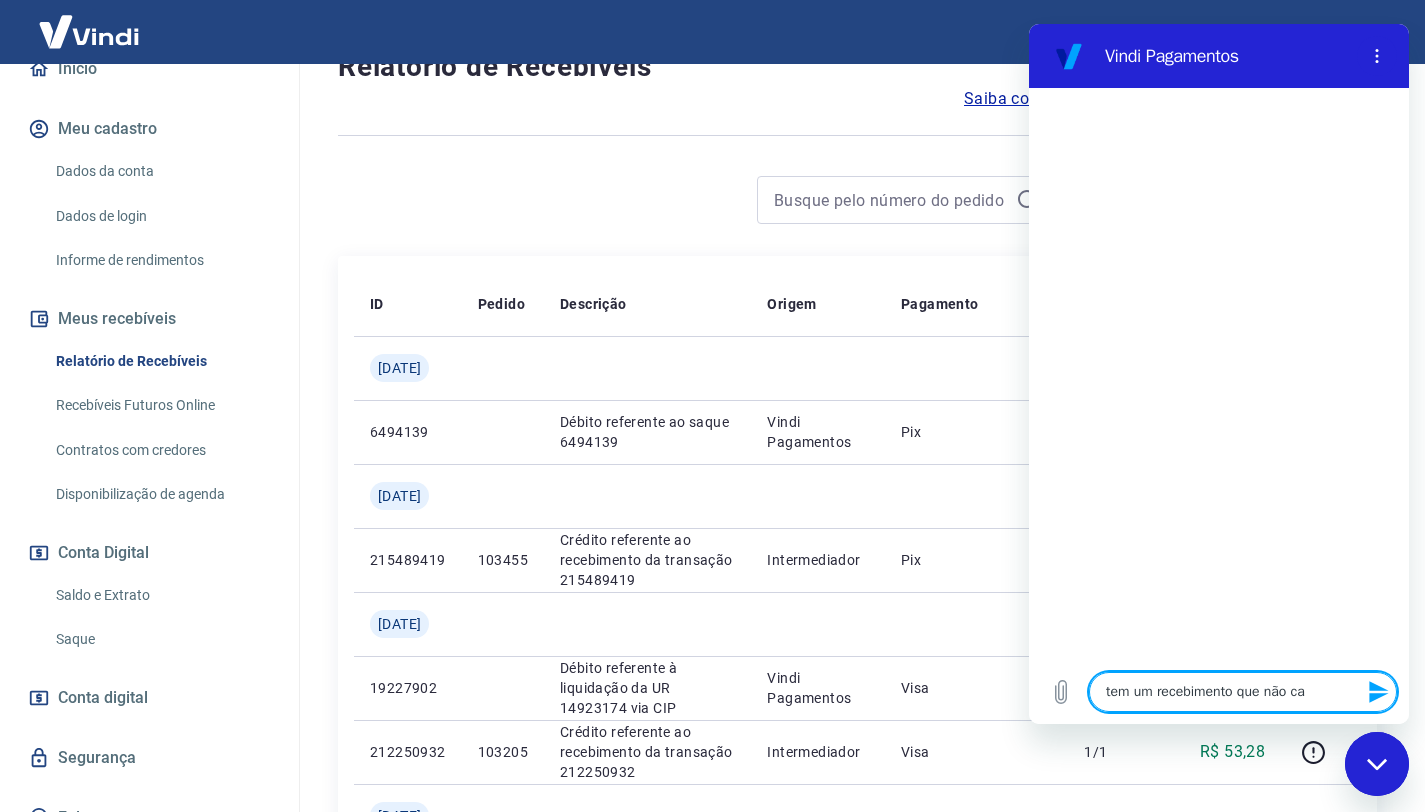 type on "tem um recebimento que não cai" 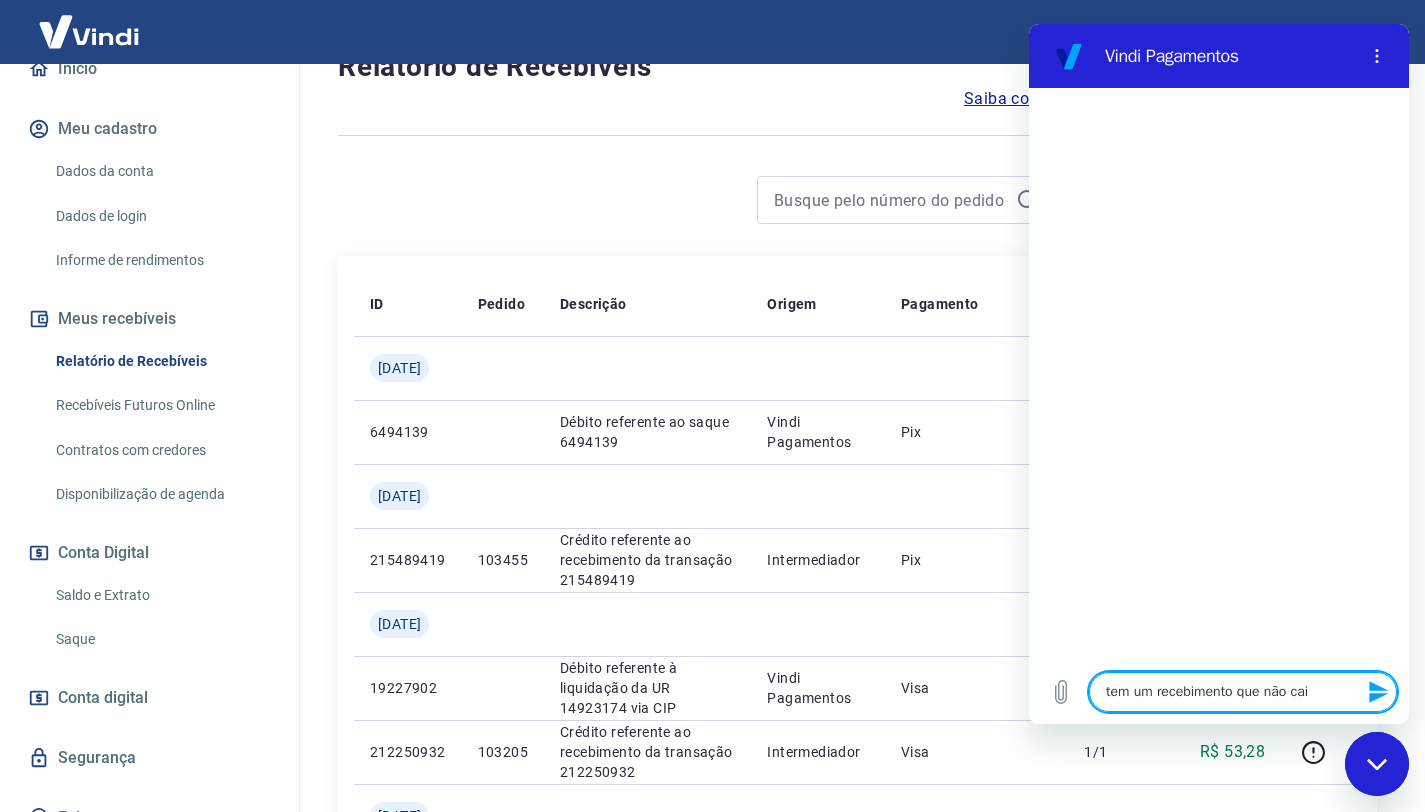 type on "tem um recebimento que não caiu" 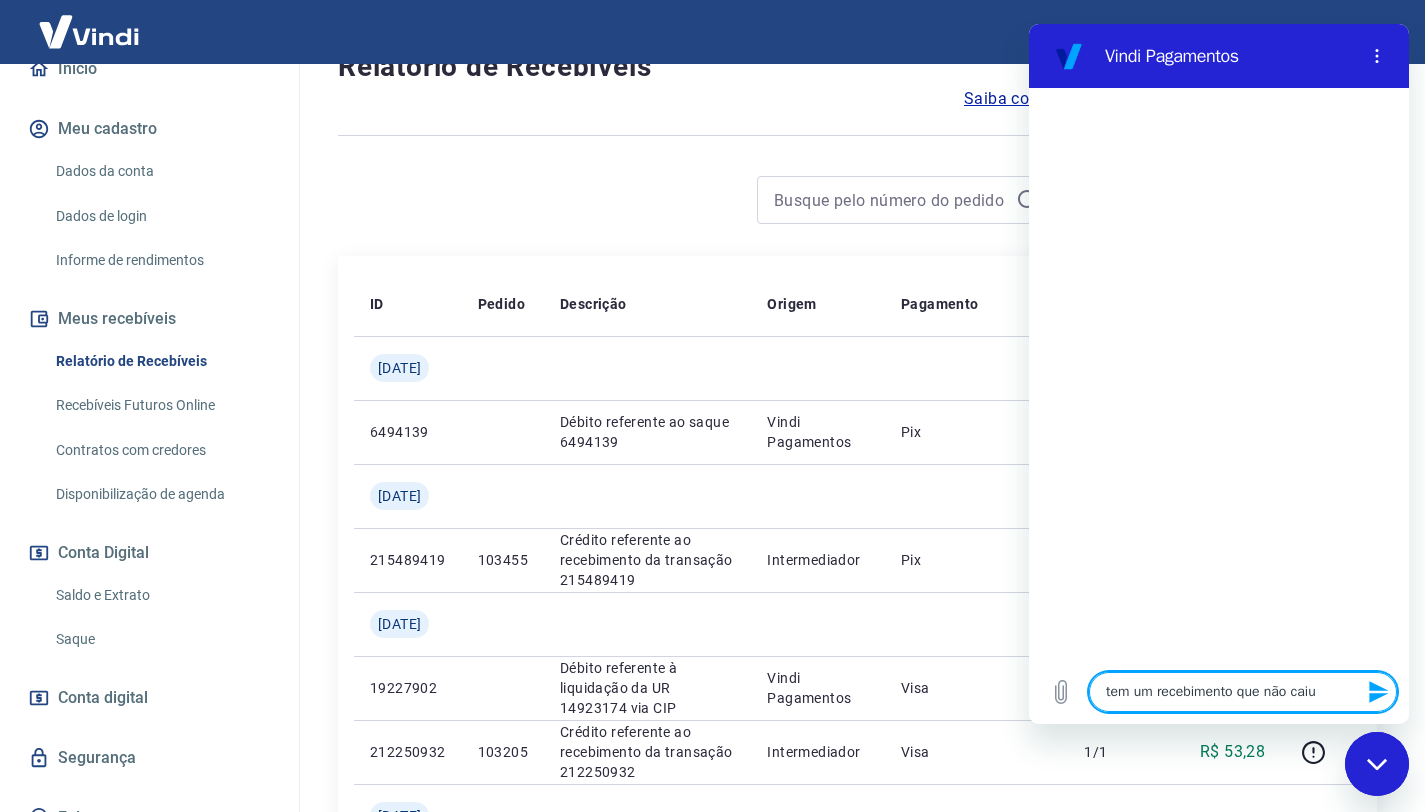 type 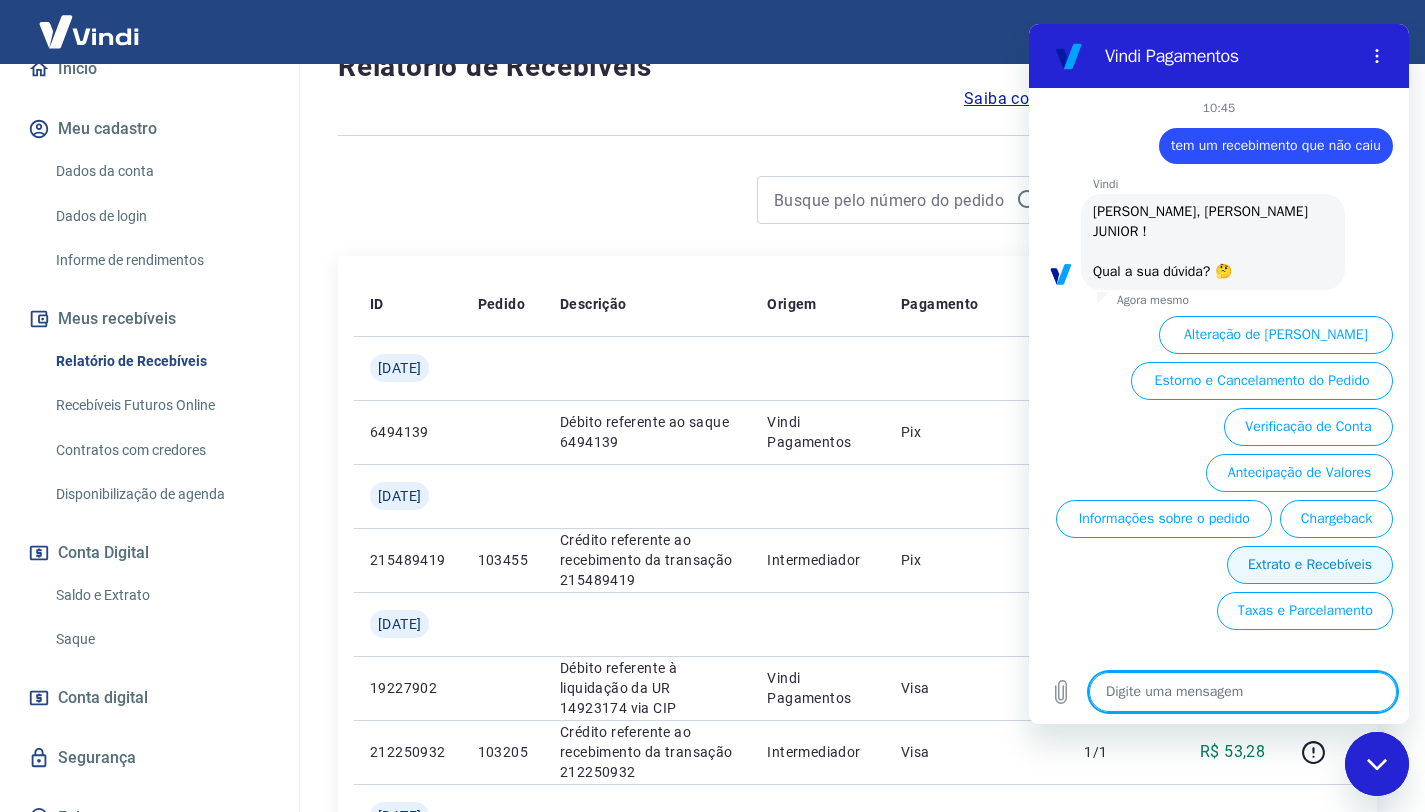 click on "Extrato e Recebíveis" at bounding box center (1310, 565) 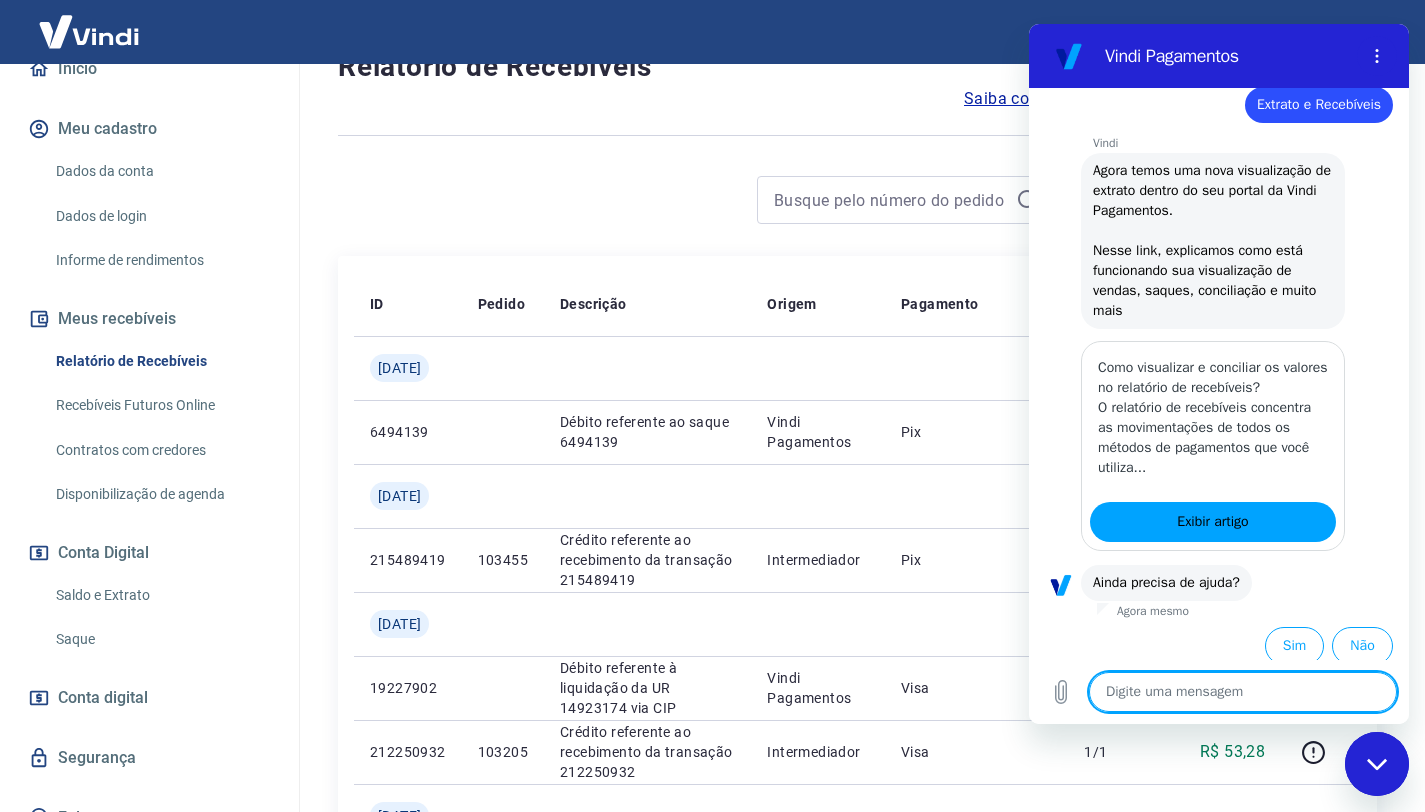 scroll, scrollTop: 225, scrollLeft: 0, axis: vertical 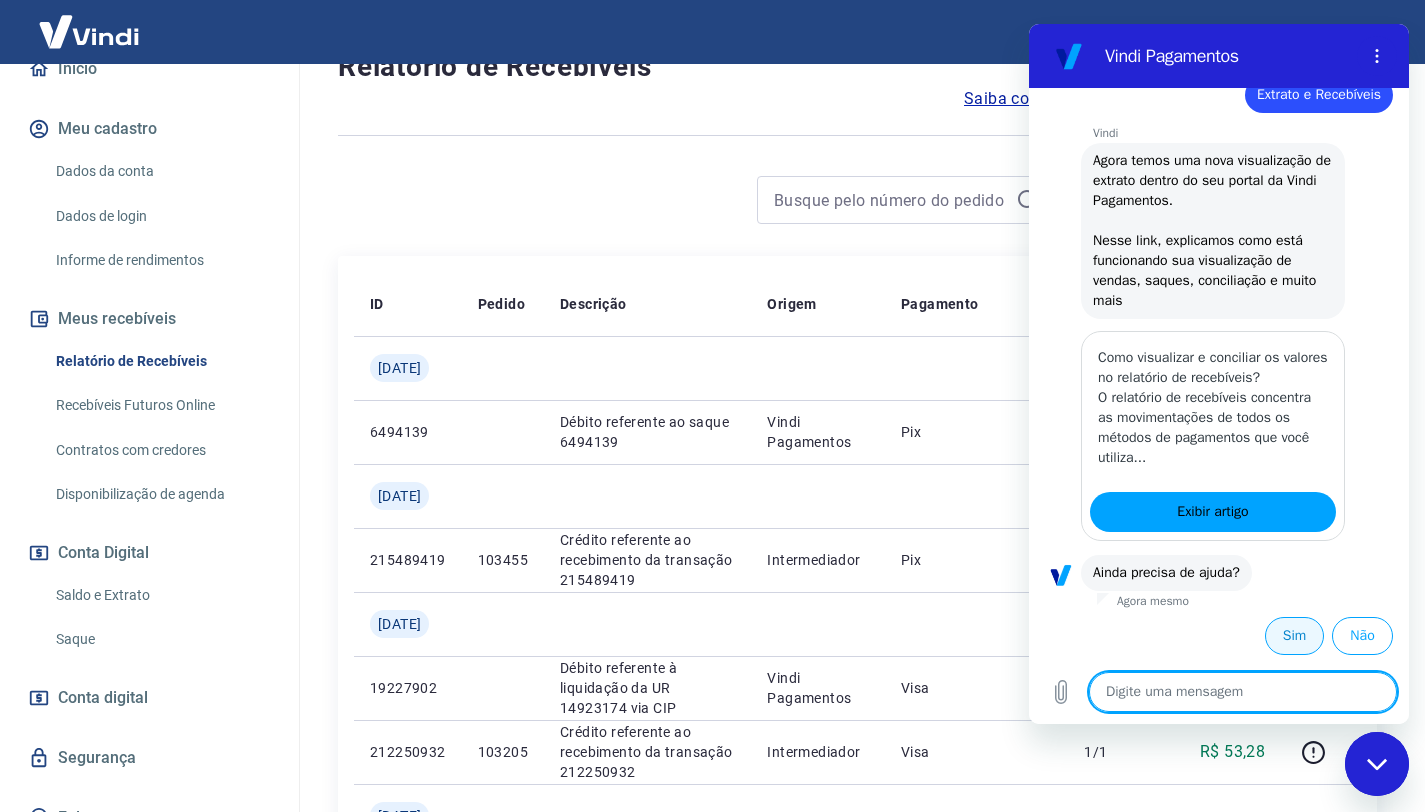 click on "Sim" at bounding box center [1294, 636] 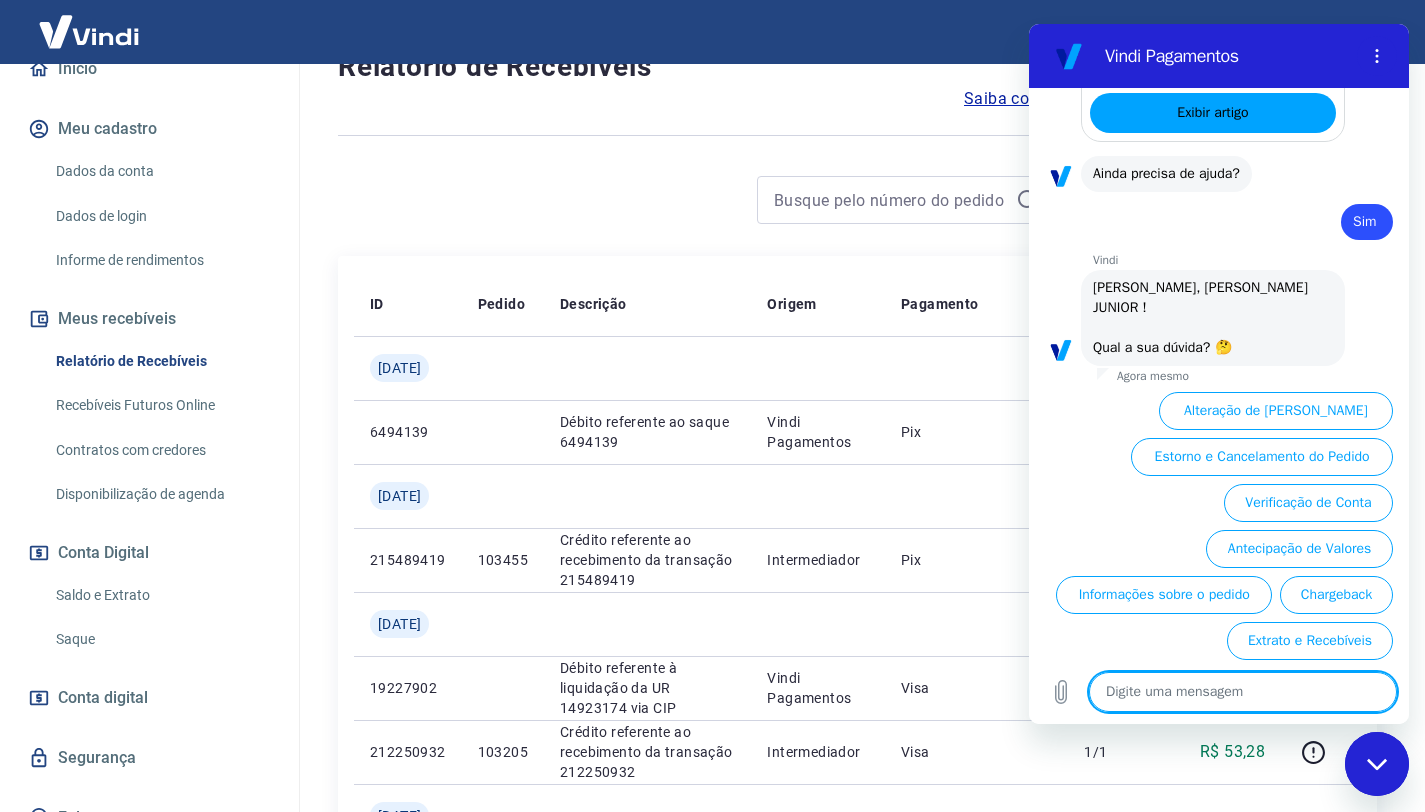 scroll, scrollTop: 655, scrollLeft: 0, axis: vertical 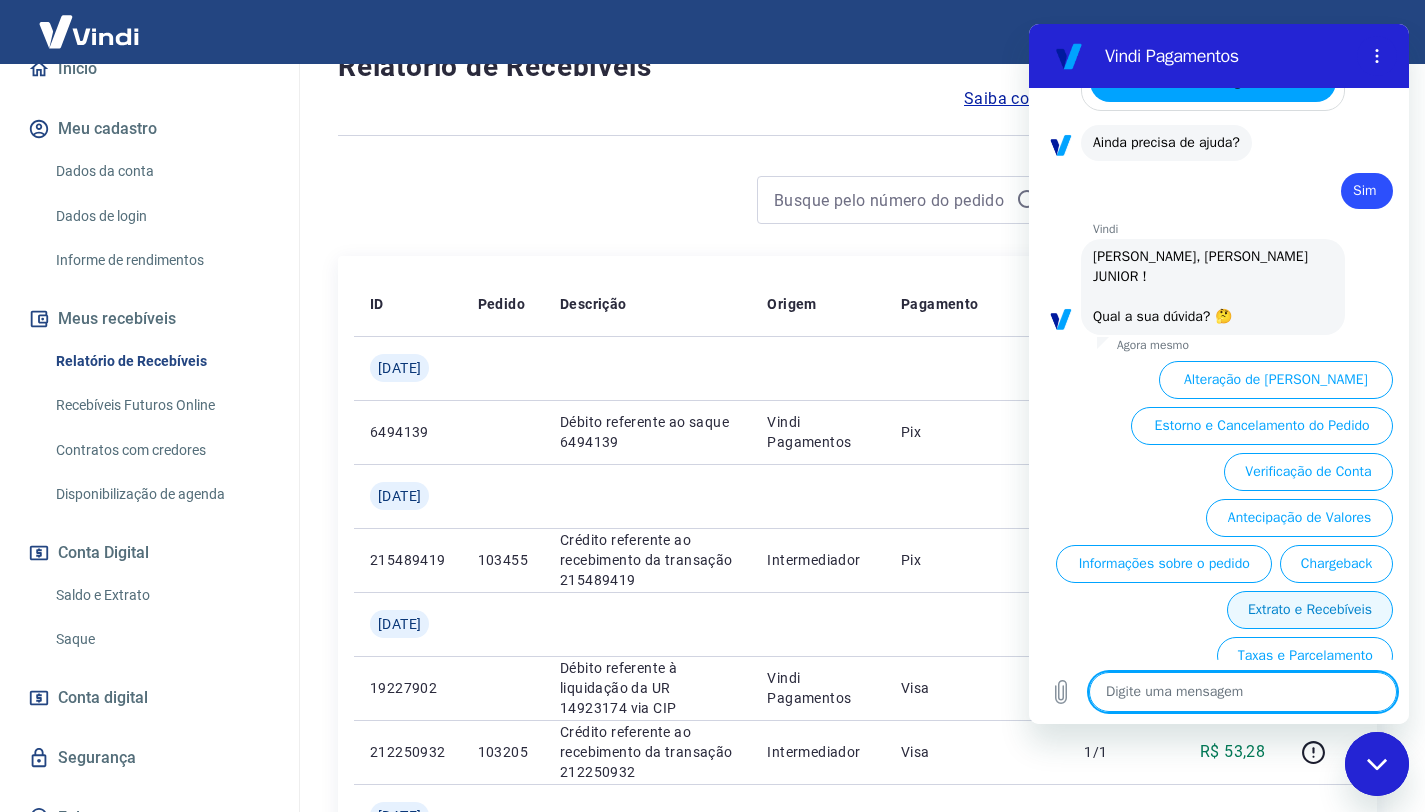 click on "Extrato e Recebíveis" at bounding box center [1310, 610] 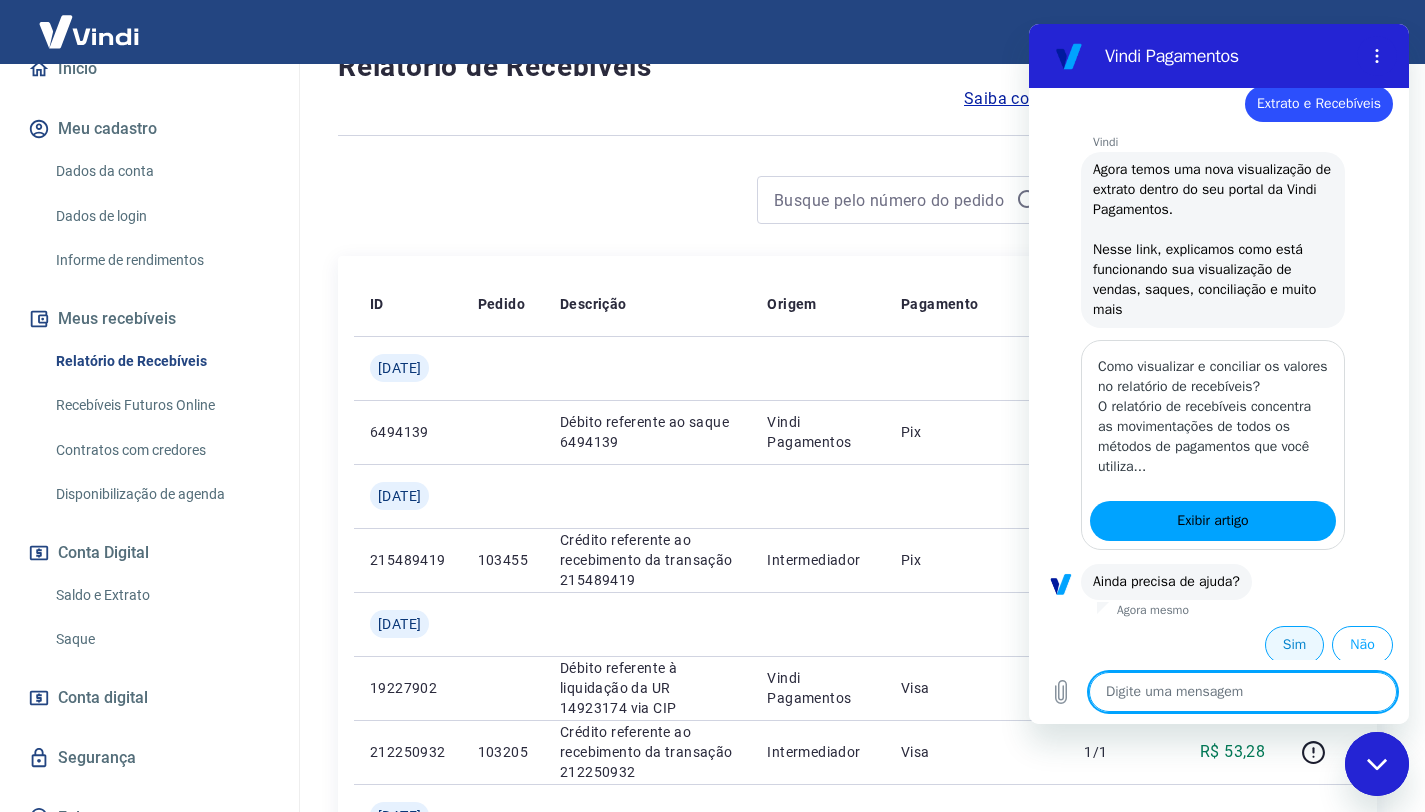 scroll, scrollTop: 925, scrollLeft: 0, axis: vertical 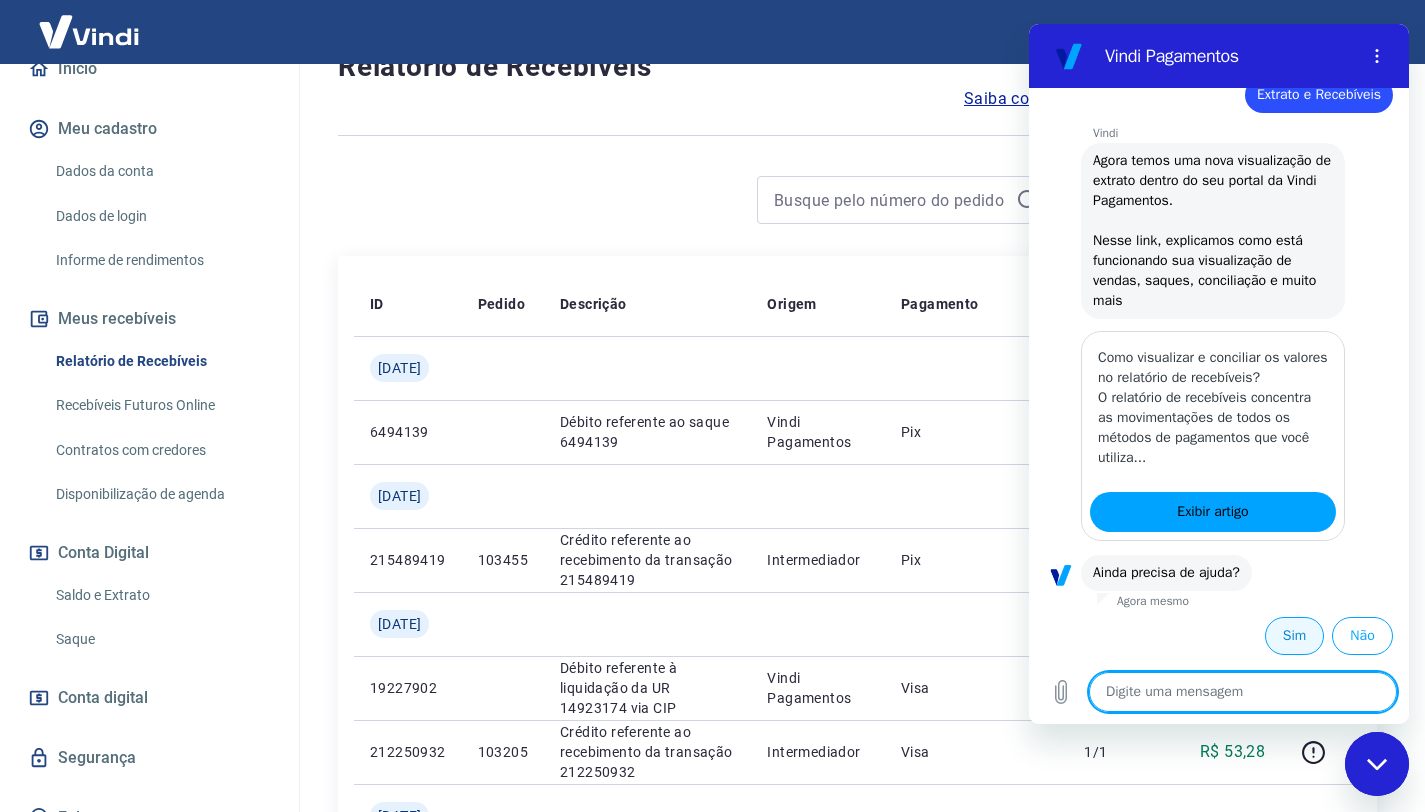 click on "Sim" at bounding box center (1294, 636) 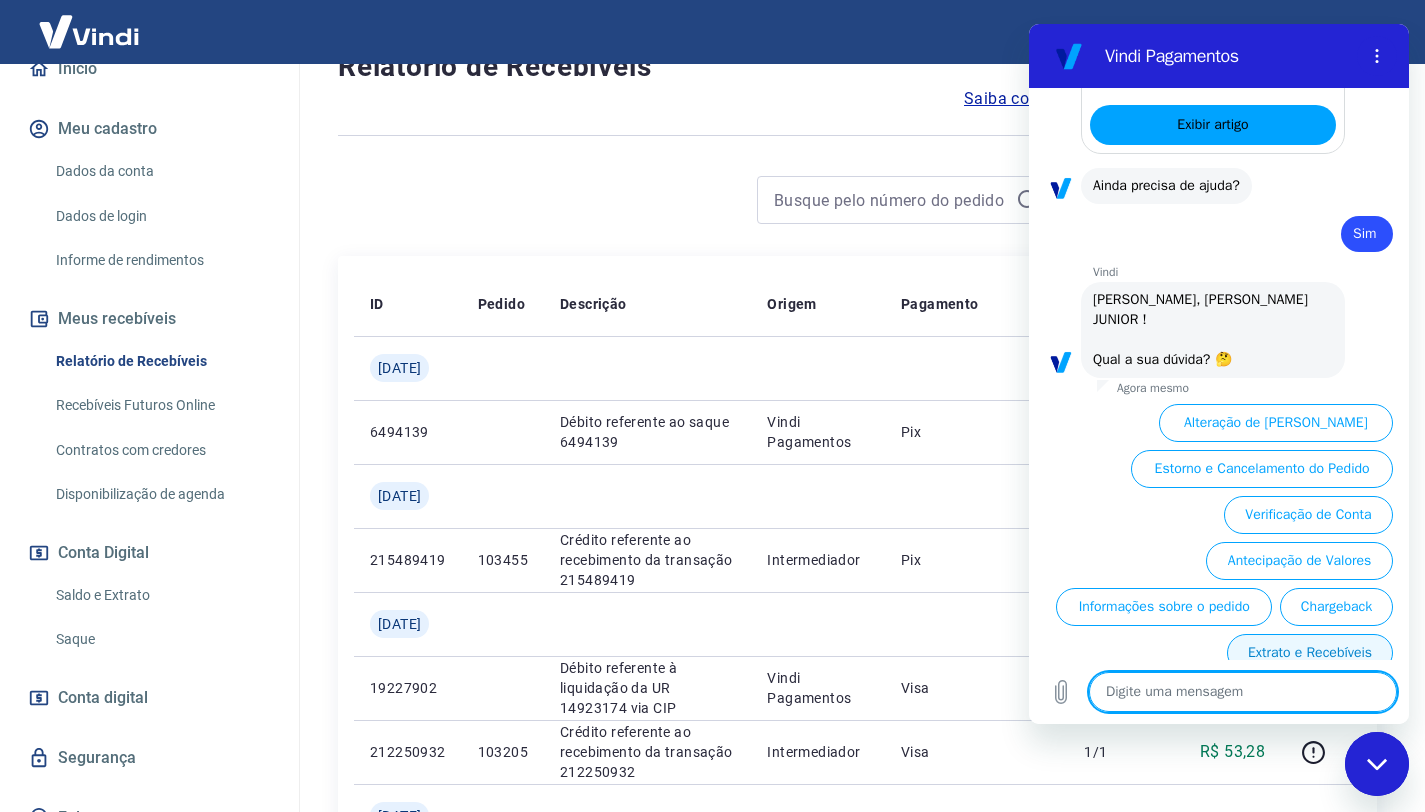 scroll, scrollTop: 1355, scrollLeft: 0, axis: vertical 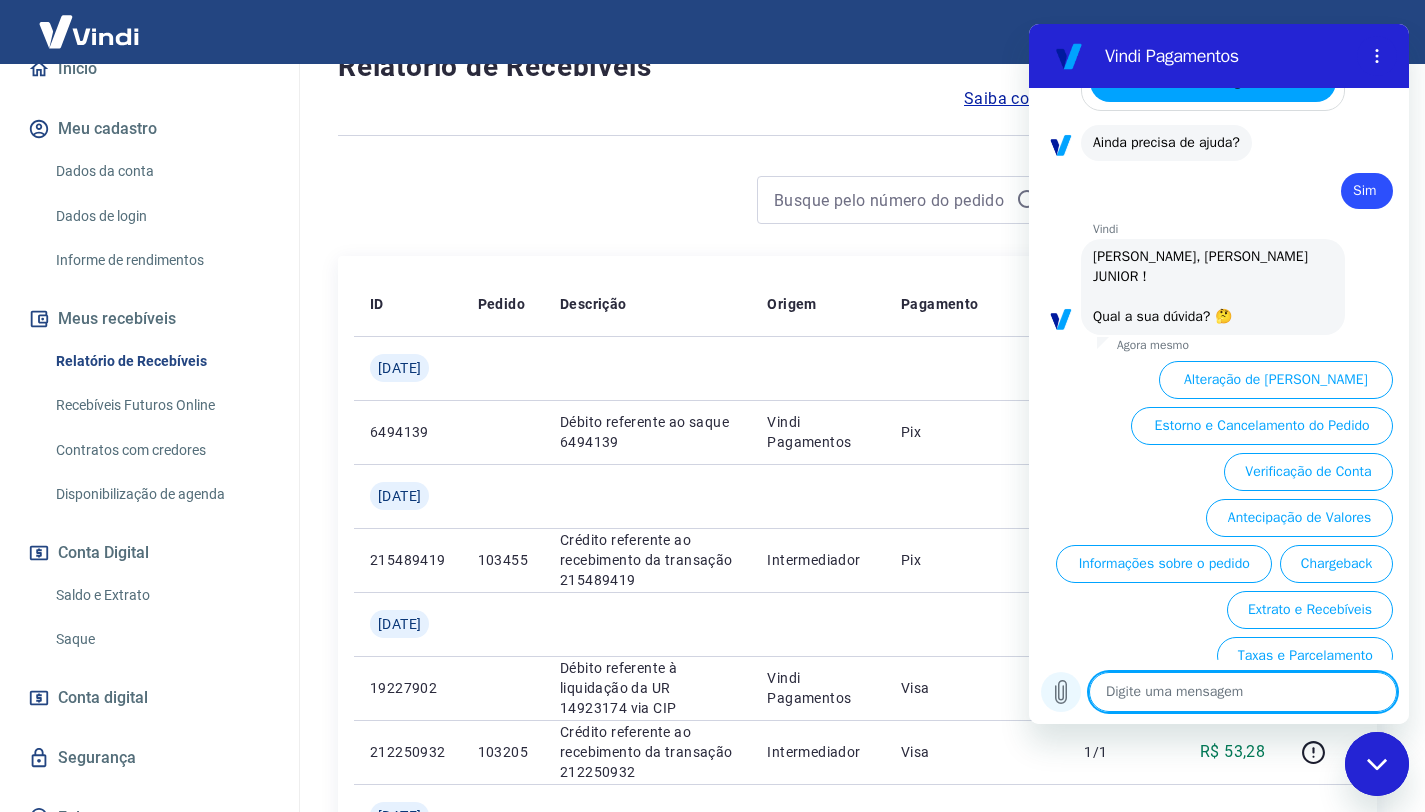 click 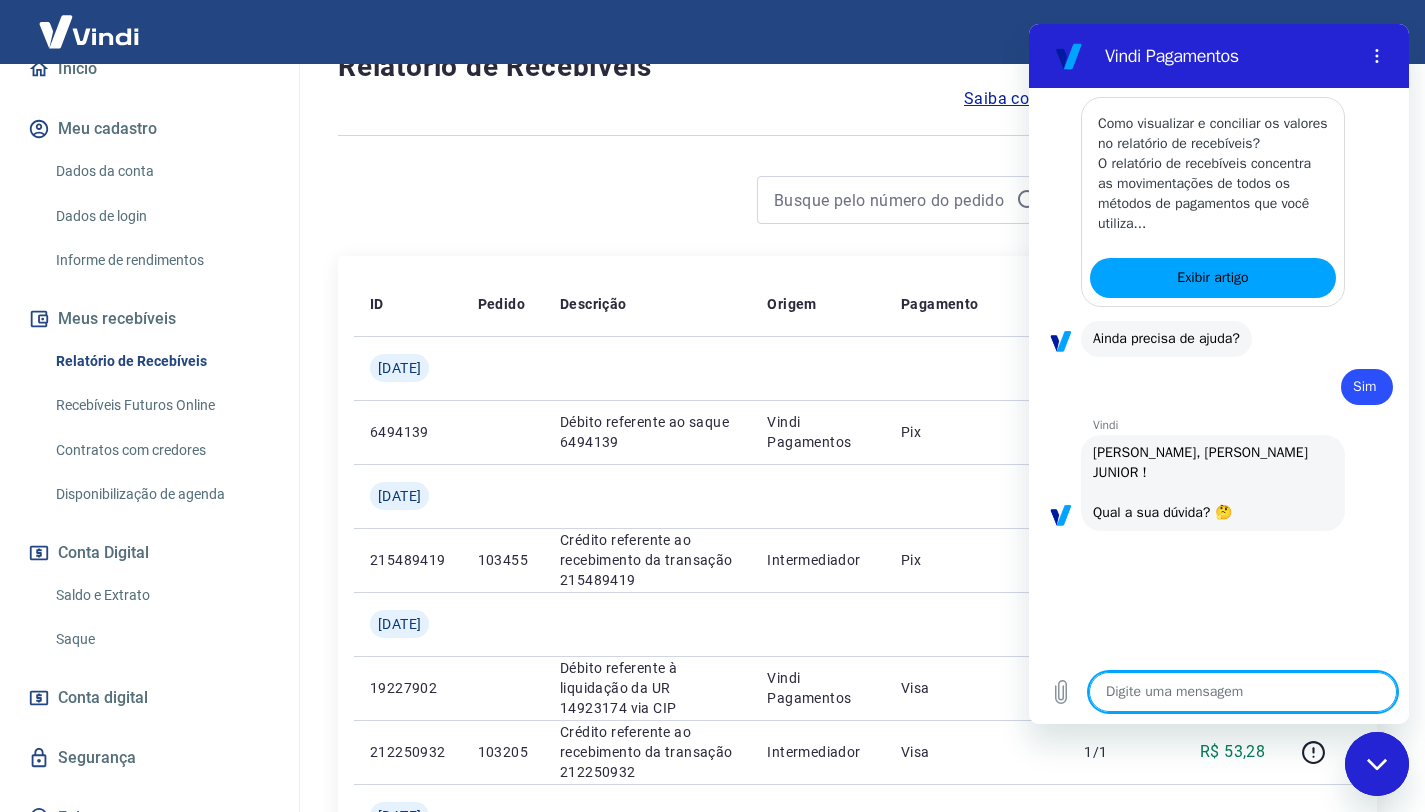 scroll, scrollTop: 1157, scrollLeft: 0, axis: vertical 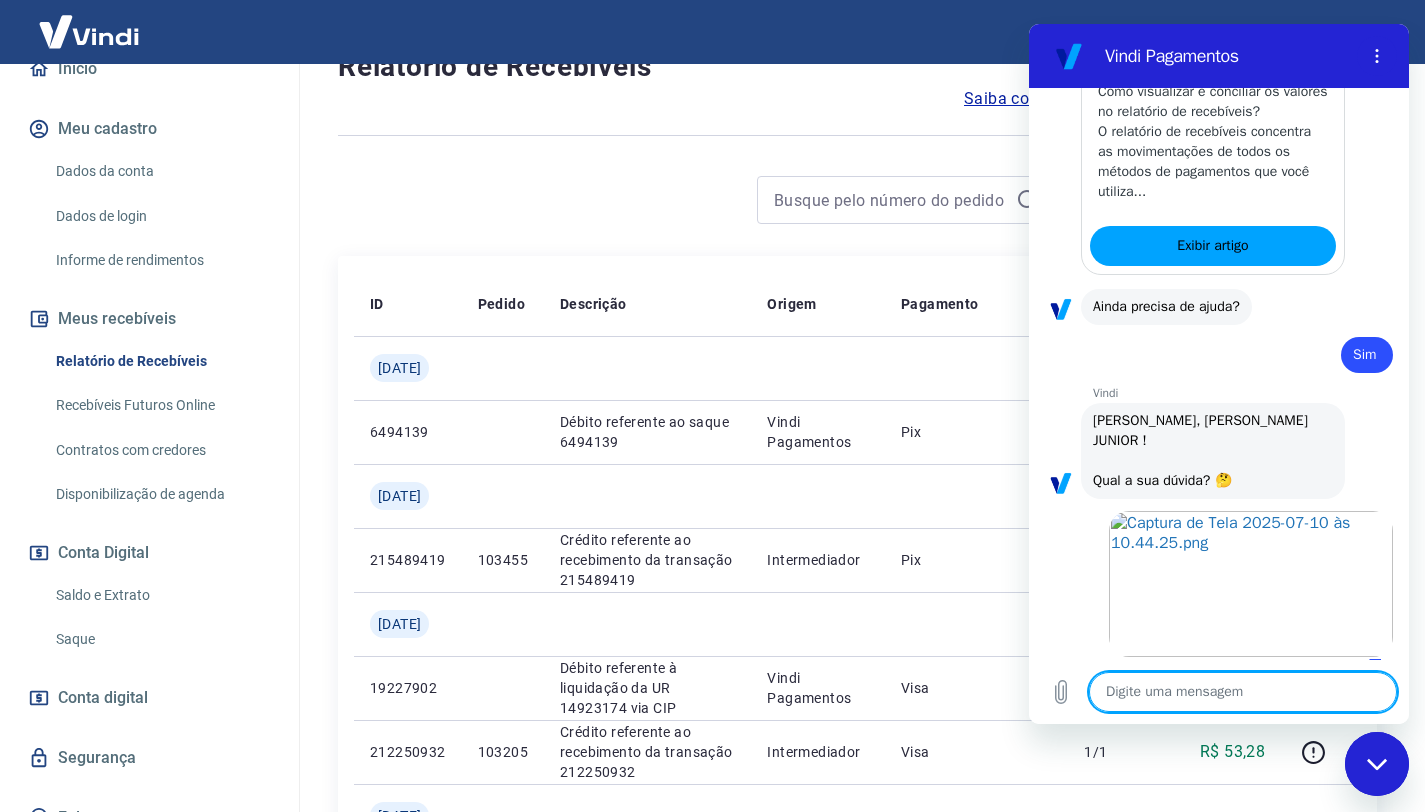 type on "x" 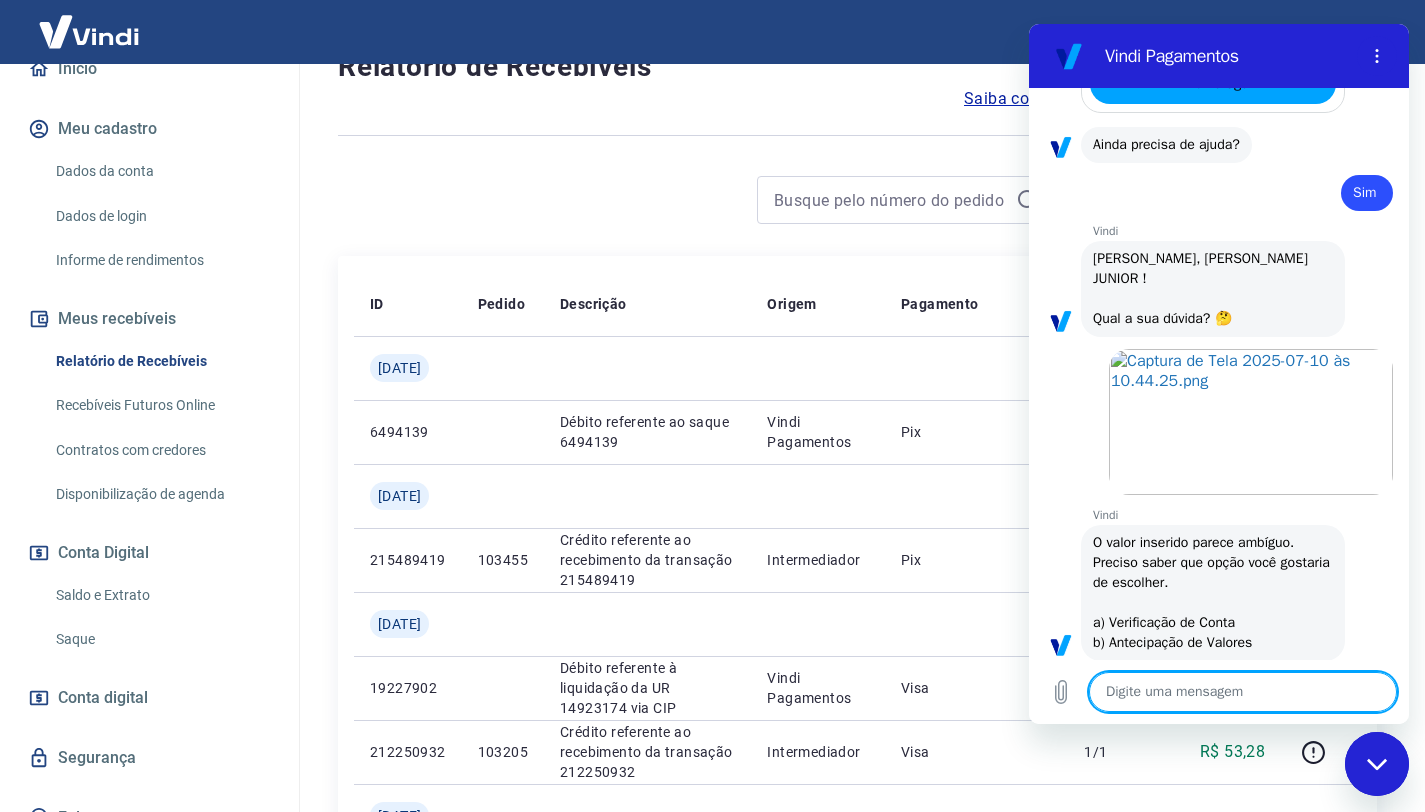 scroll, scrollTop: 1357, scrollLeft: 0, axis: vertical 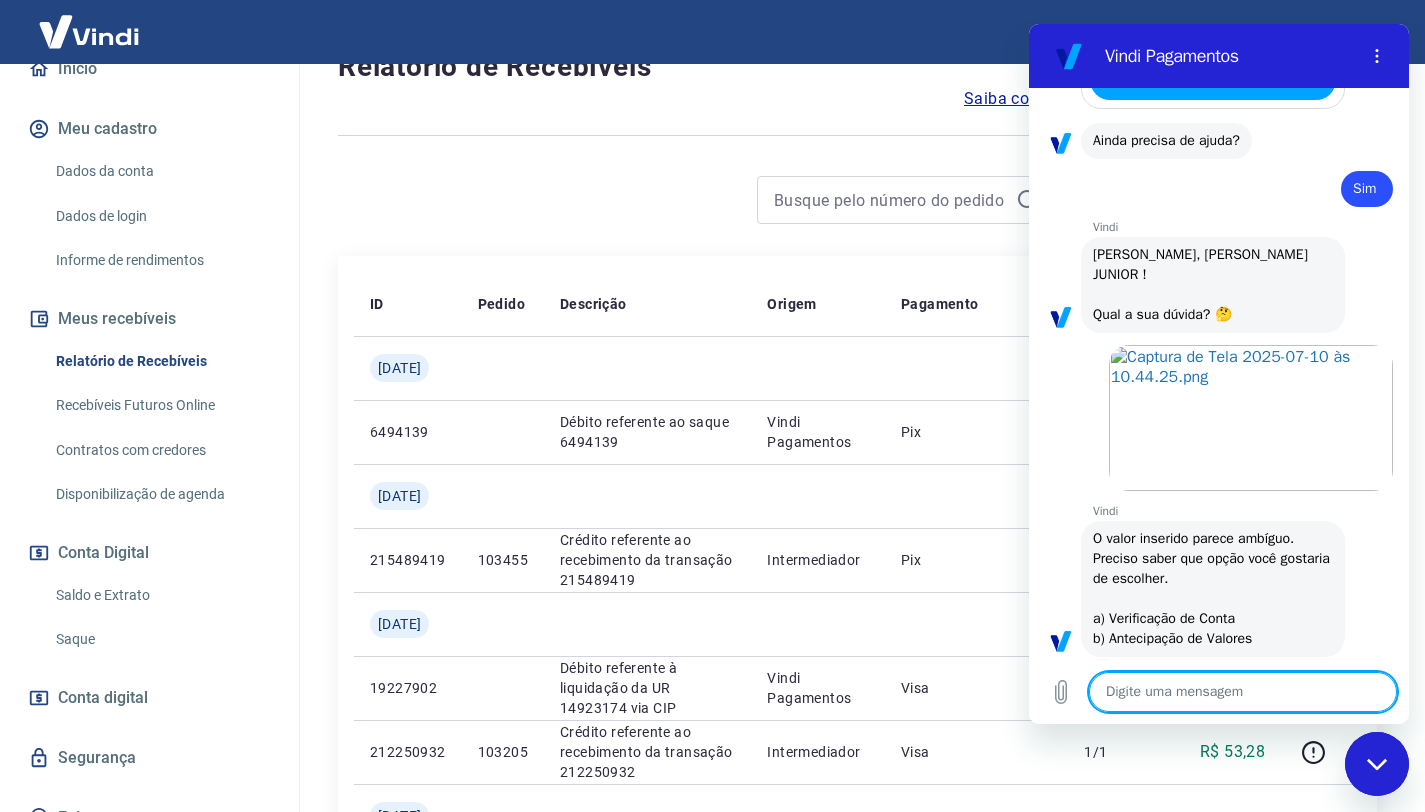 type on "a" 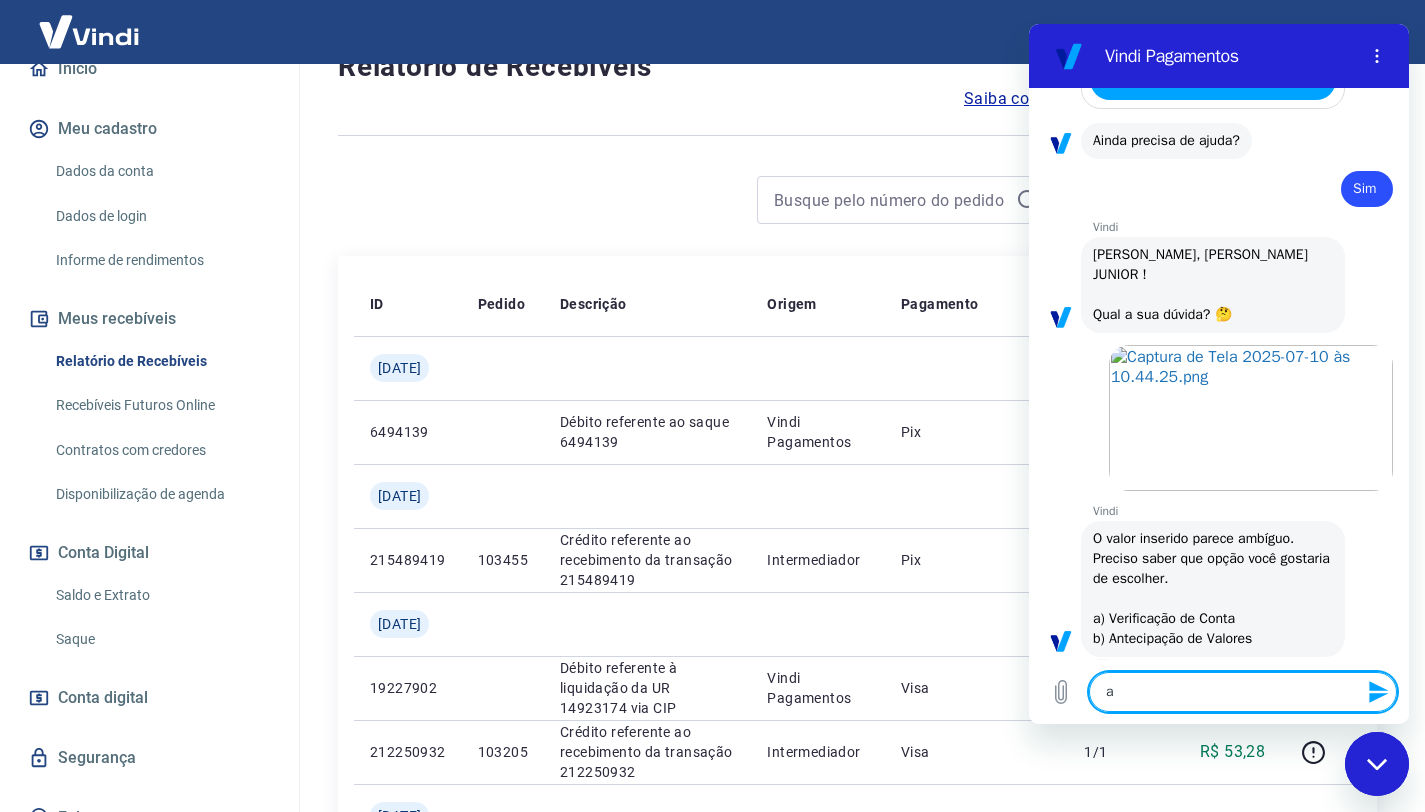 type 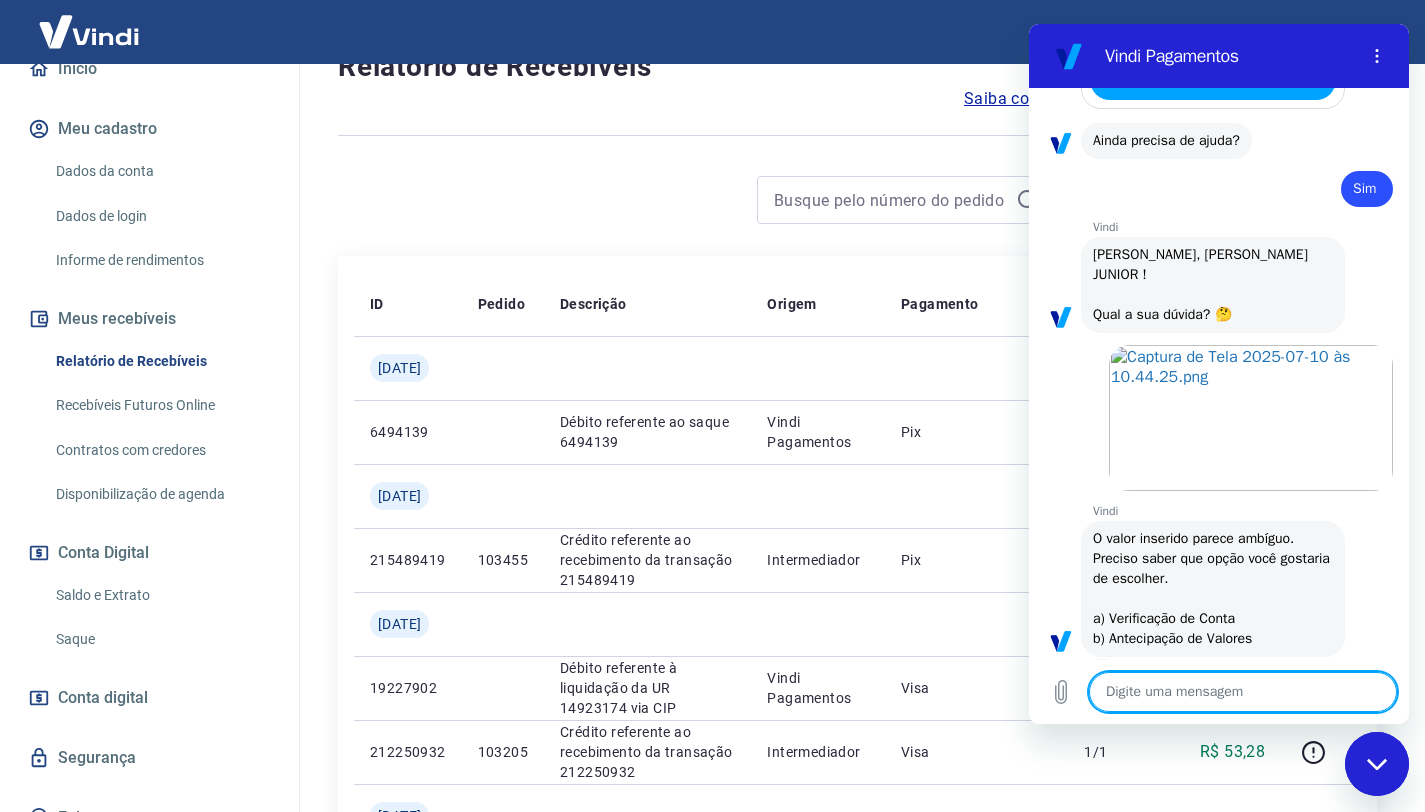 type on "N" 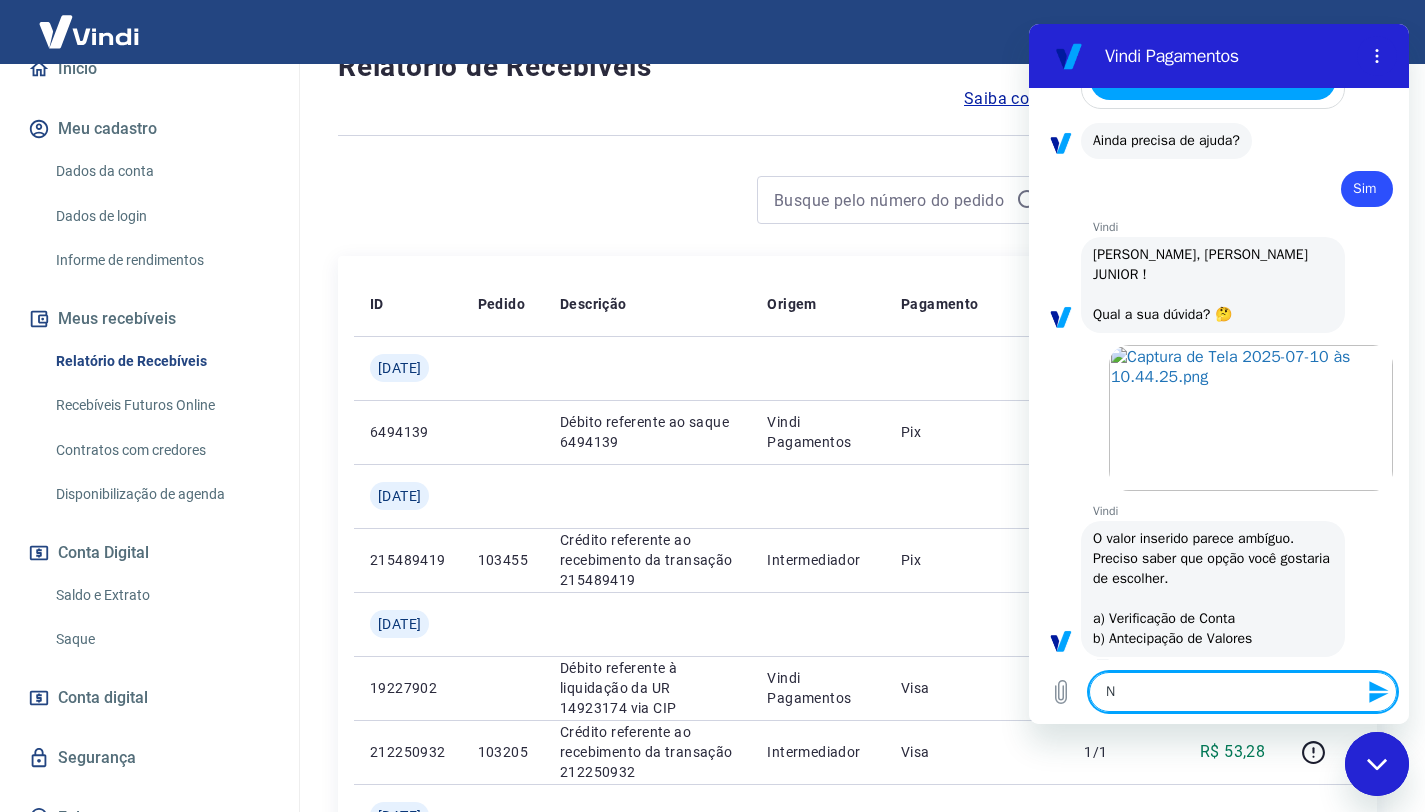 type on "N˜" 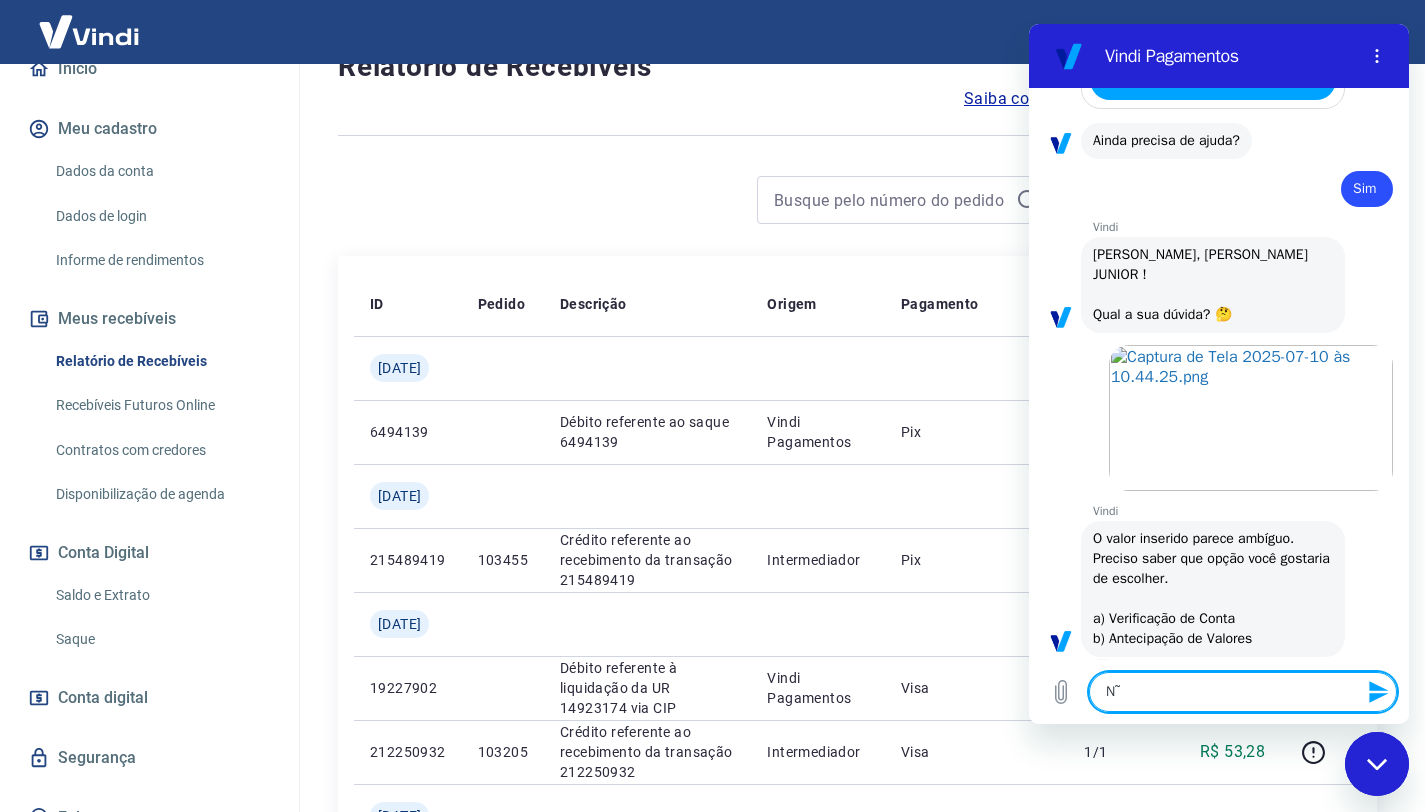 type on "Nã" 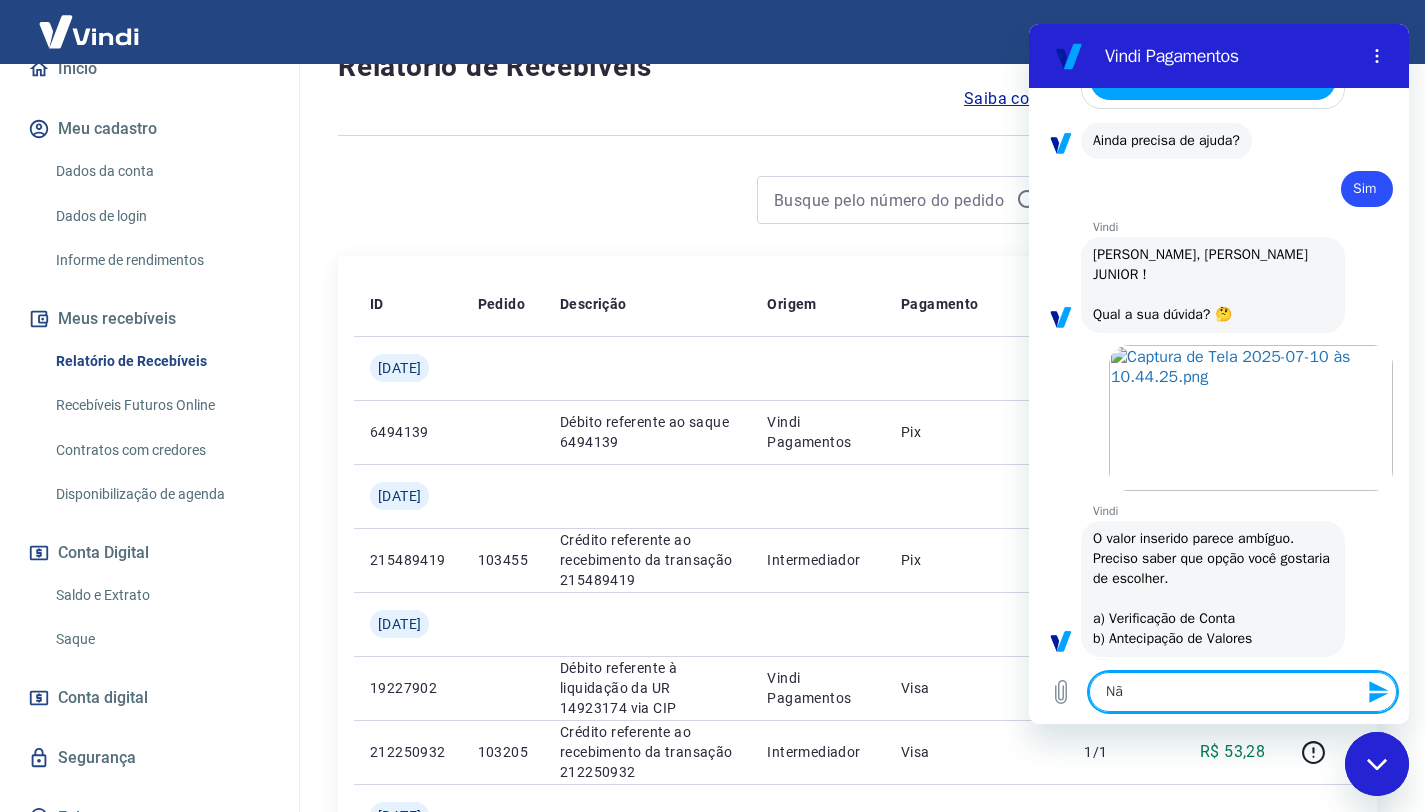 type on "Não" 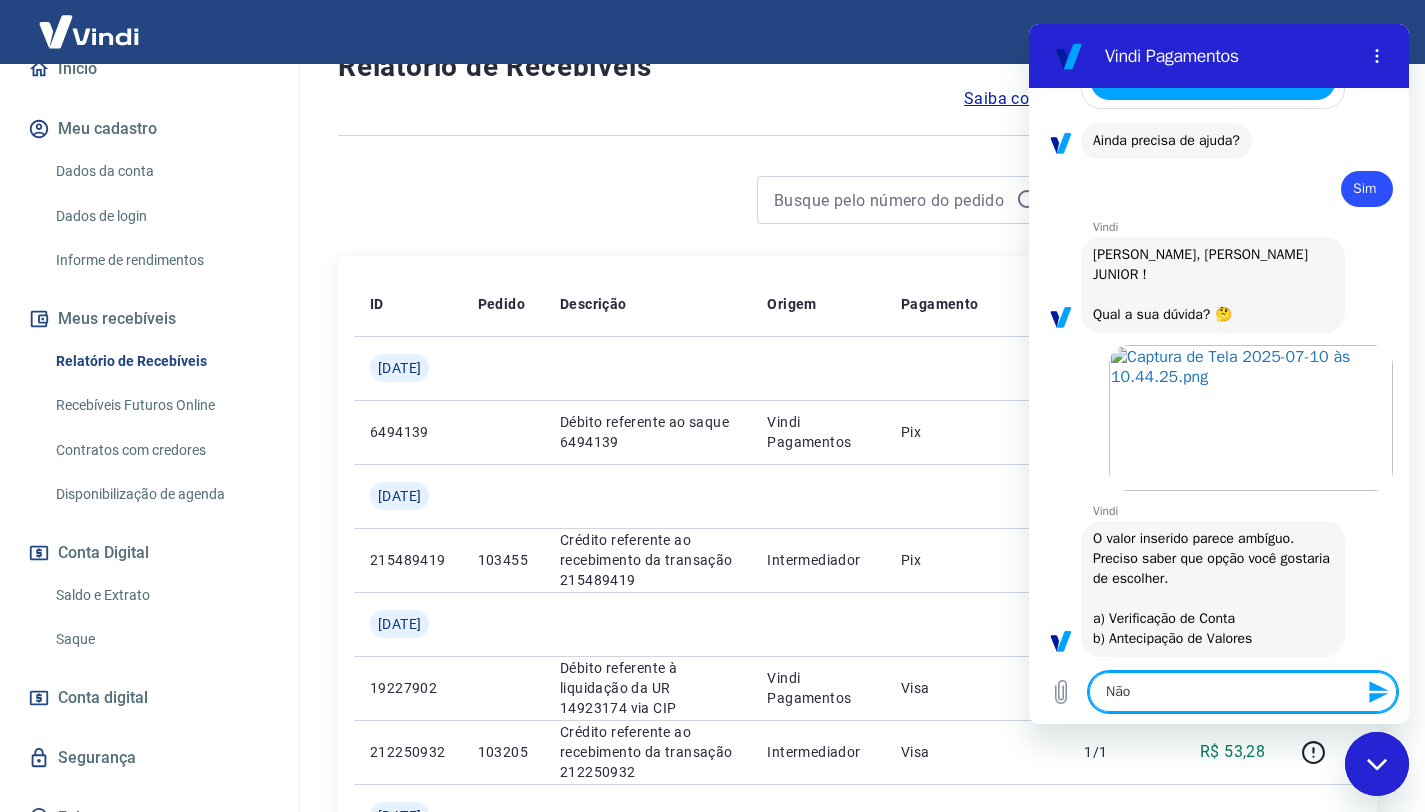 type on "Não" 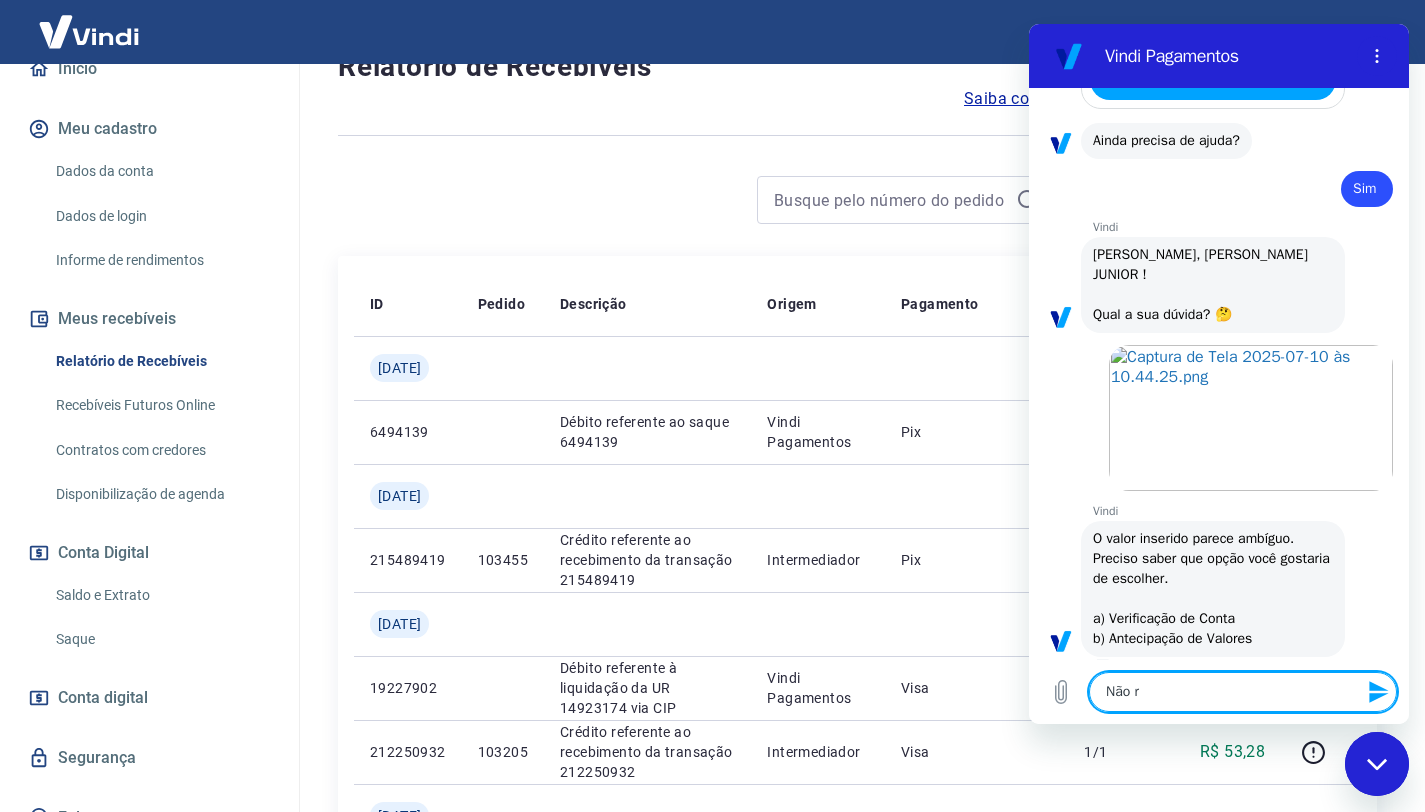 type on "Não re" 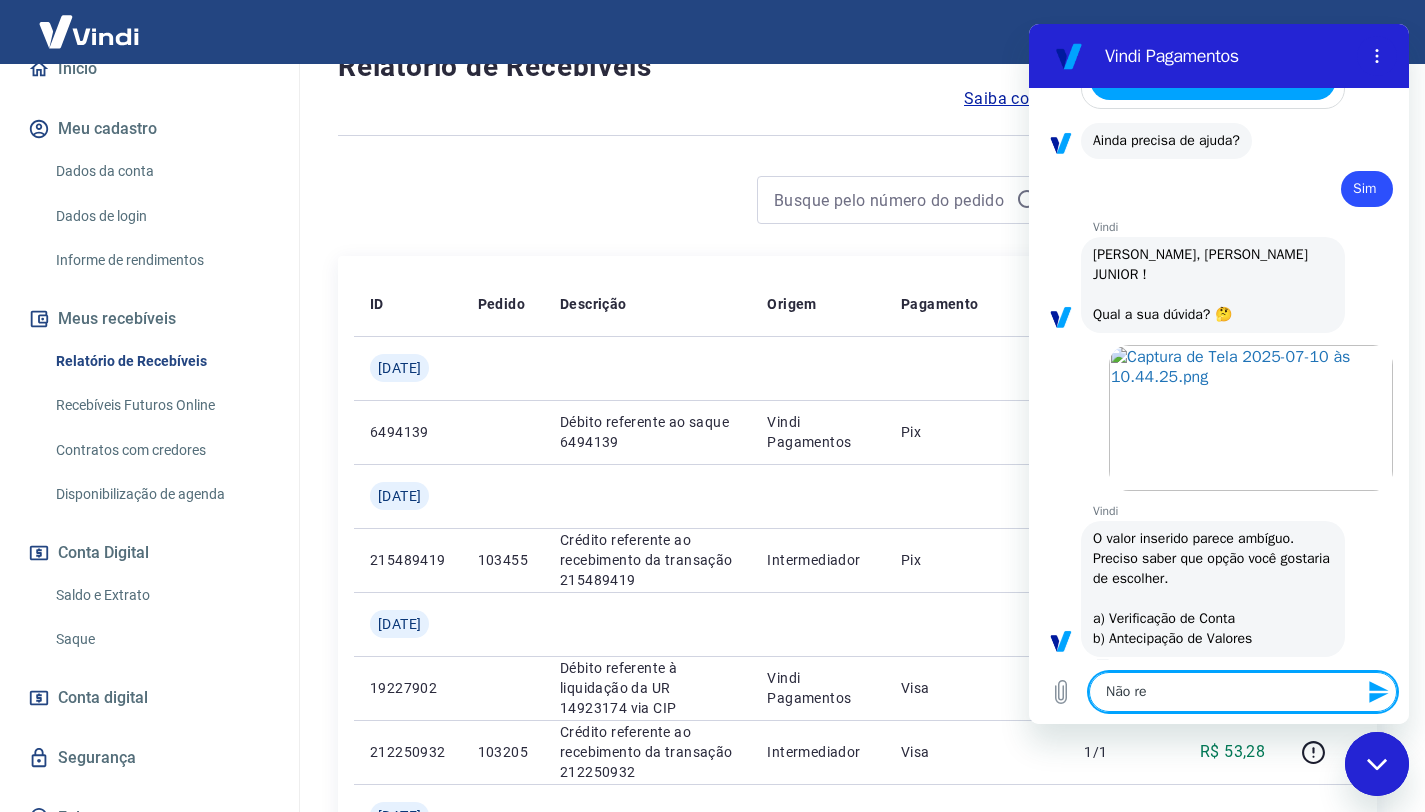 type on "Não rec" 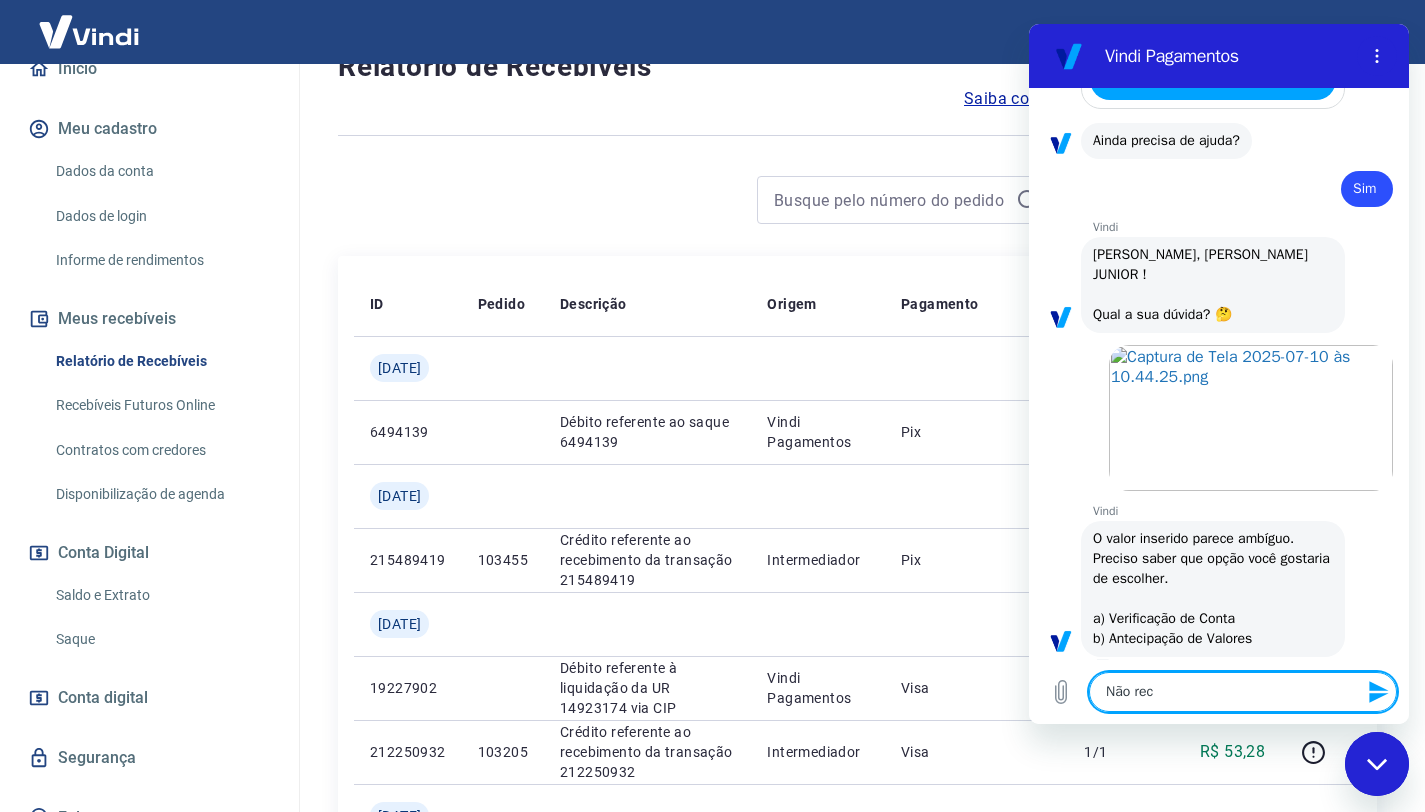 type on "Não rece" 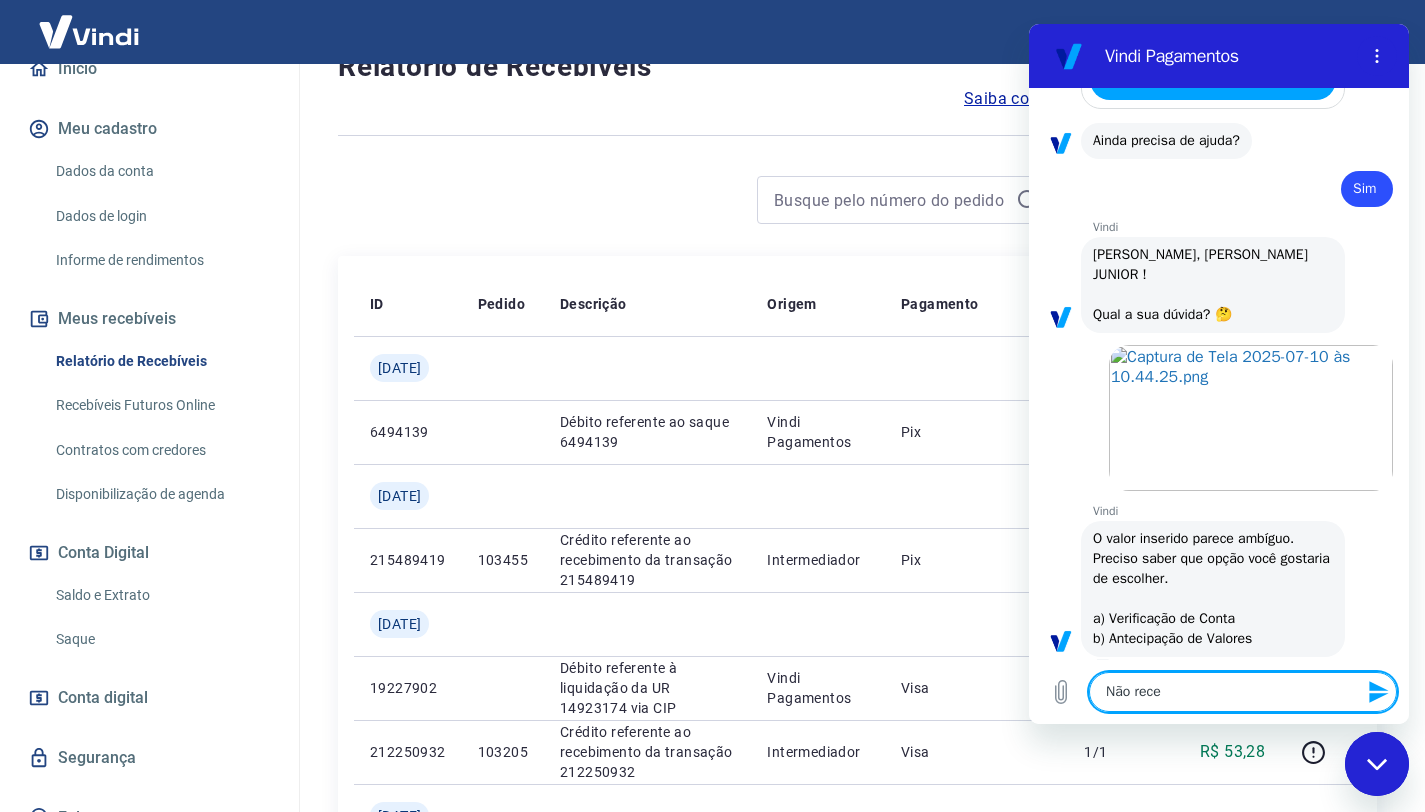 type on "Não receb" 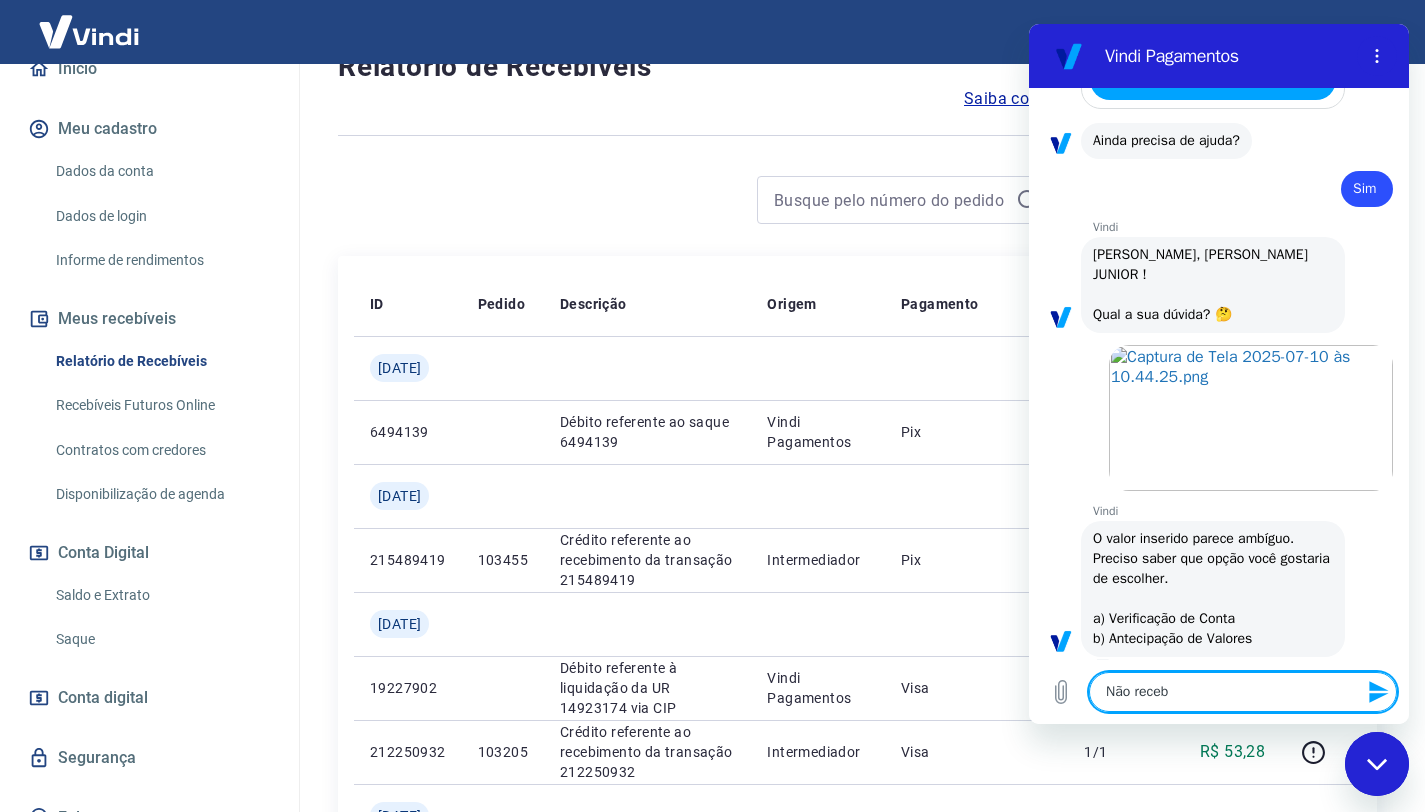 type on "Não recebi" 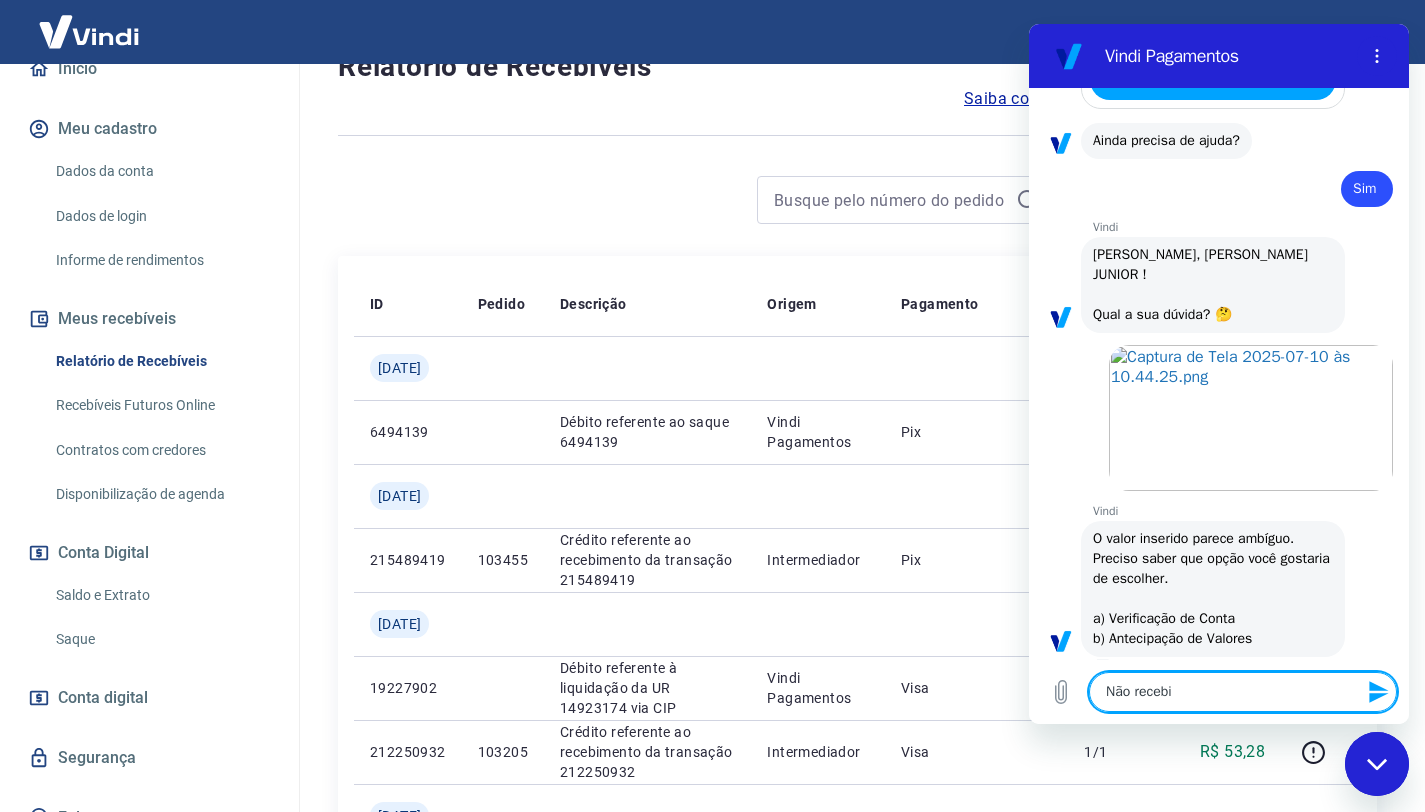 type on "Não recebi" 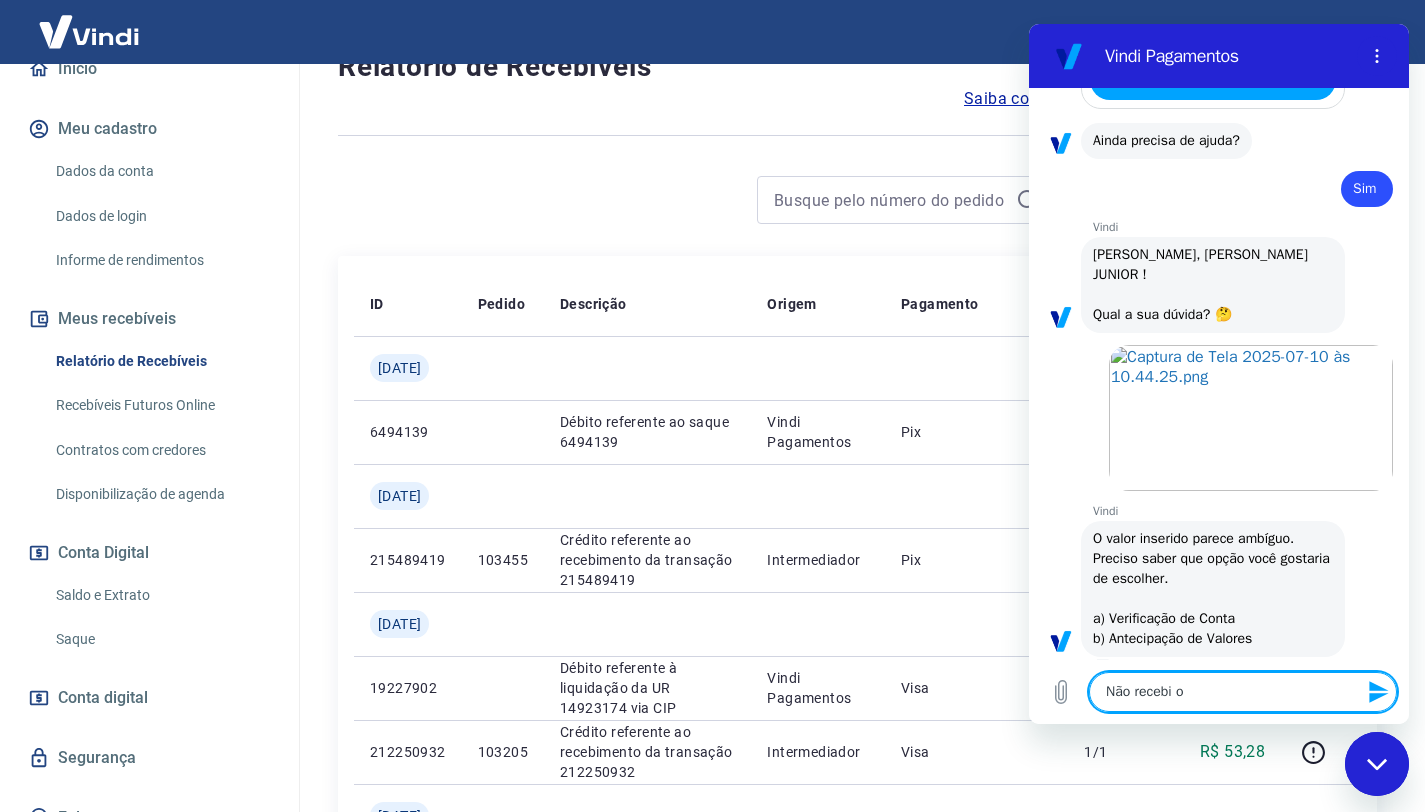 type on "Não recebi o" 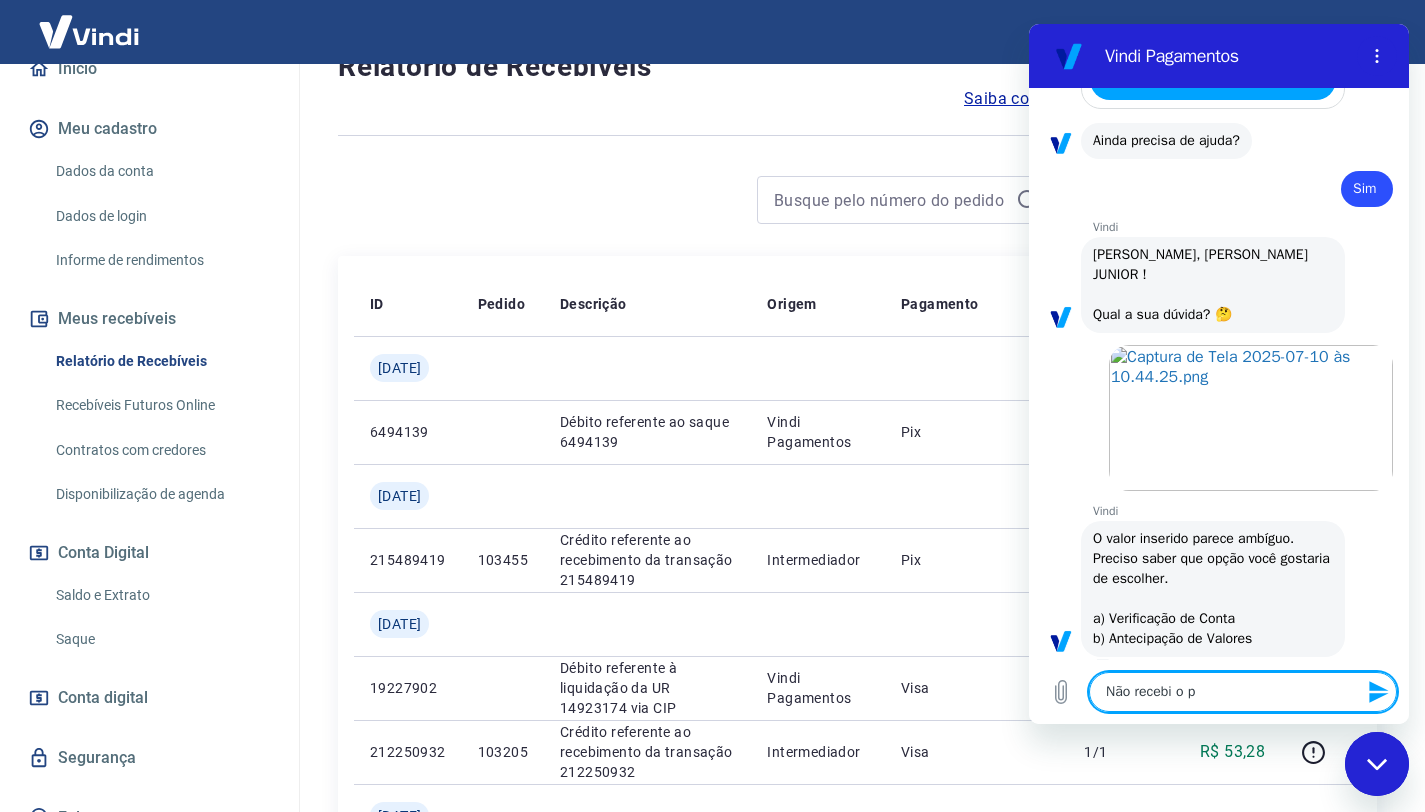 type on "Não recebi o pa" 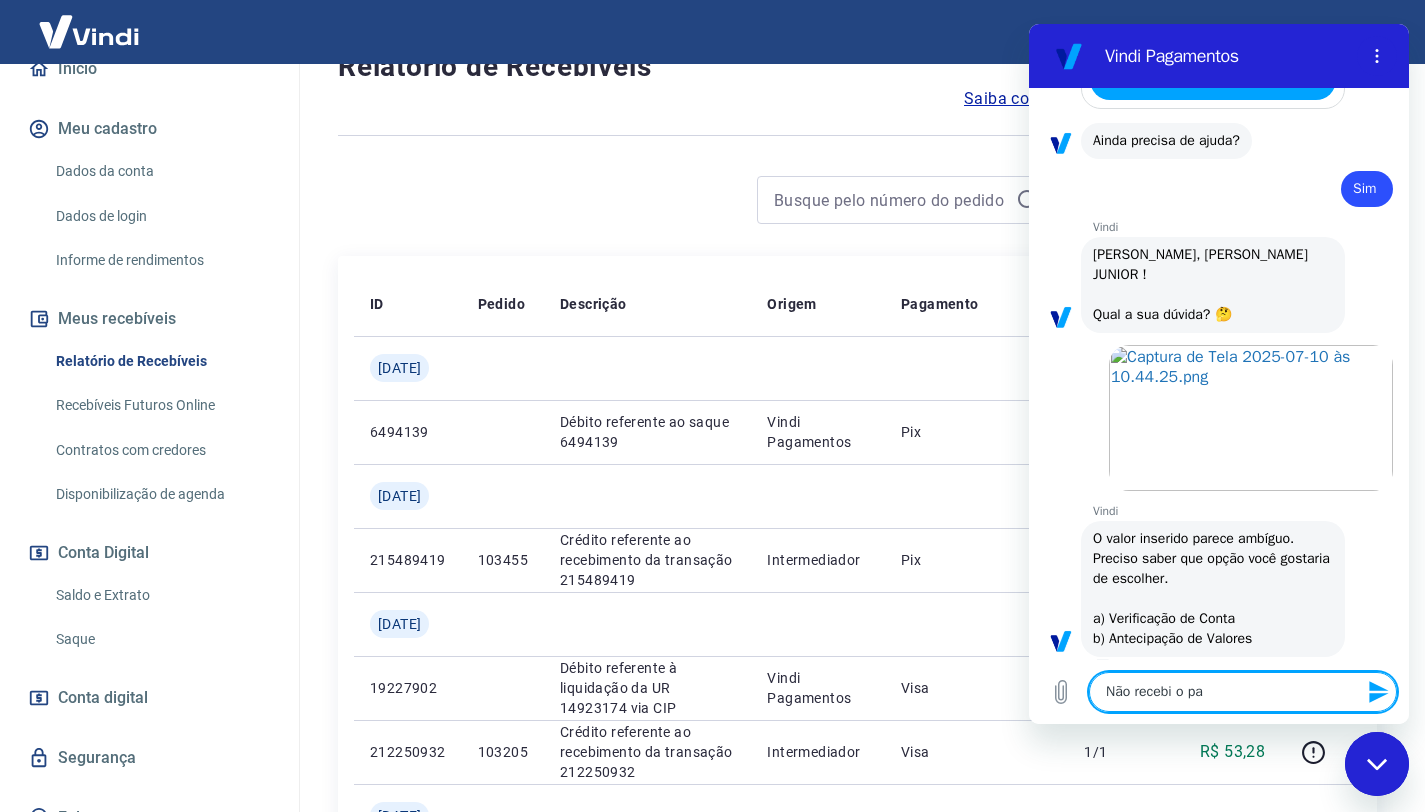 type on "Não recebi o pag" 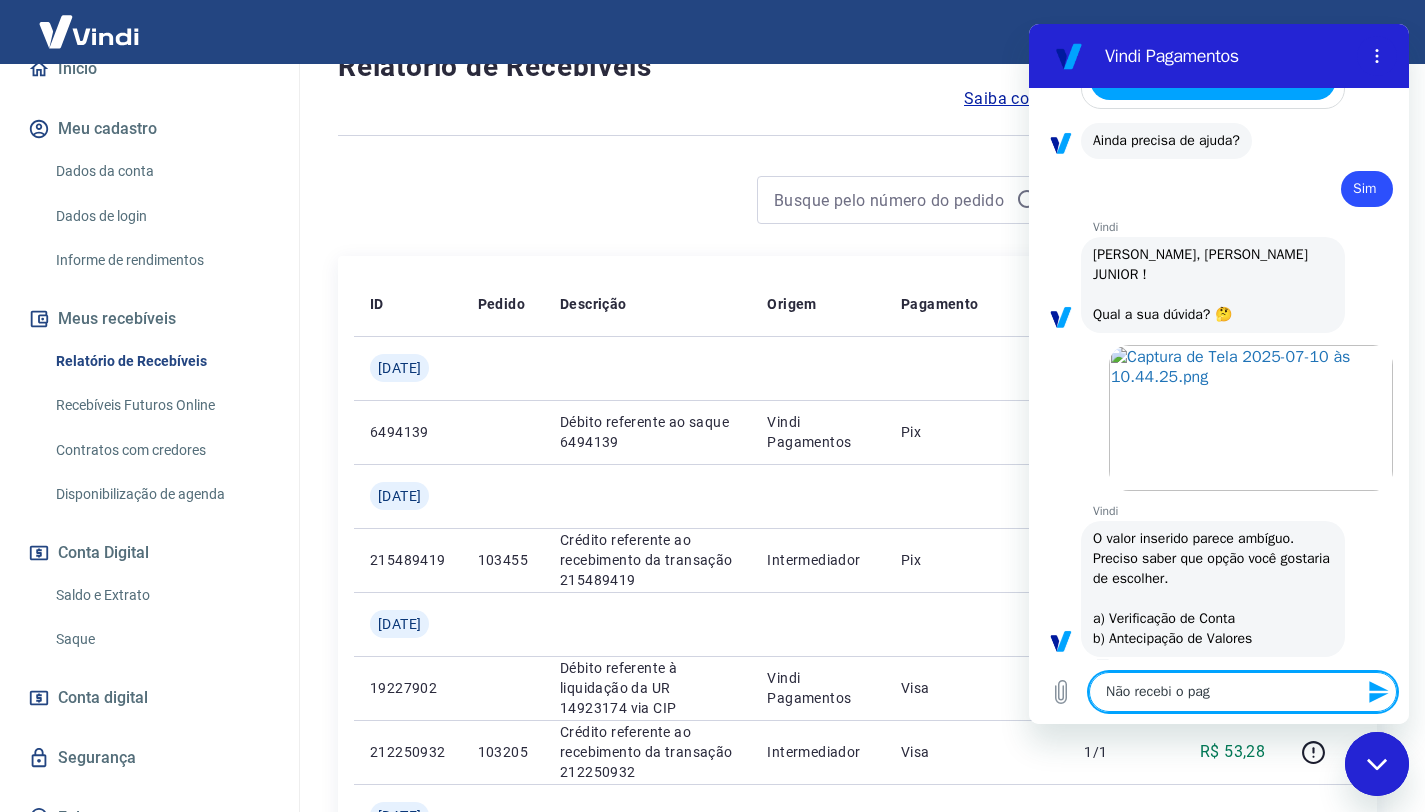 type on "Não recebi o paga" 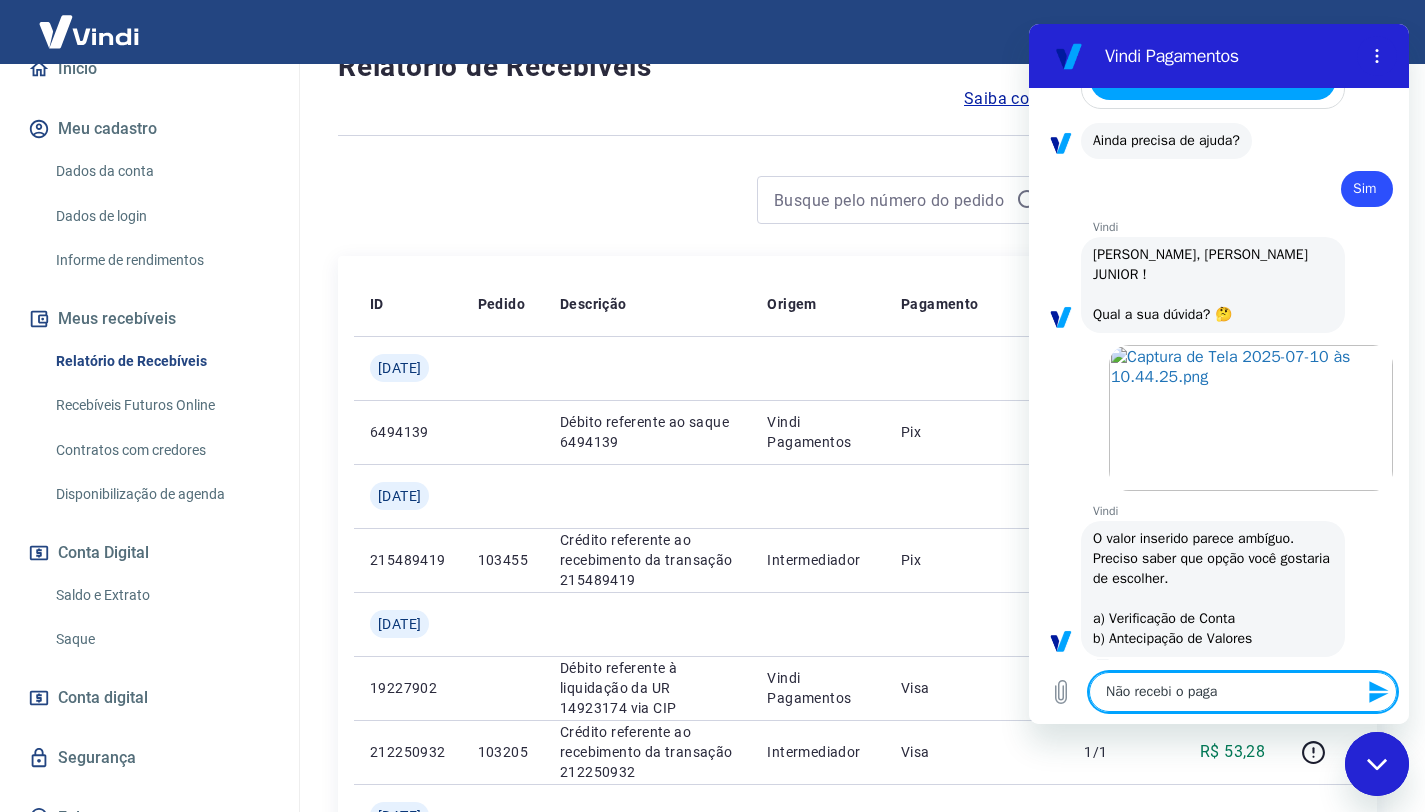 type on "Não recebi o pagam" 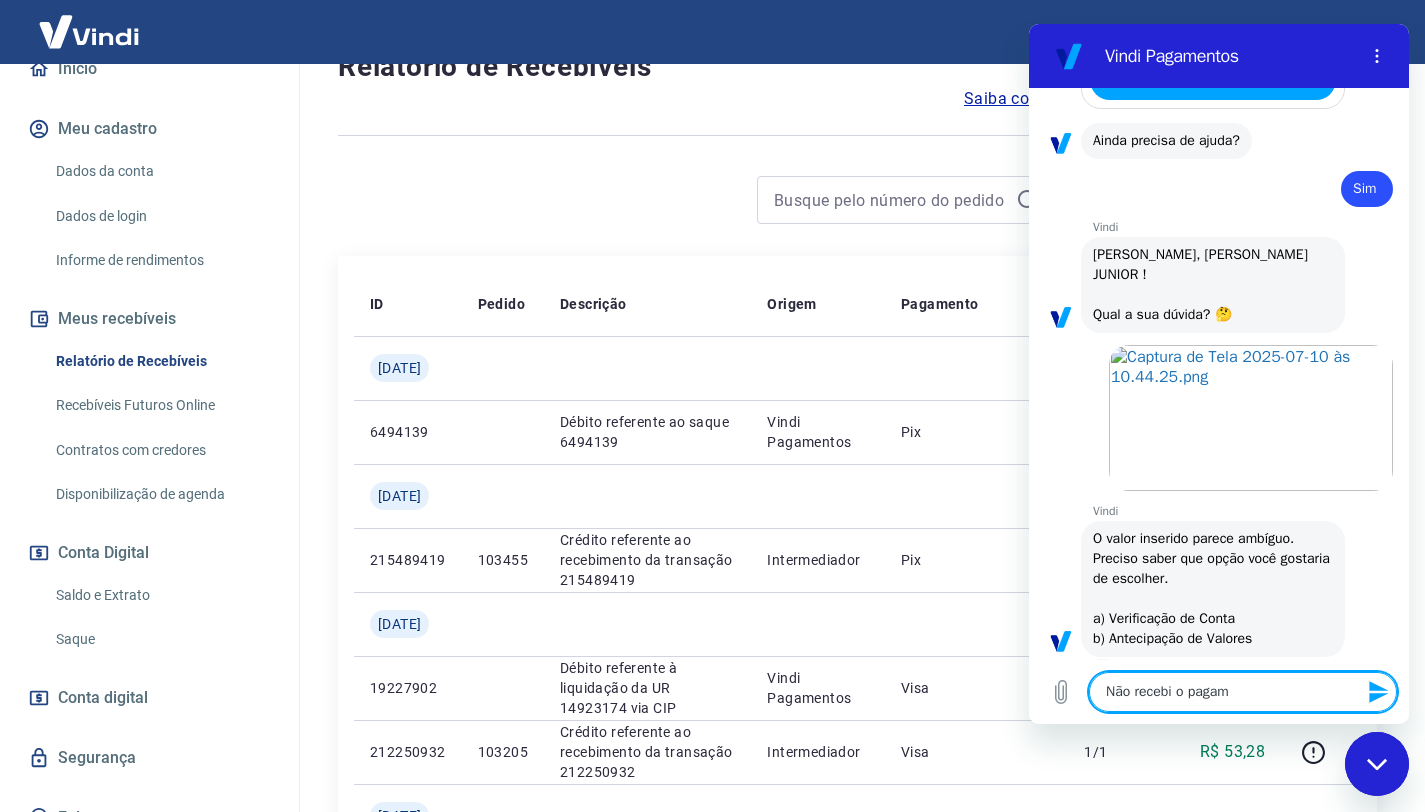 type on "Não recebi o pagame" 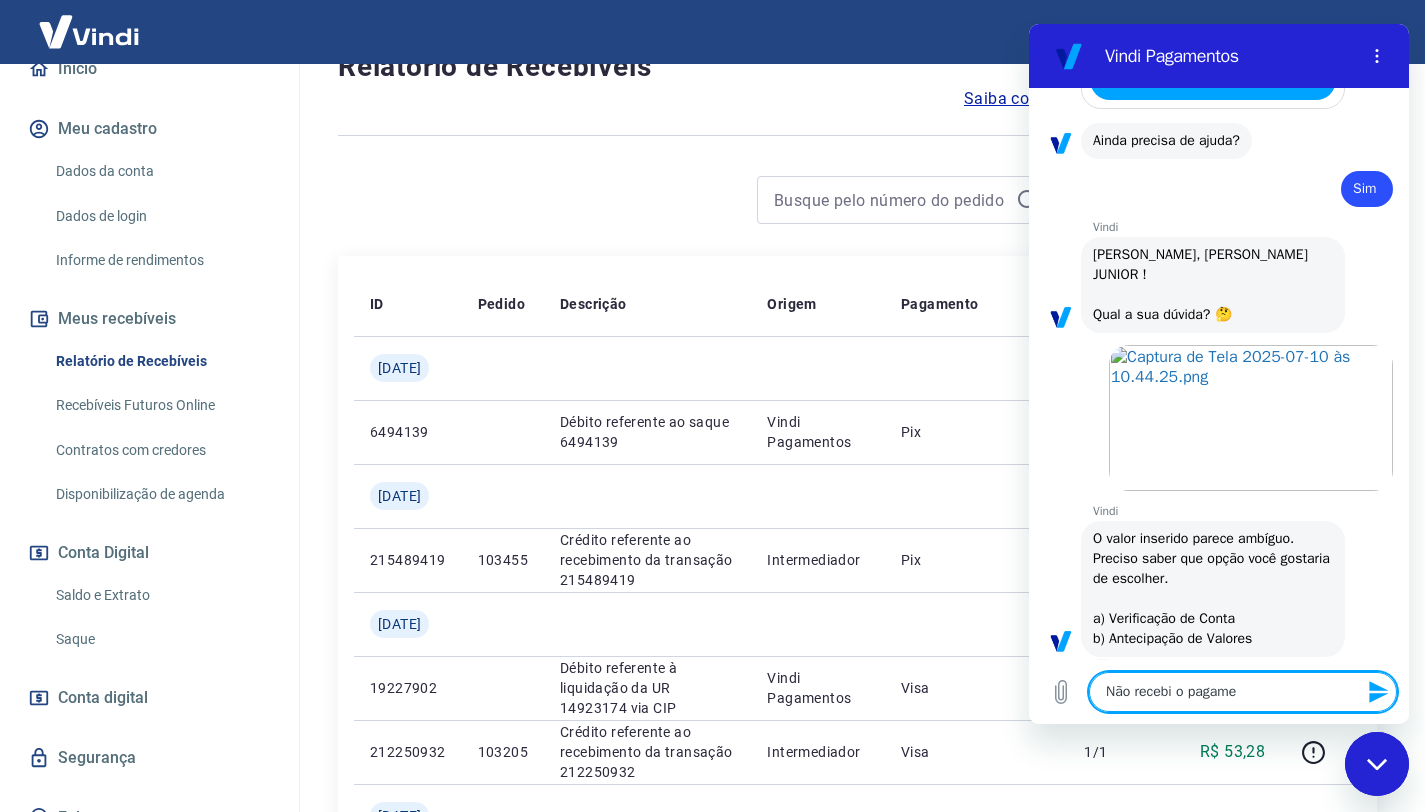 type on "Não recebi o pagamen" 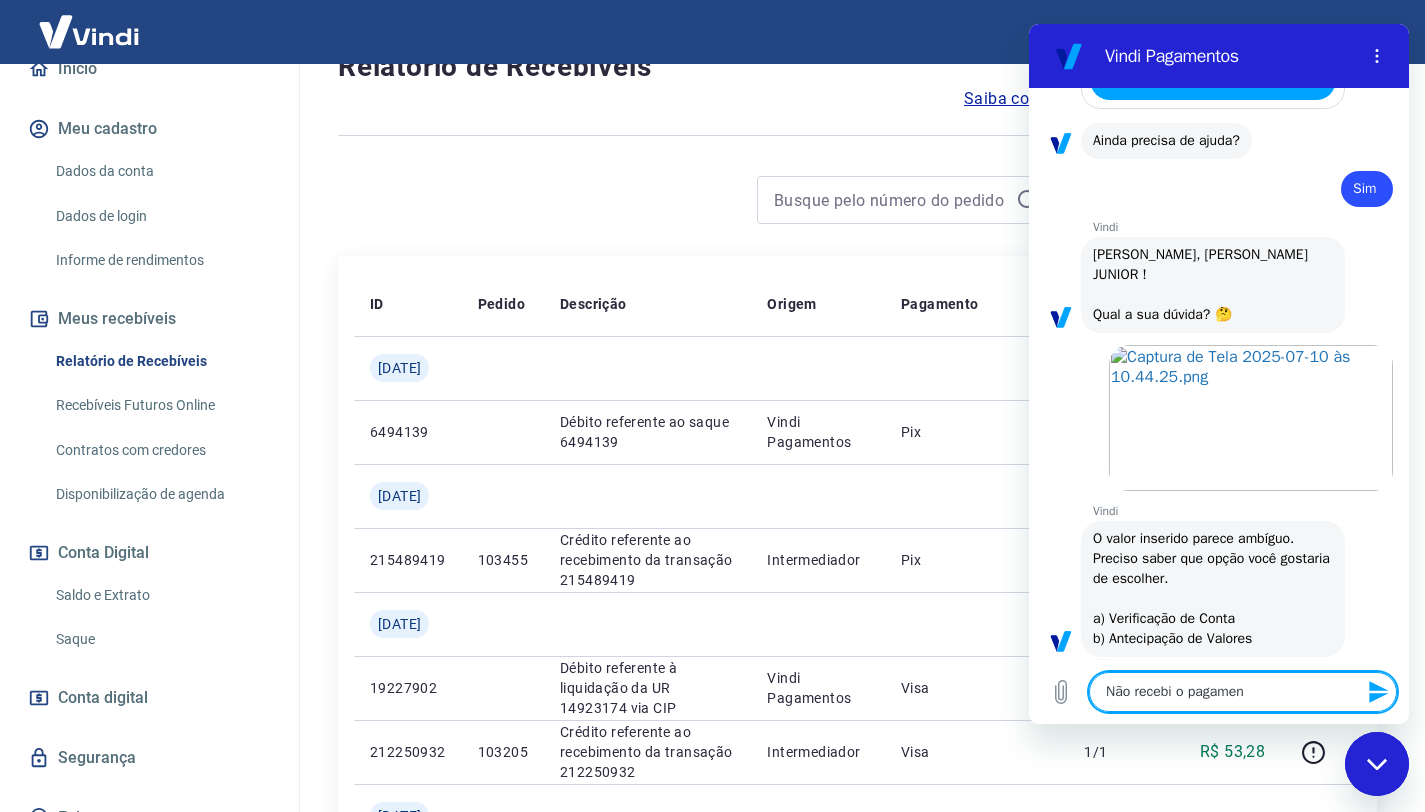 type on "x" 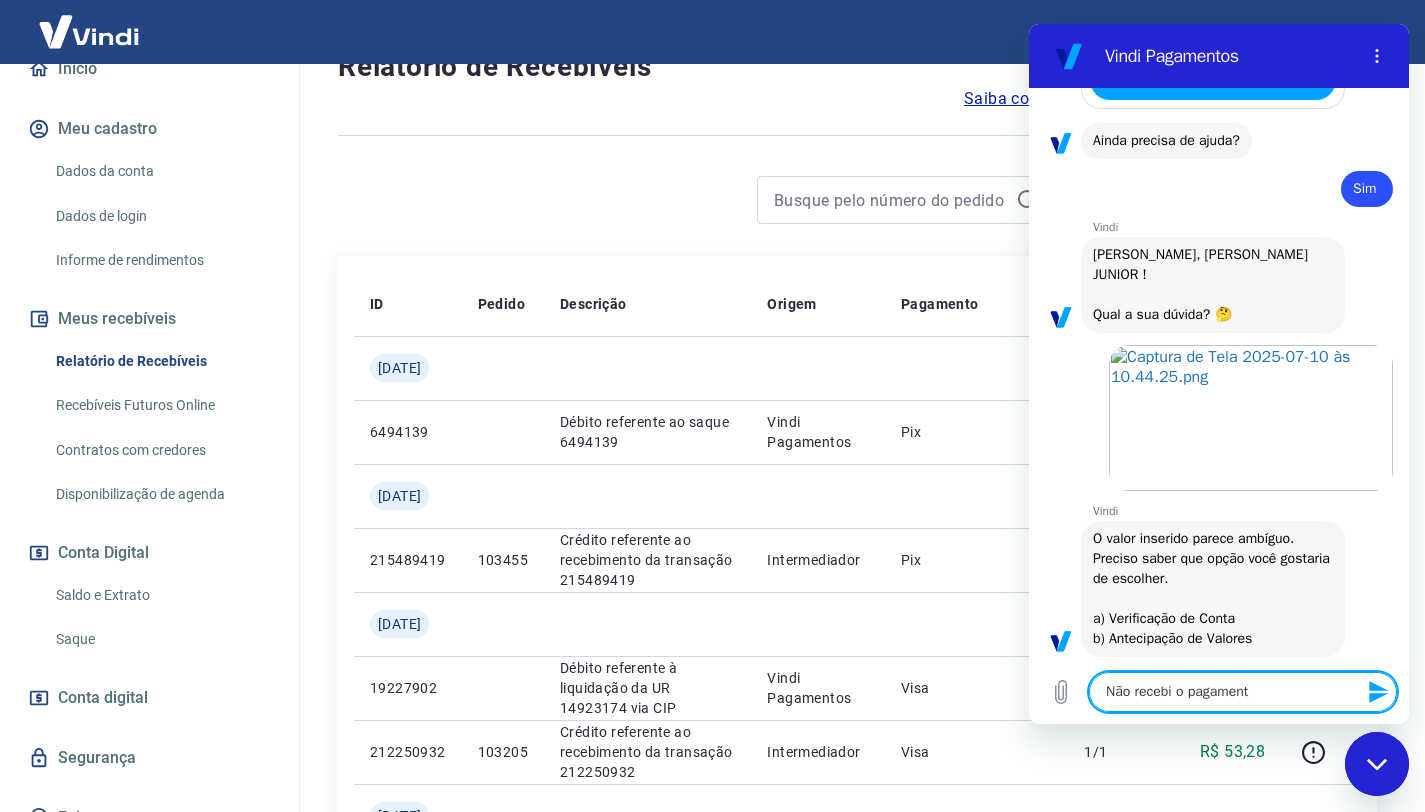 type on "Não recebi o pagamento" 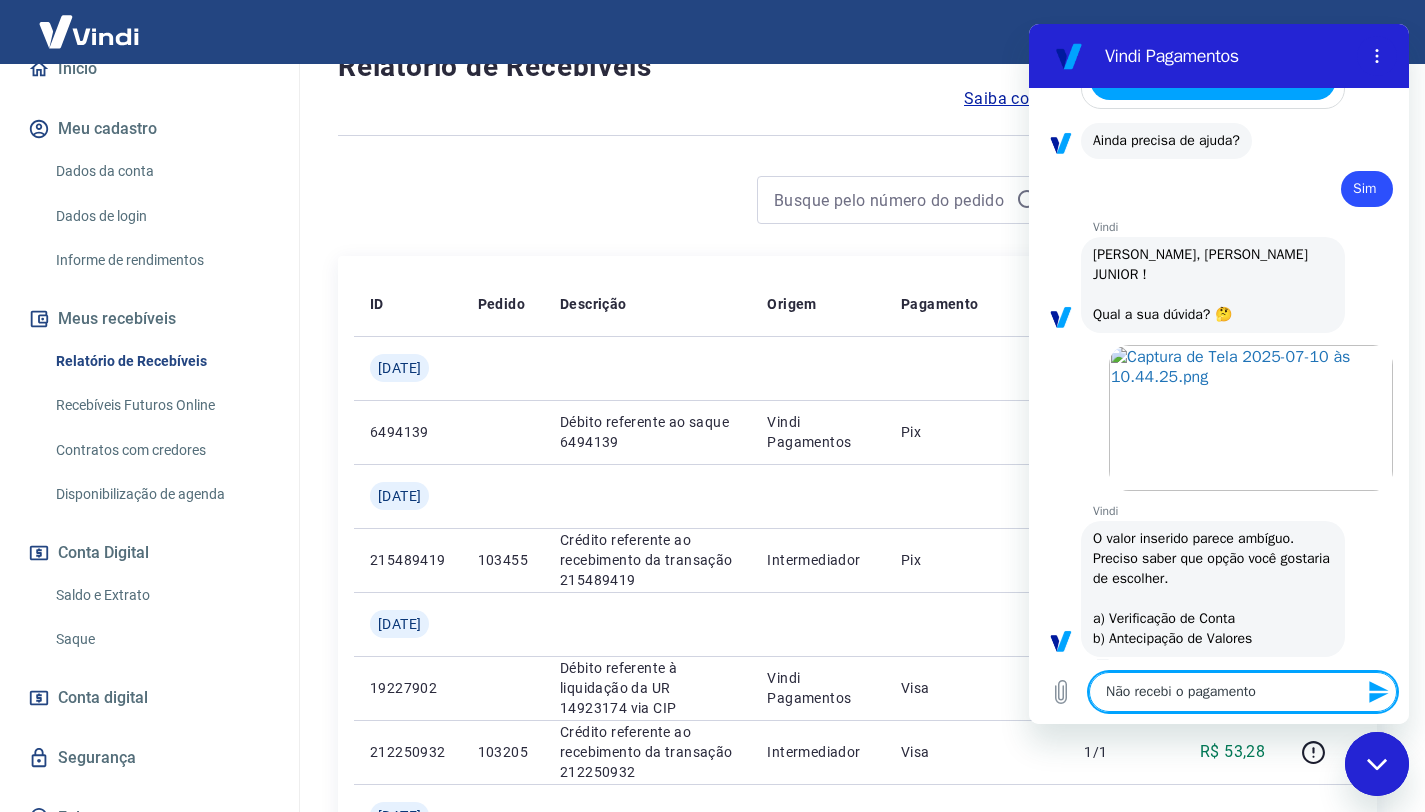 type 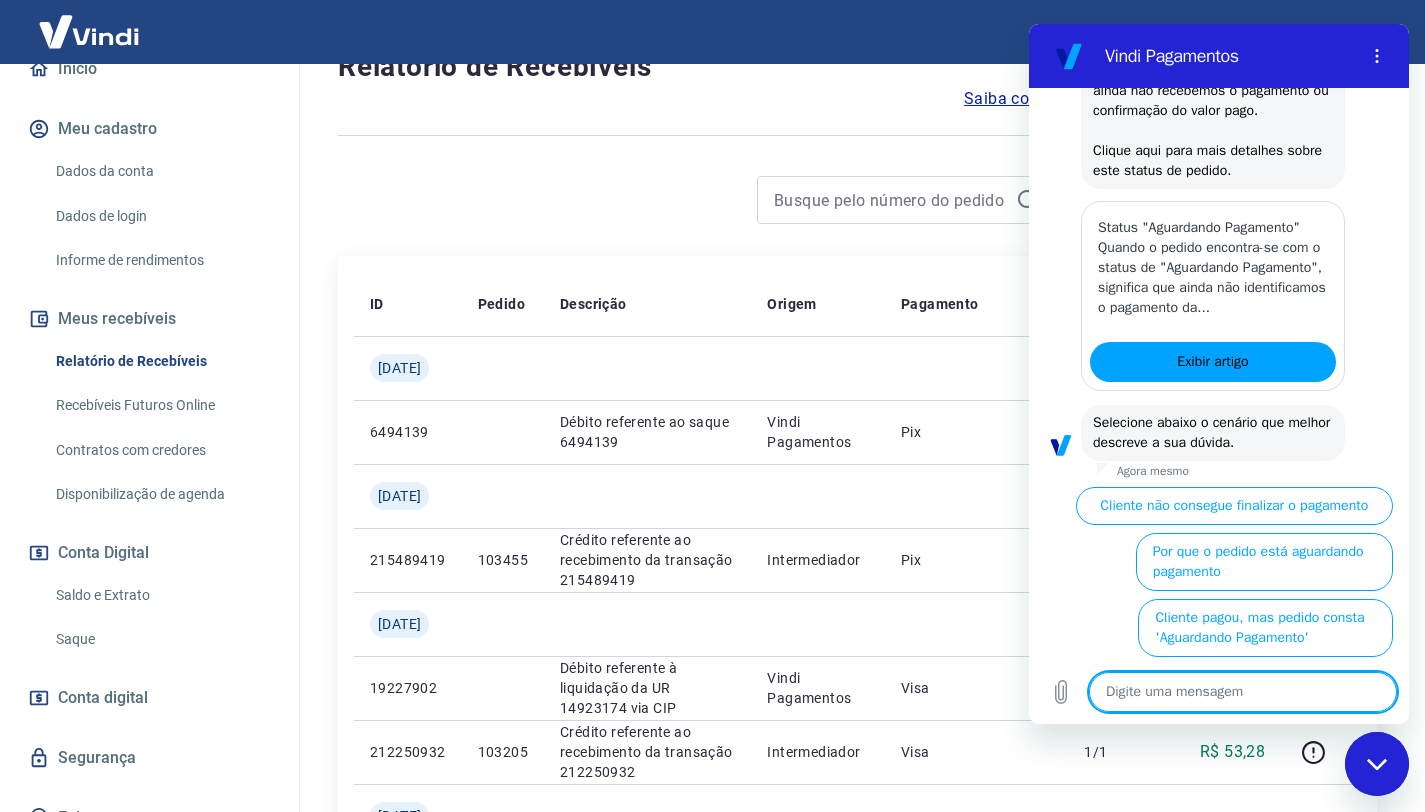 scroll, scrollTop: 2587, scrollLeft: 0, axis: vertical 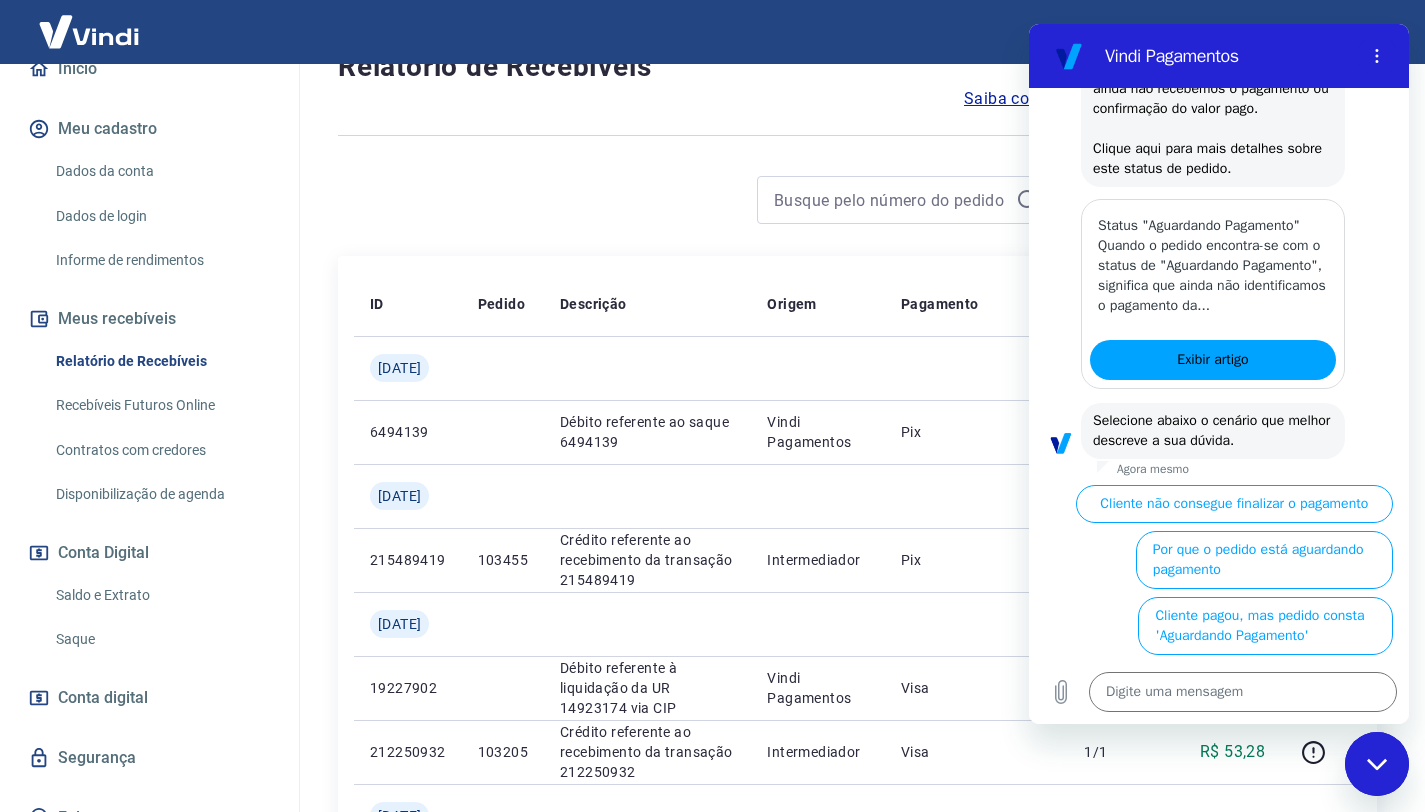 click on "Filtros Exportar" at bounding box center (857, 208) 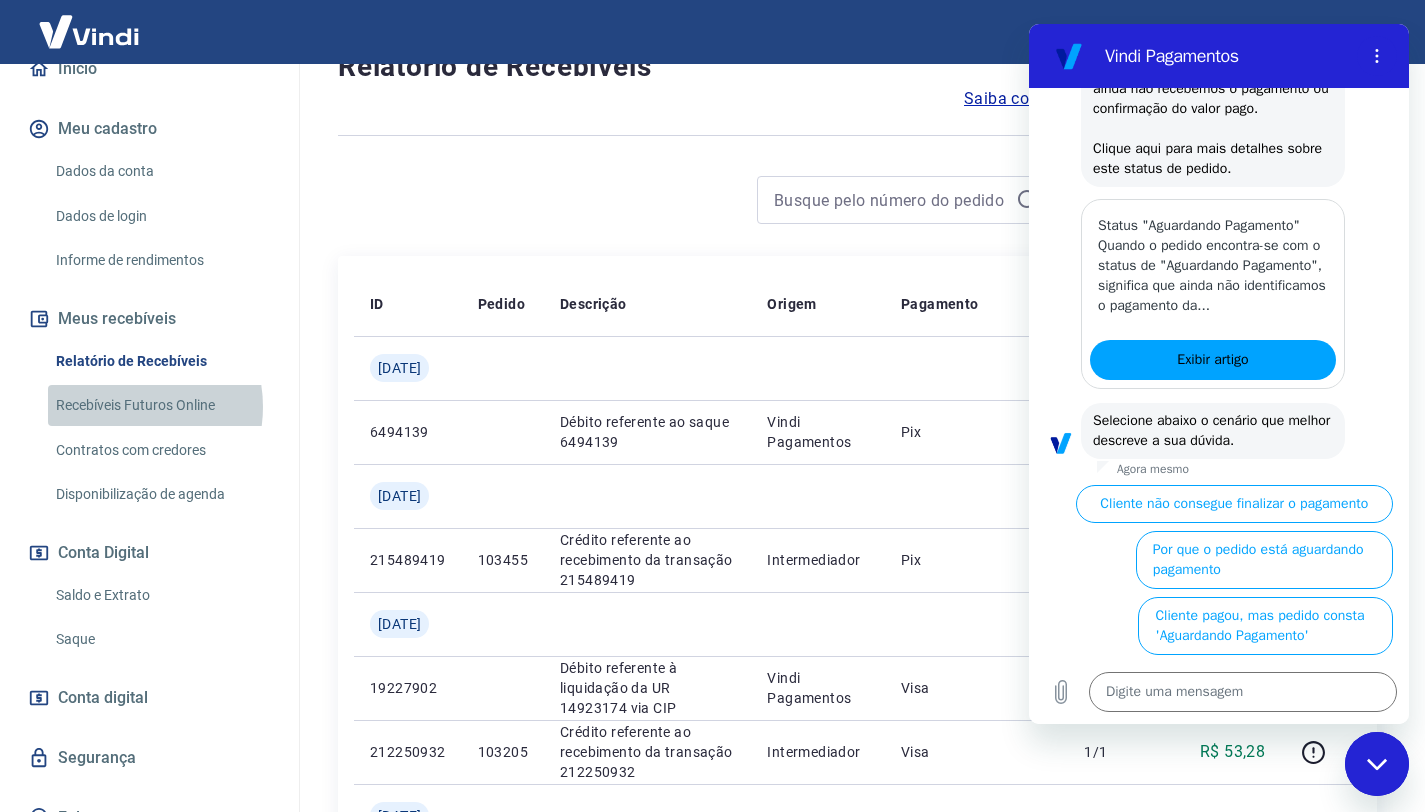 click on "Recebíveis Futuros Online" at bounding box center (161, 405) 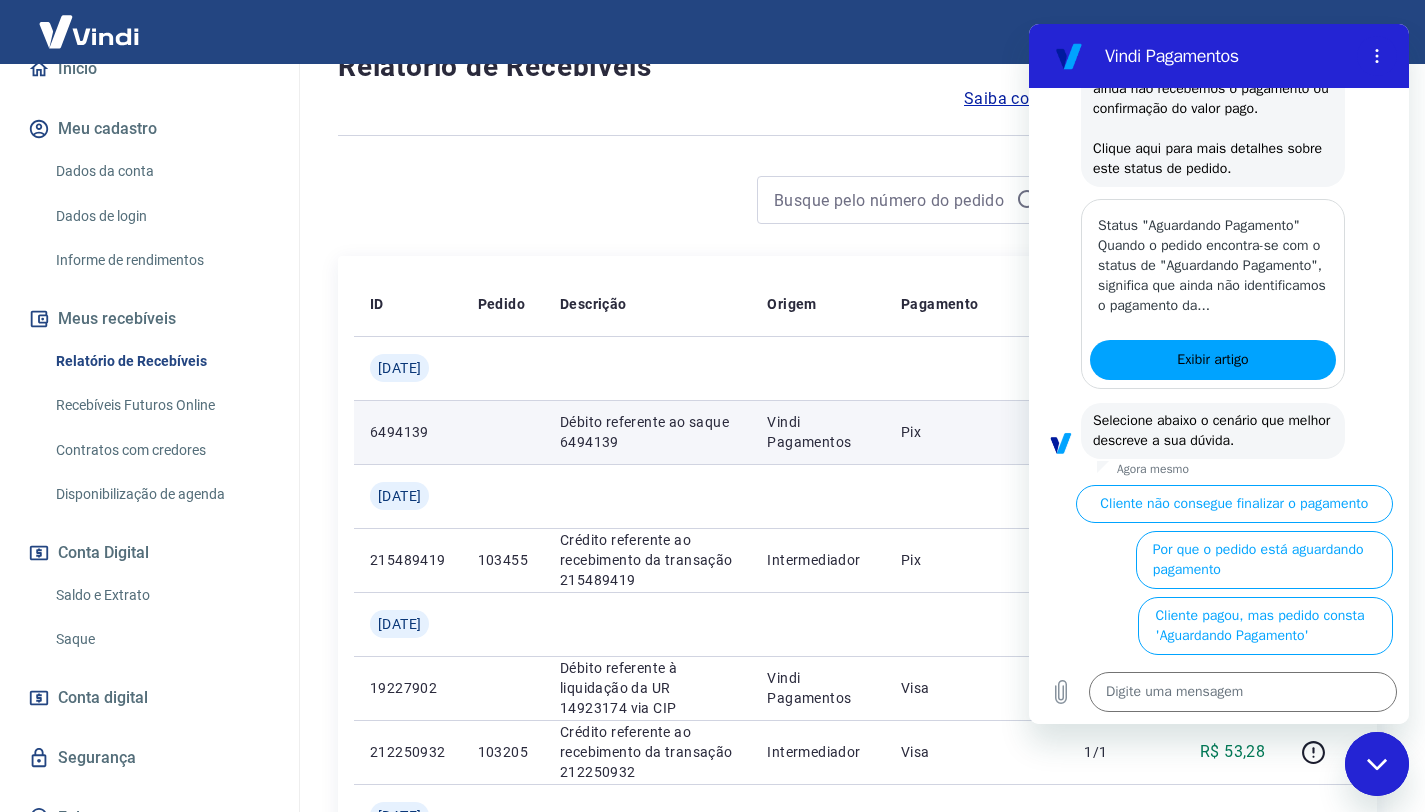 scroll, scrollTop: 2735, scrollLeft: 0, axis: vertical 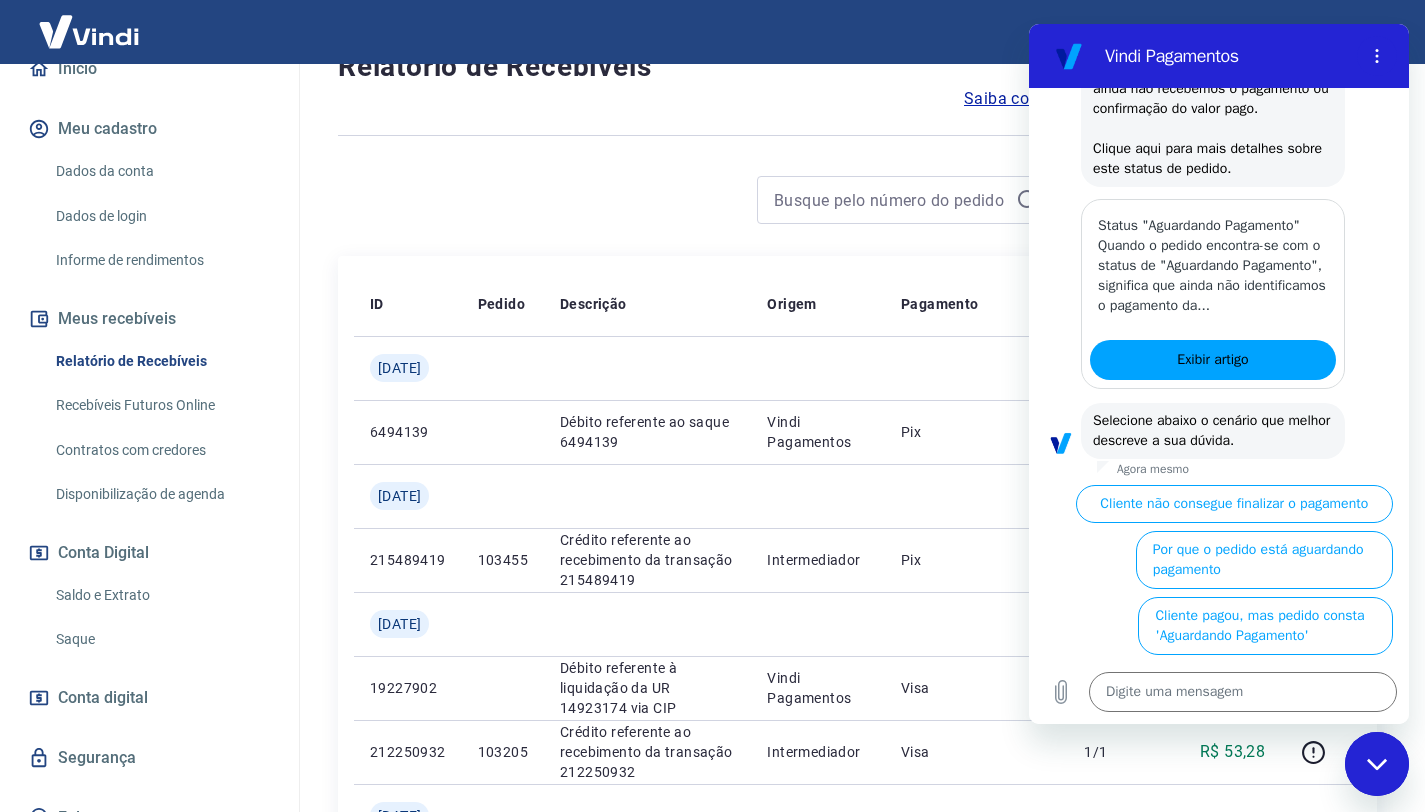 drag, startPoint x: 616, startPoint y: 222, endPoint x: 623, endPoint y: 205, distance: 18.384777 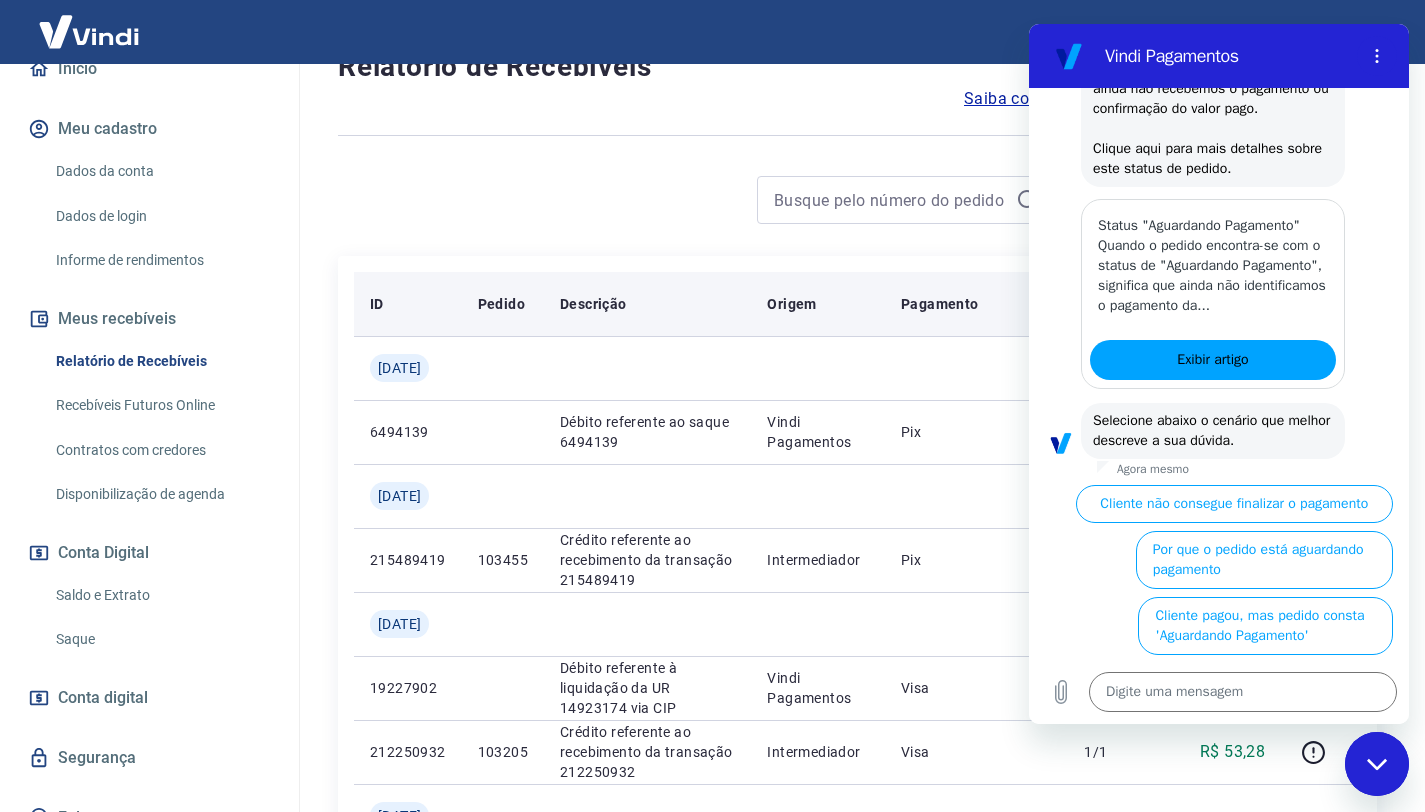 click on "Origem" at bounding box center (818, 304) 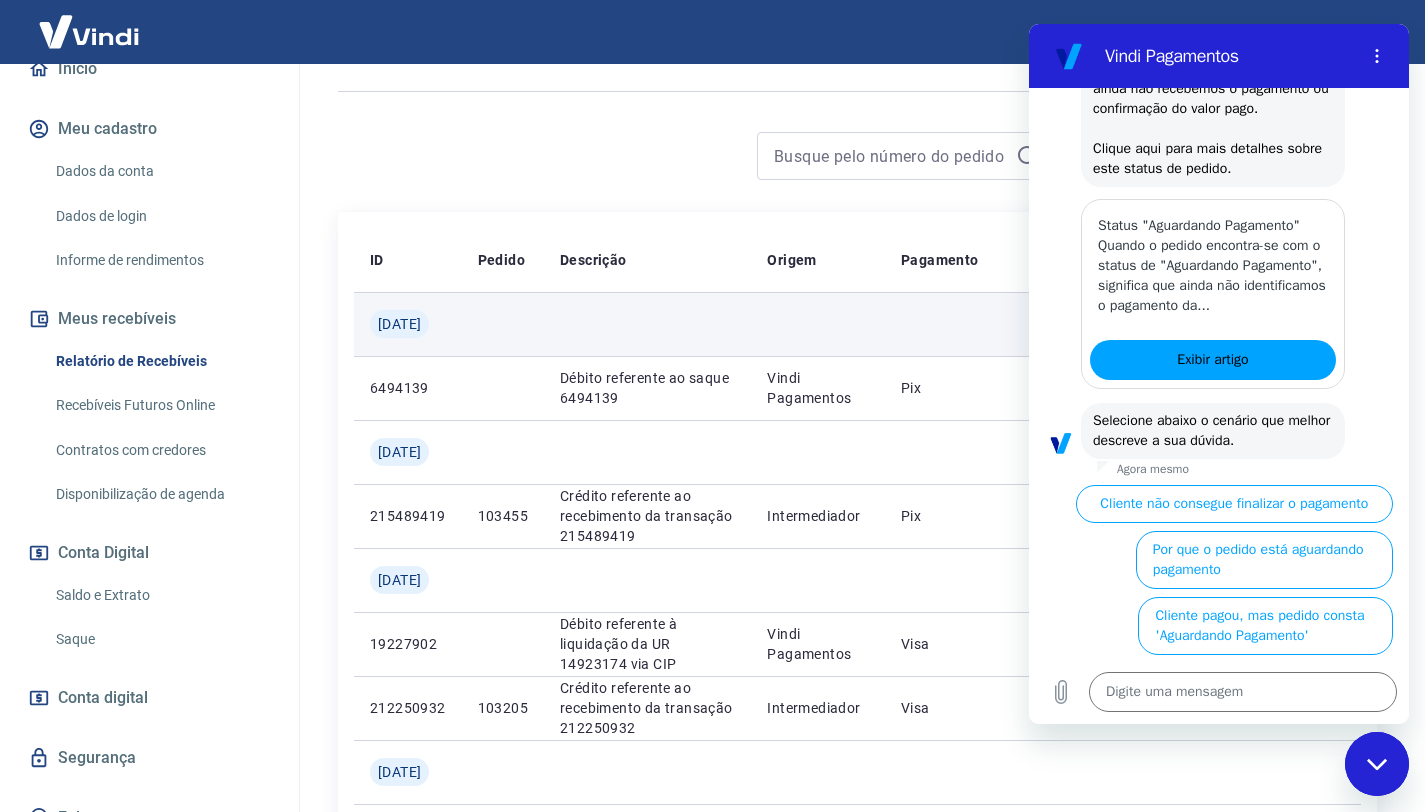 scroll, scrollTop: 0, scrollLeft: 0, axis: both 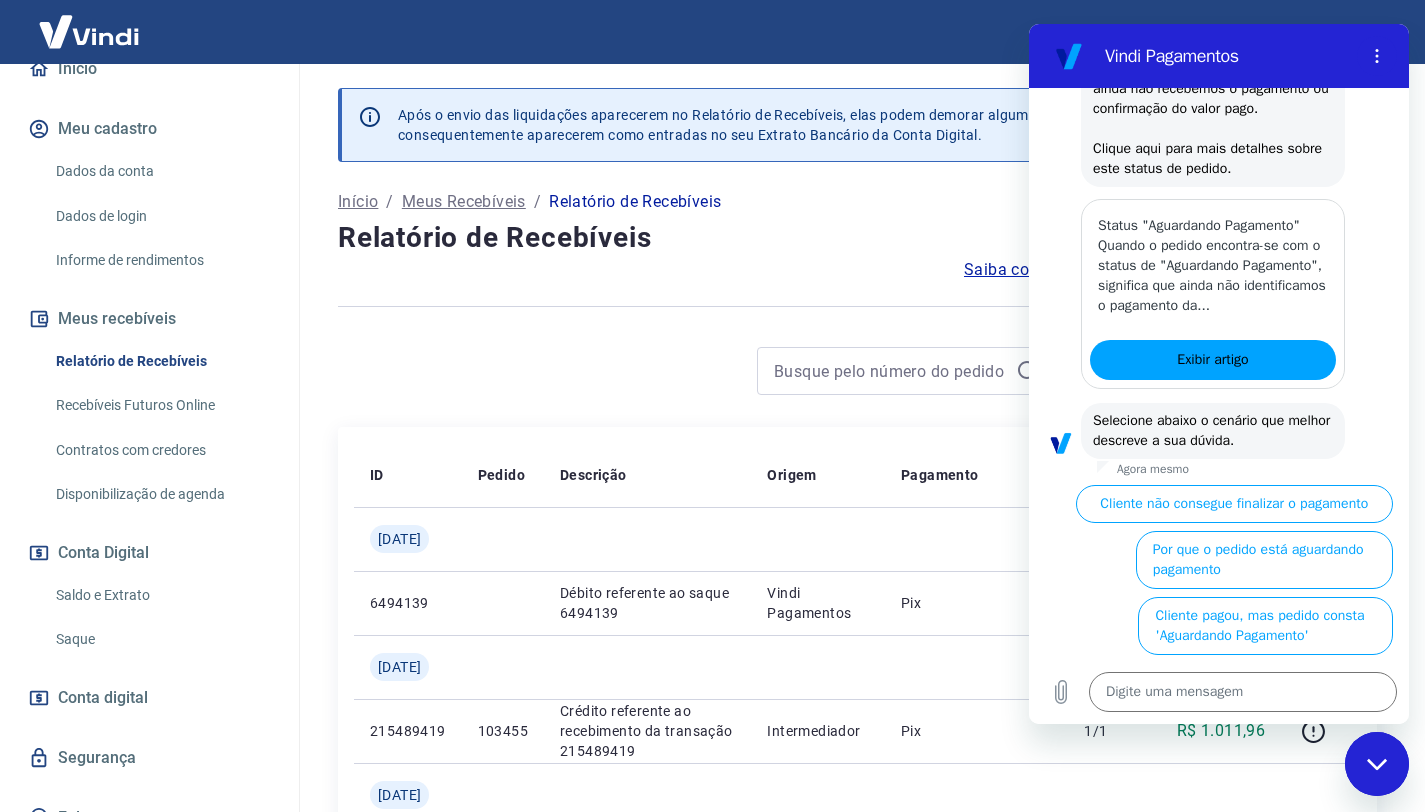 click on "Saldo e Extrato" at bounding box center [161, 595] 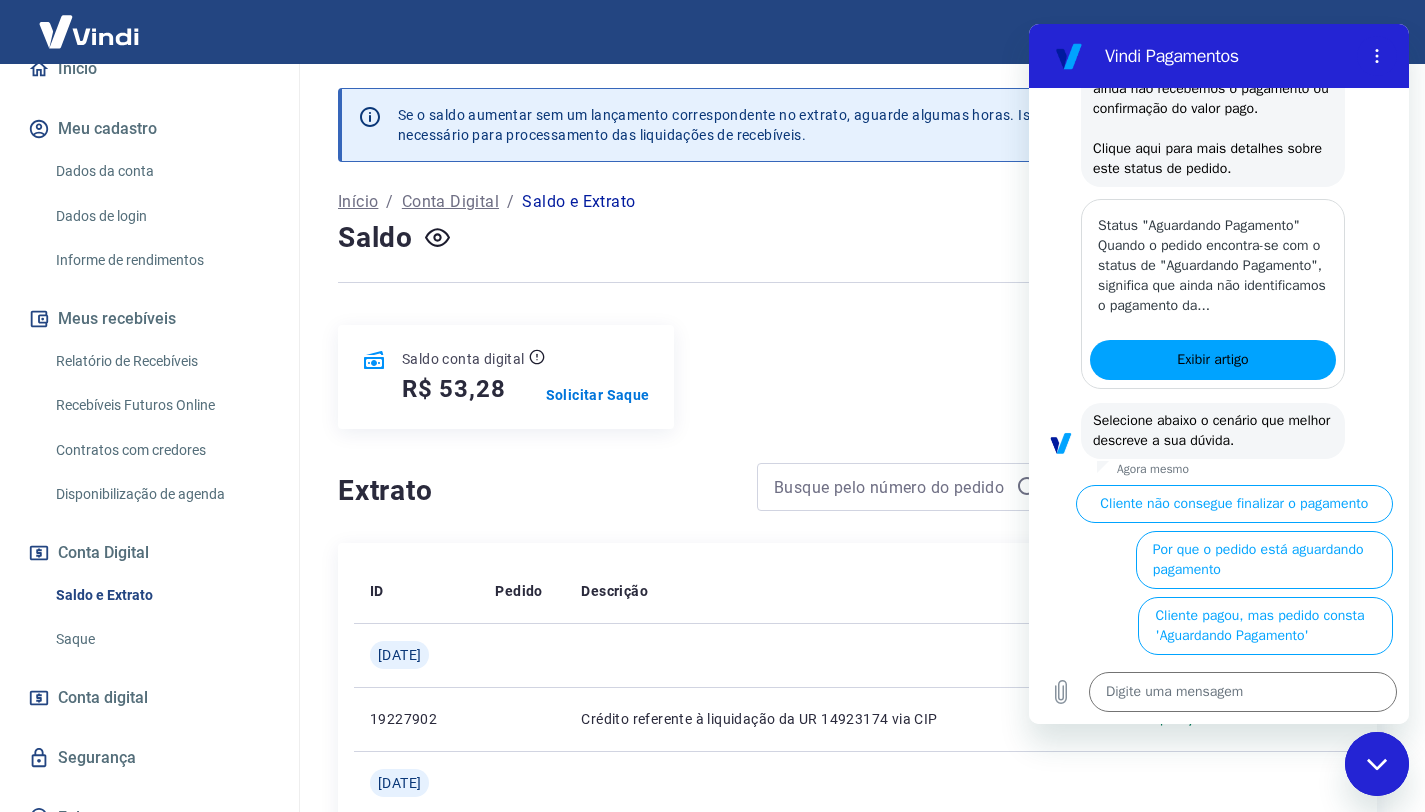click 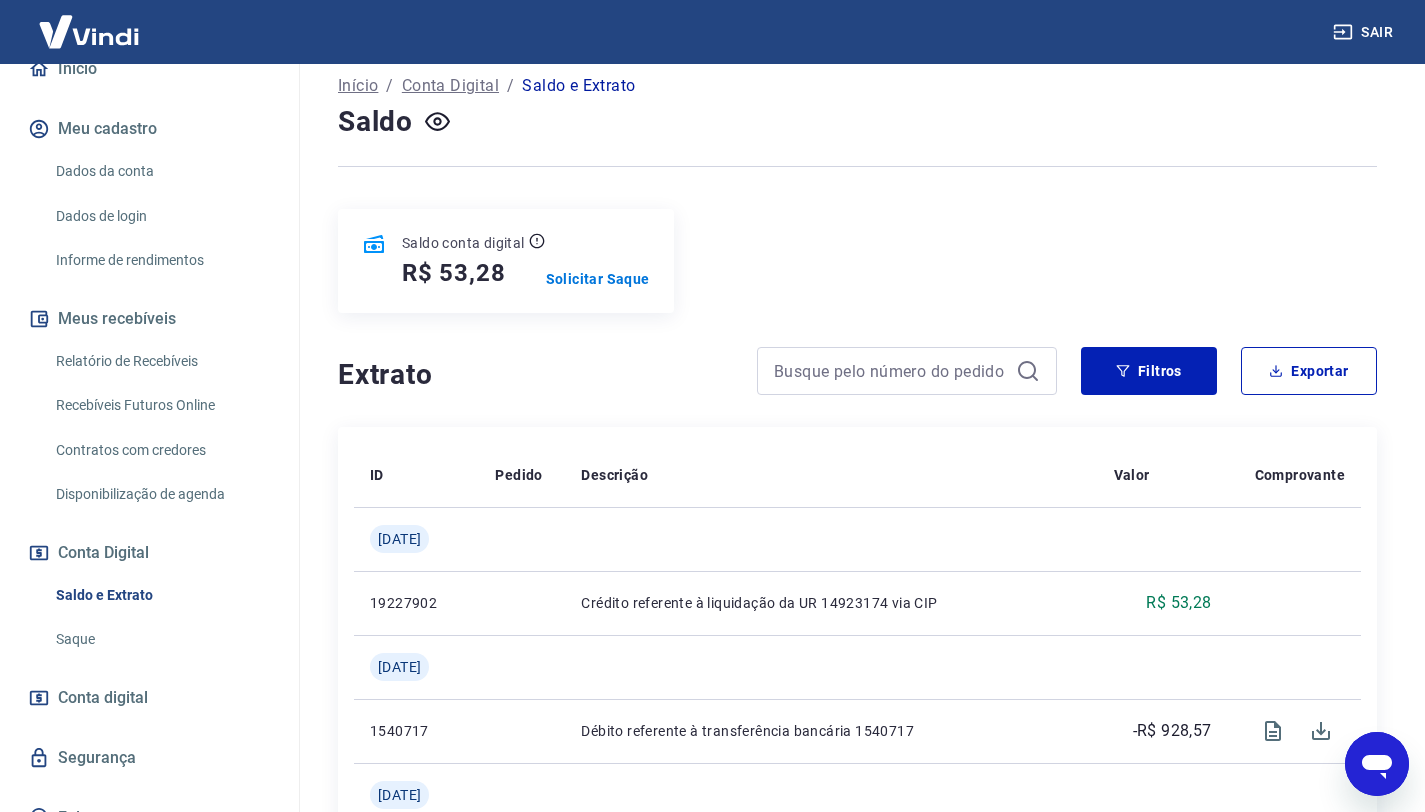 scroll, scrollTop: 115, scrollLeft: 0, axis: vertical 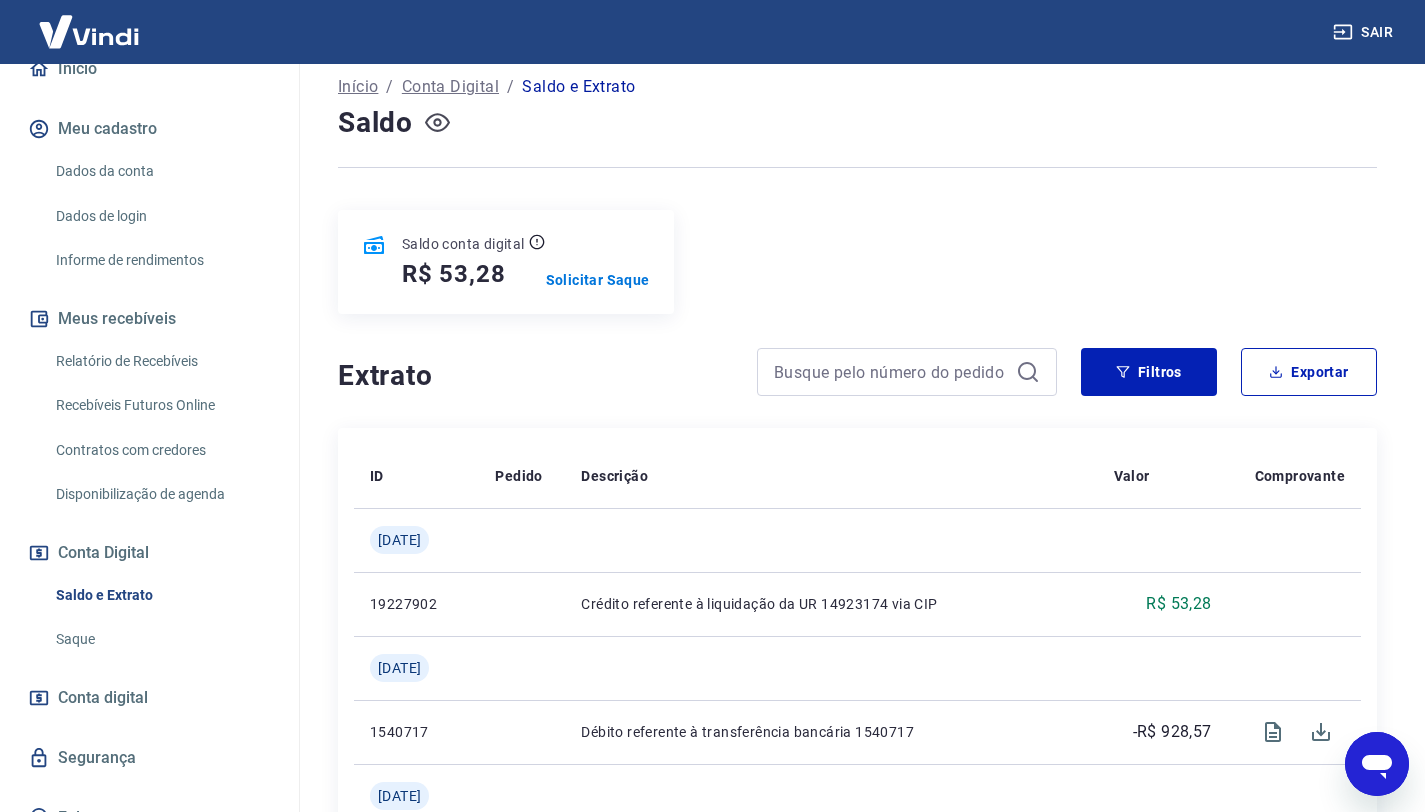 click 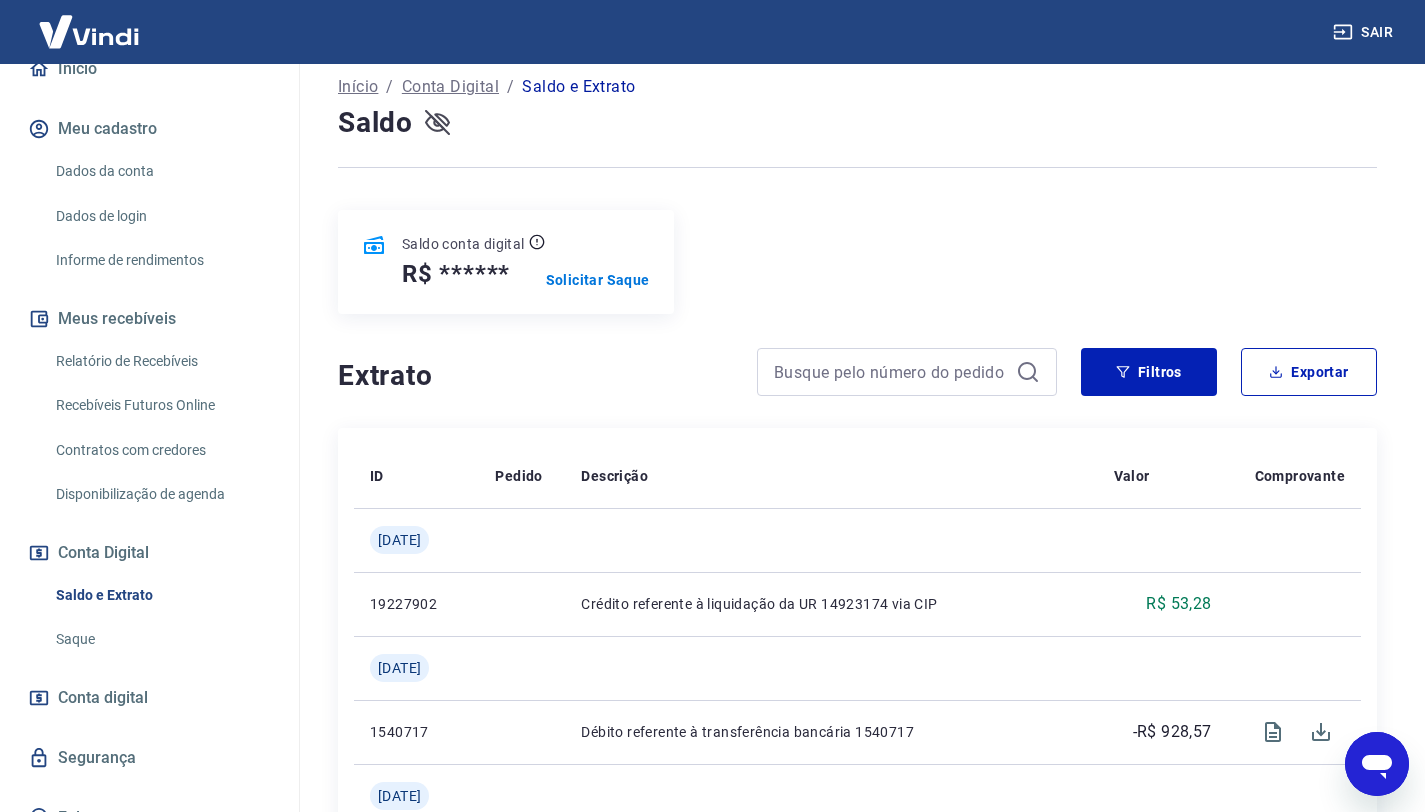 click 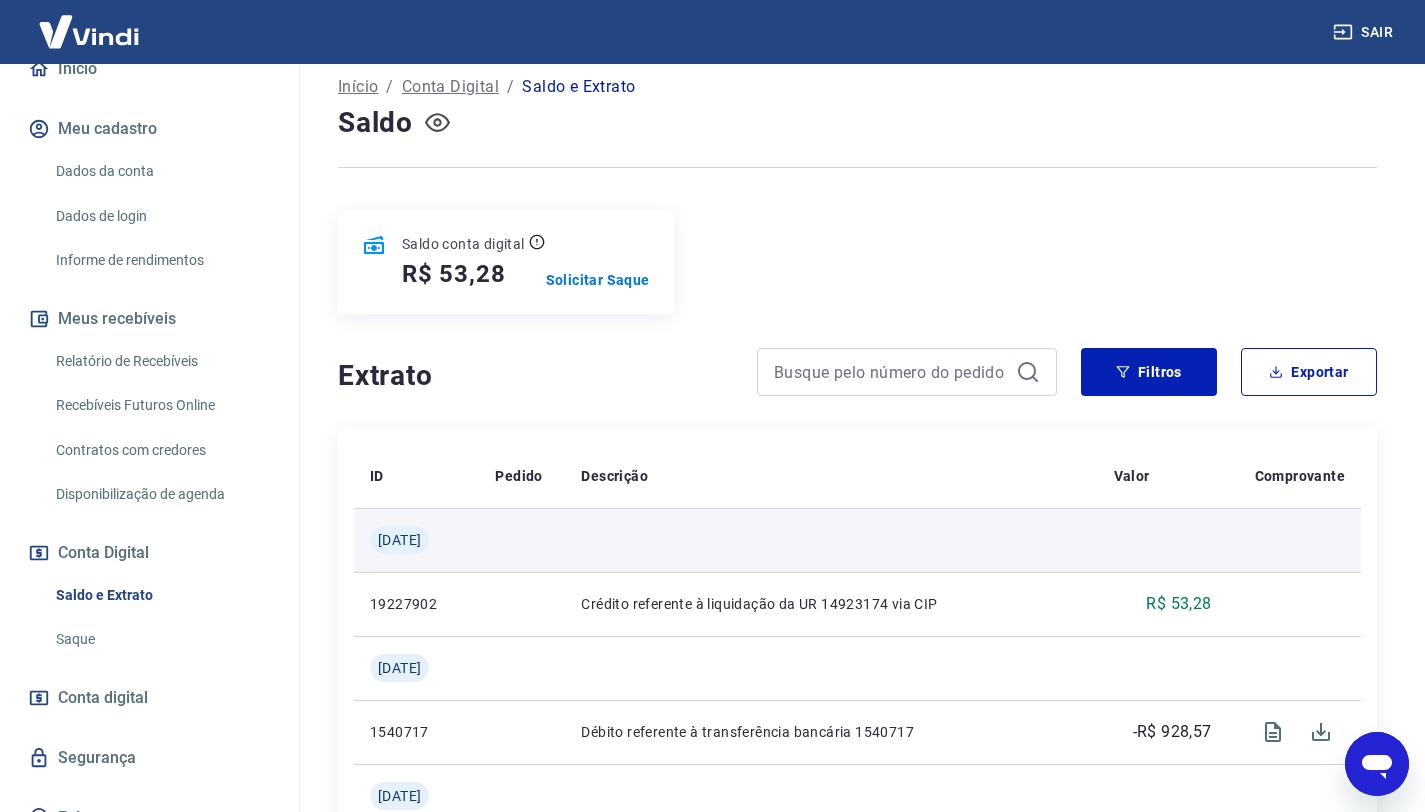 click at bounding box center (1163, 540) 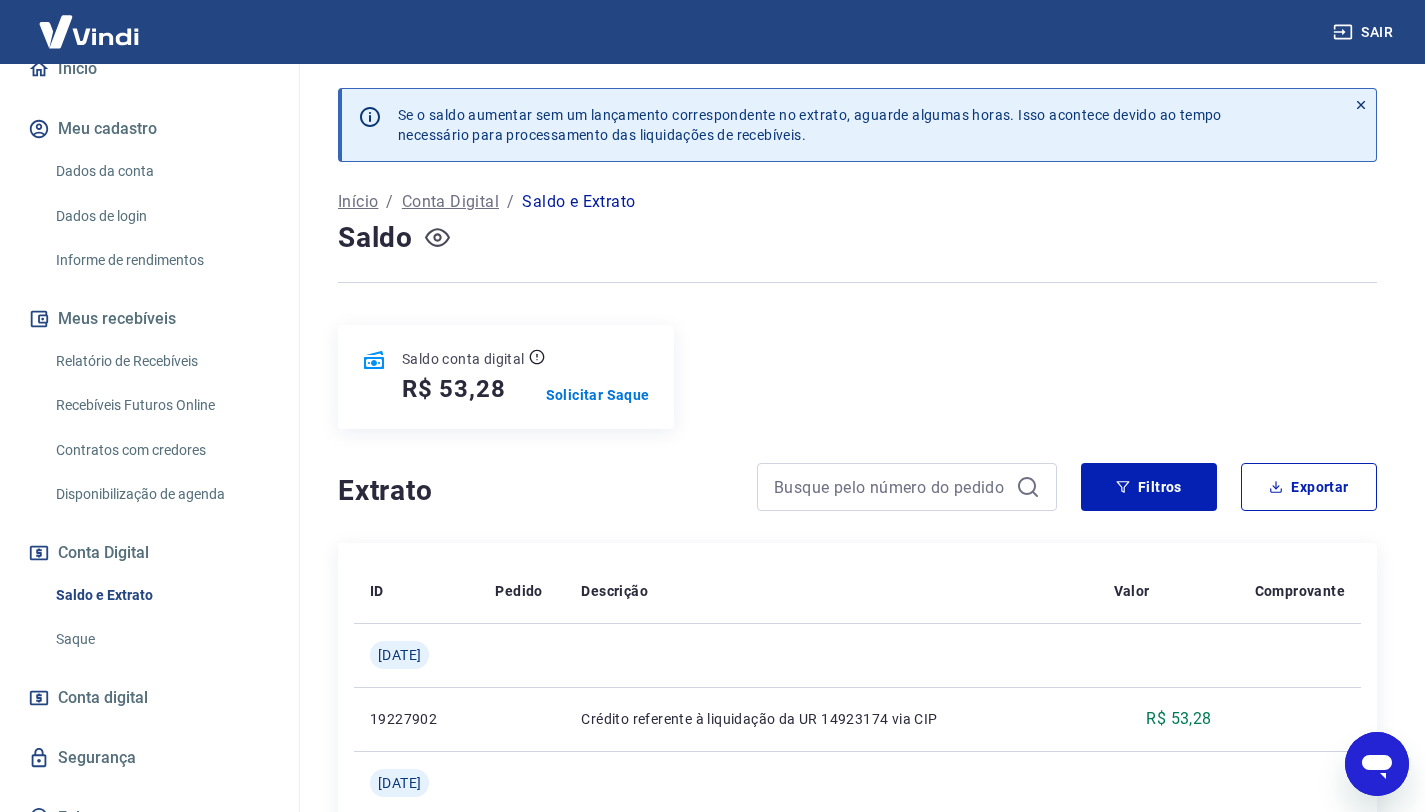 scroll, scrollTop: 0, scrollLeft: 0, axis: both 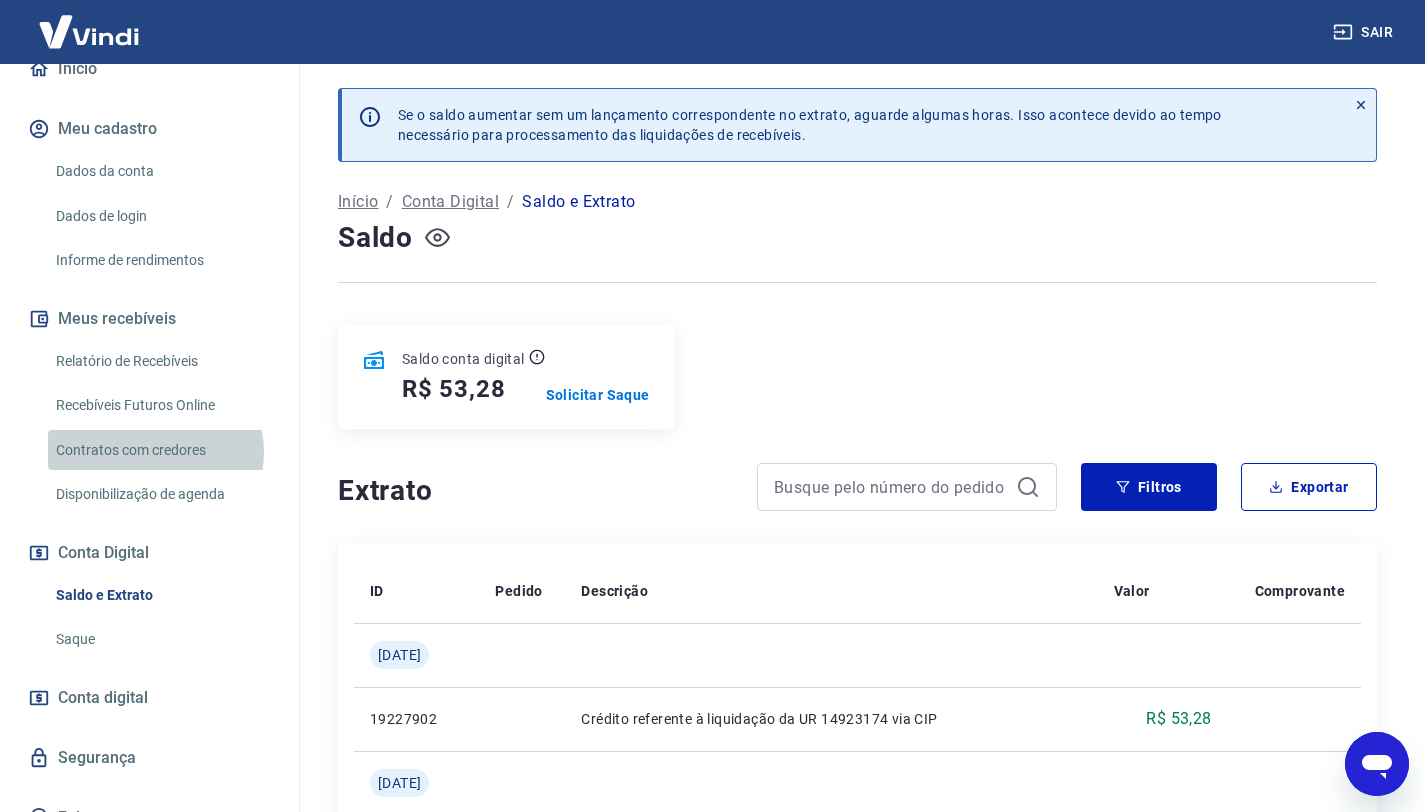 click on "Contratos com credores" at bounding box center (161, 450) 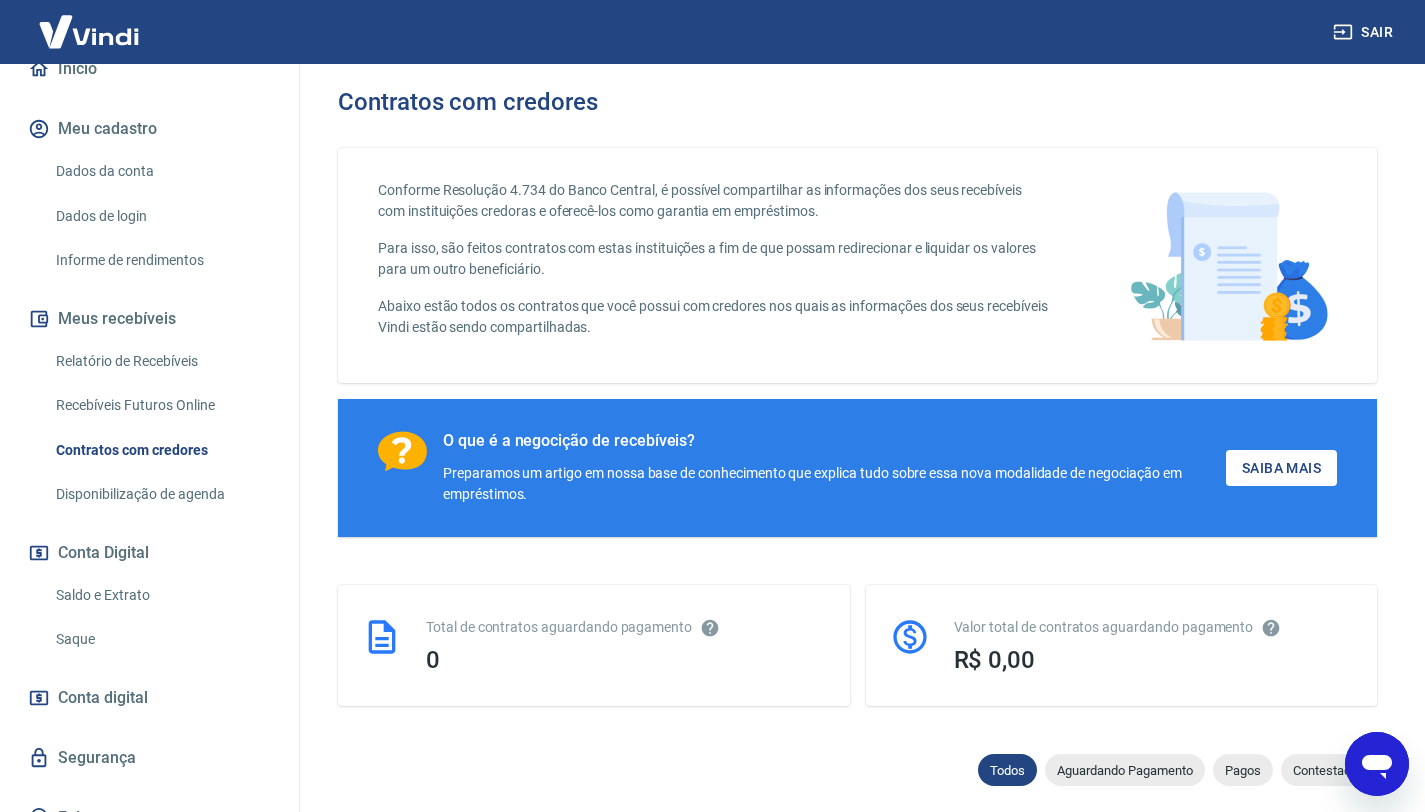 click on "Disponibilização de agenda" at bounding box center [161, 494] 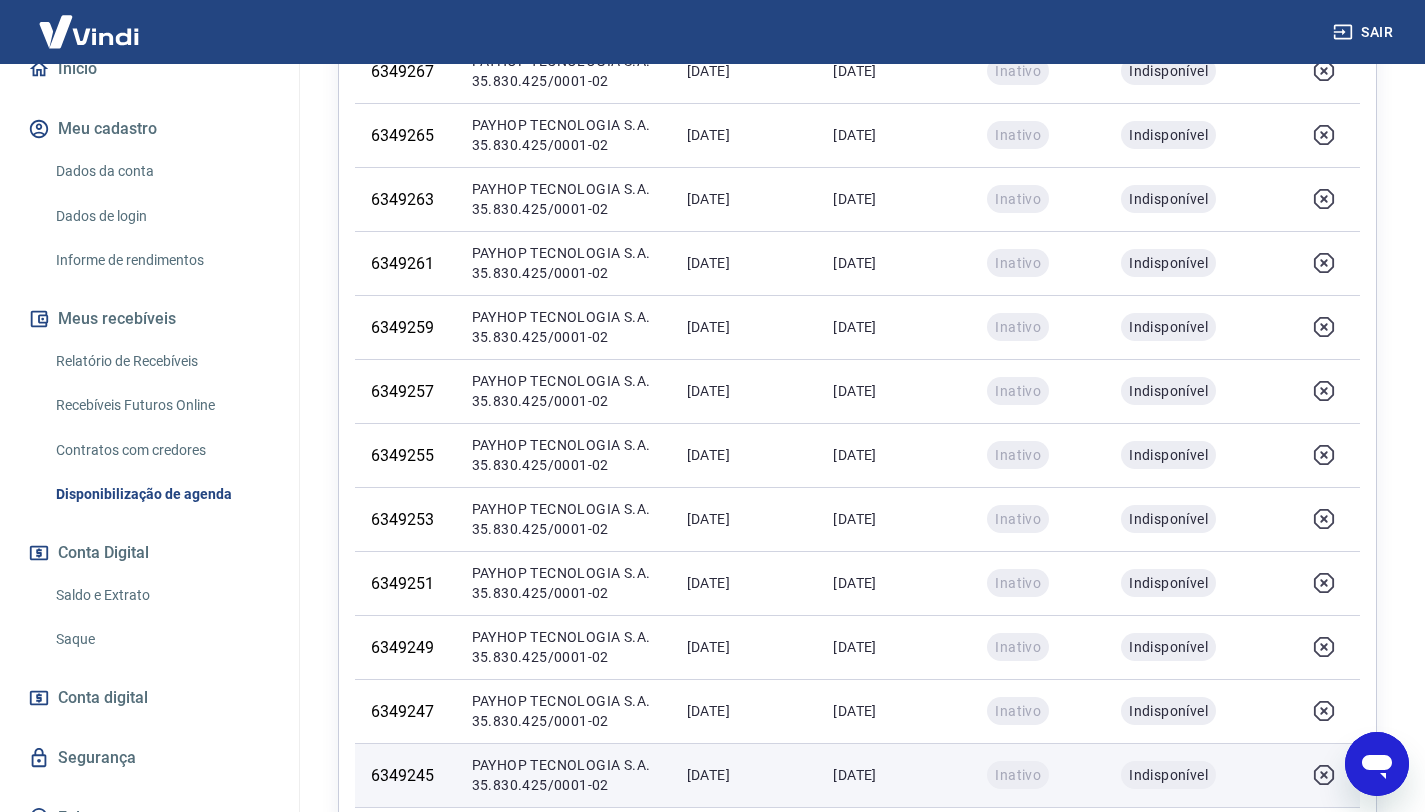 scroll, scrollTop: 813, scrollLeft: 0, axis: vertical 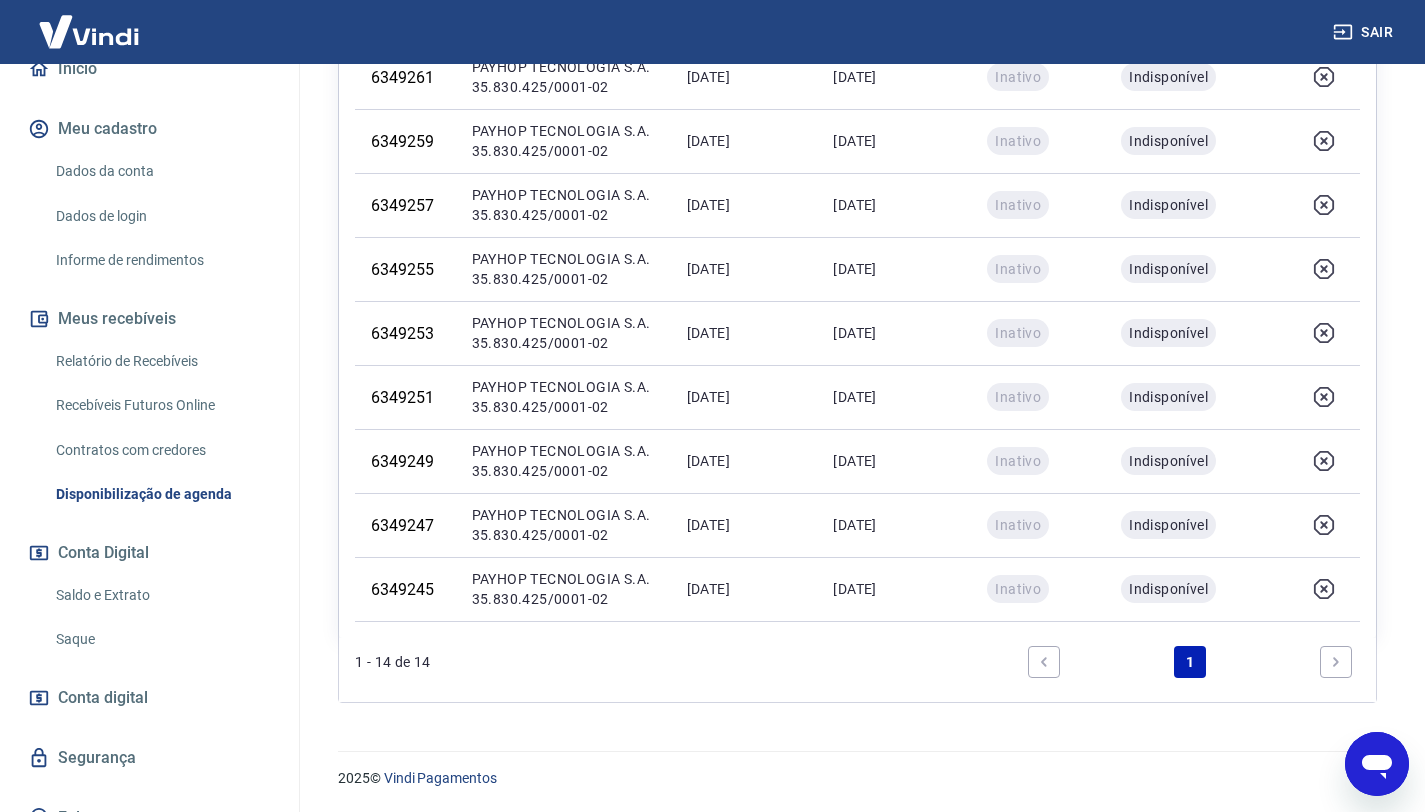 click at bounding box center [1336, 662] 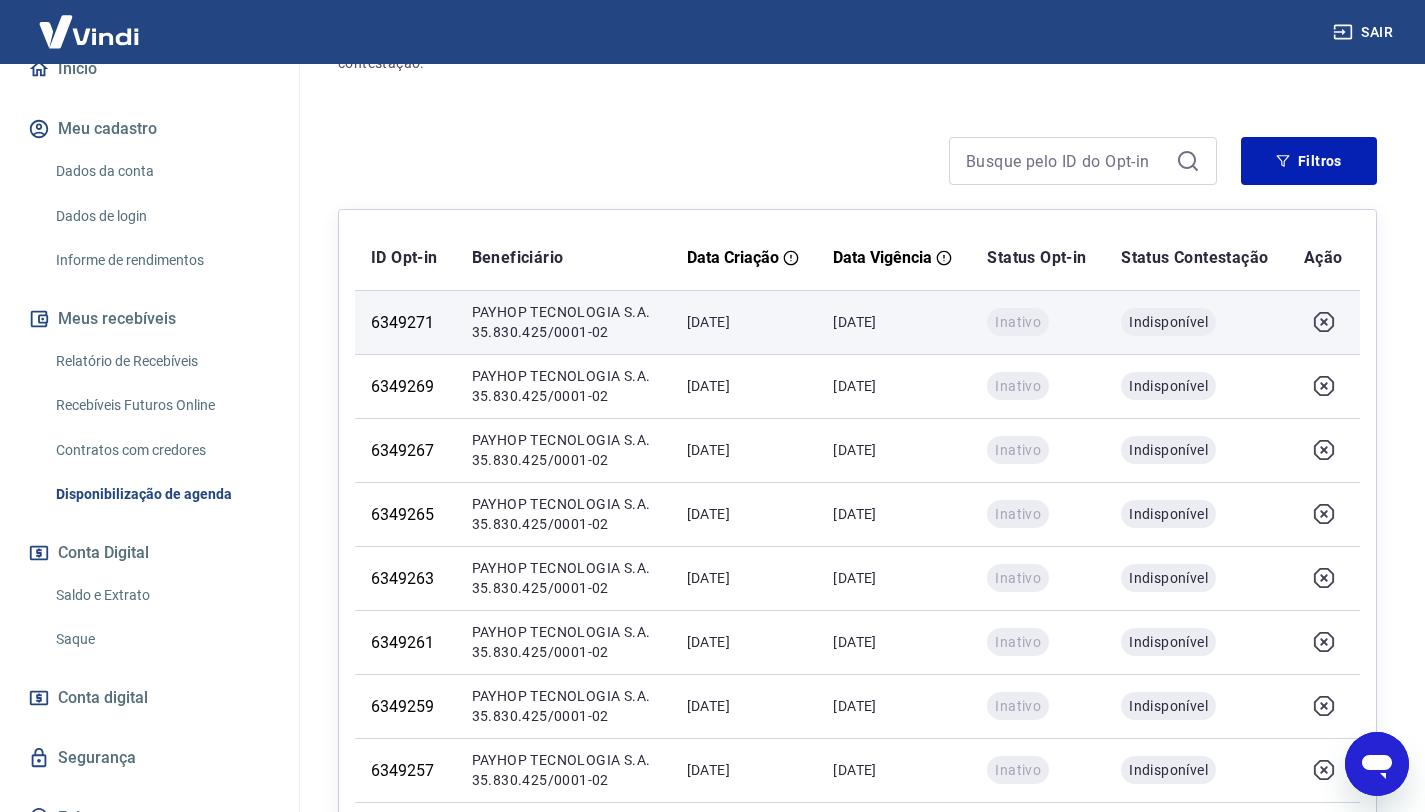 scroll, scrollTop: 0, scrollLeft: 0, axis: both 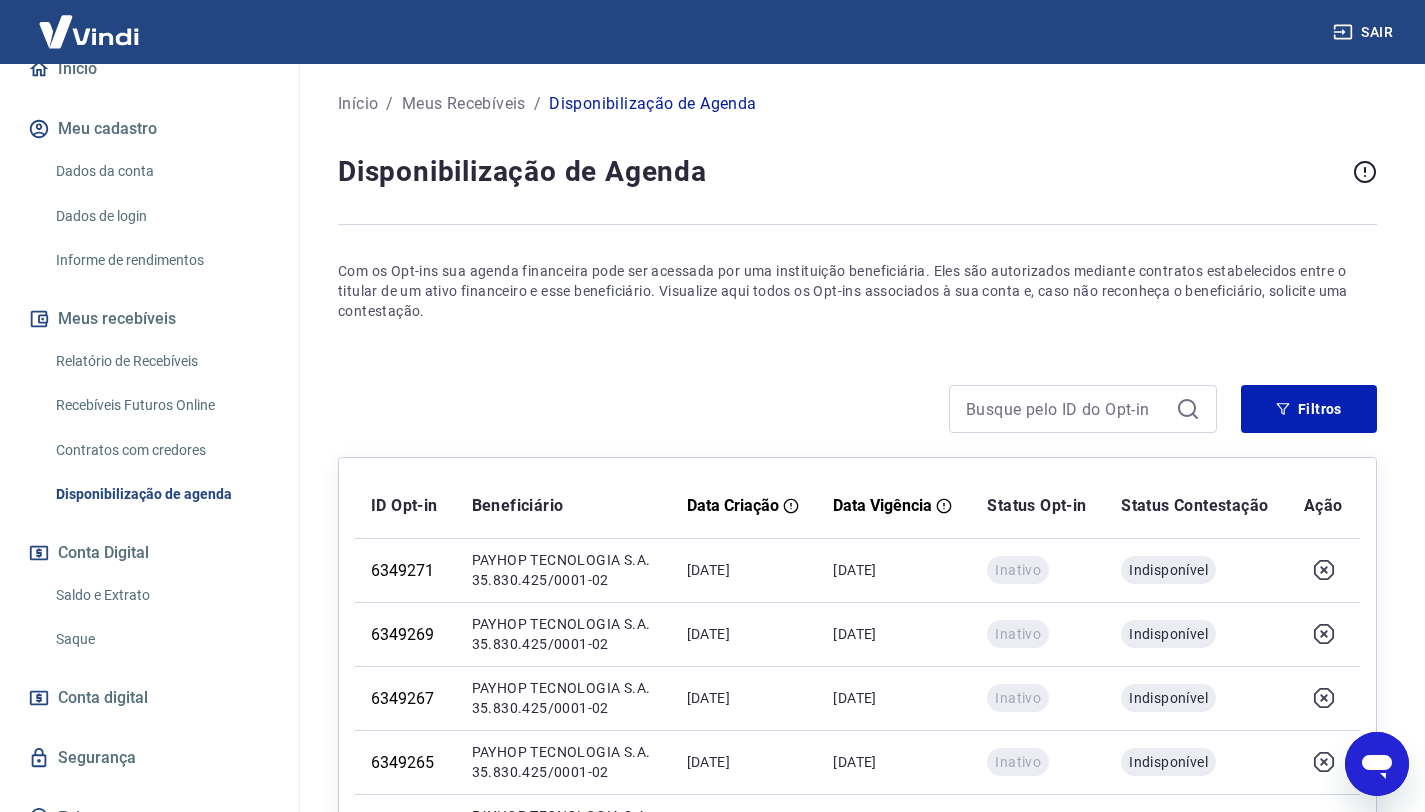 click on "Meus Recebíveis" at bounding box center [464, 104] 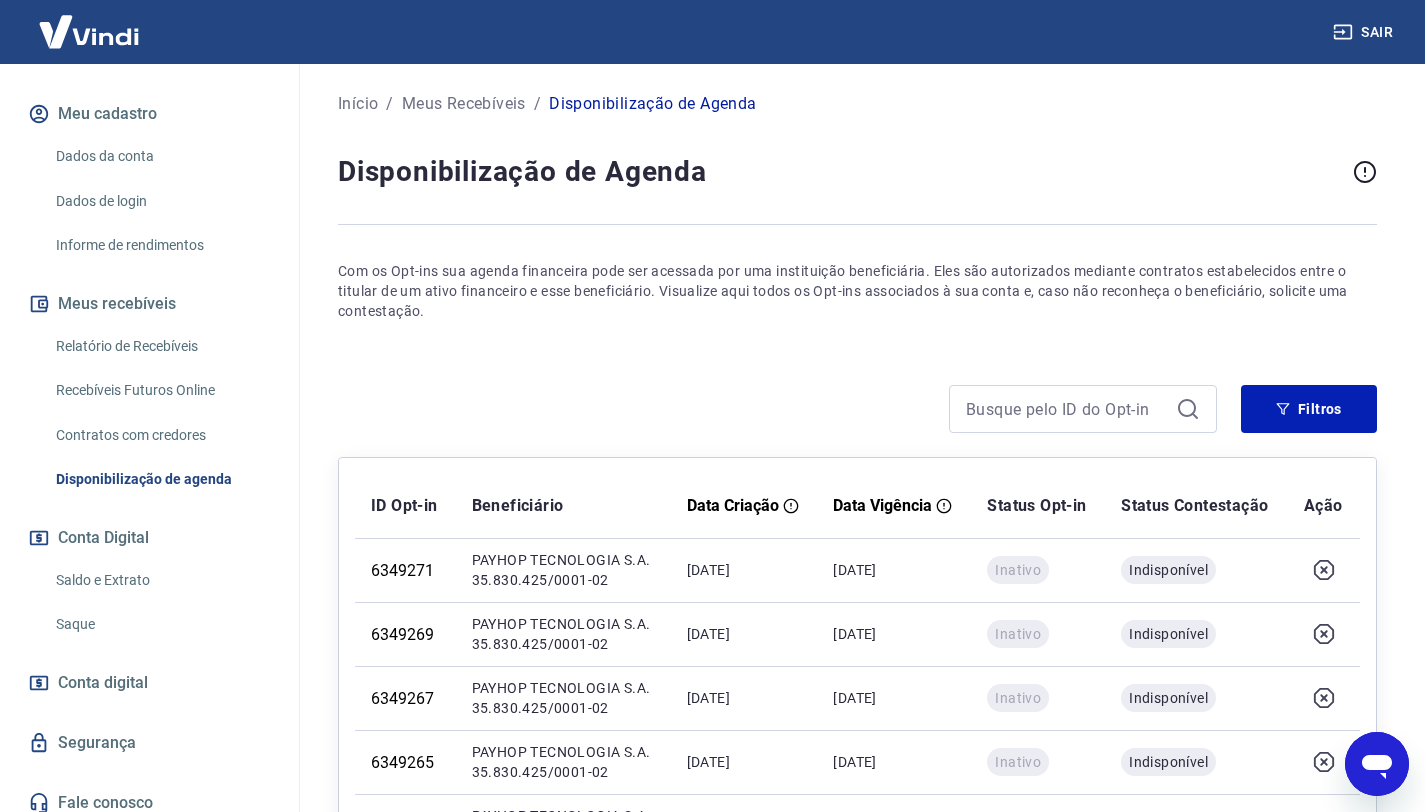 scroll, scrollTop: 231, scrollLeft: 0, axis: vertical 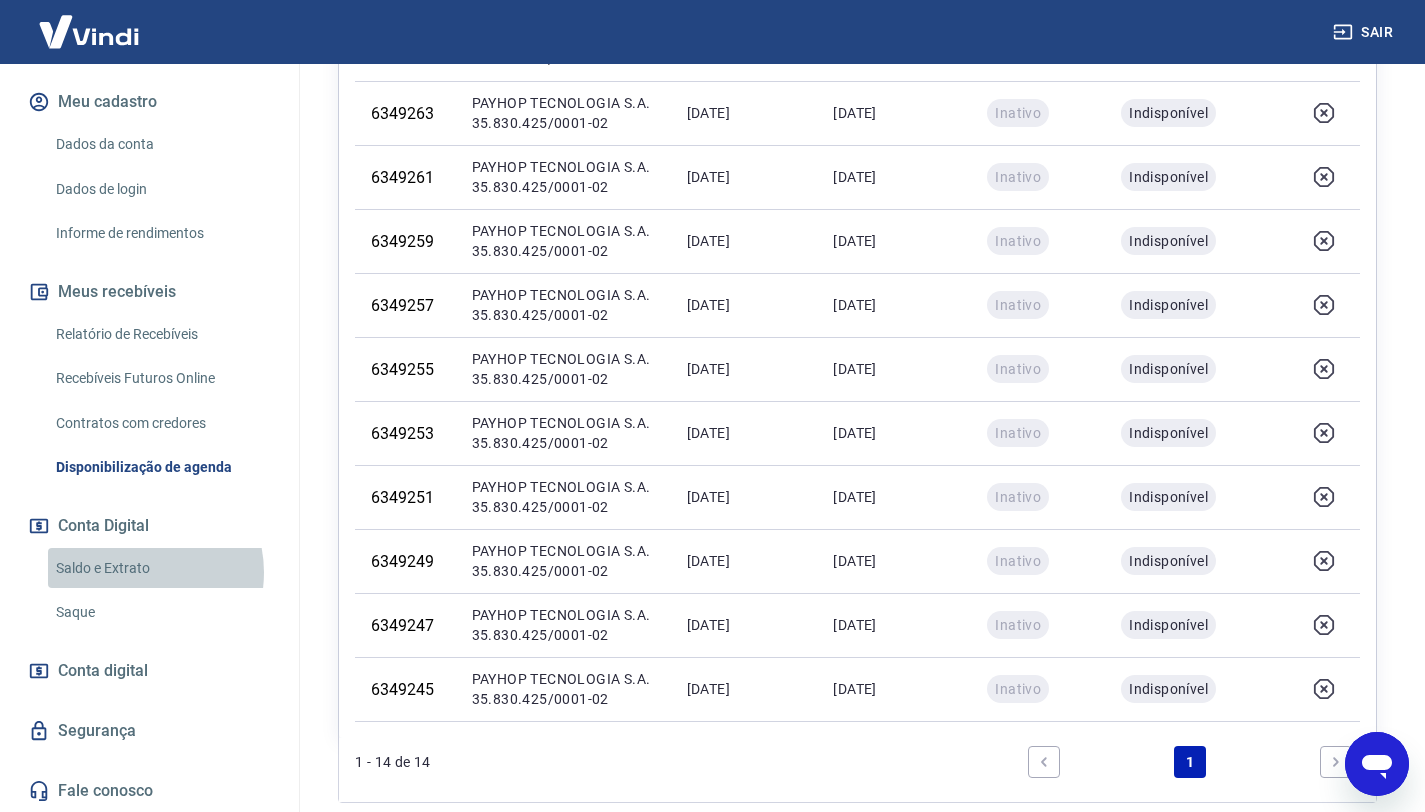 click on "Saldo e Extrato" at bounding box center (161, 568) 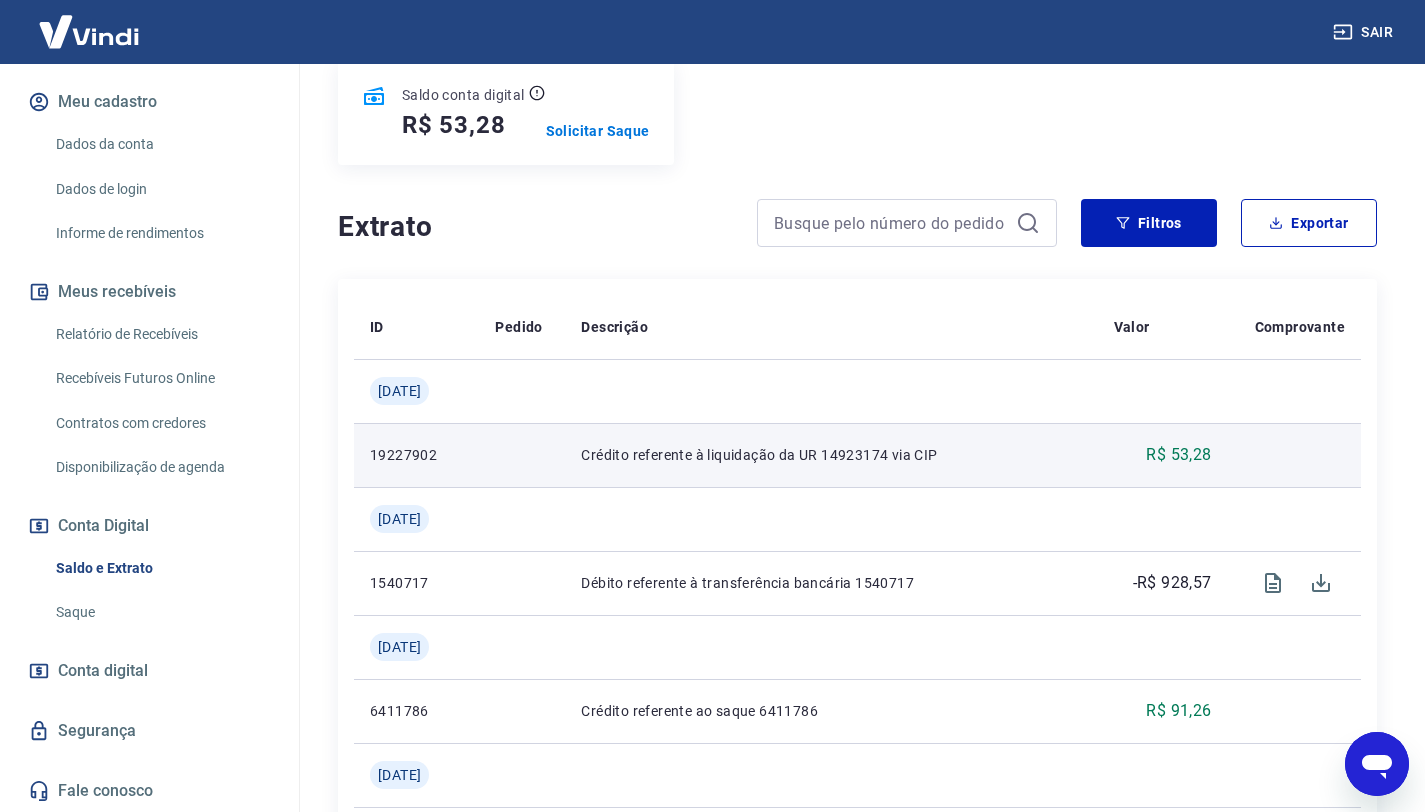 scroll, scrollTop: 381, scrollLeft: 0, axis: vertical 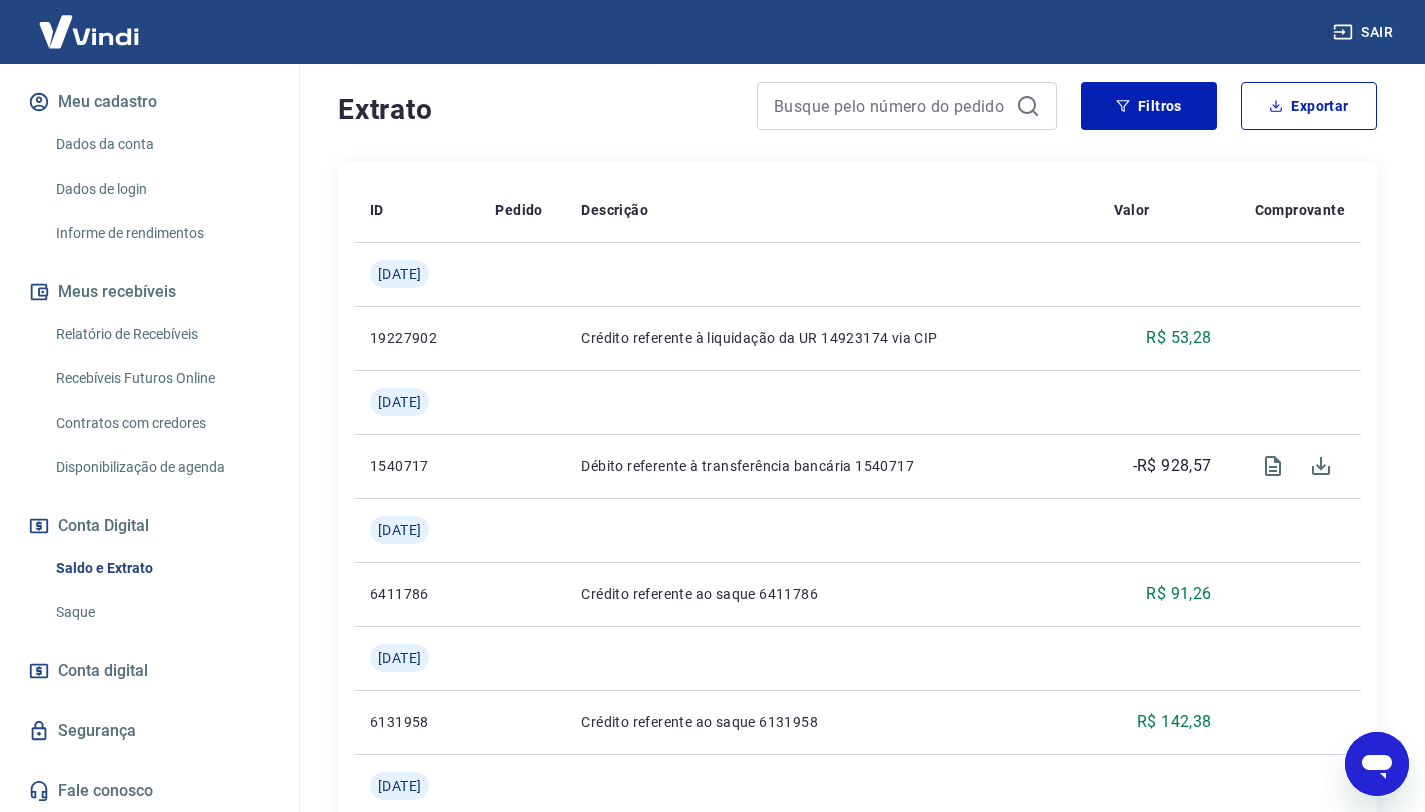 click on "Relatório de Recebíveis" at bounding box center [161, 334] 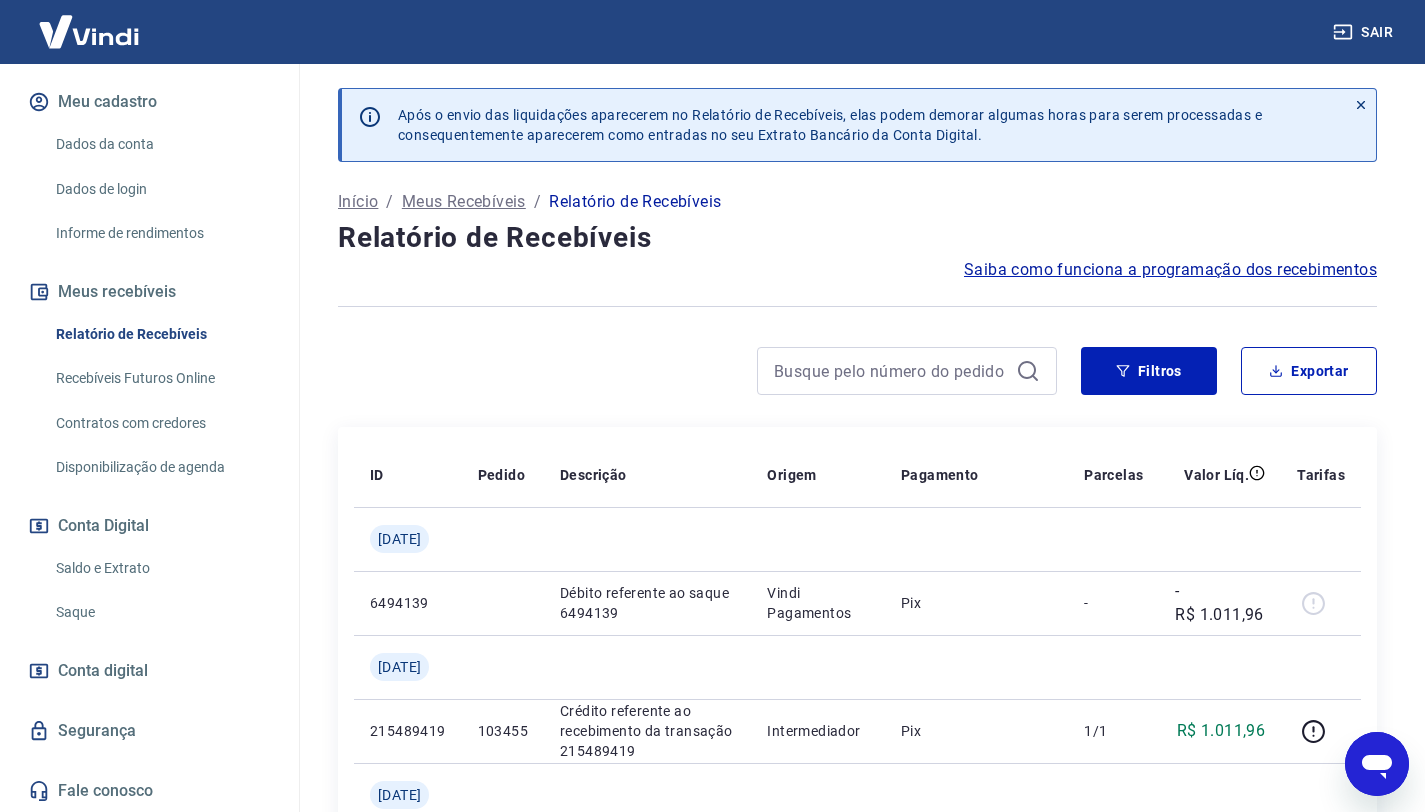 scroll, scrollTop: 317, scrollLeft: 0, axis: vertical 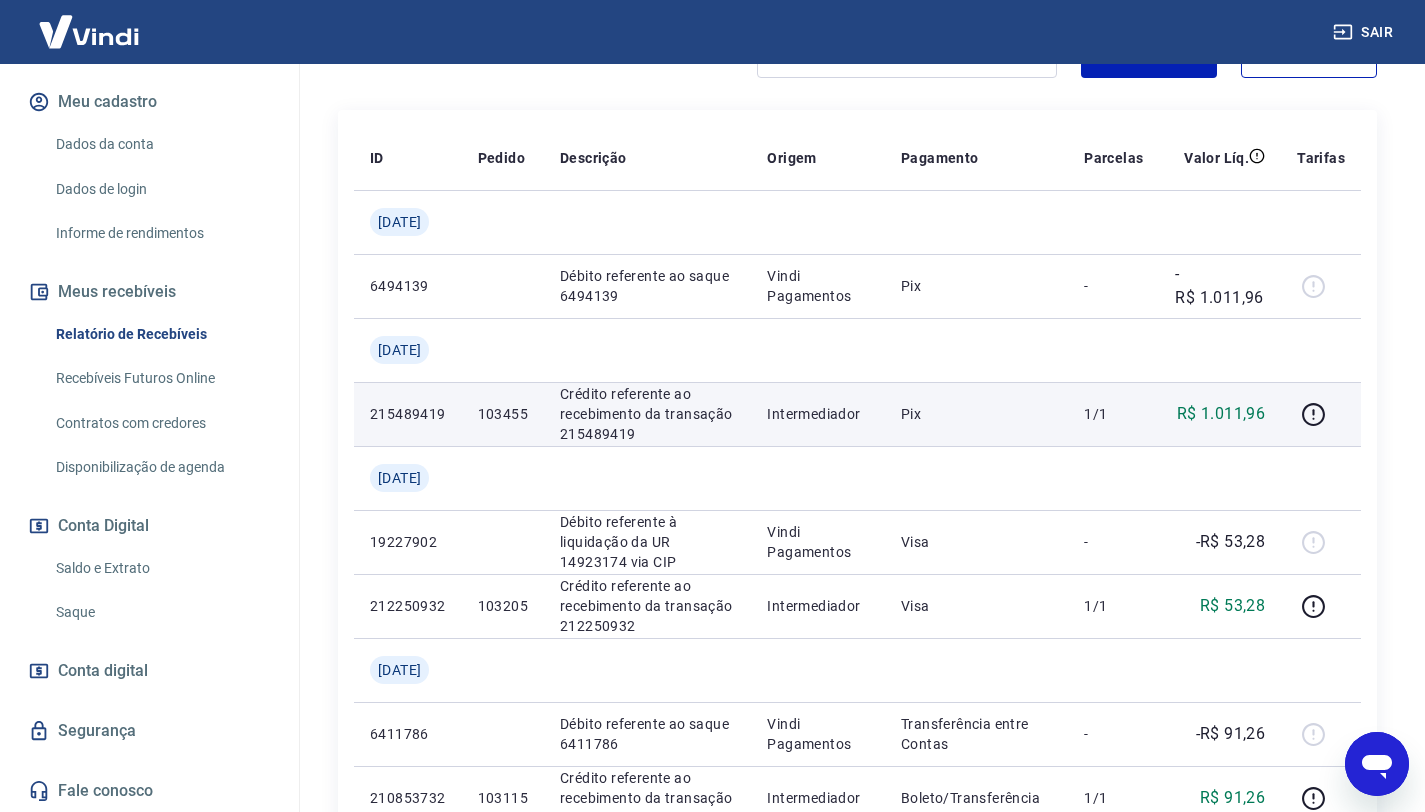 click on "Crédito referente ao recebimento da transação 215489419" at bounding box center (647, 414) 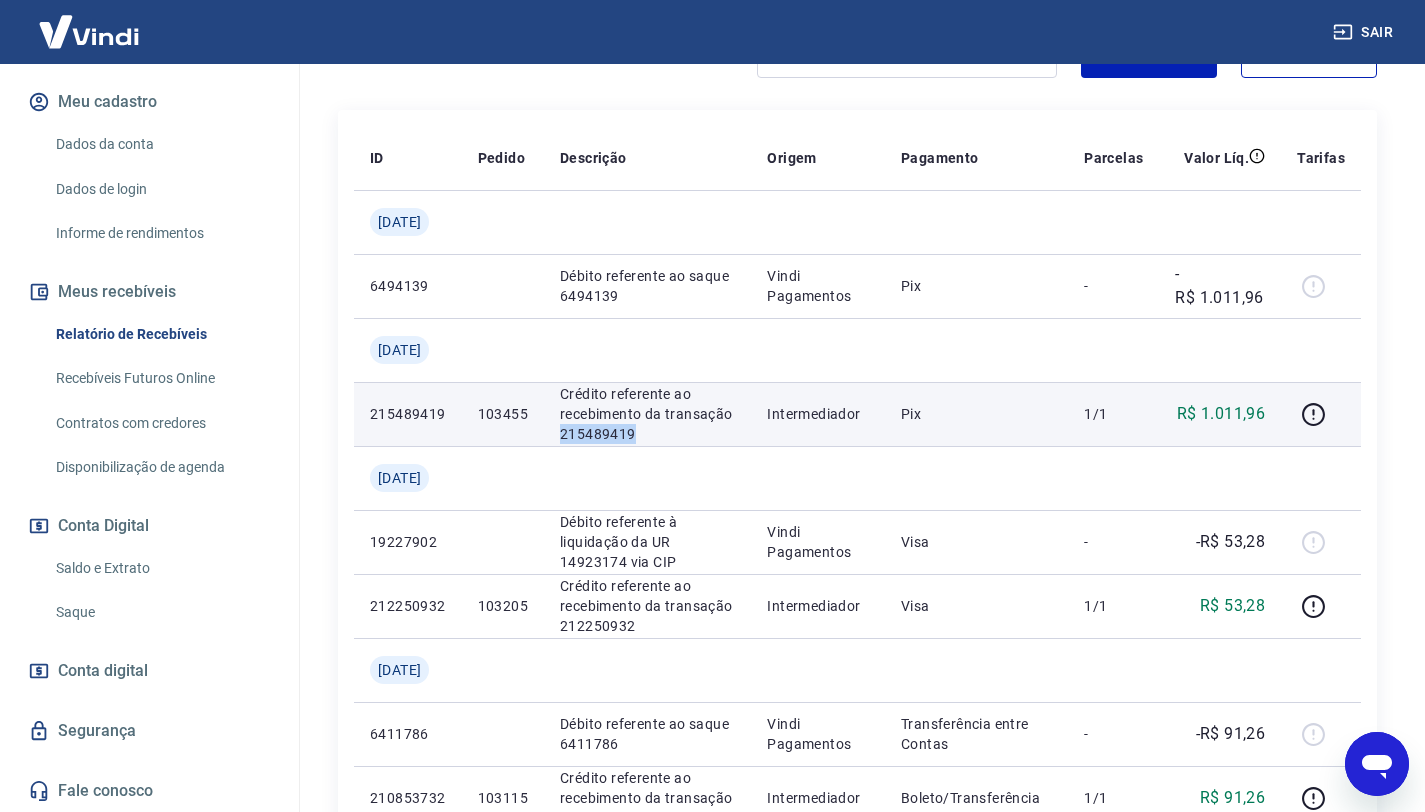 click on "Crédito referente ao recebimento da transação 215489419" at bounding box center [647, 414] 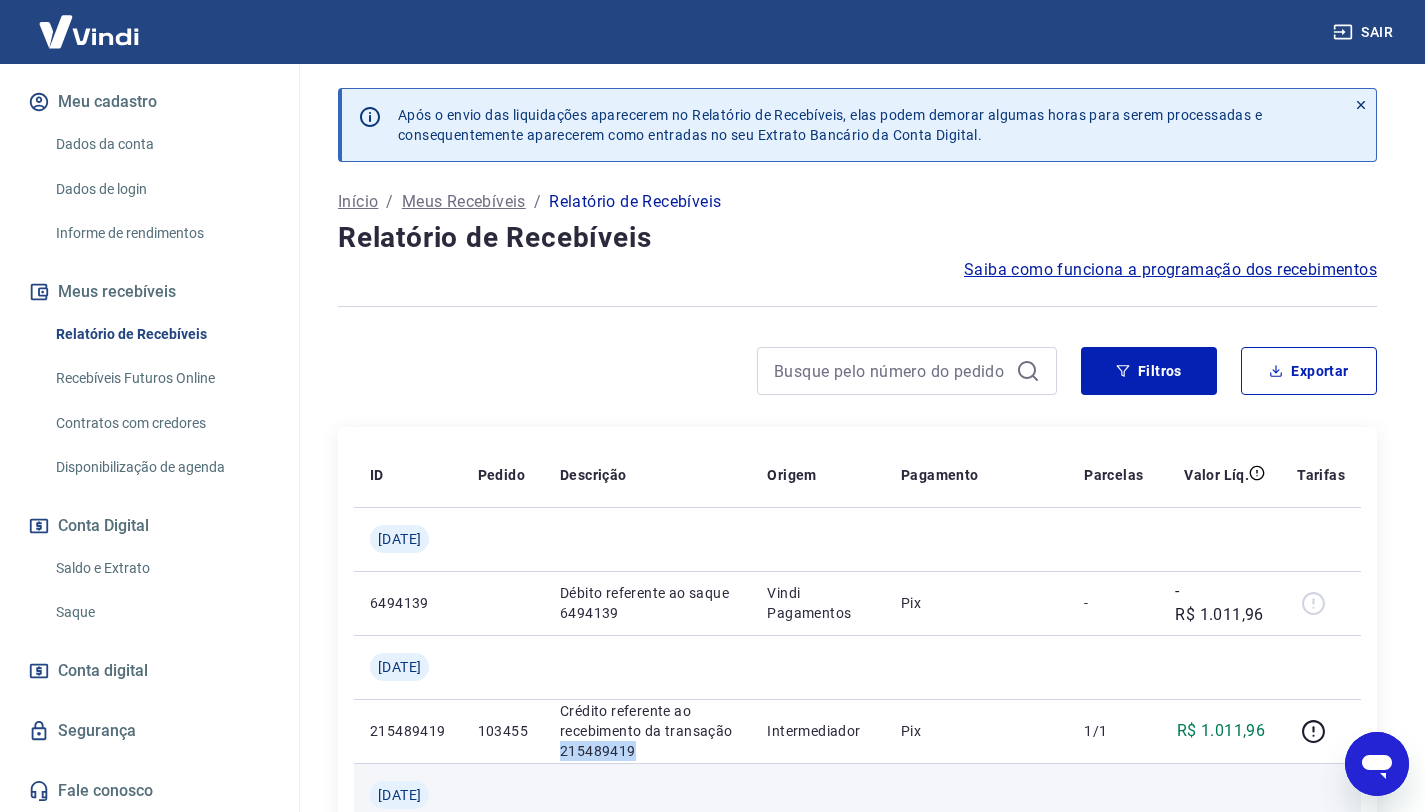 scroll, scrollTop: 0, scrollLeft: 0, axis: both 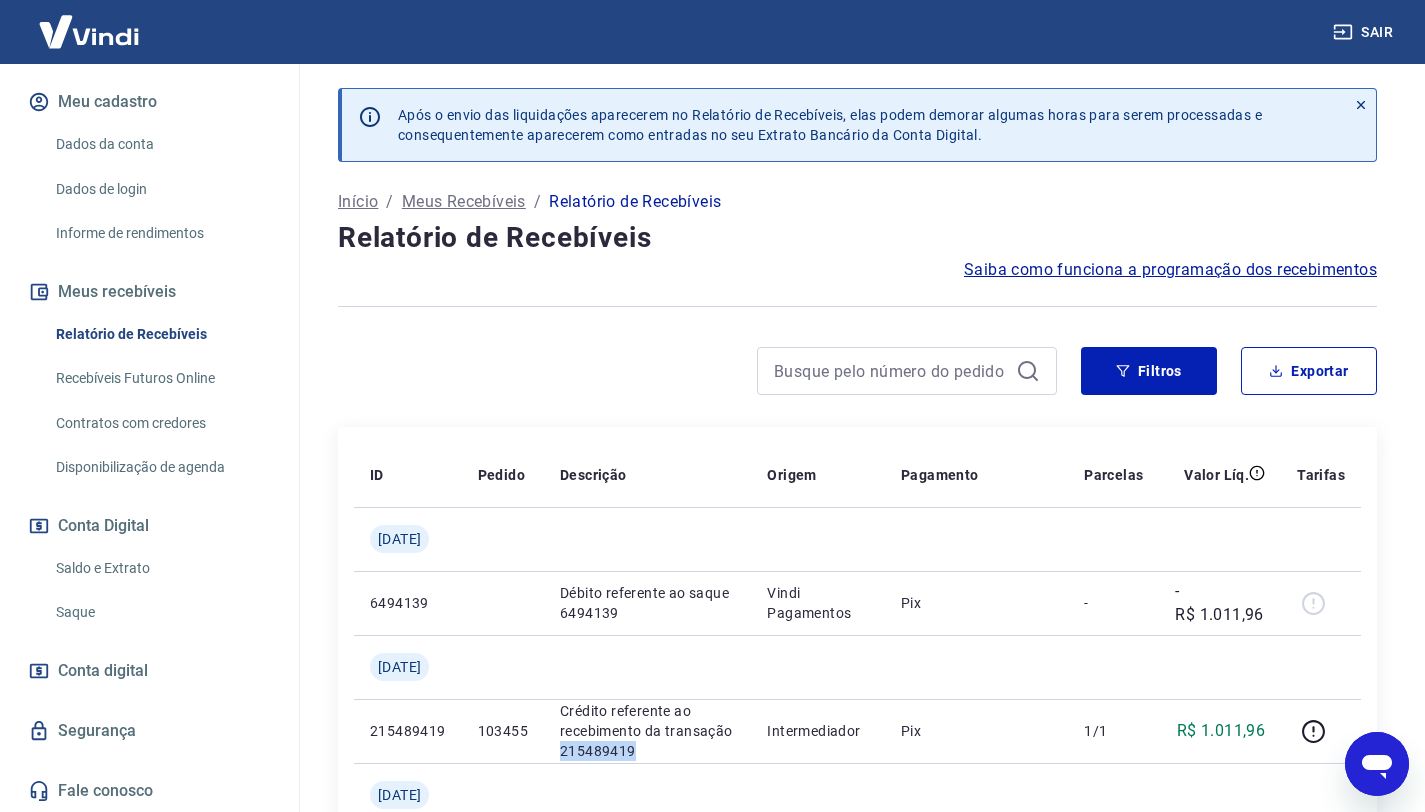 click on "Saiba como funciona a programação dos recebimentos" at bounding box center (1170, 270) 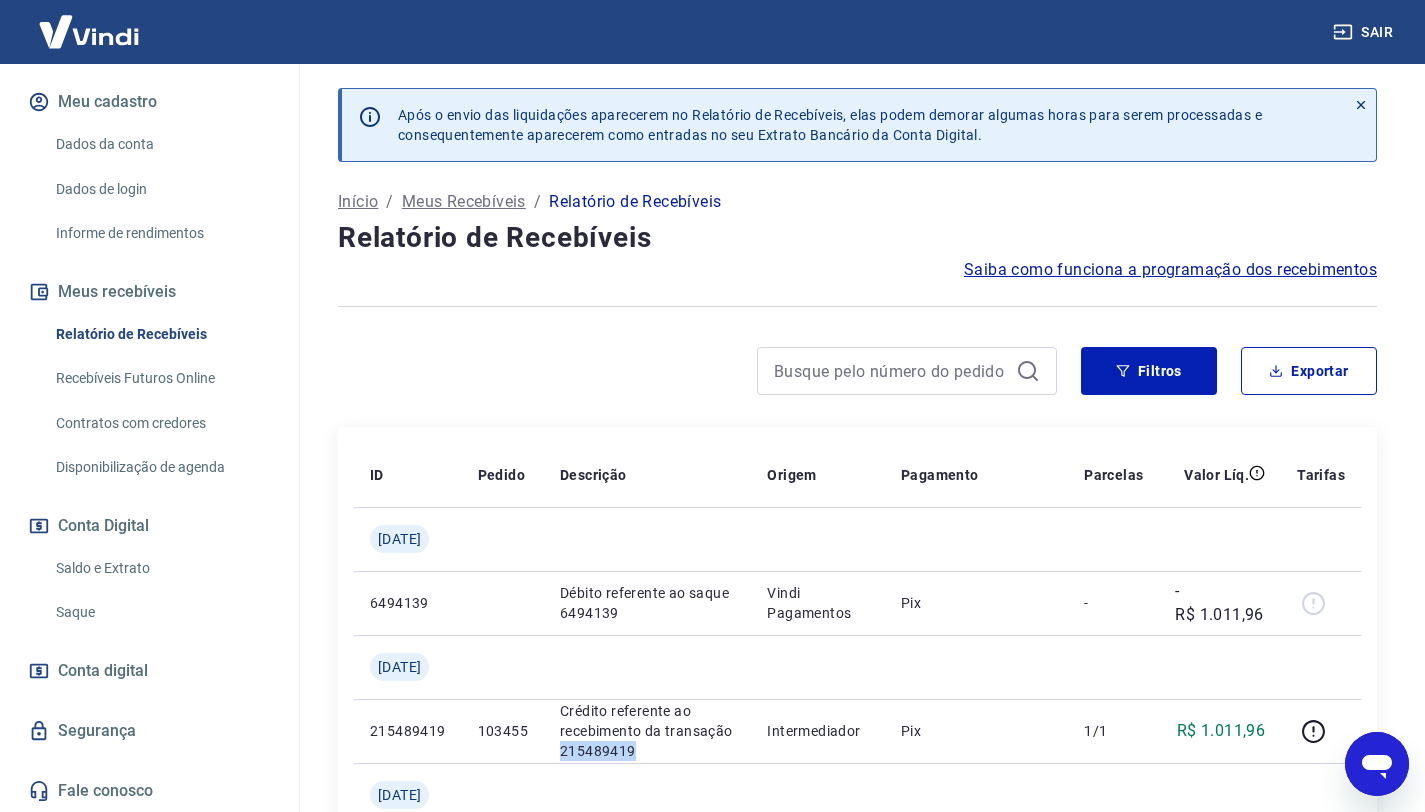 type on "x" 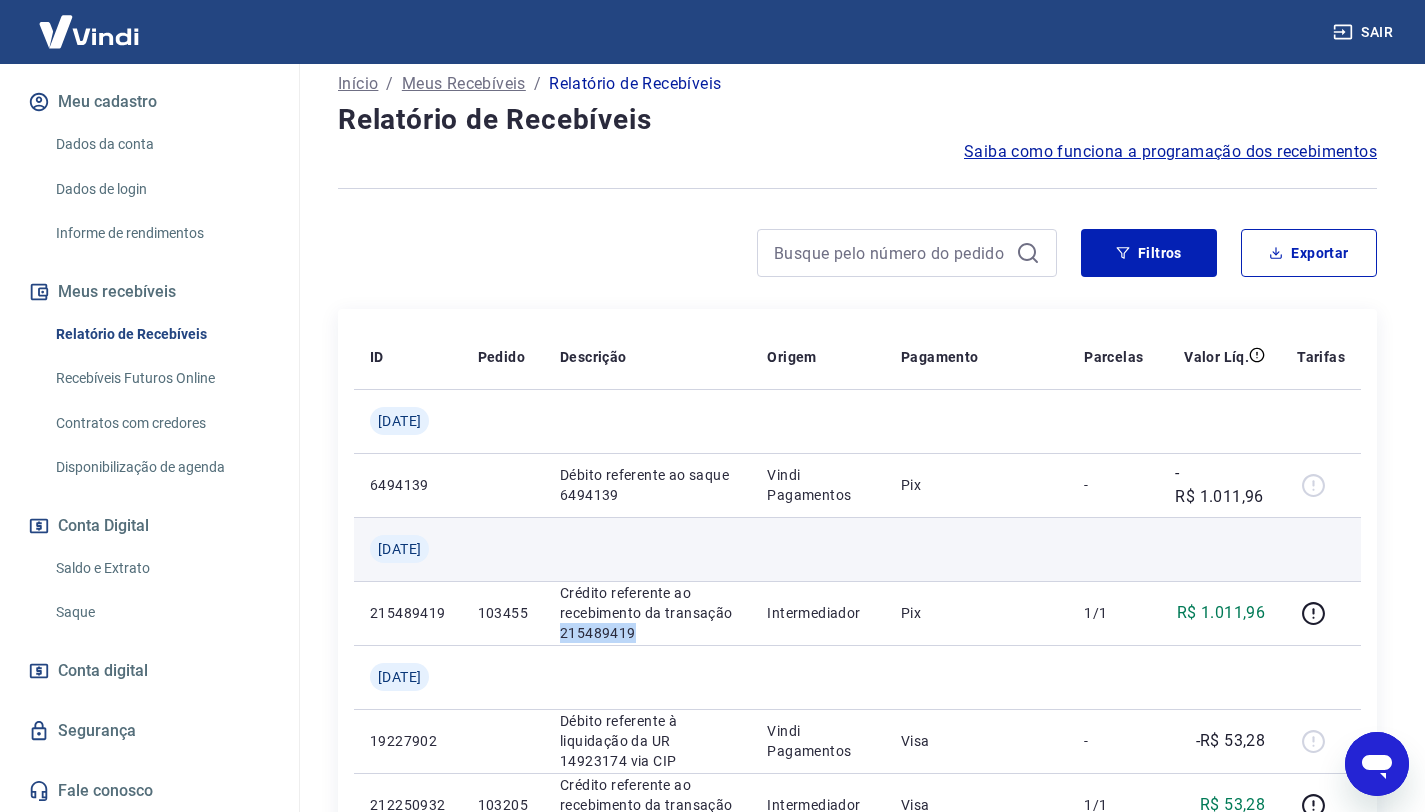 scroll, scrollTop: 124, scrollLeft: 0, axis: vertical 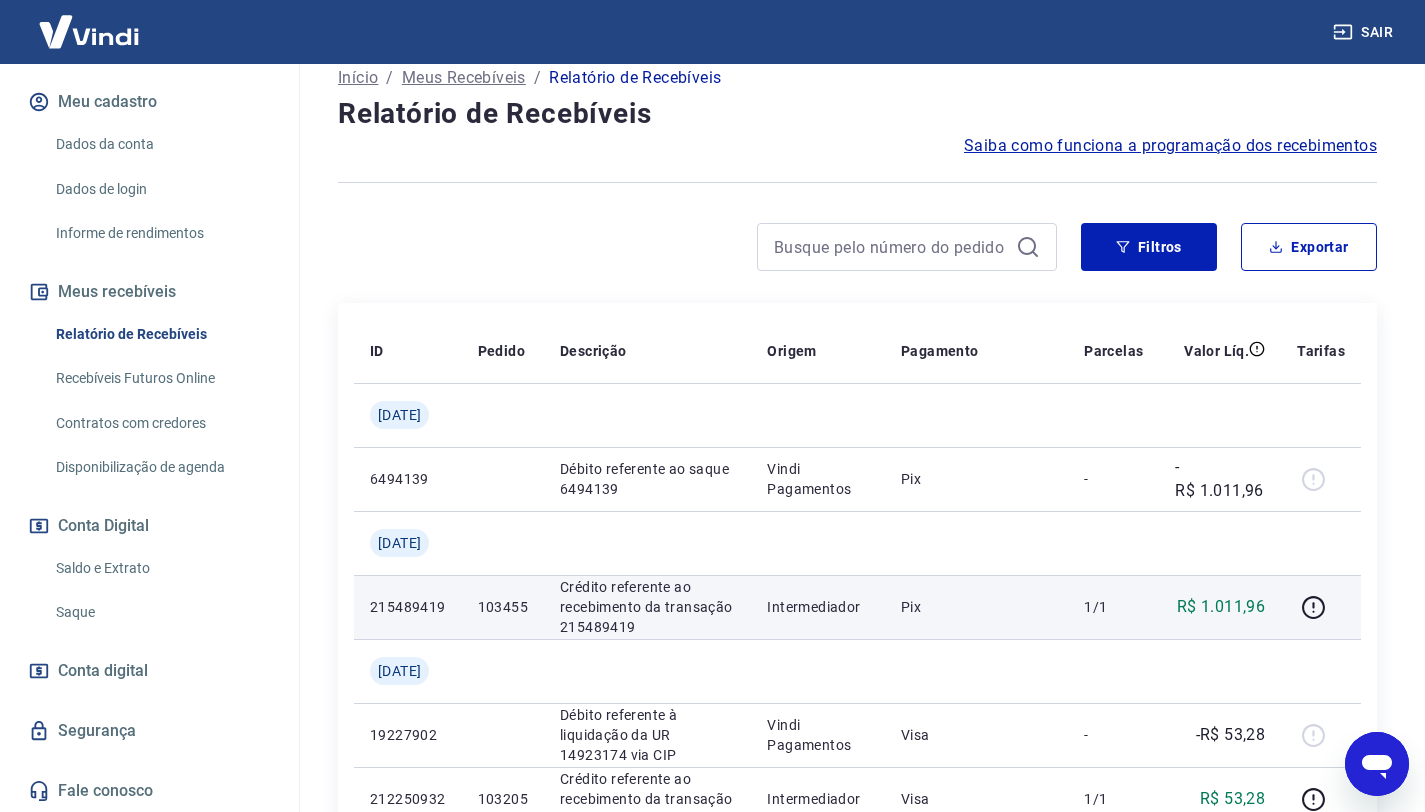click on "Intermediador" at bounding box center [818, 607] 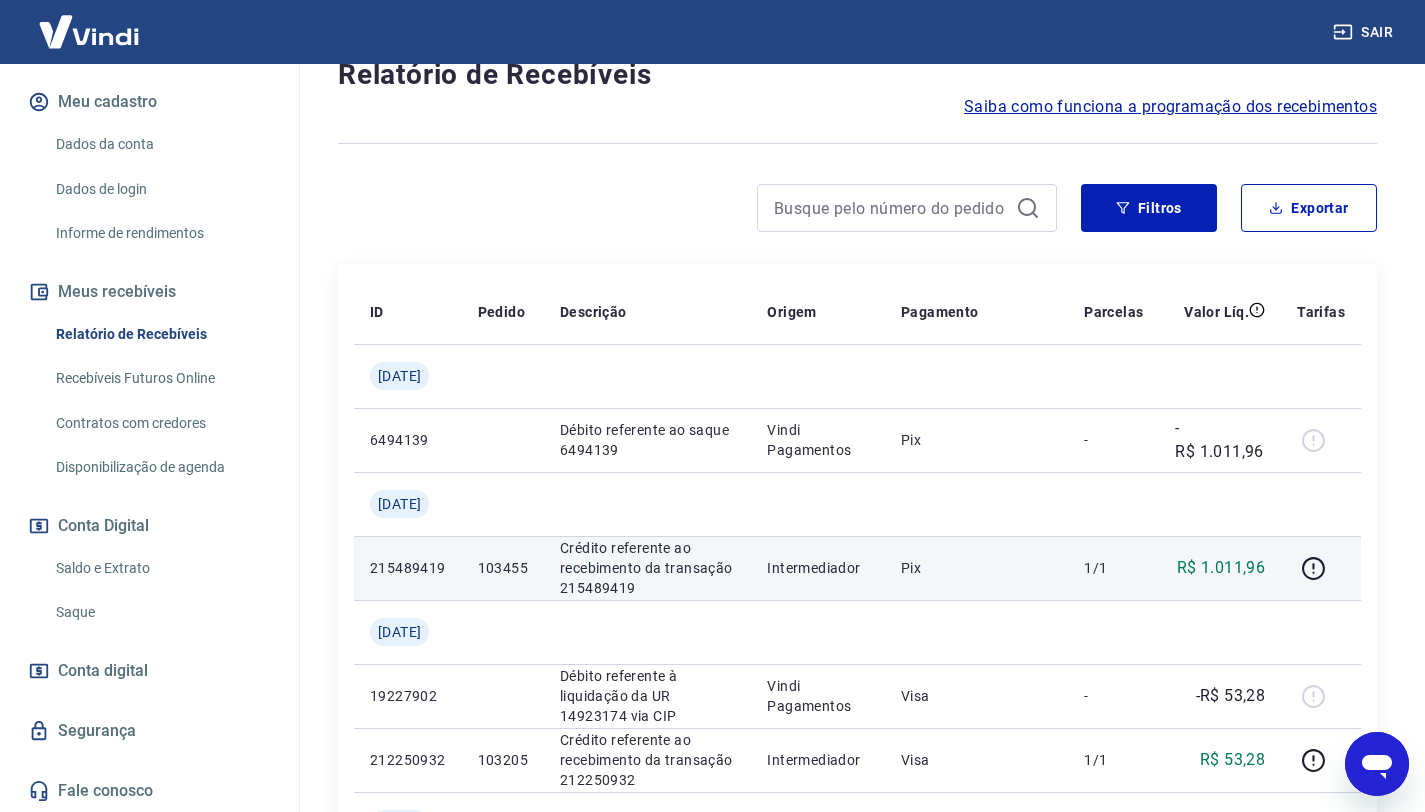 scroll, scrollTop: 197, scrollLeft: 0, axis: vertical 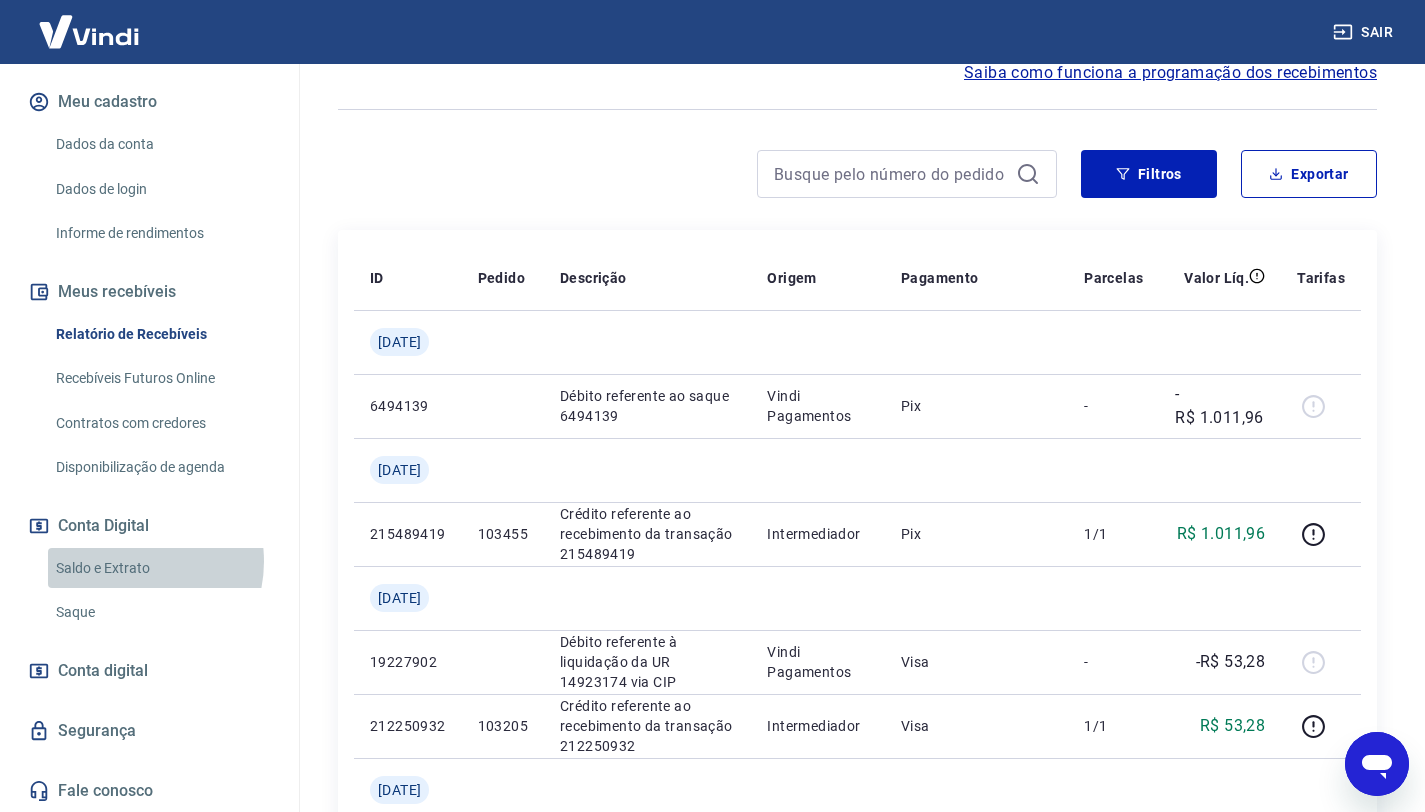 click on "Saldo e Extrato" at bounding box center (161, 568) 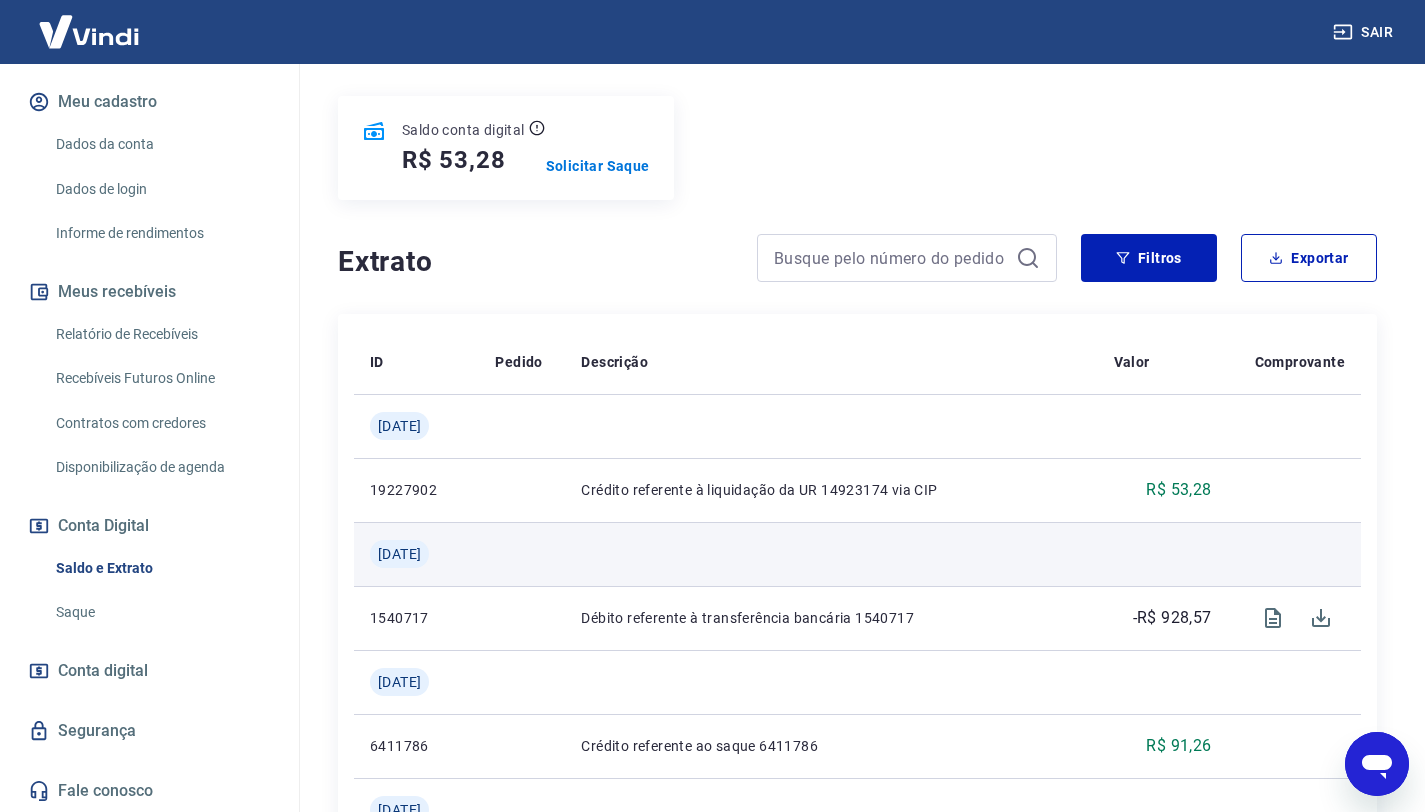 scroll, scrollTop: 260, scrollLeft: 0, axis: vertical 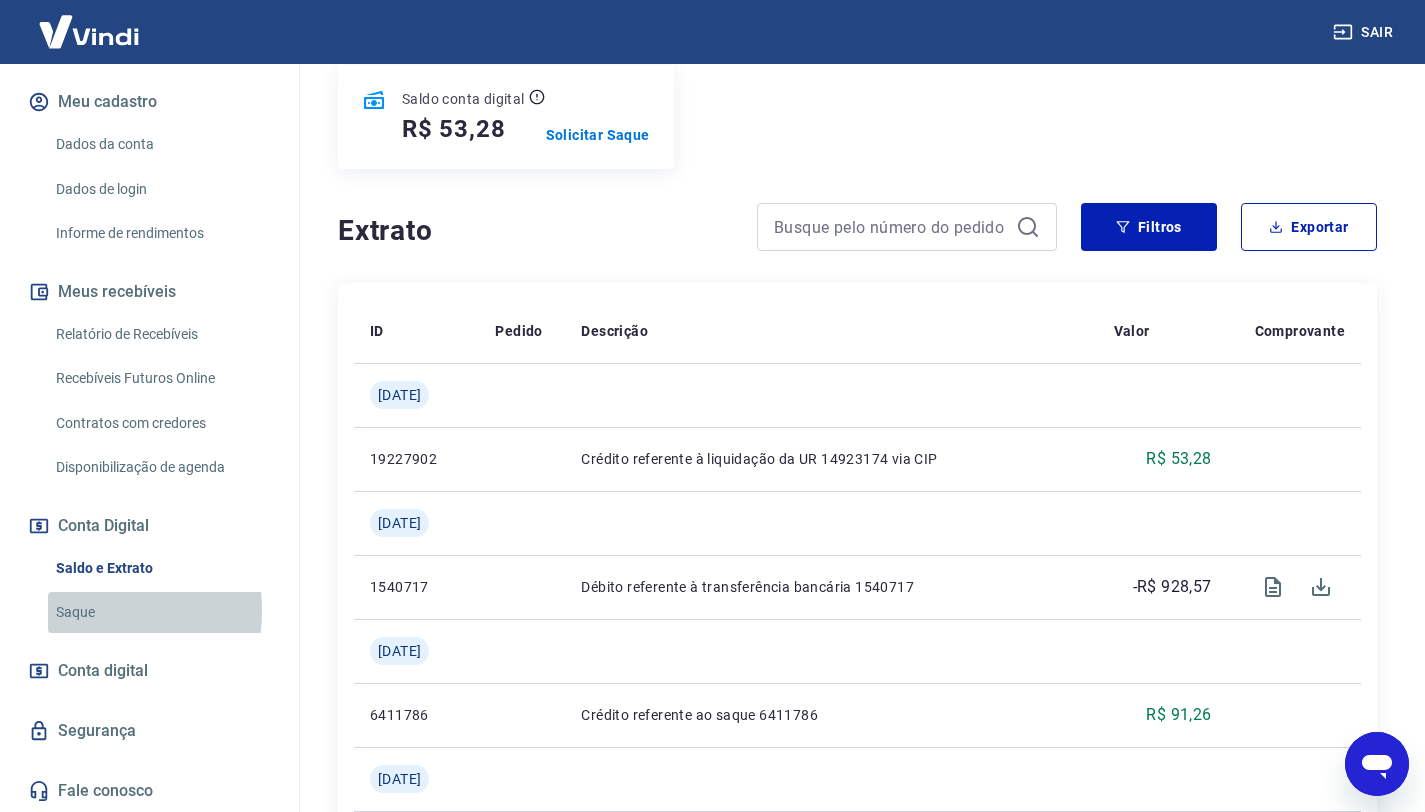 click on "Saque" at bounding box center (161, 612) 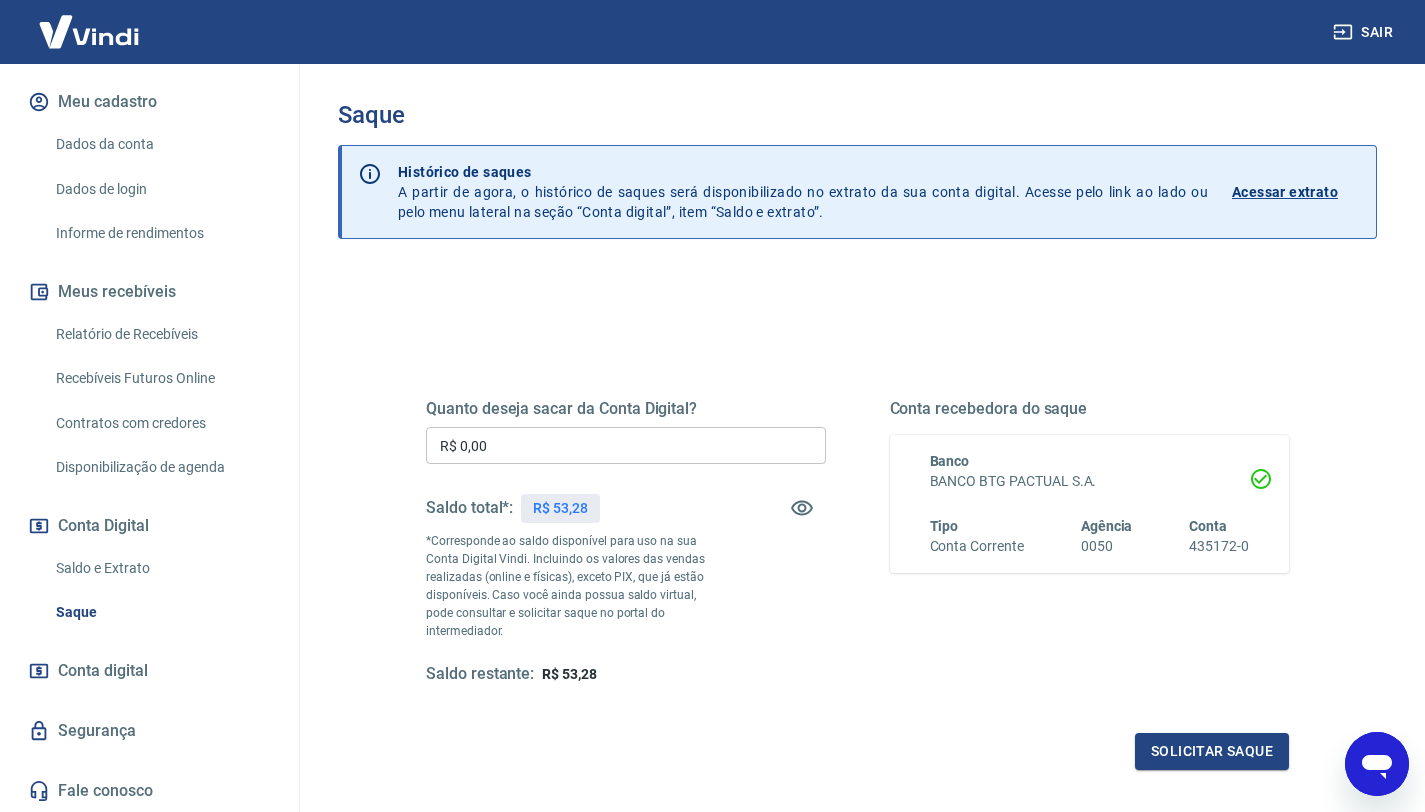 scroll, scrollTop: 2, scrollLeft: 0, axis: vertical 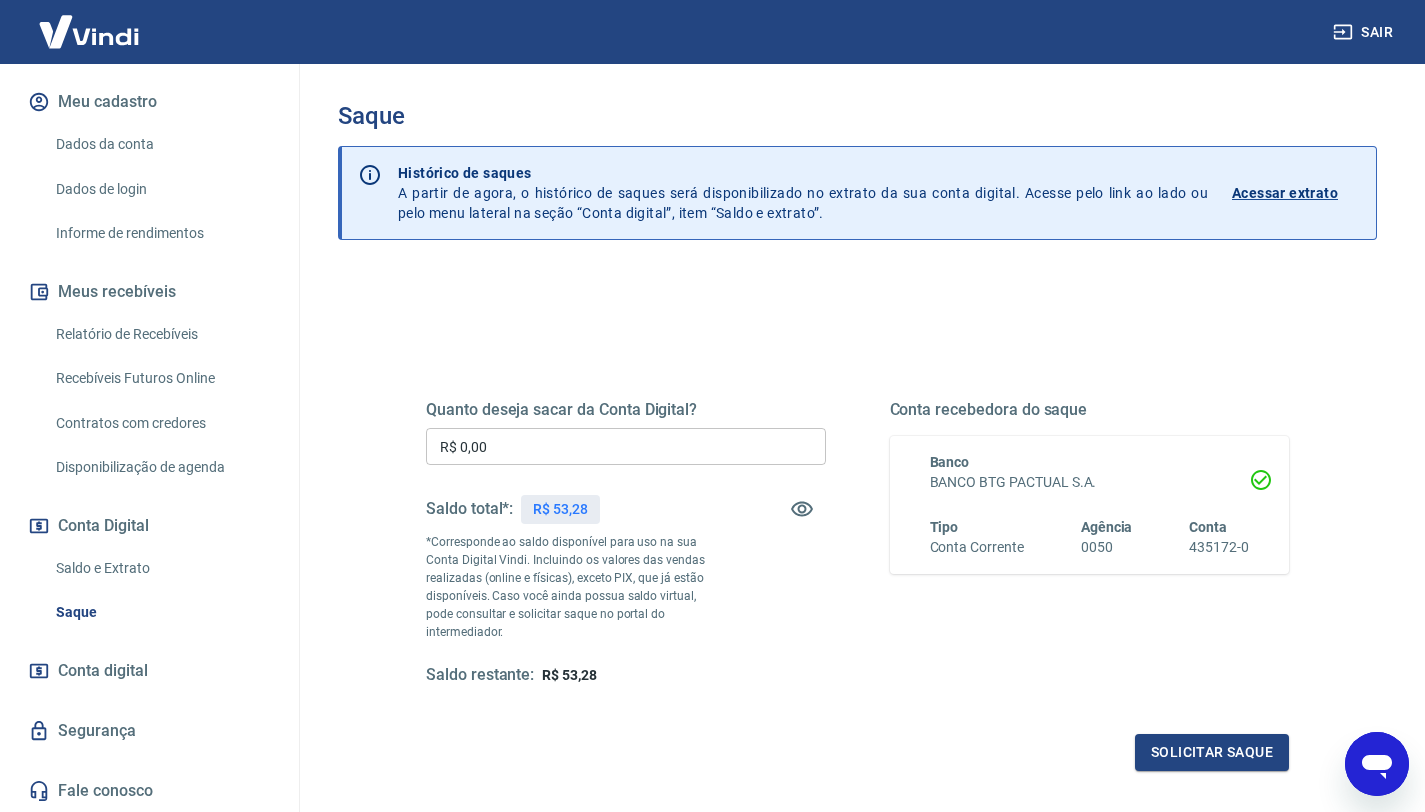 click on "Acessar extrato" at bounding box center (1285, 193) 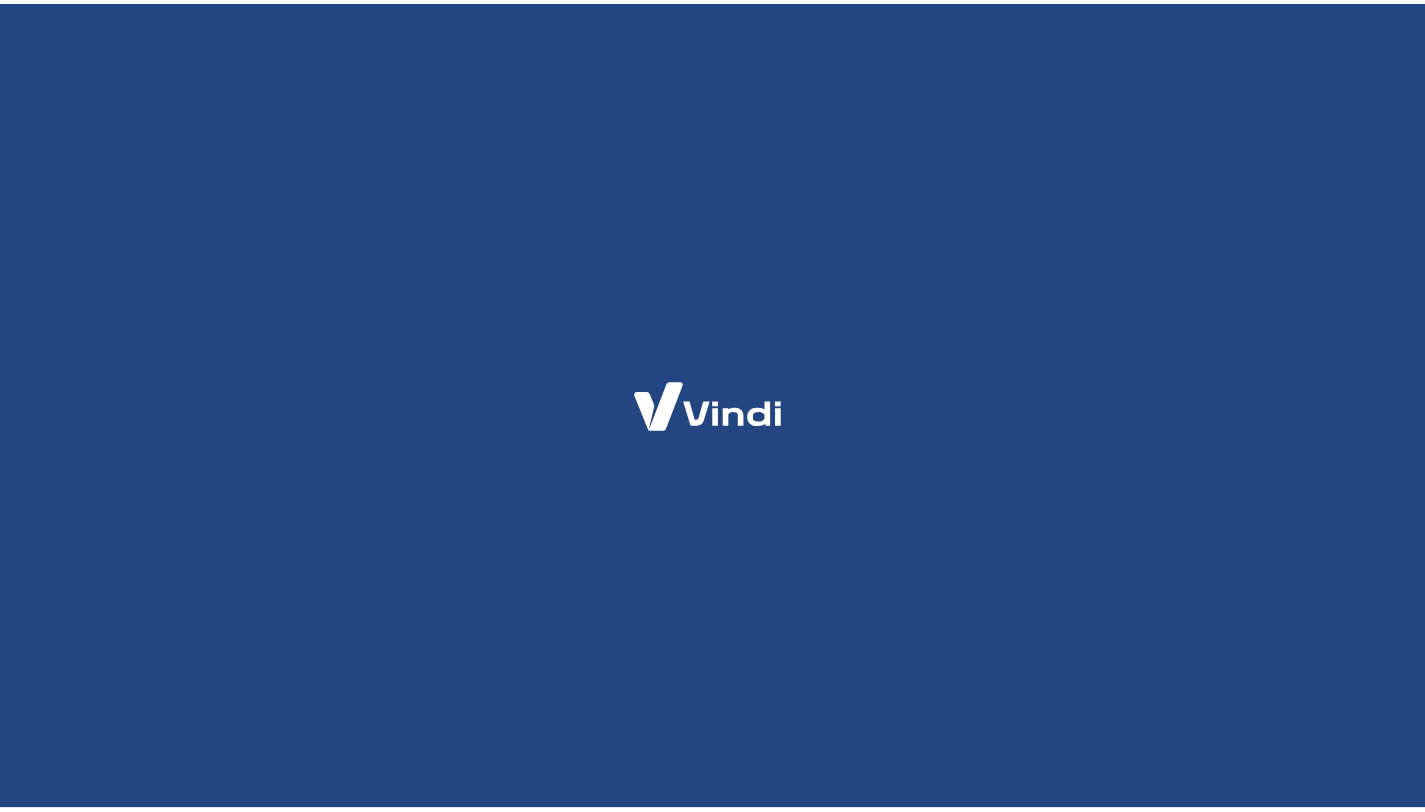 scroll, scrollTop: 0, scrollLeft: 0, axis: both 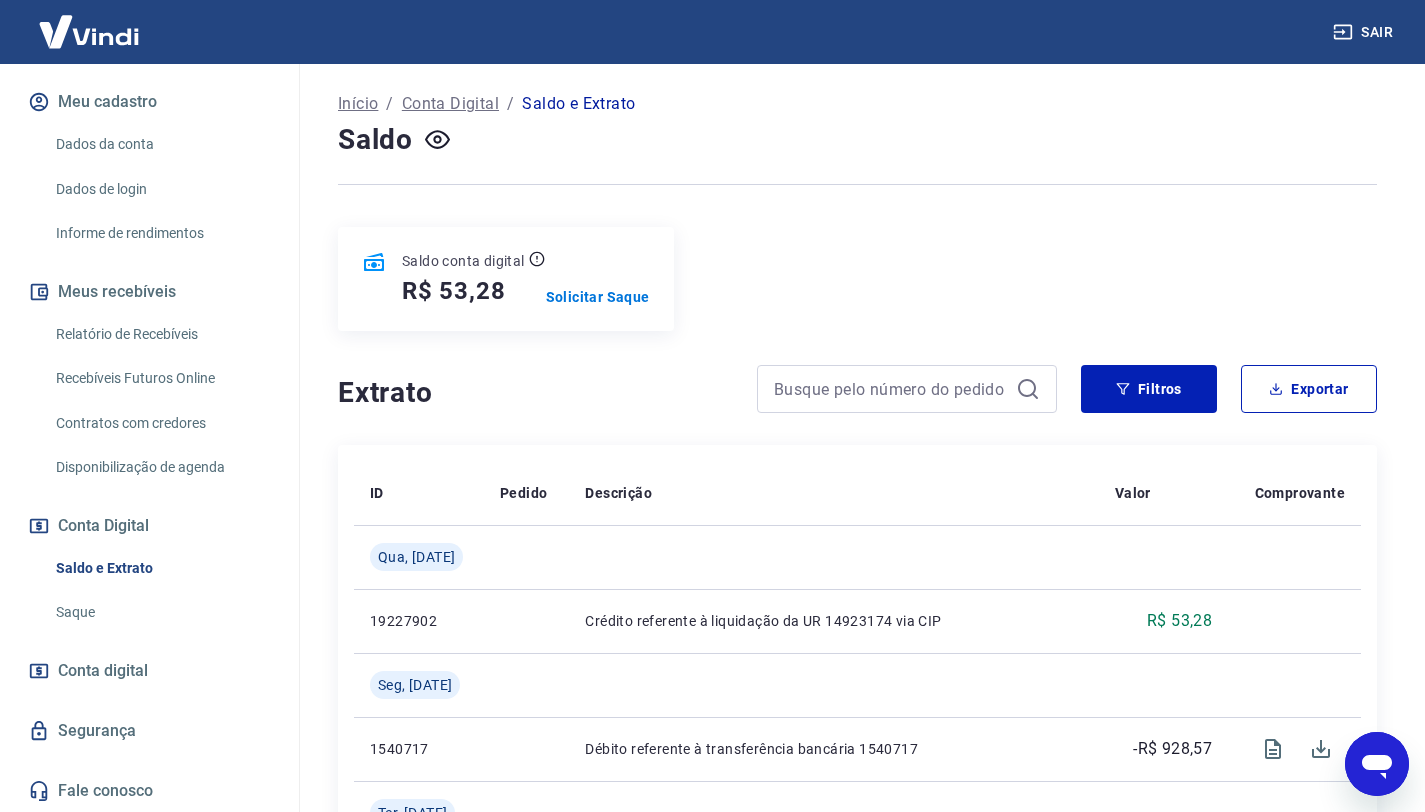 click on "Segurança" at bounding box center (149, 731) 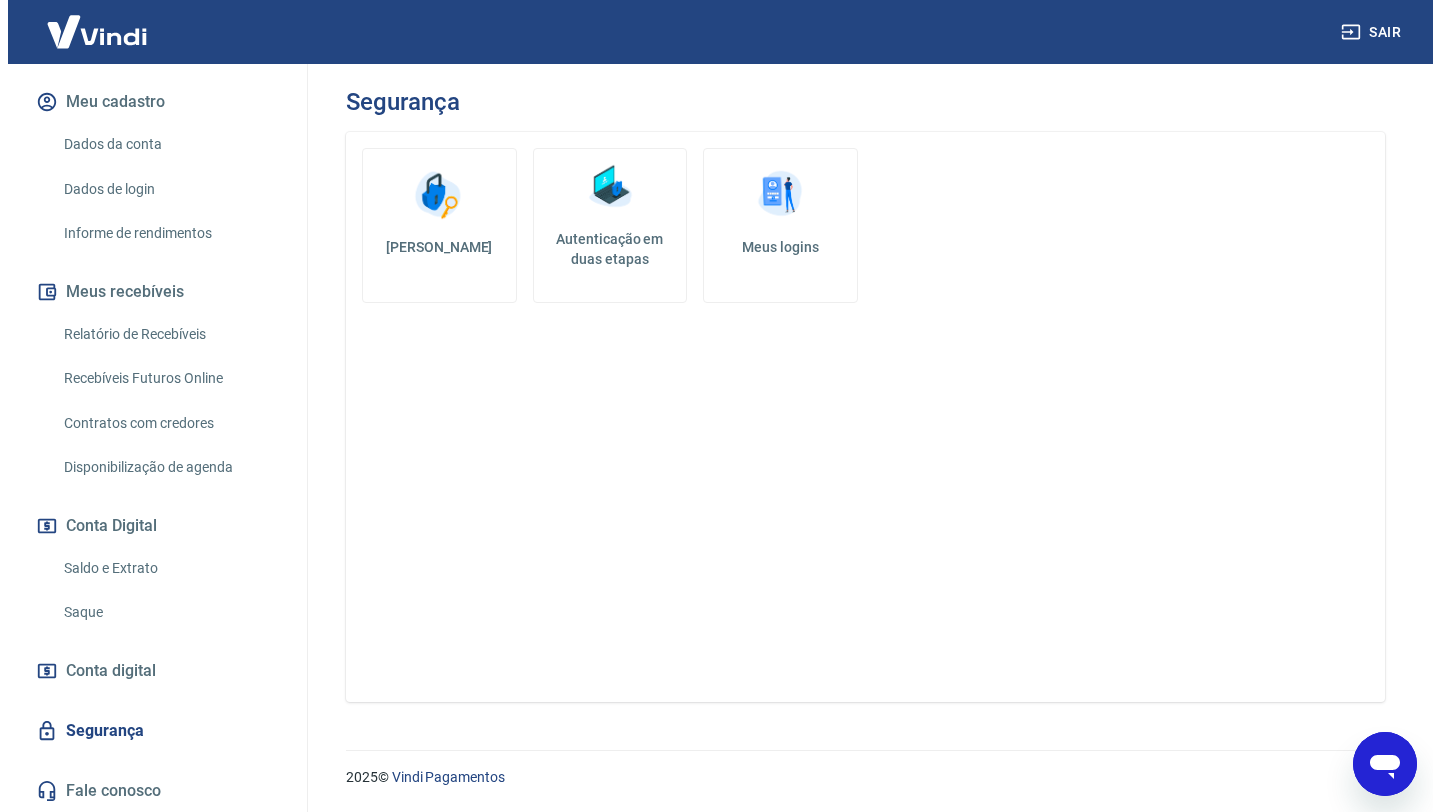 scroll, scrollTop: 0, scrollLeft: 0, axis: both 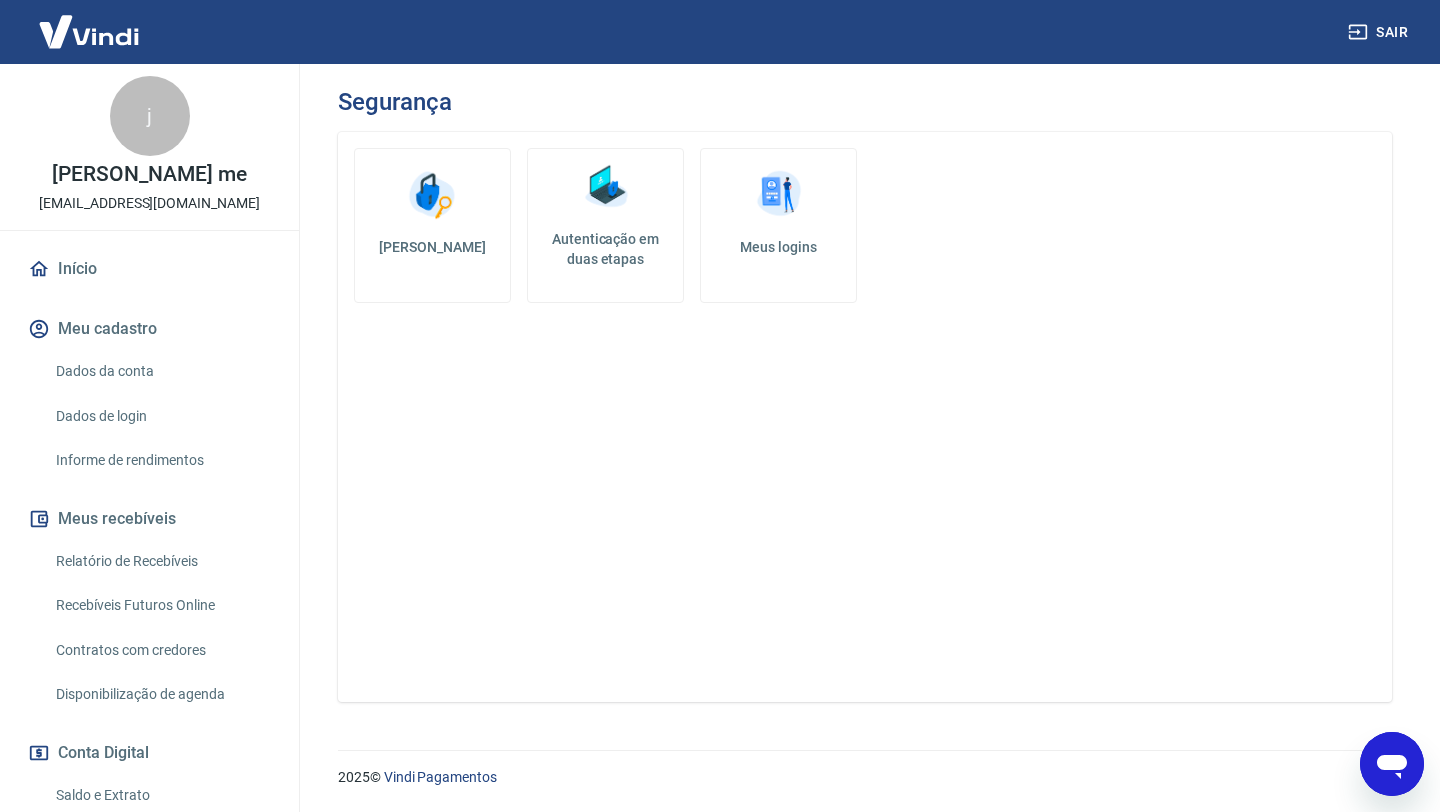 click on "Relatório de Recebíveis" at bounding box center [161, 561] 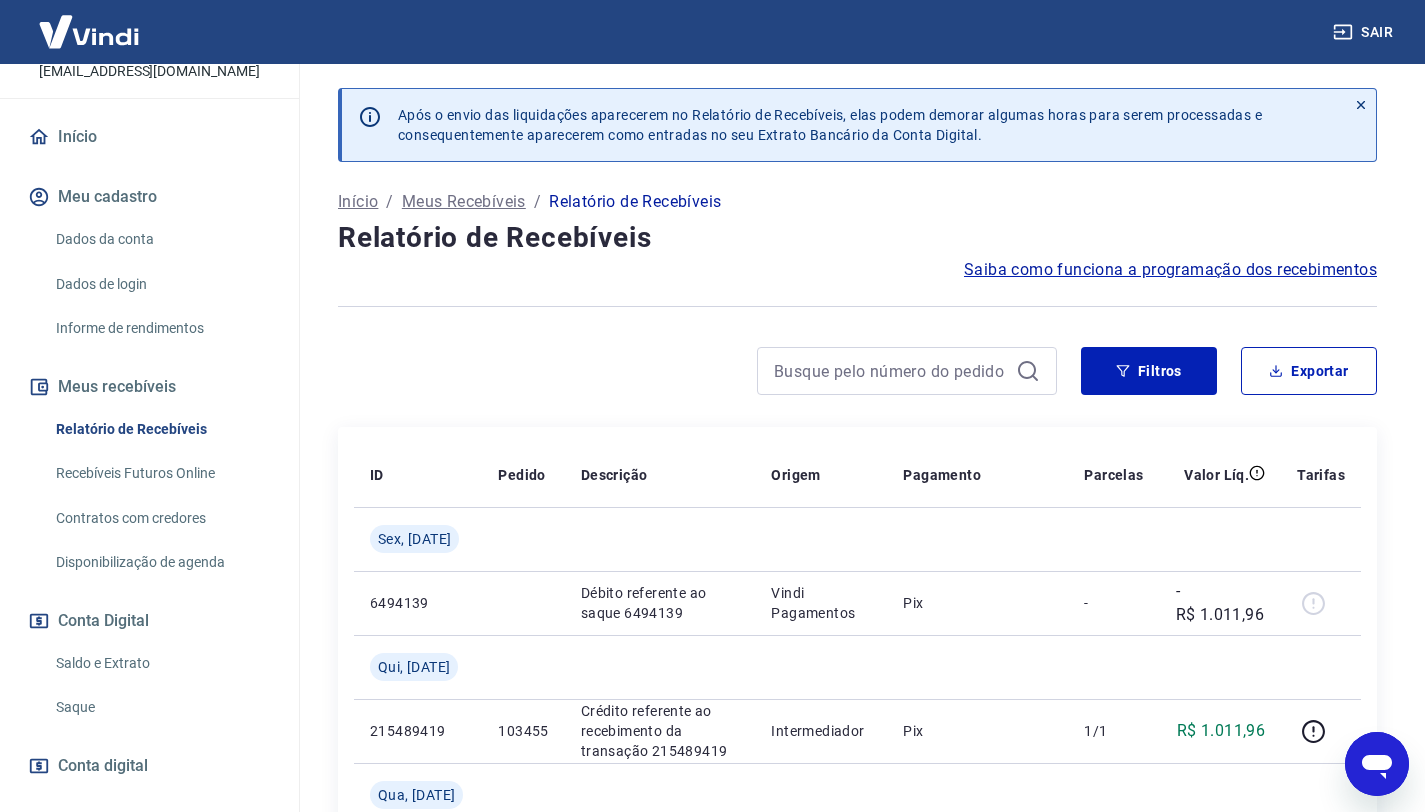 scroll, scrollTop: 151, scrollLeft: 0, axis: vertical 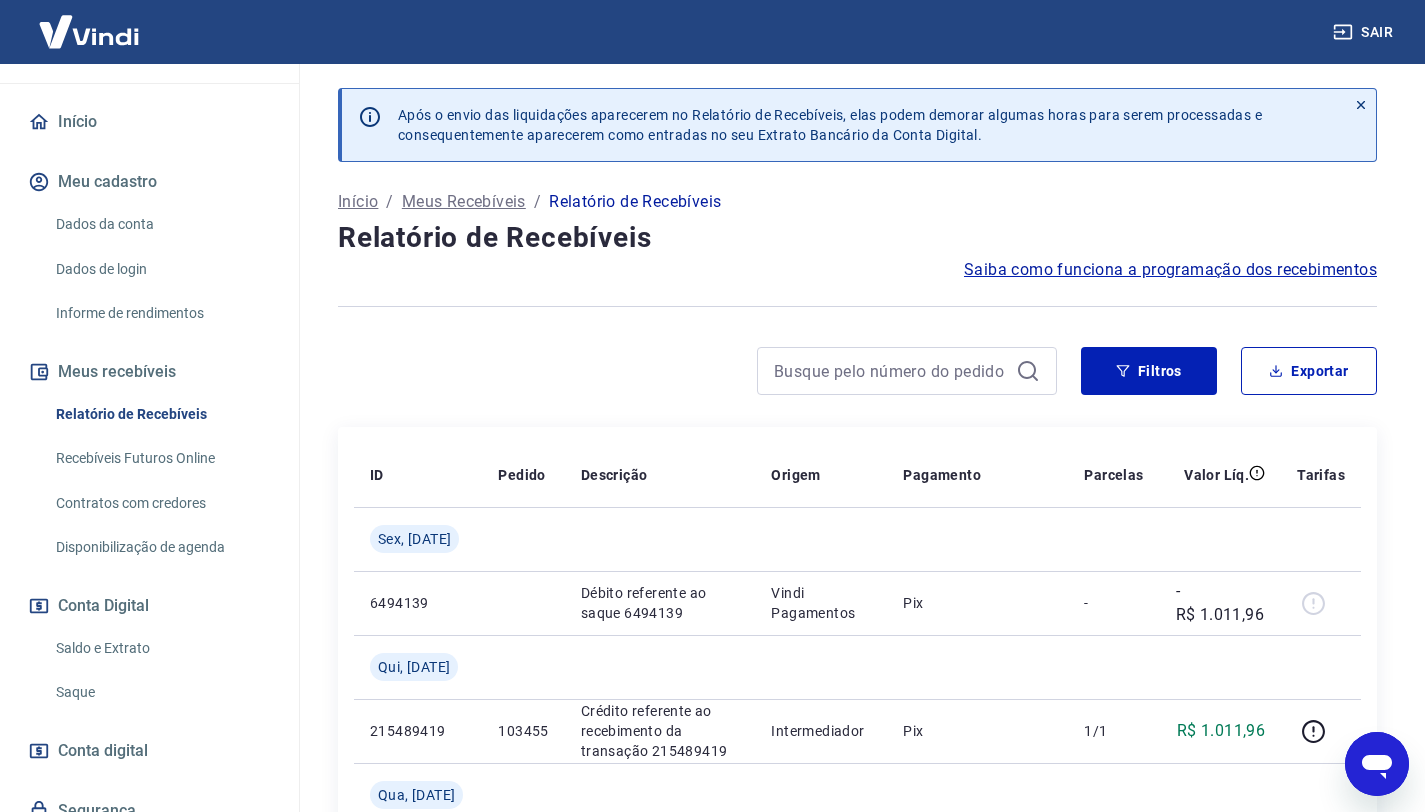 click on "Saldo e Extrato" at bounding box center [161, 648] 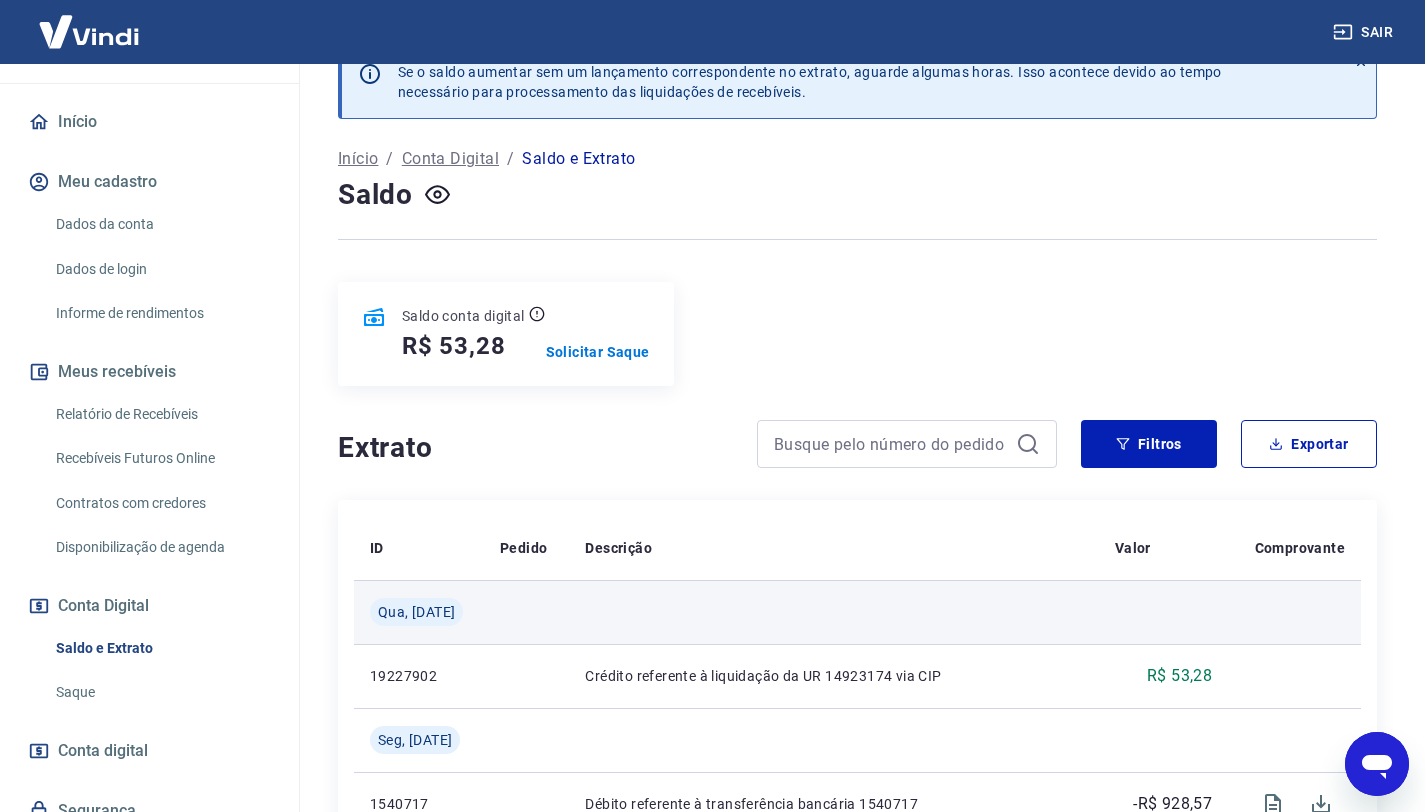 scroll, scrollTop: 148, scrollLeft: 0, axis: vertical 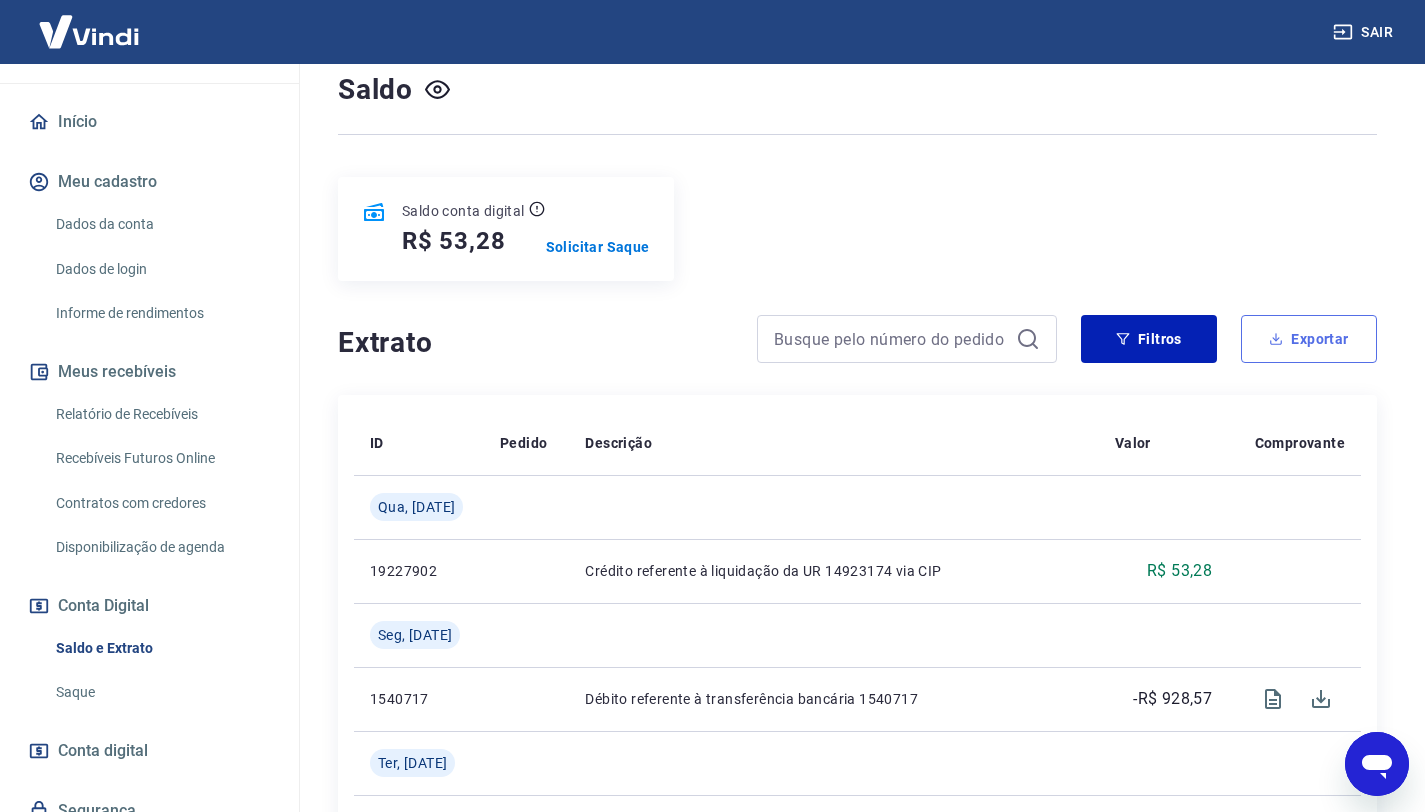 click on "Exportar" at bounding box center [1309, 339] 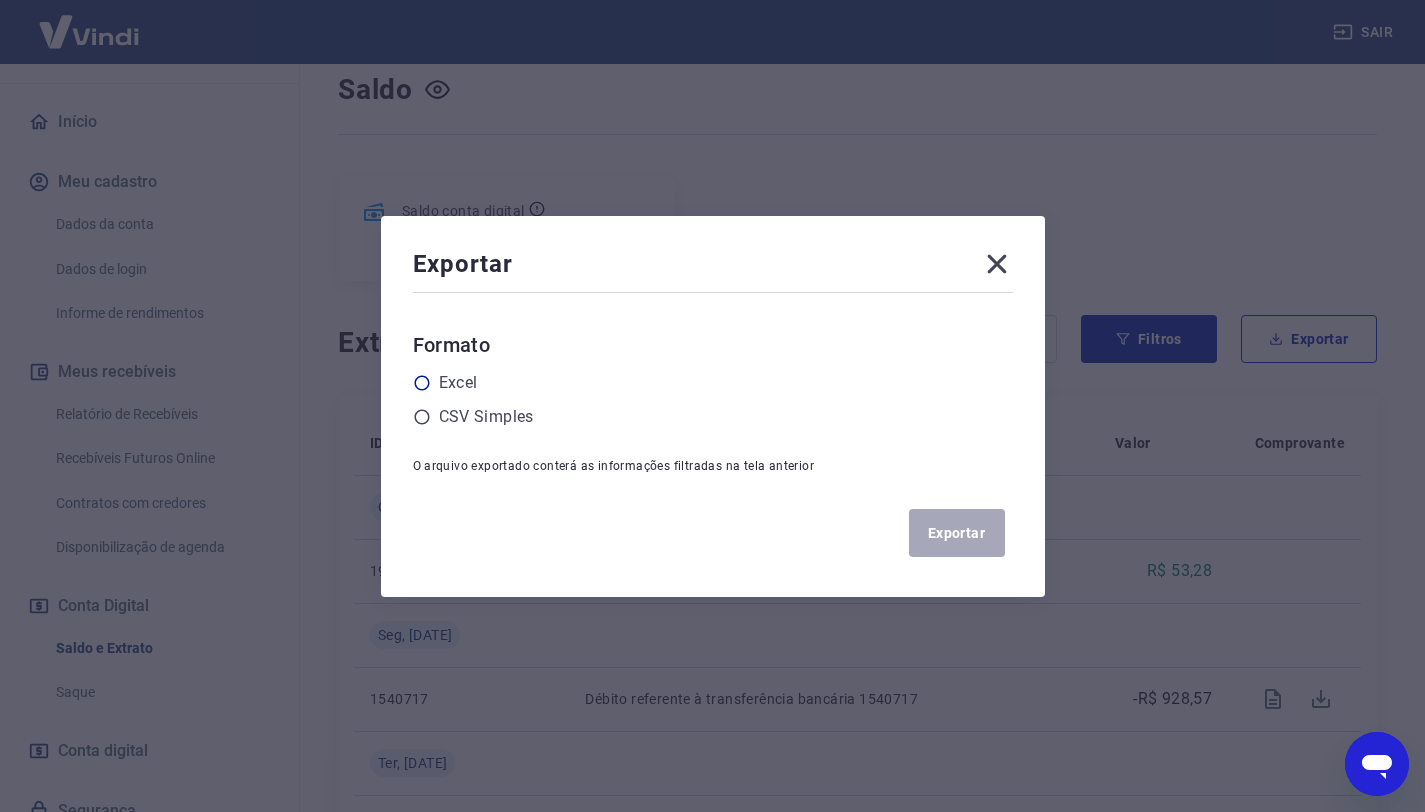 click on "Excel" at bounding box center [458, 383] 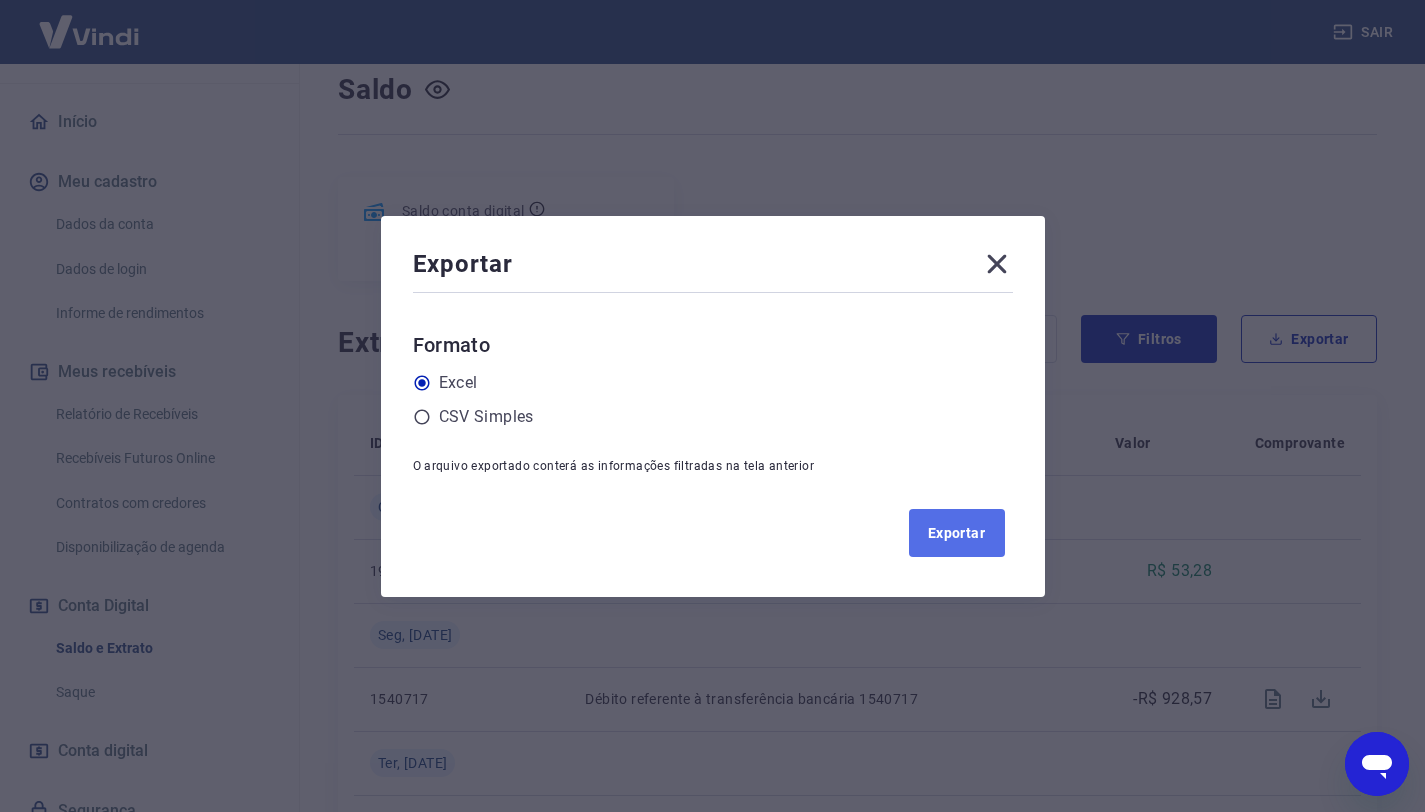 click on "Exportar" at bounding box center (957, 533) 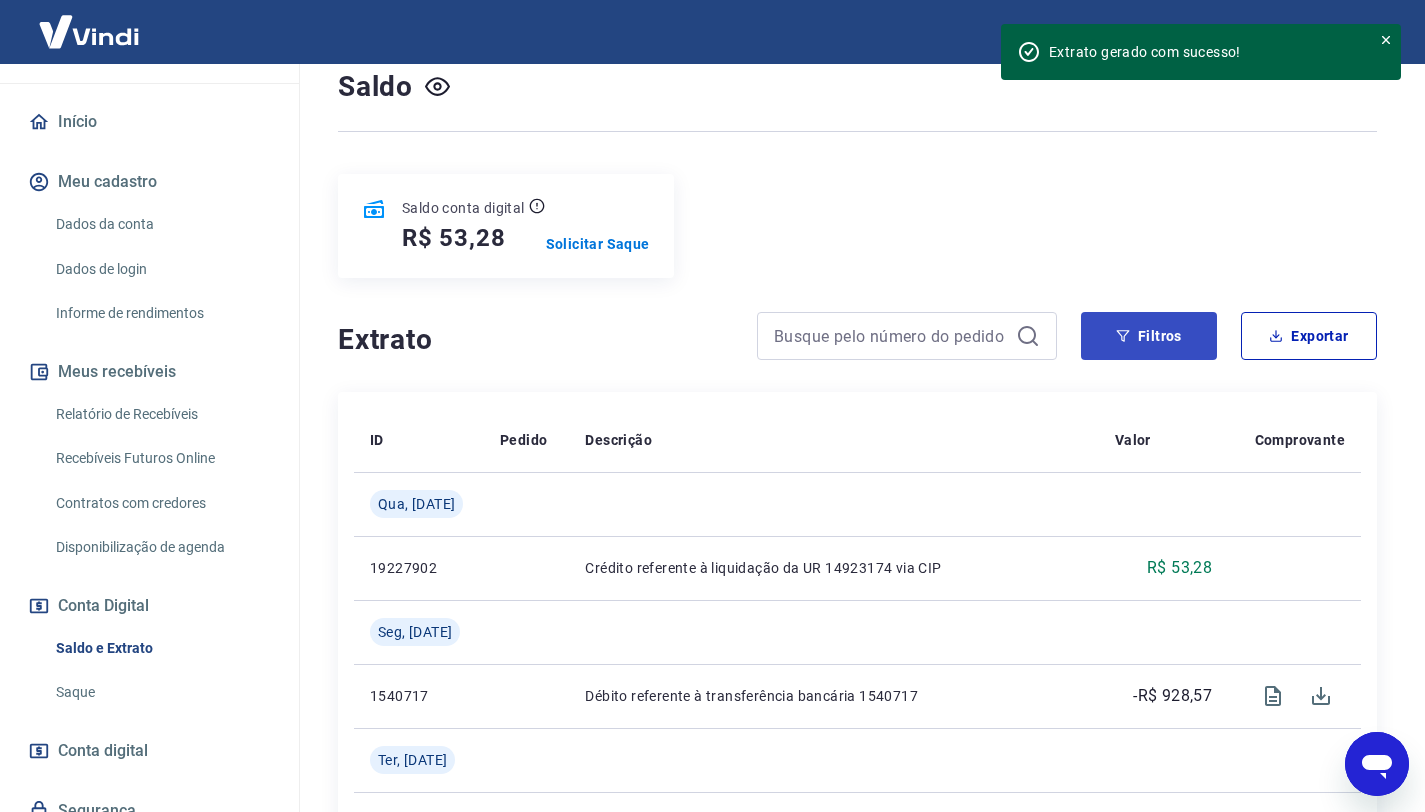 scroll, scrollTop: 152, scrollLeft: 0, axis: vertical 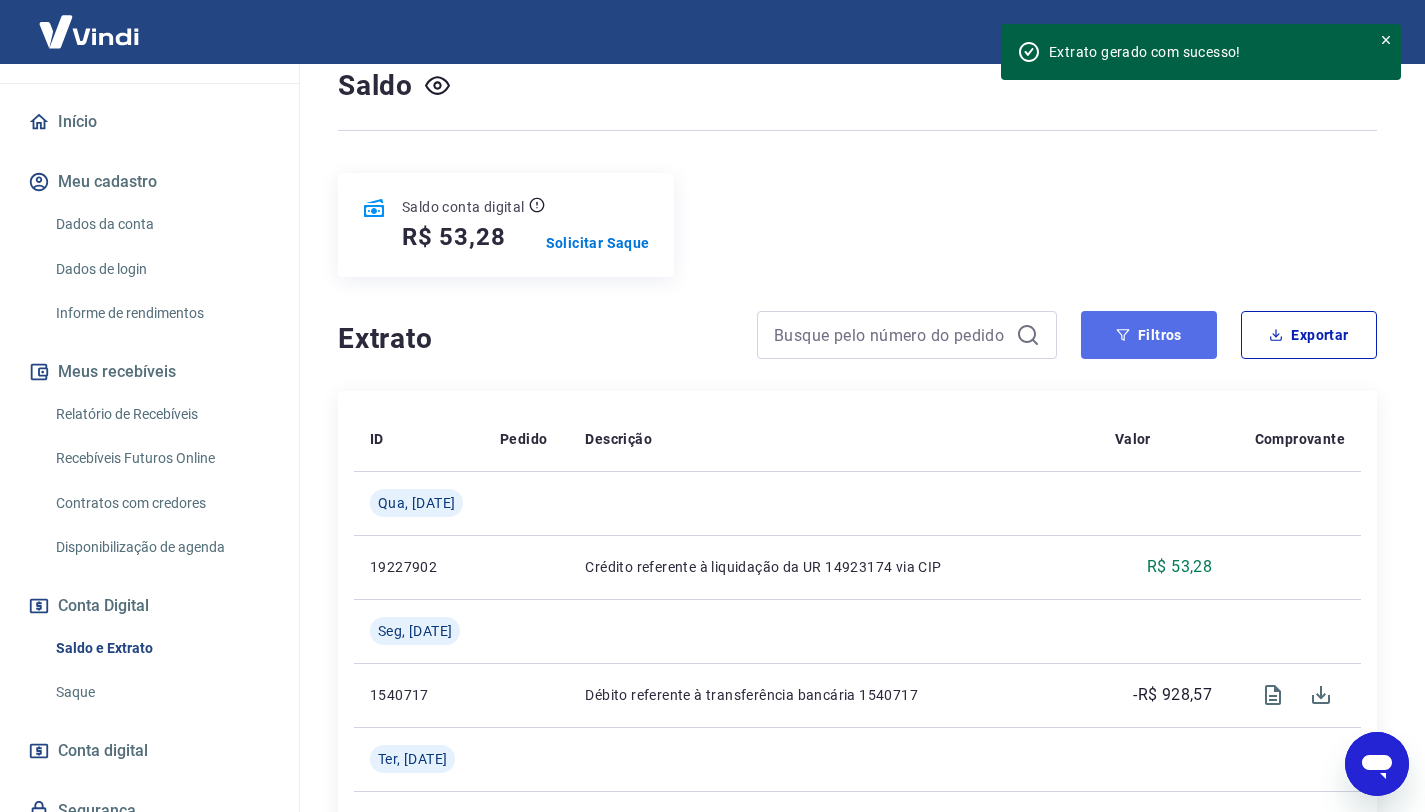 click 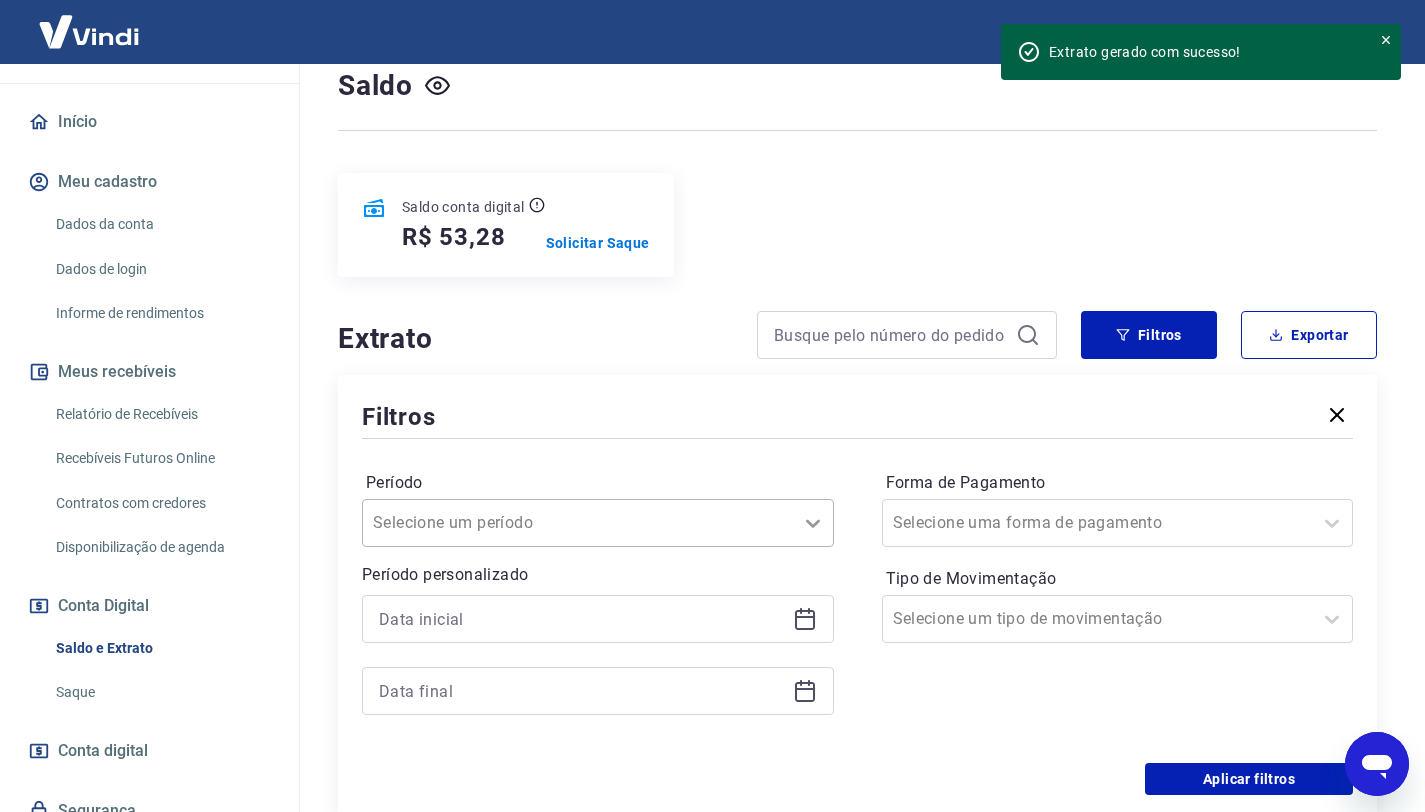 click on "Selecione um período" at bounding box center (598, 523) 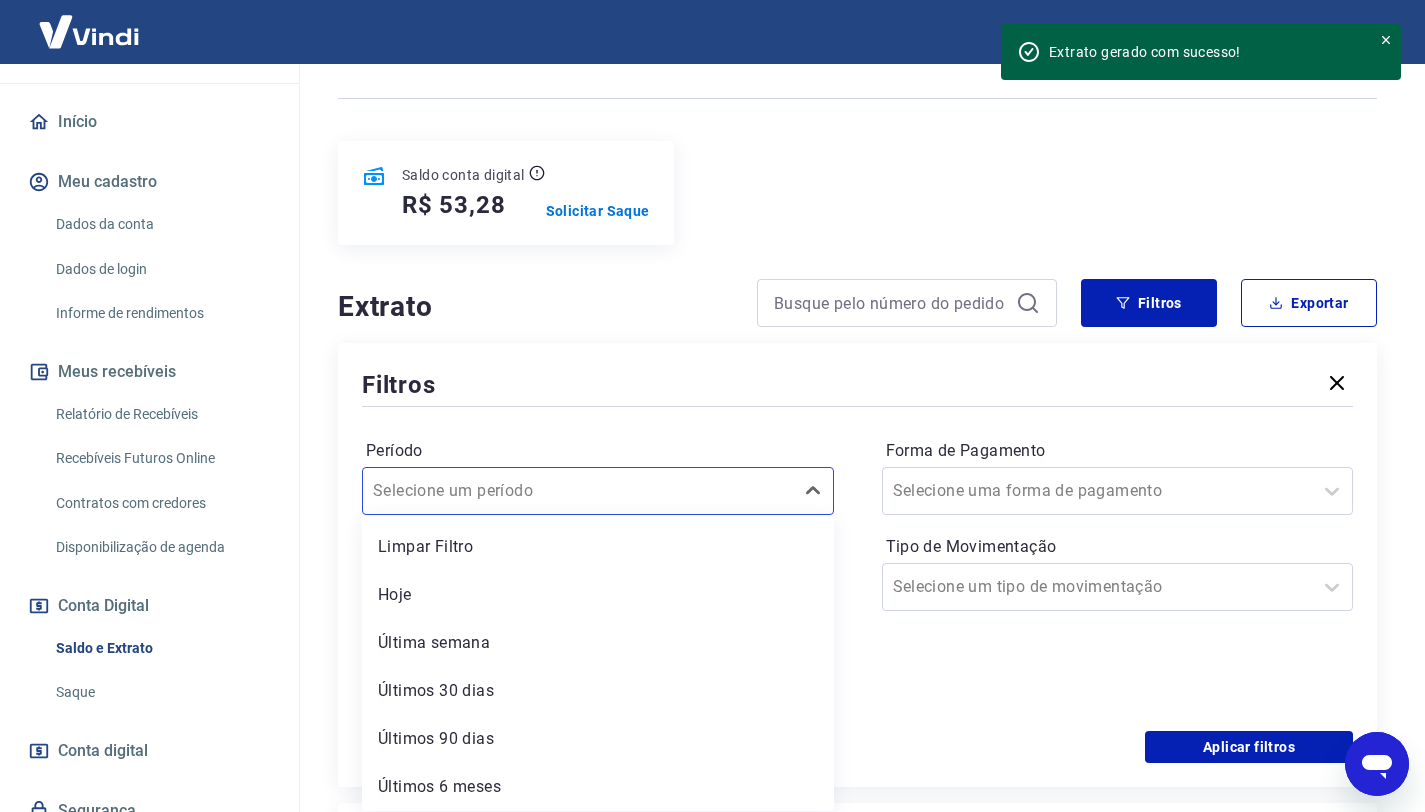 click on "Forma de Pagamento Selecione uma forma de pagamento Tipo de Movimentação Selecione um tipo de movimentação" at bounding box center [1118, 571] 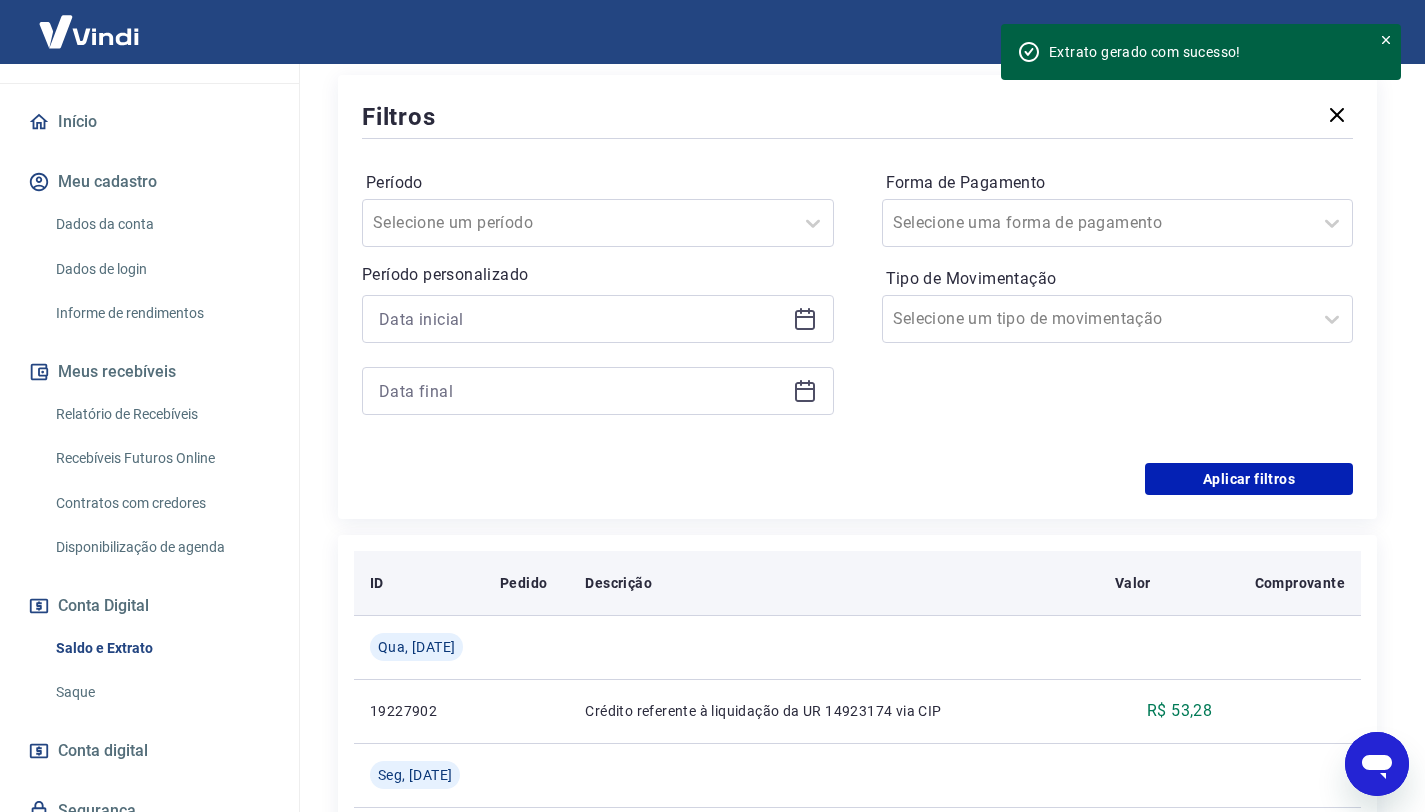 scroll, scrollTop: 453, scrollLeft: 0, axis: vertical 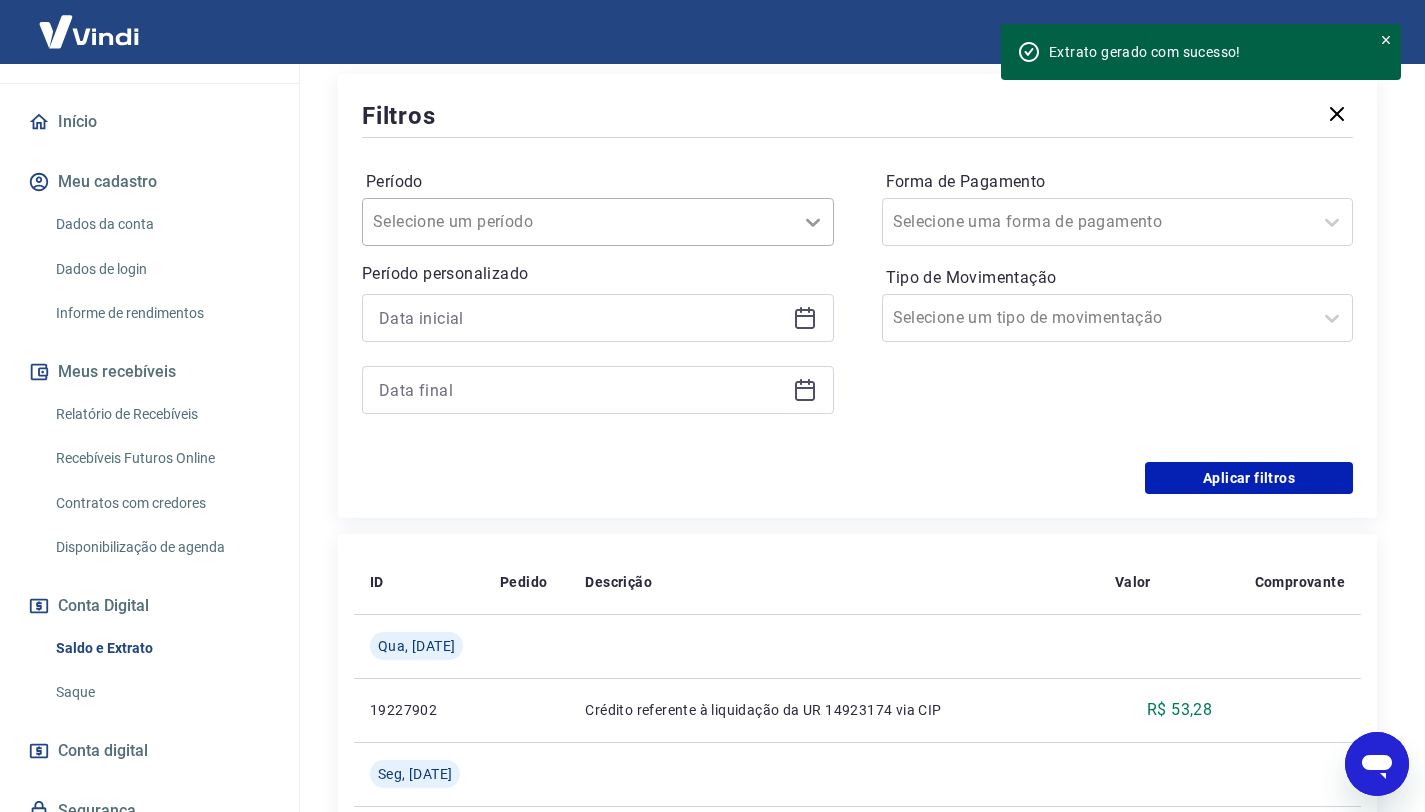 click at bounding box center (813, 222) 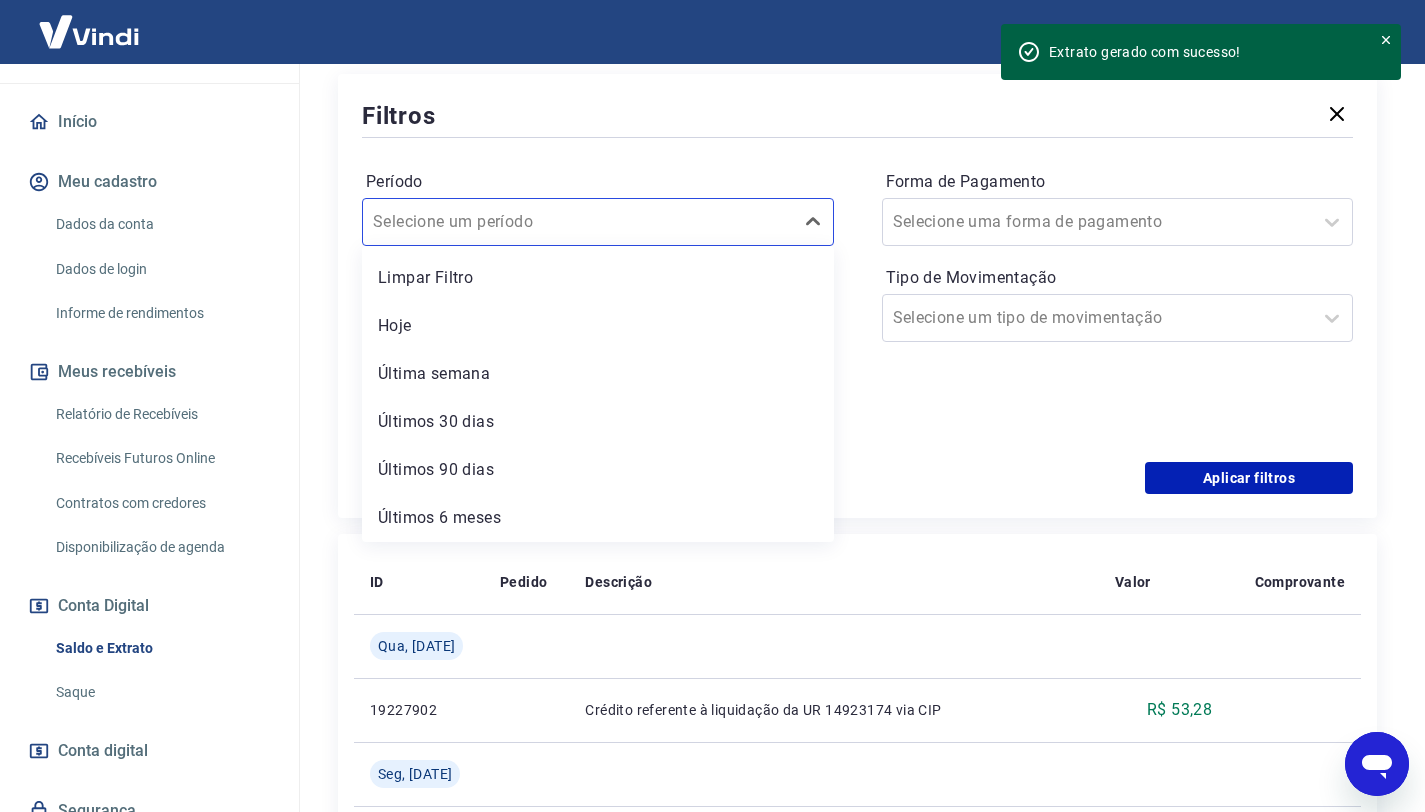 click on "Forma de Pagamento Selecione uma forma de pagamento Tipo de Movimentação Selecione um tipo de movimentação" at bounding box center (1118, 302) 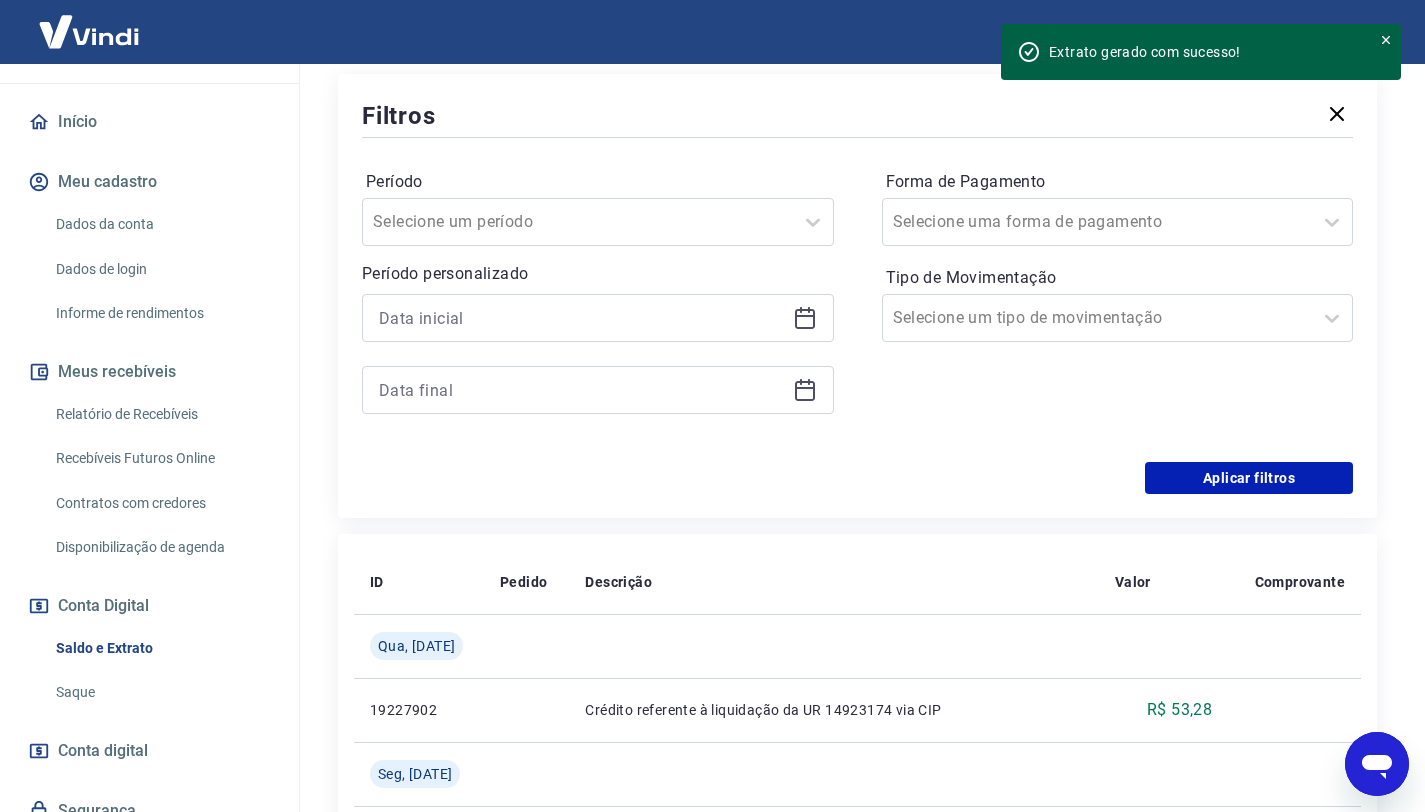 click 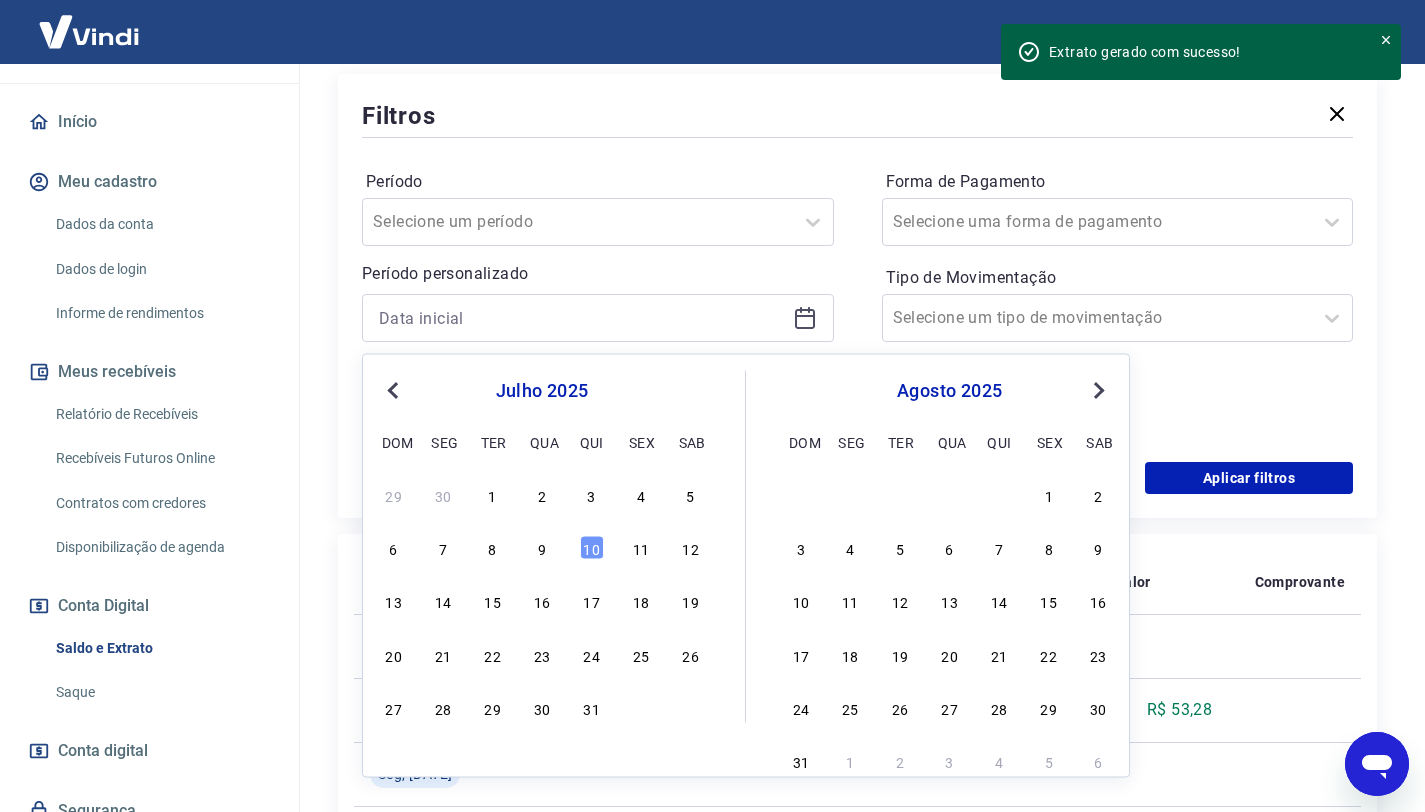 click on "julho 2025" at bounding box center [542, 391] 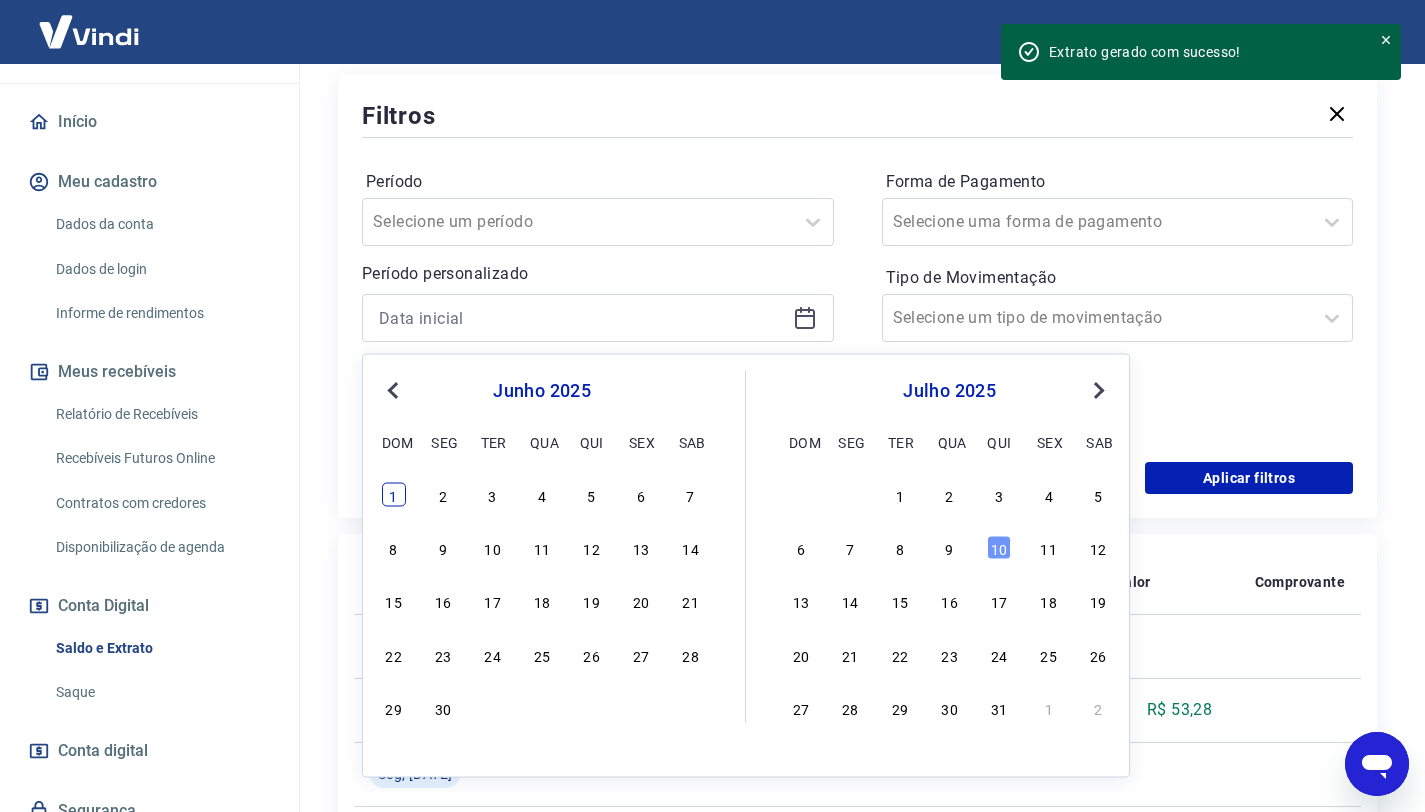 click on "1" at bounding box center (394, 494) 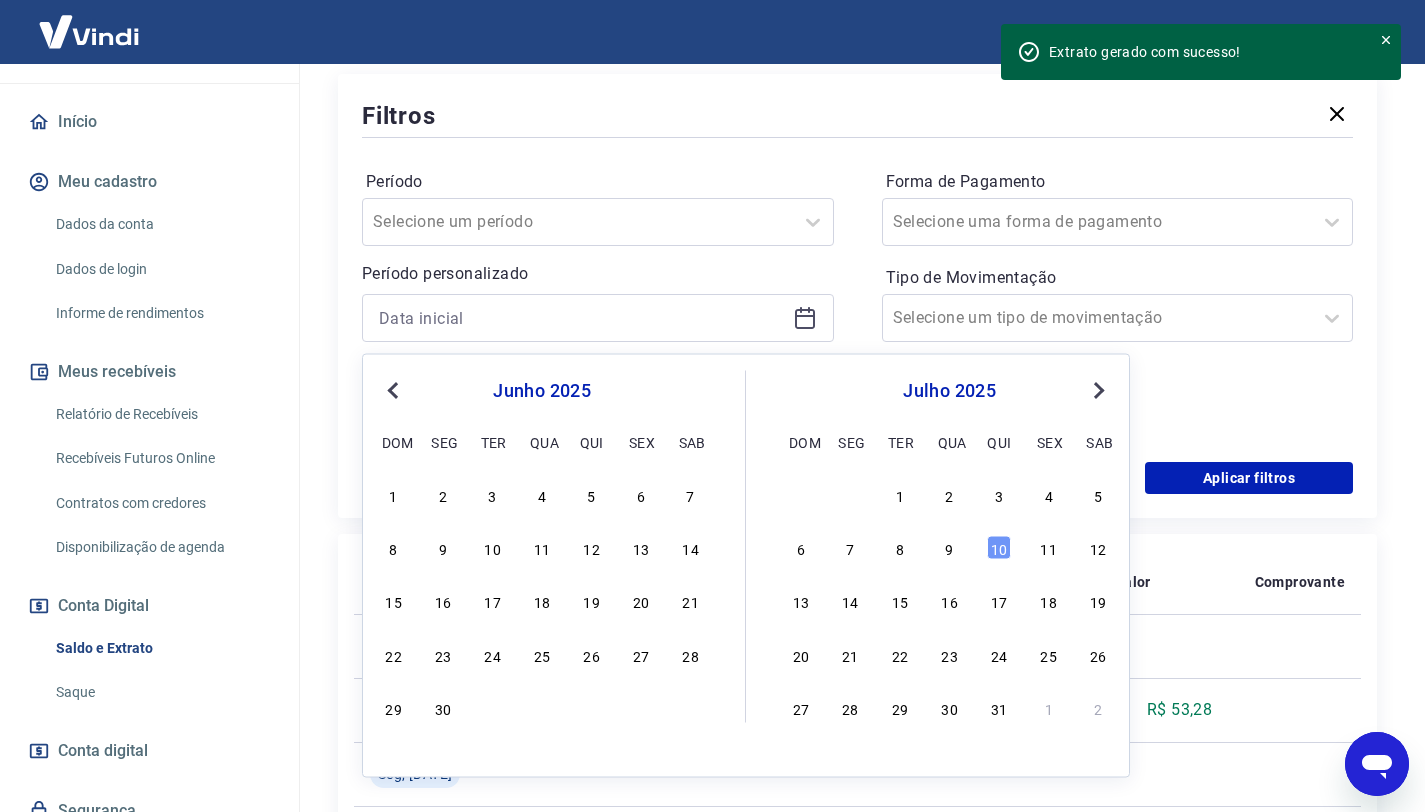 type on "[DATE]" 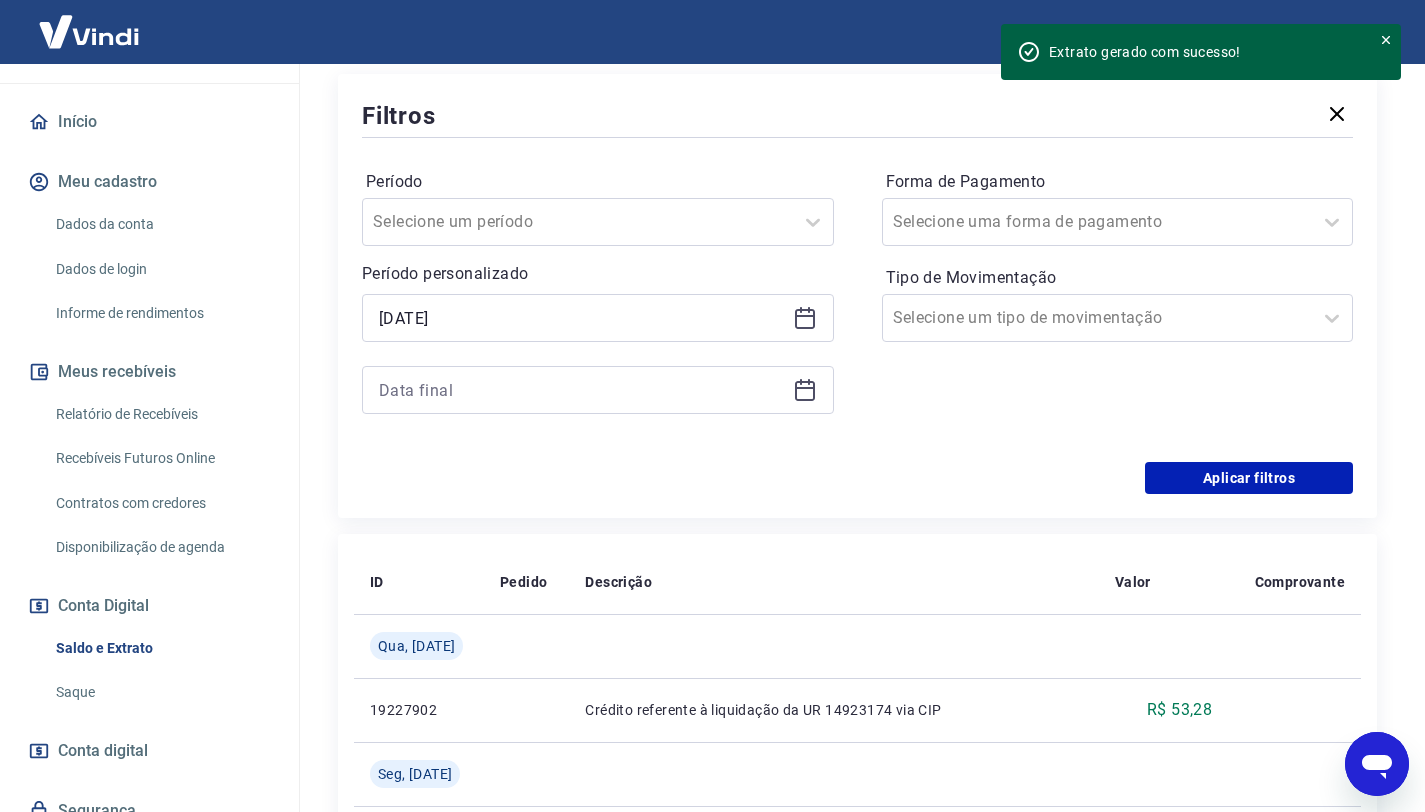 click 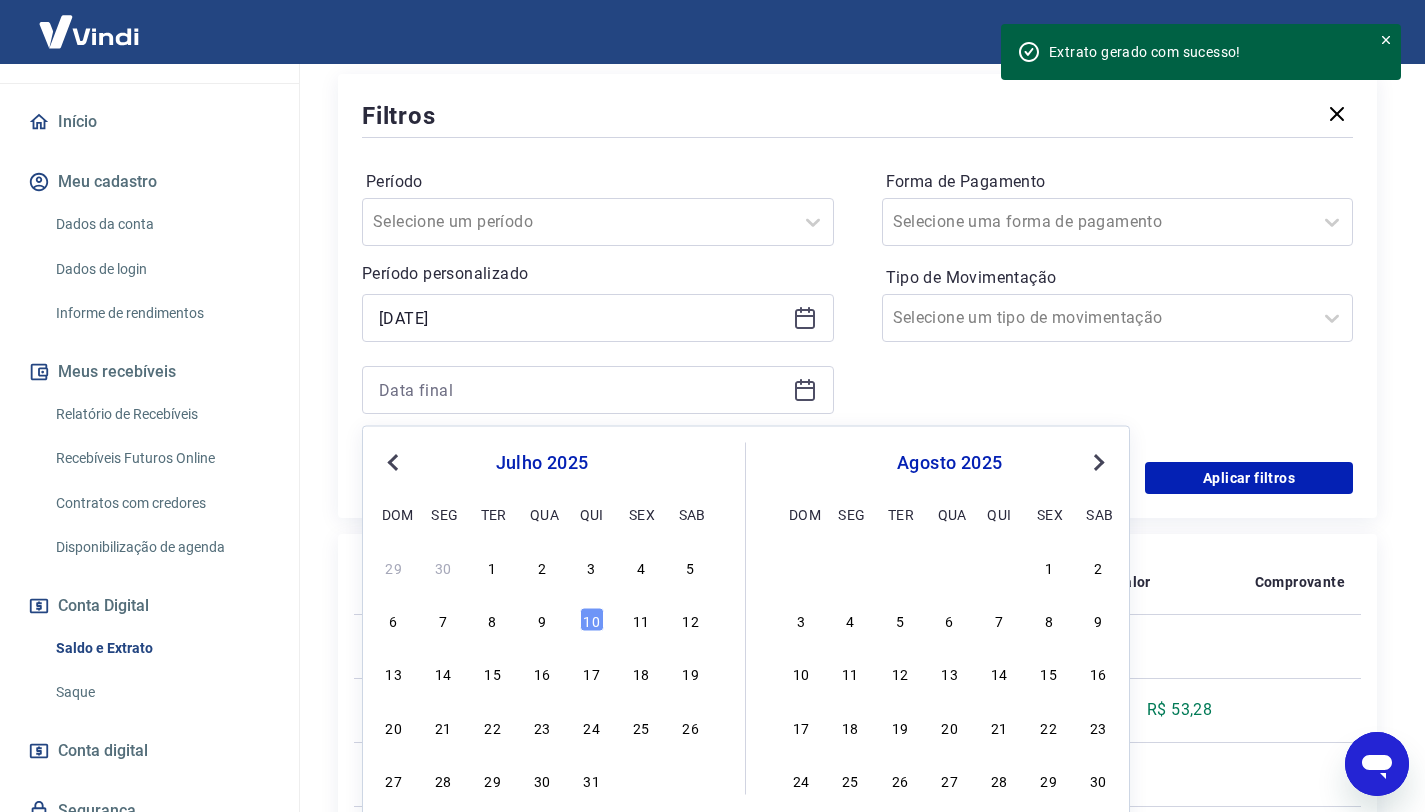 click on "Previous Month" at bounding box center [393, 463] 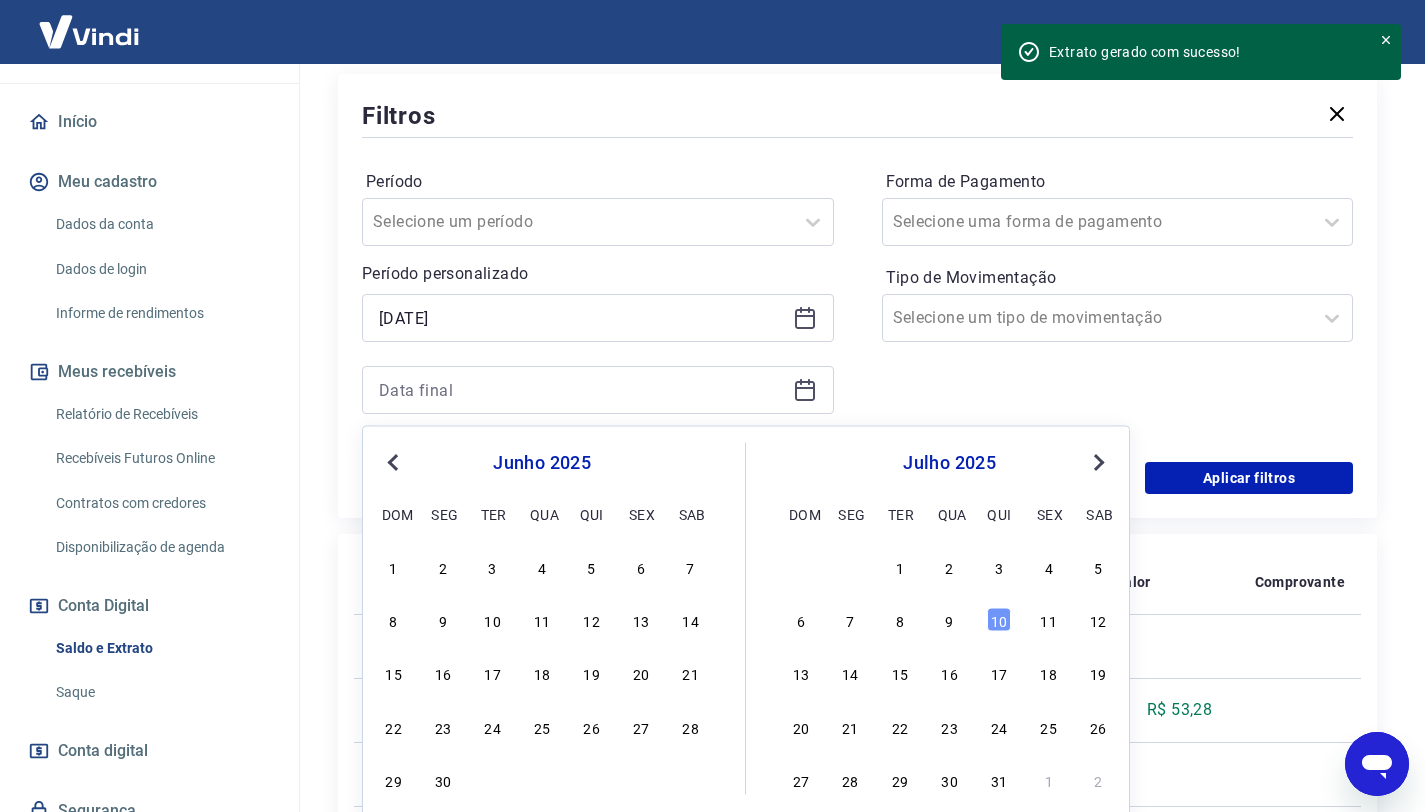 click on "29 30" at bounding box center [542, 779] 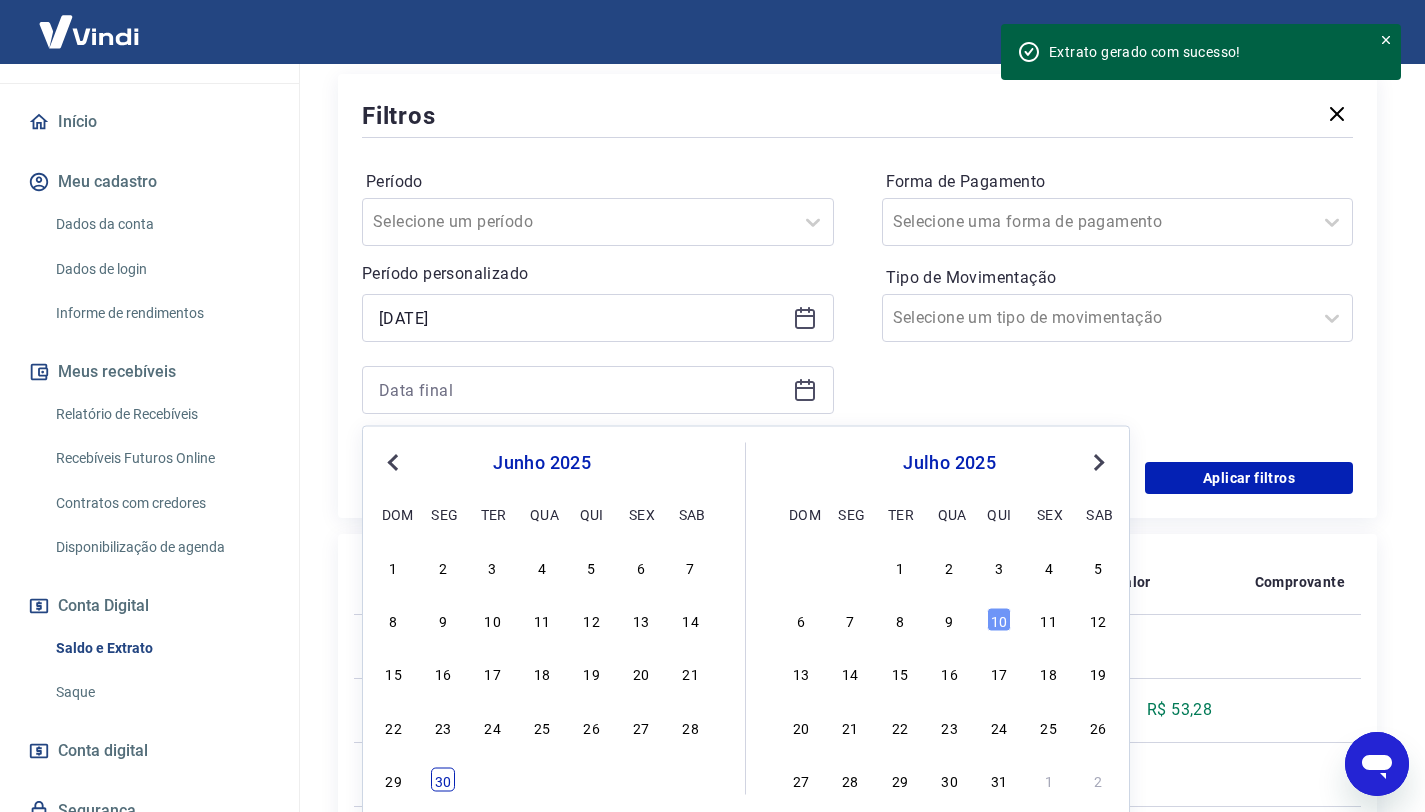 click on "30" at bounding box center [443, 780] 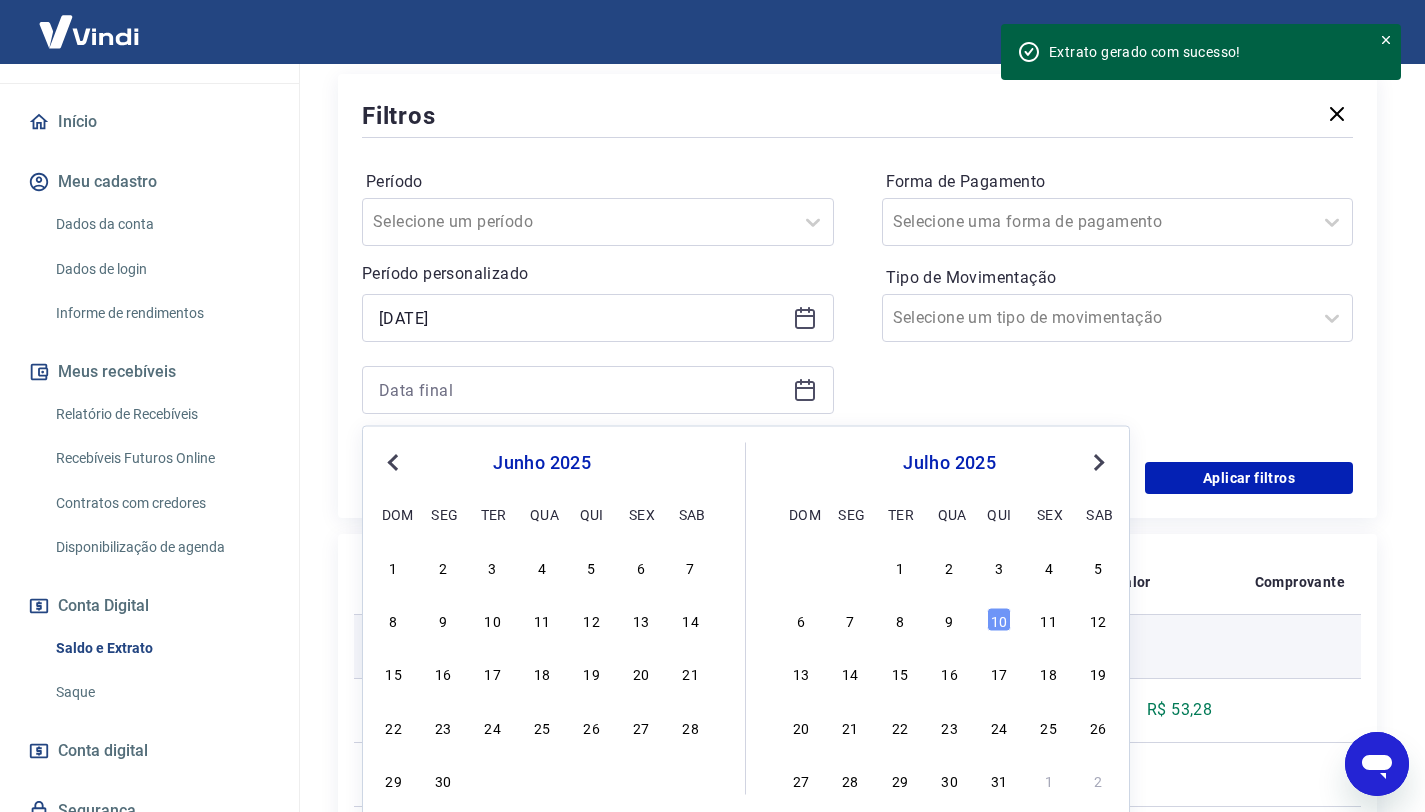 type on "[DATE]" 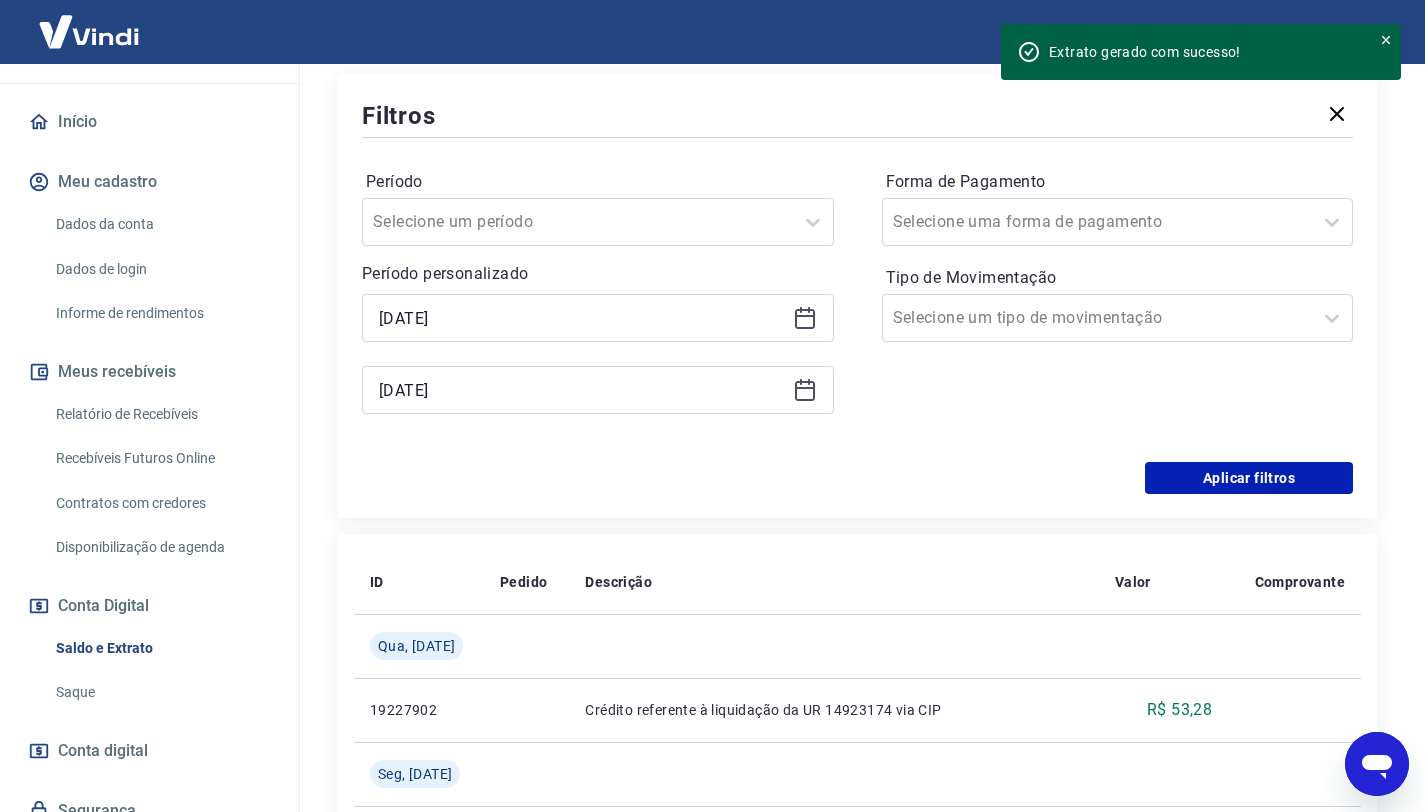 click on "Forma de Pagamento Selecione uma forma de pagamento Tipo de Movimentação Selecione um tipo de movimentação" at bounding box center [1118, 302] 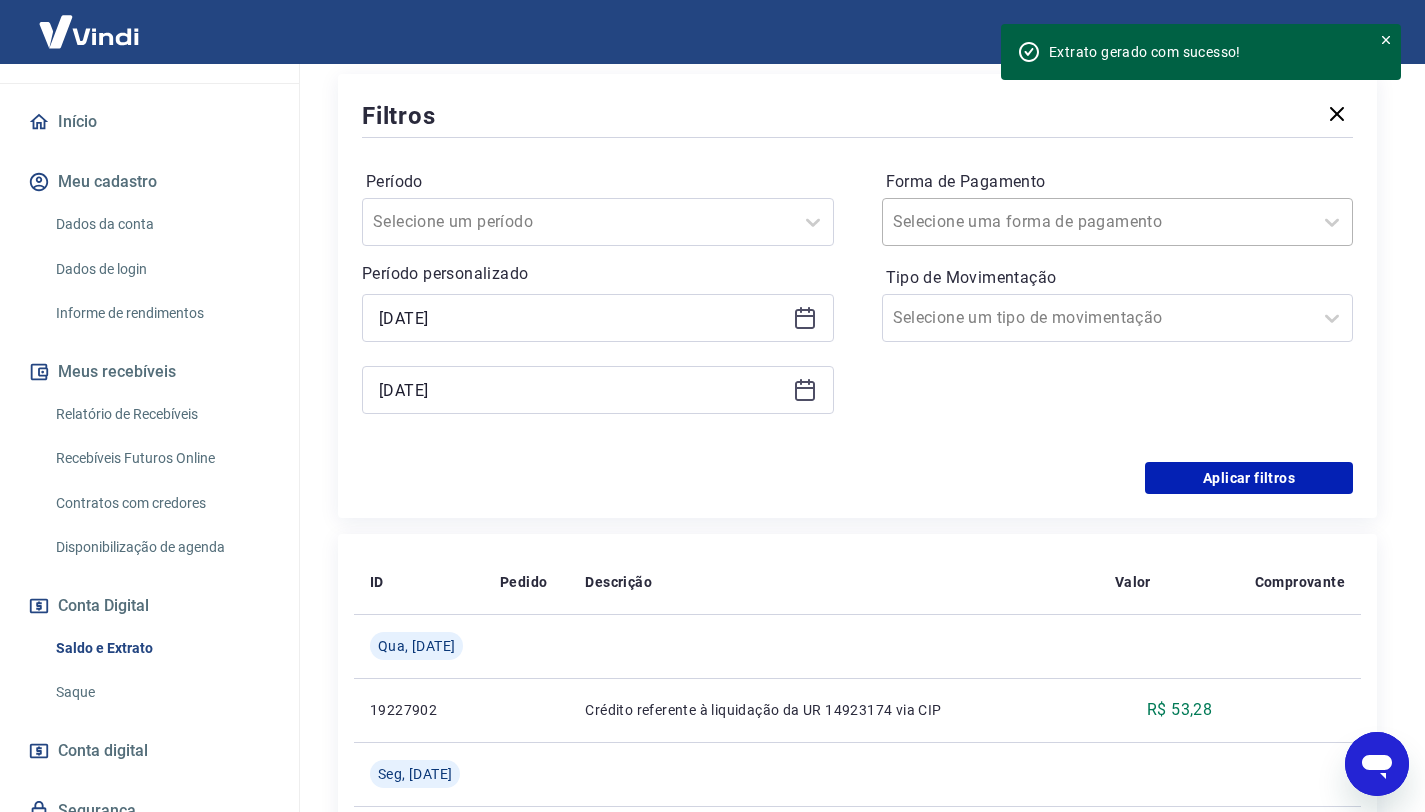 click at bounding box center [1098, 222] 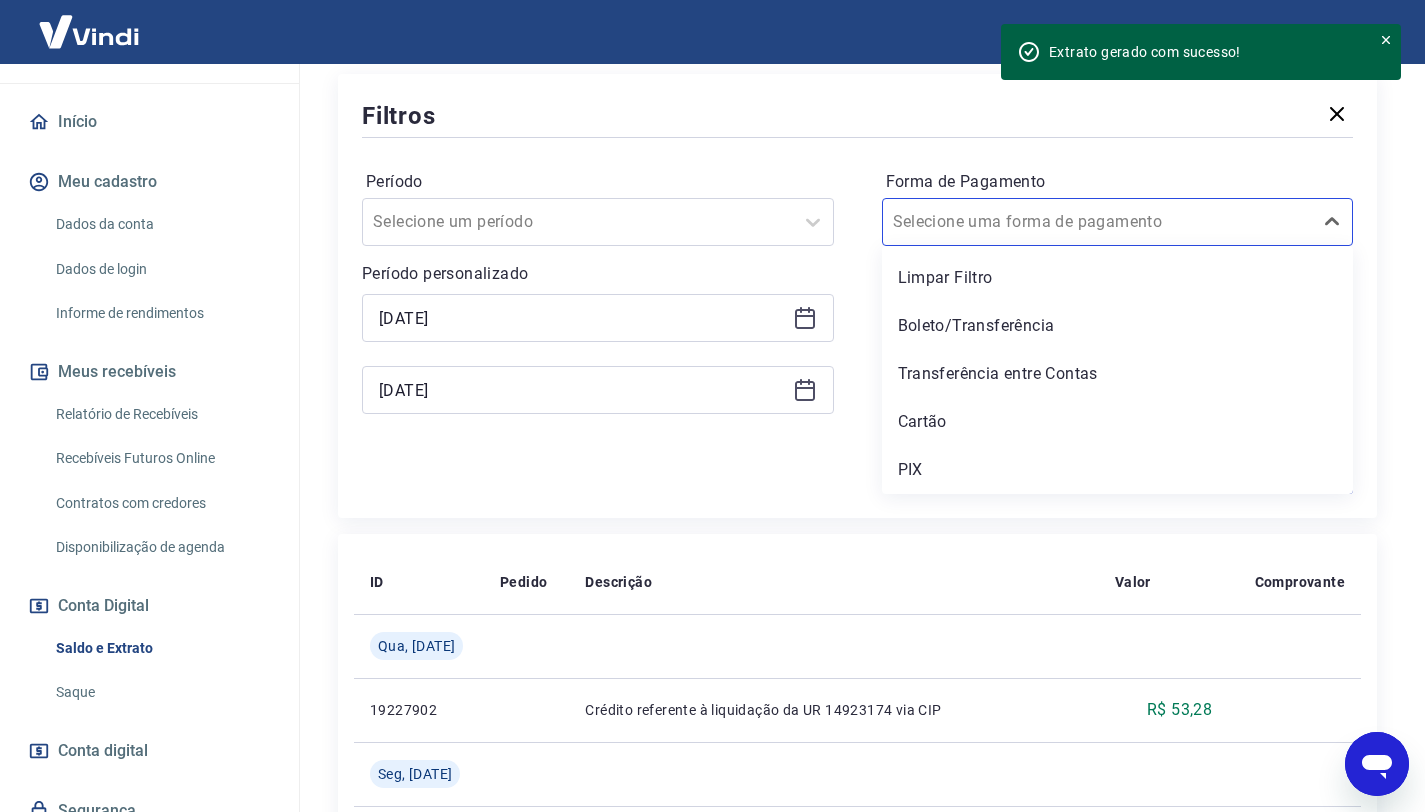 click on "ID Pedido Descrição Valor Comprovante Qua, [DATE] 19227902 Crédito referente à liquidação da UR 14923174 via CIP R$ 53,28 Seg, [DATE] 1540717 Débito referente à transferência bancária 1540717 -R$ 928,57 Ter, [DATE] 6411786 Crédito referente ao saque 6411786 R$ 91,26 Ter, 15 abr 6131958 Crédito referente ao saque 6131958 R$ 142,38 Ter, 01 abr 6055685 Crédito referente ao saque 6055685 R$ 360,59 Sex, [DATE] 17464286 Crédito referente à liquidação da UR 13378980 via CIP R$ 80,78 Seg, 10 fev 186122712 101479 Crédito referente à transferência entre contas, transação 186122712 R$ 54,37 Sex, [DATE] 16654885 Crédito referente à liquidação da UR 12687669 via CIP R$ 14,01 Qui, [DATE] 186122712 101479 Débito referente a cobrança de chargeback, transação 186122712 (Visa) -R$ 54,37 Seg, 30 dez 5581316 Crédito referente ao saque 5581316 R$ 107,42 Qui, 26 dez 15996688 Crédito referente à liquidação da UR 12114584 via CIP R$ 54,37 Seg, 09 dez 15638571 R$ 77,76 Seg, 02 dez" at bounding box center [857, 1862] 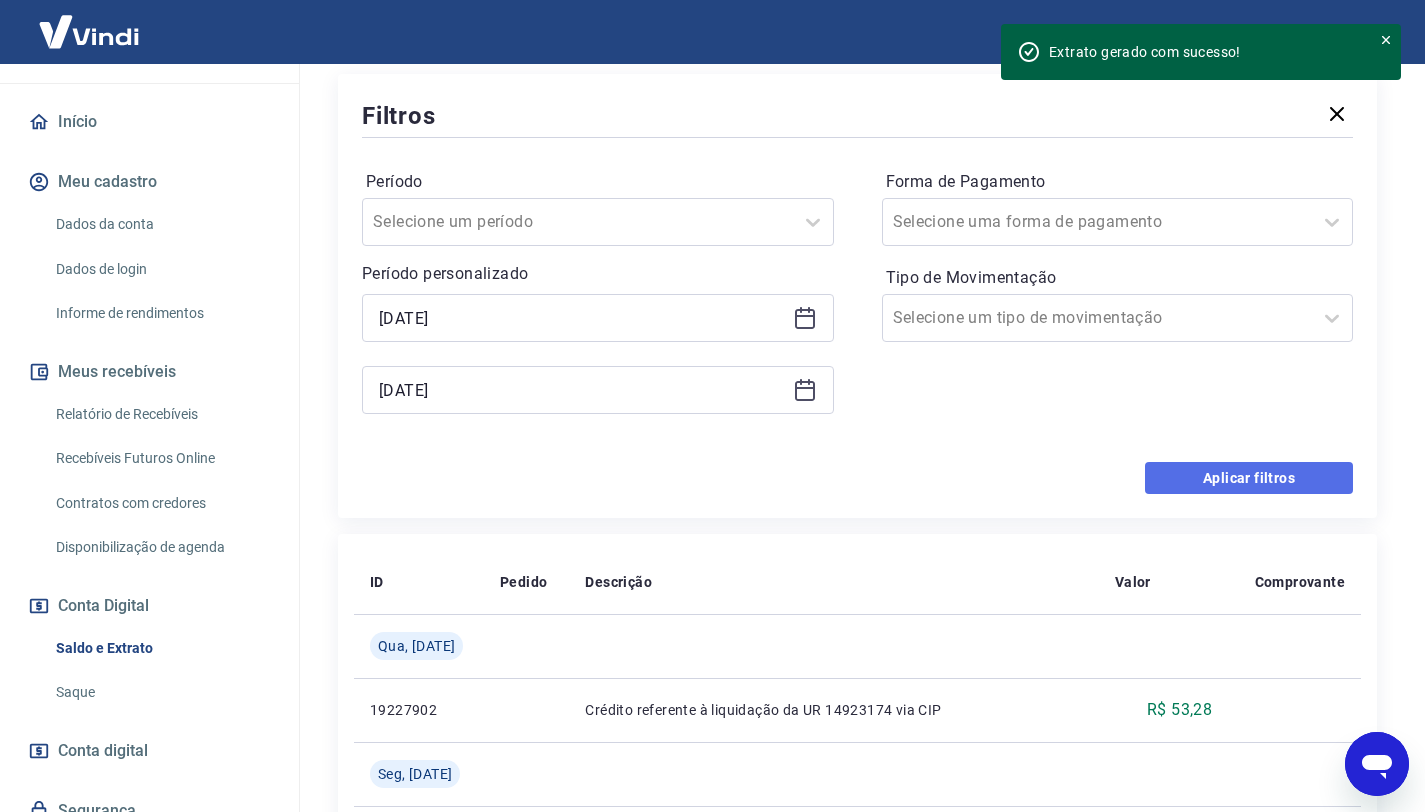 click on "Aplicar filtros" at bounding box center [1249, 478] 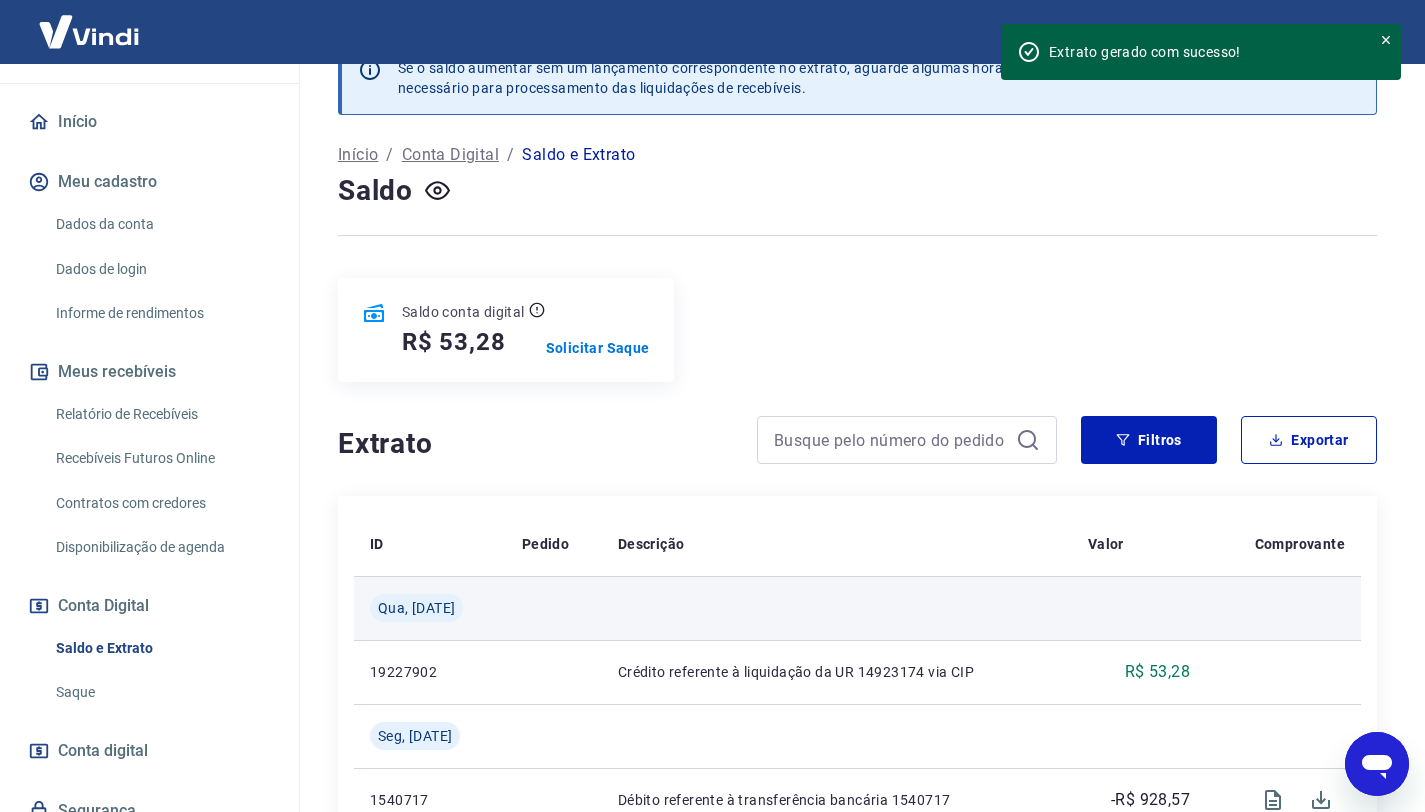 scroll, scrollTop: 302, scrollLeft: 0, axis: vertical 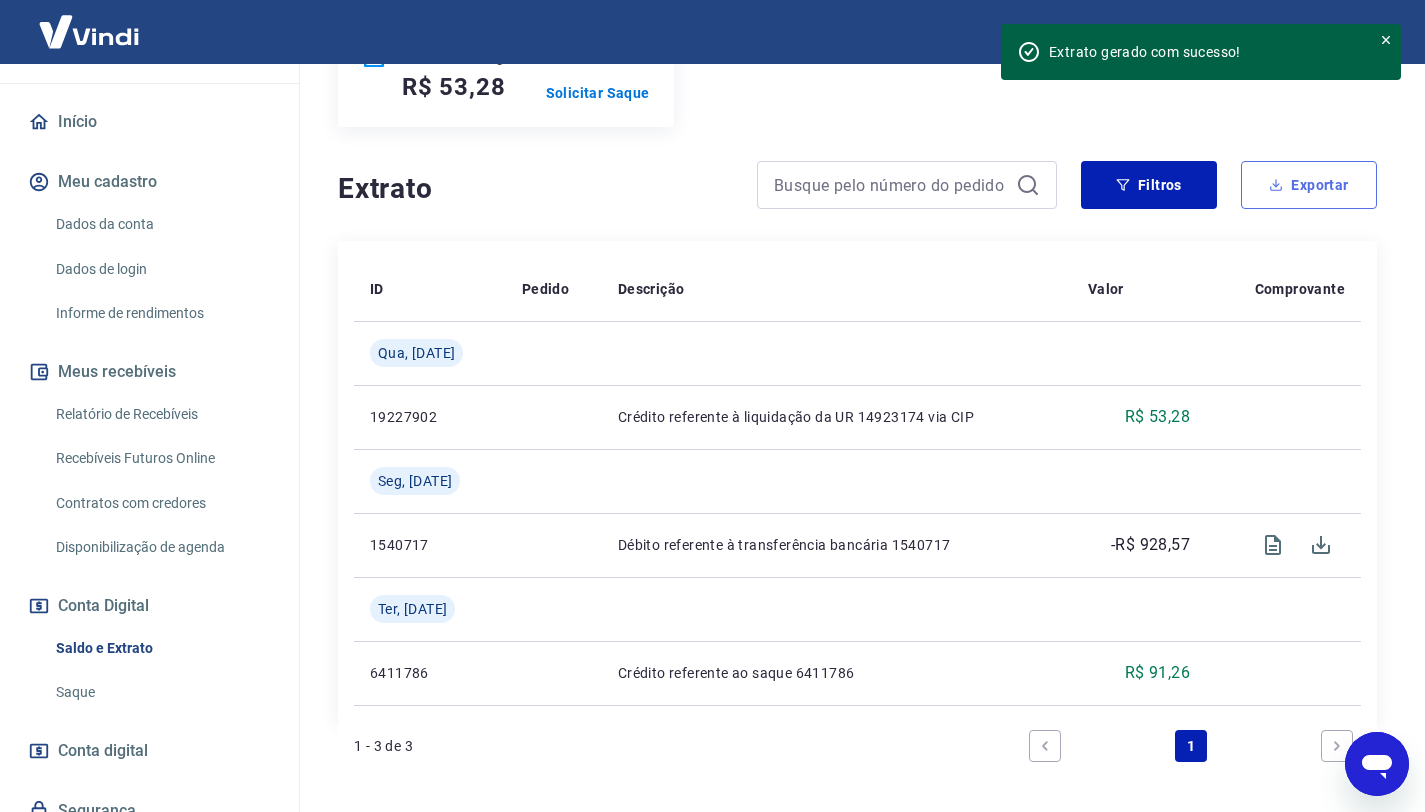 click on "Exportar" at bounding box center (1309, 185) 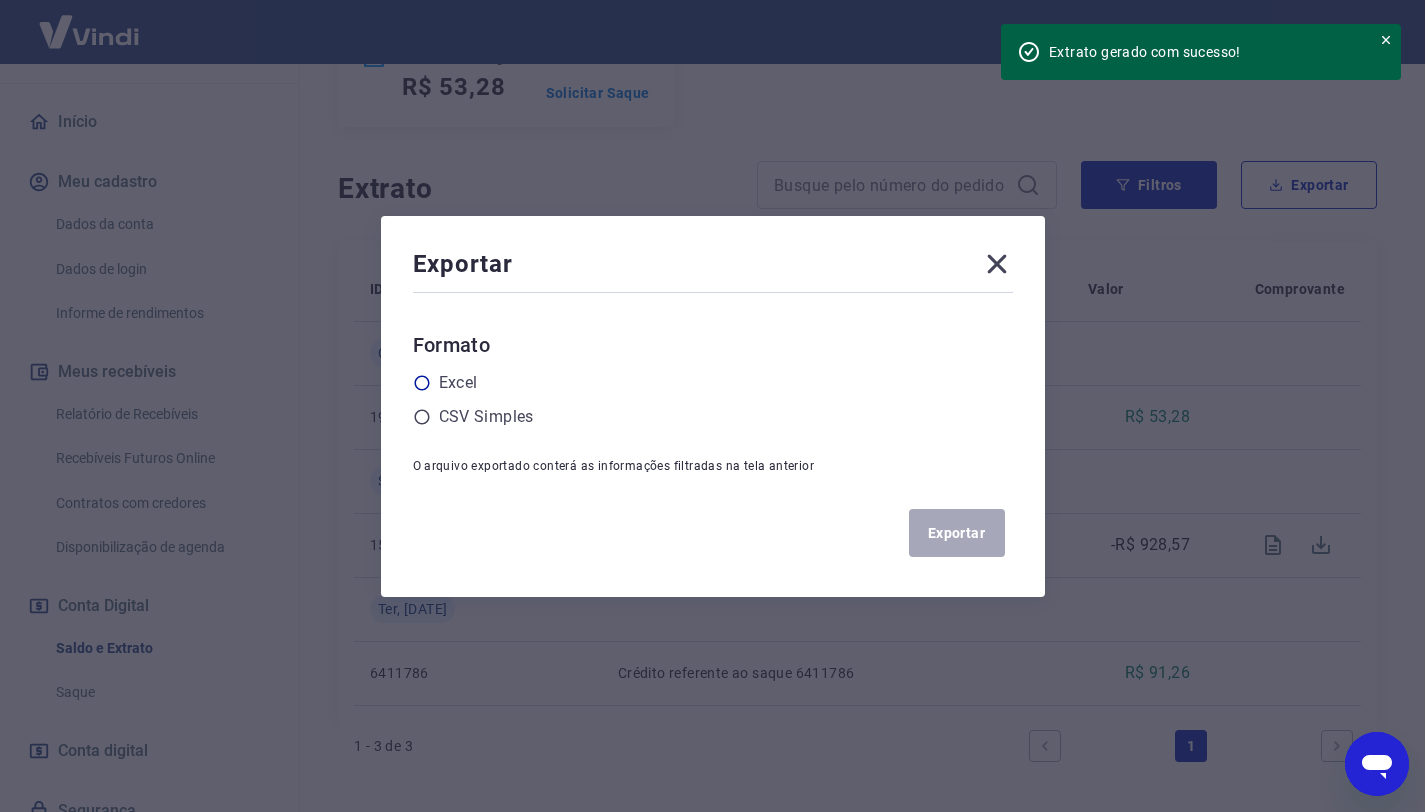 click on "Excel" at bounding box center [458, 383] 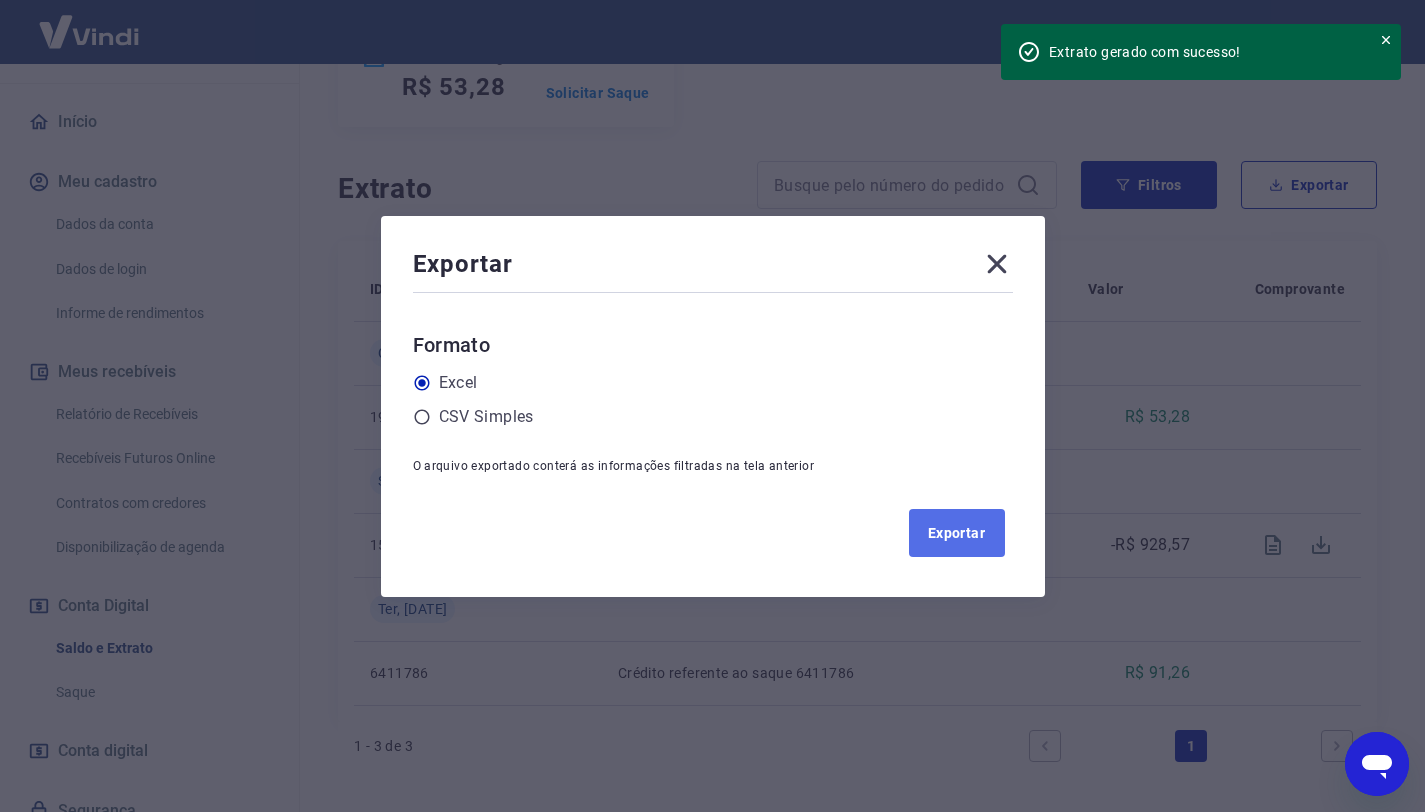 click on "Exportar" at bounding box center [957, 533] 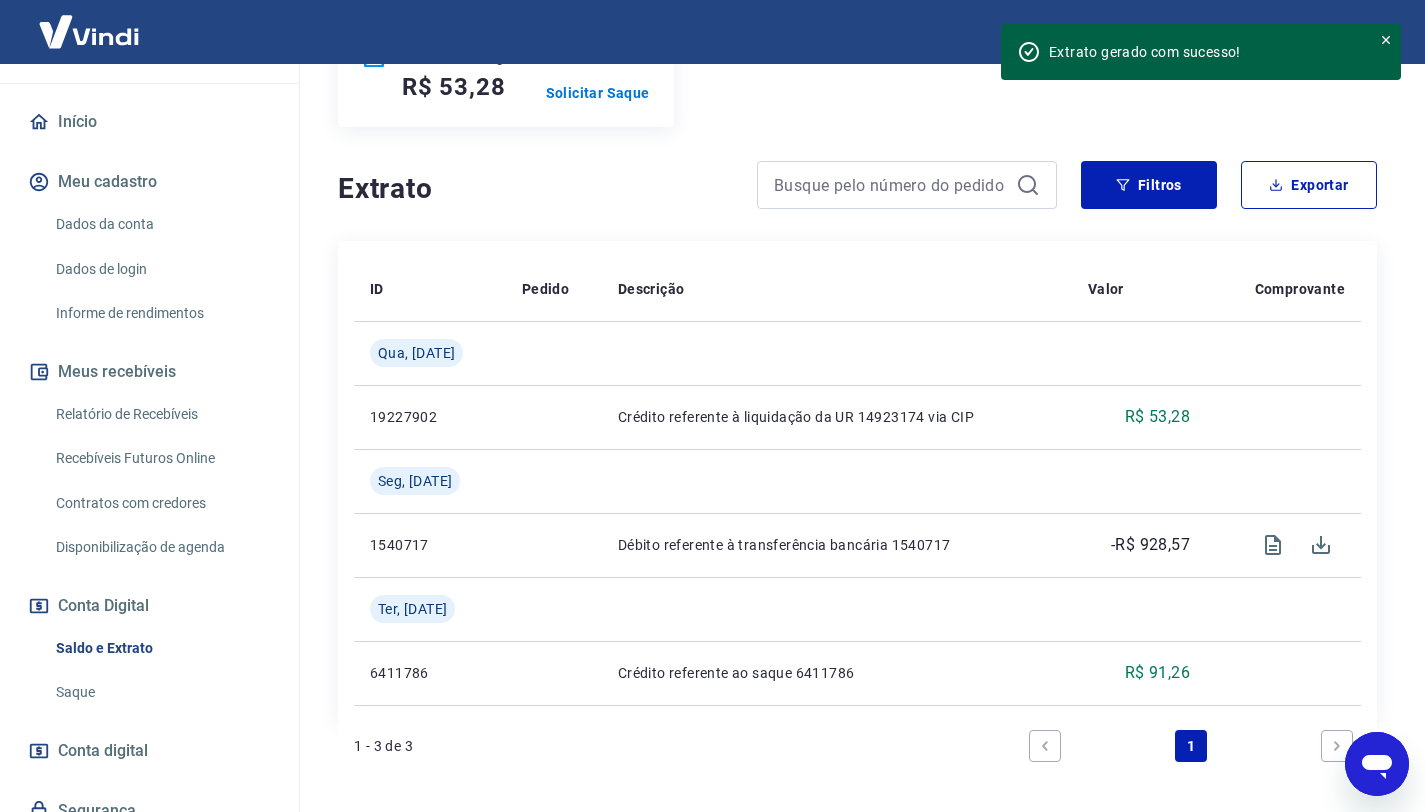 click on "1 - 3 de 3 1" at bounding box center (857, 746) 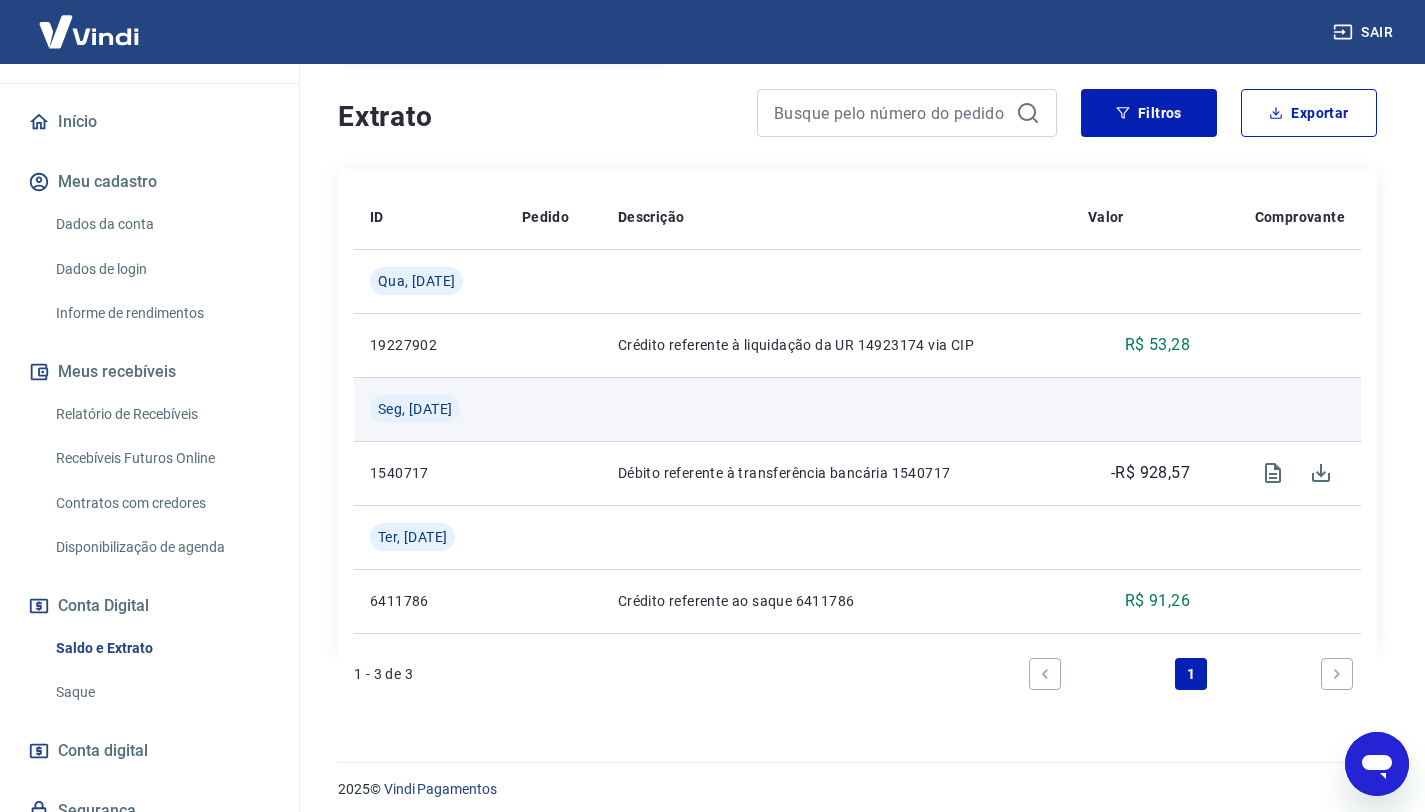 scroll, scrollTop: 359, scrollLeft: 0, axis: vertical 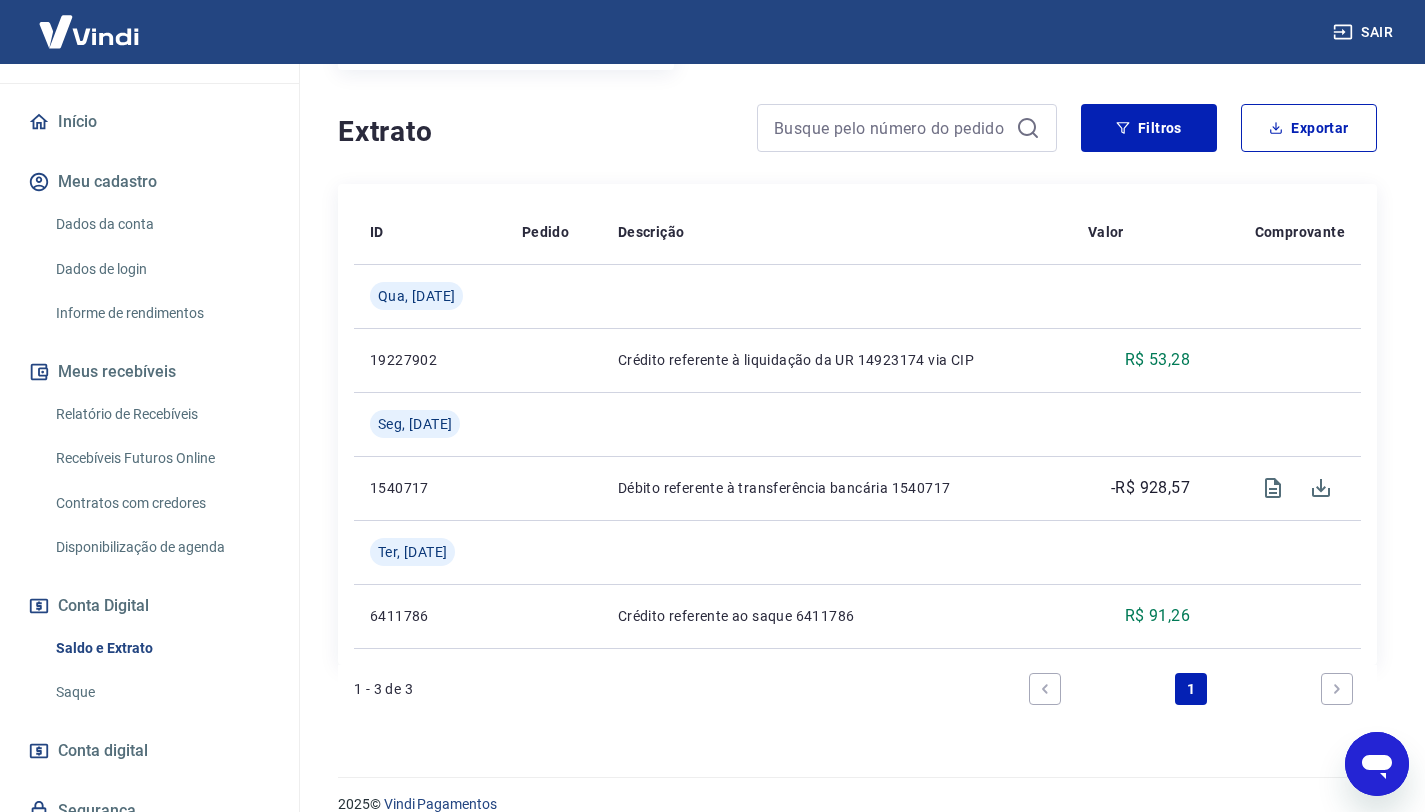 click on "Relatório de Recebíveis" at bounding box center (161, 414) 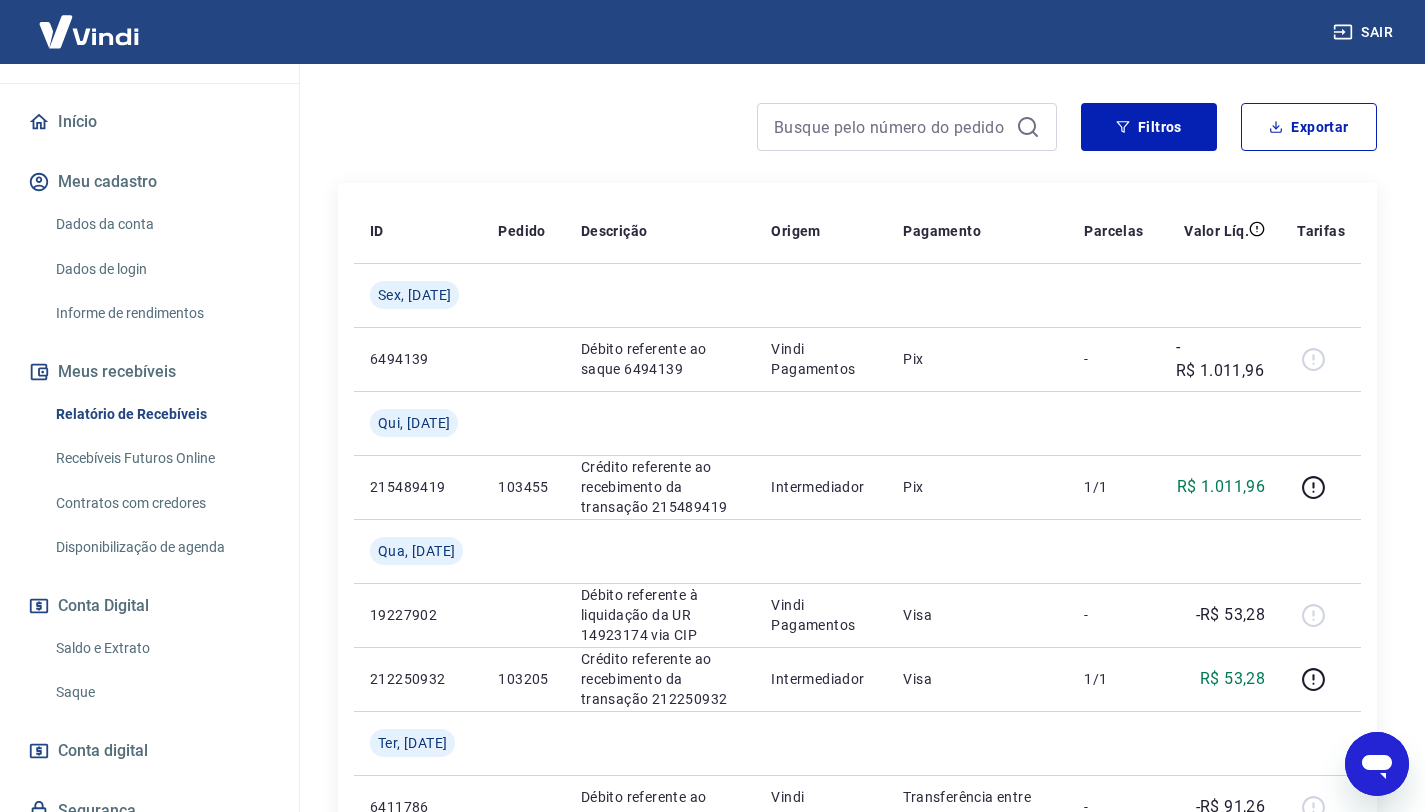 scroll, scrollTop: 275, scrollLeft: 0, axis: vertical 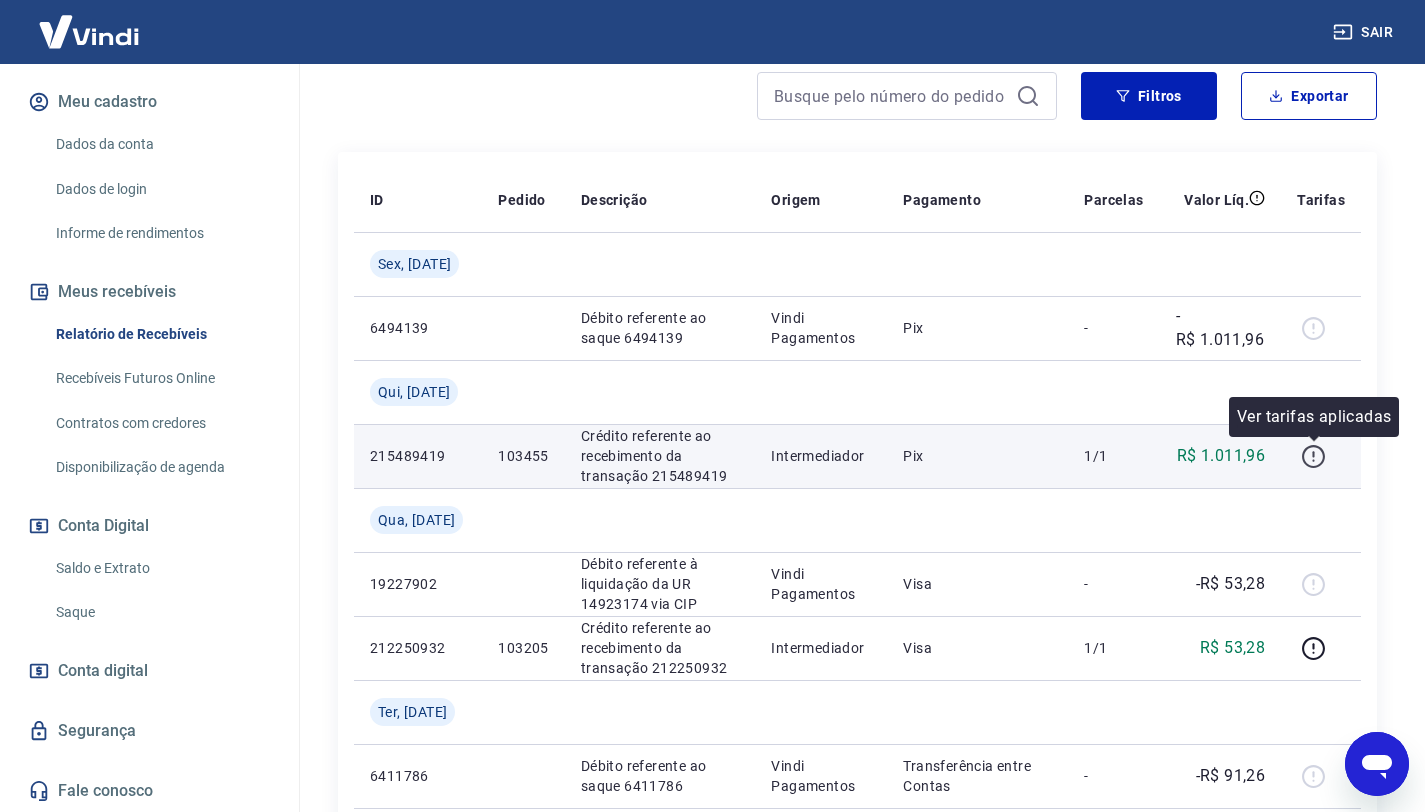 click 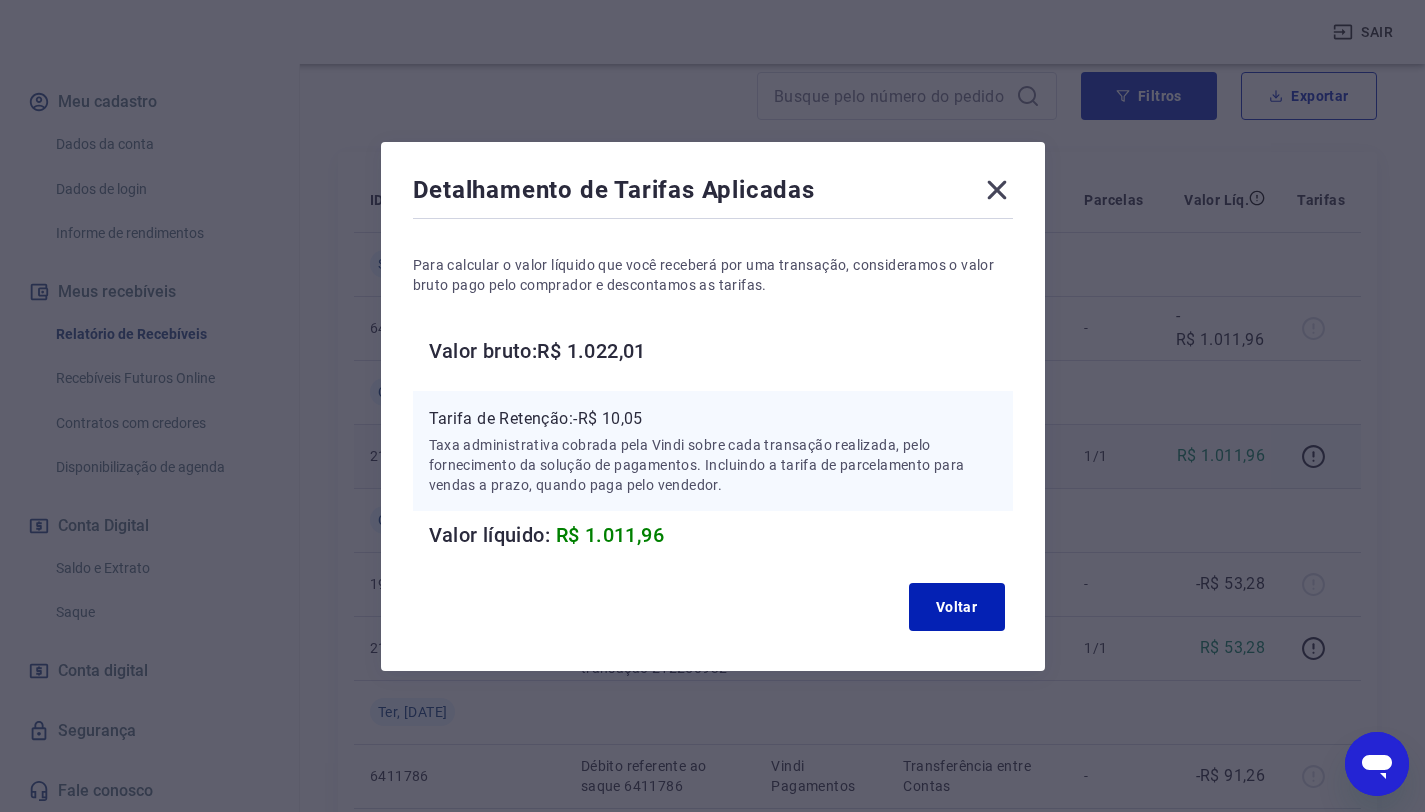 click 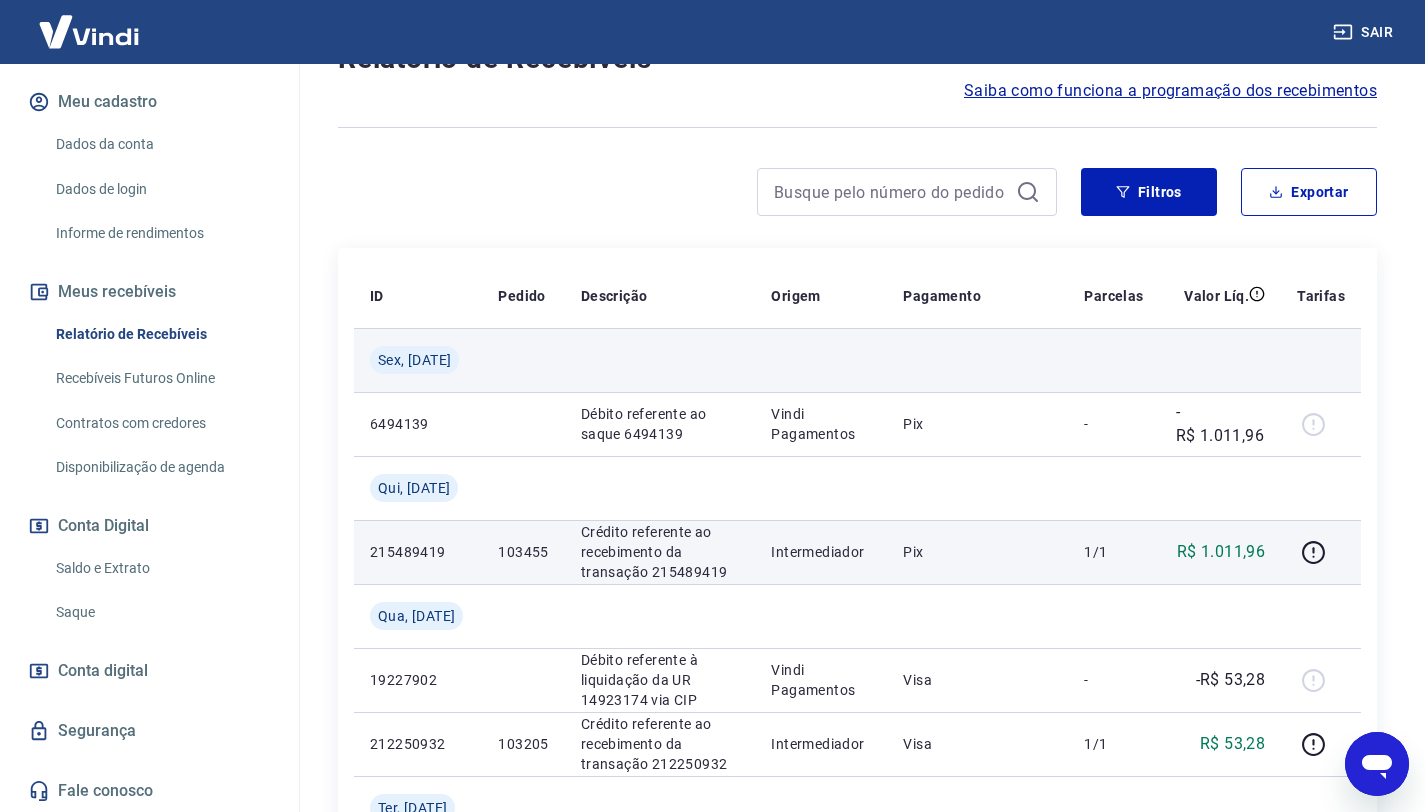 scroll, scrollTop: 0, scrollLeft: 0, axis: both 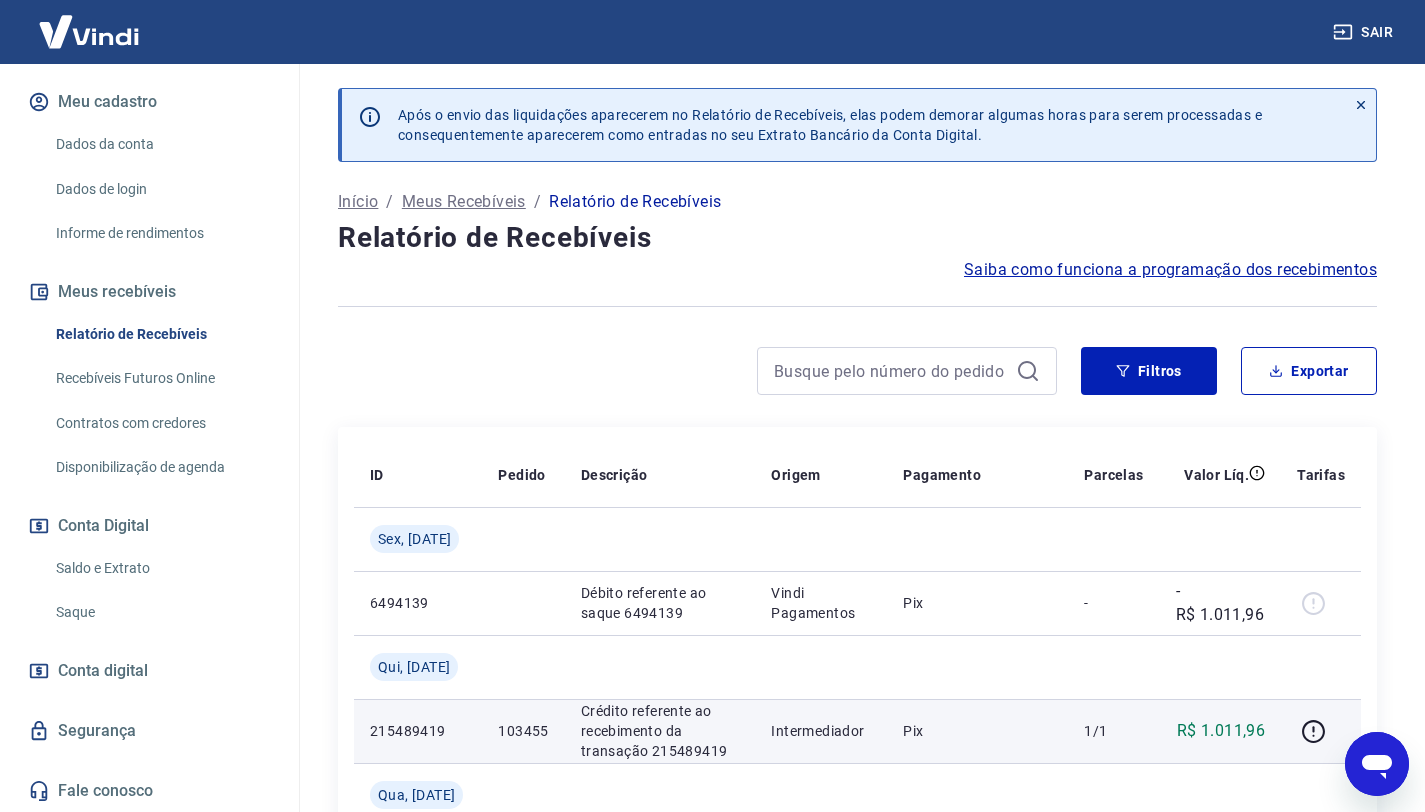 click 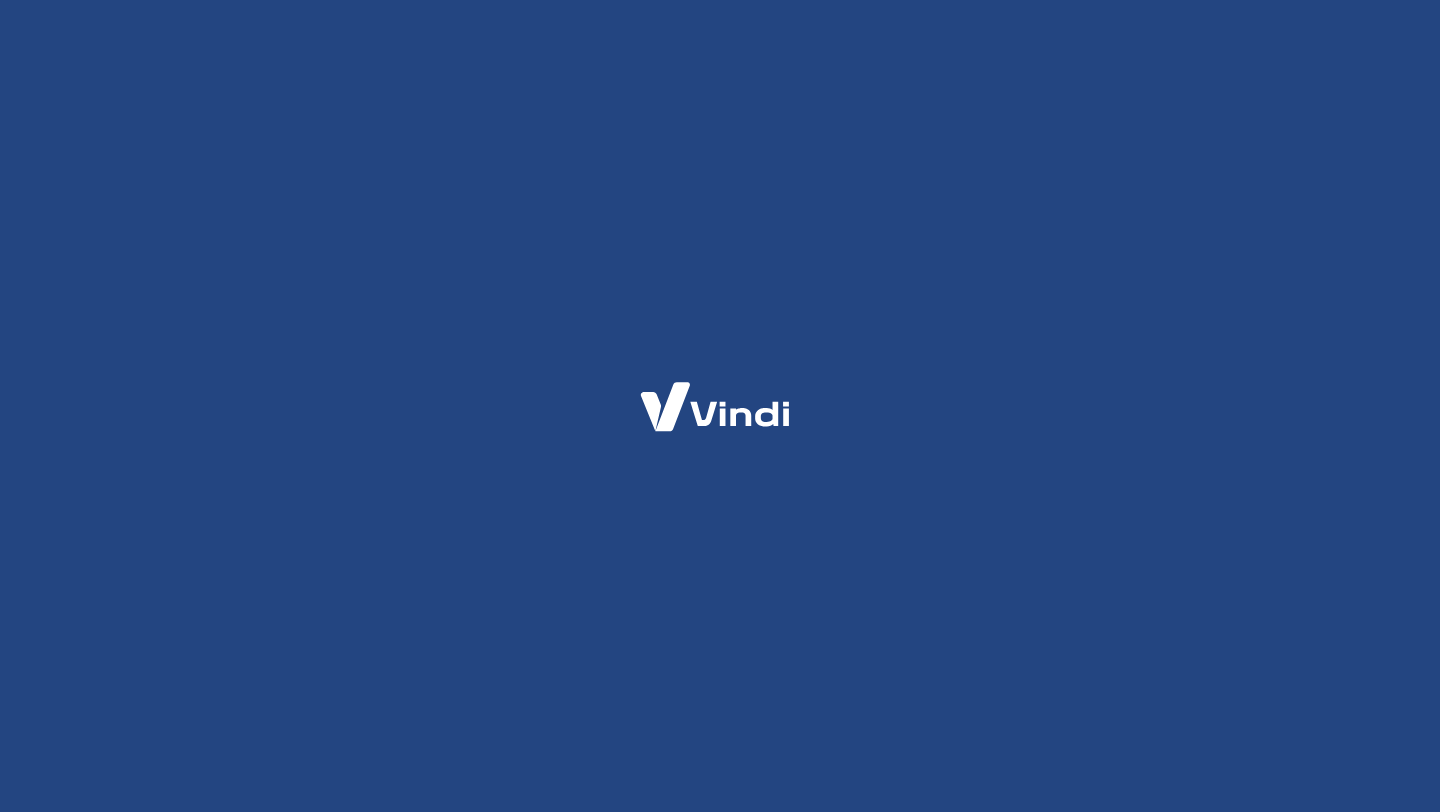 scroll, scrollTop: 0, scrollLeft: 0, axis: both 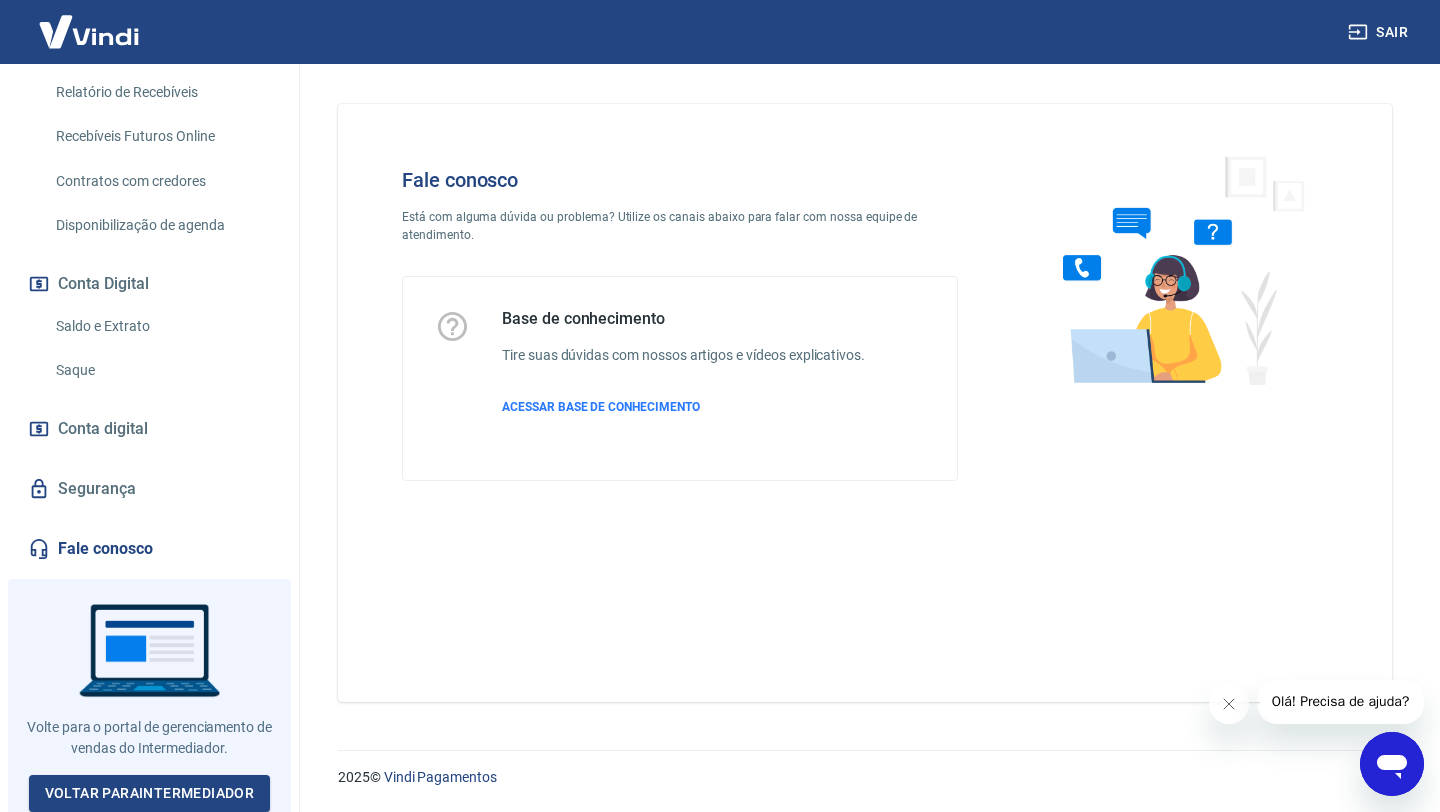 click 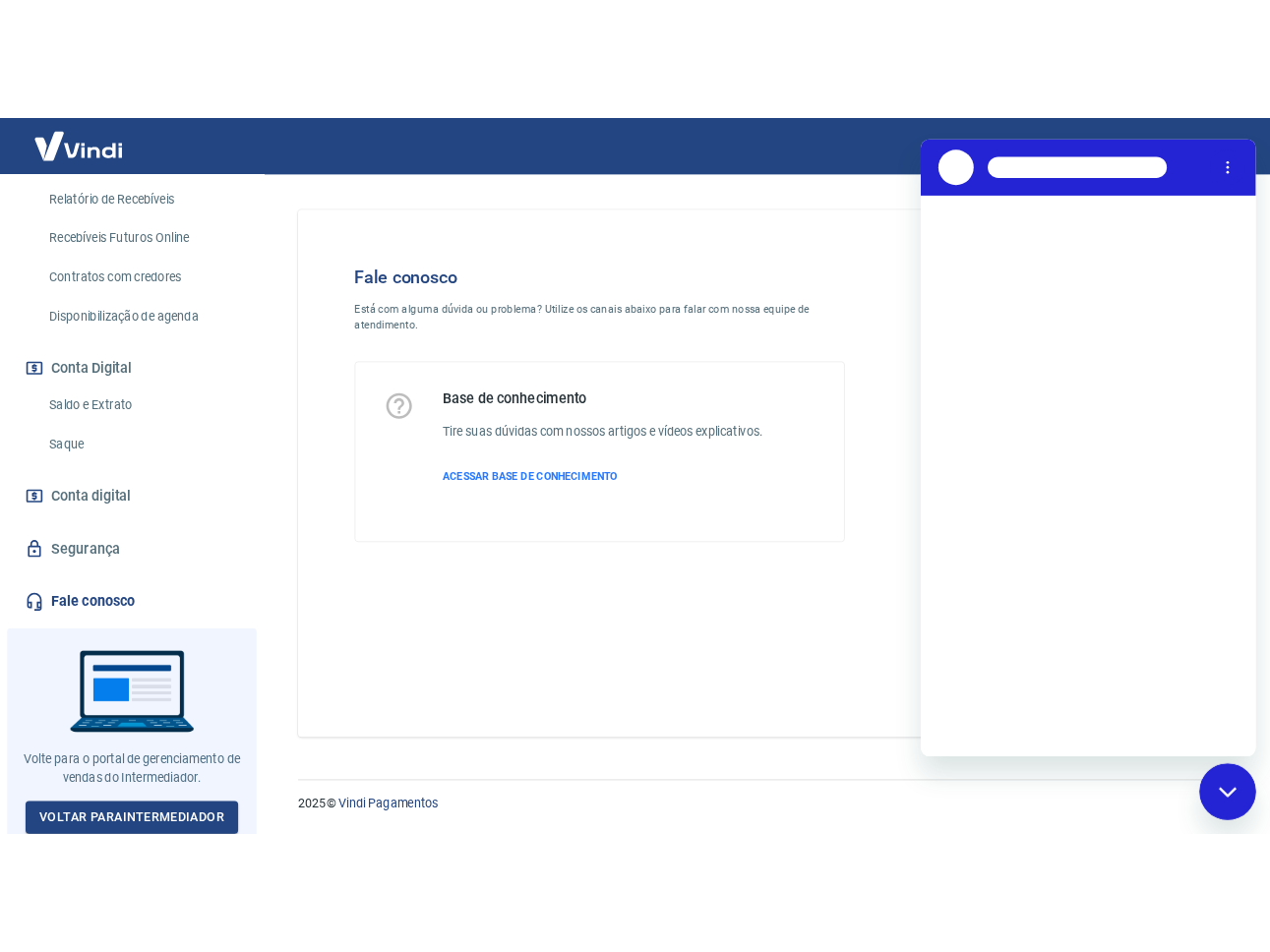 scroll, scrollTop: 0, scrollLeft: 0, axis: both 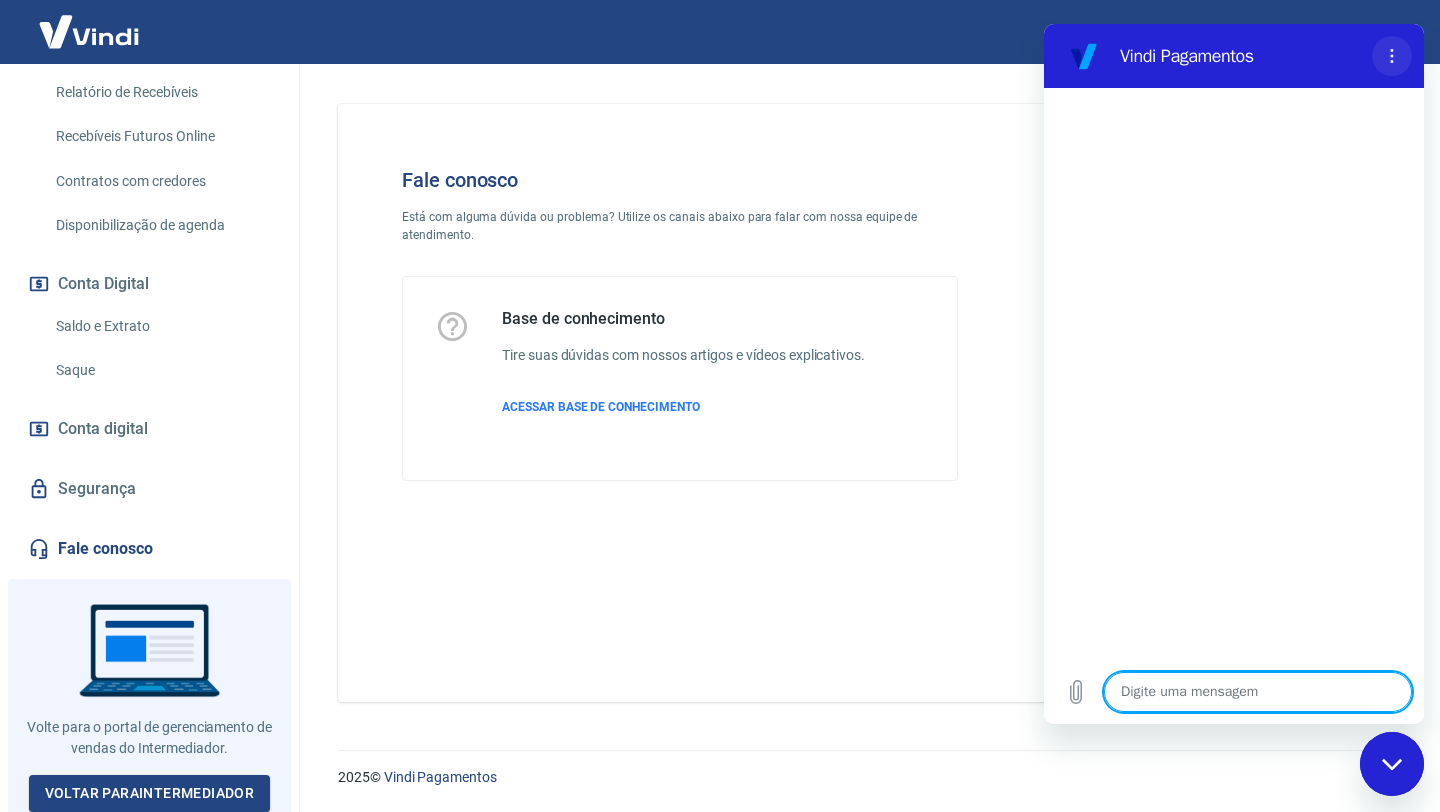 click 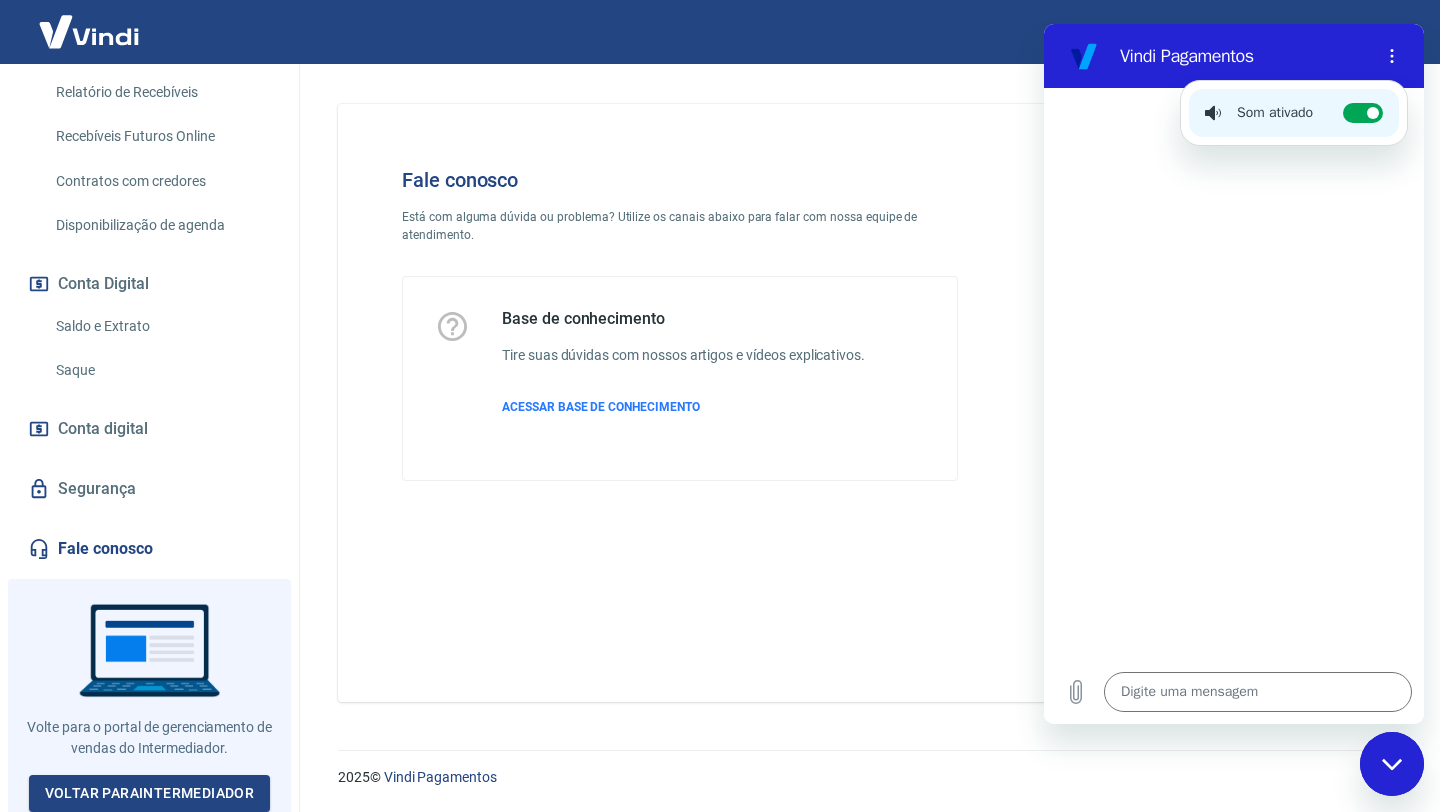 click at bounding box center (1234, 374) 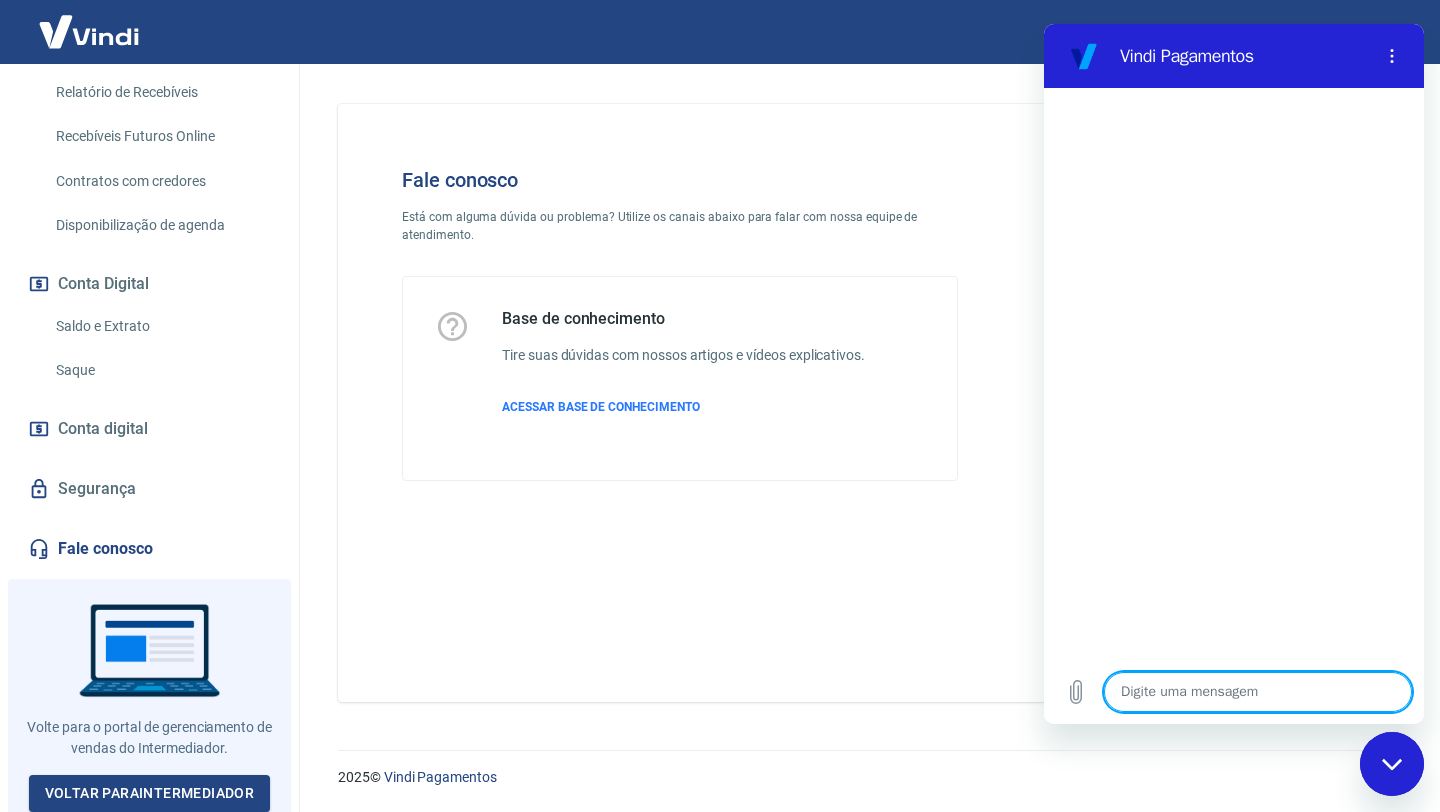 click at bounding box center [1258, 692] 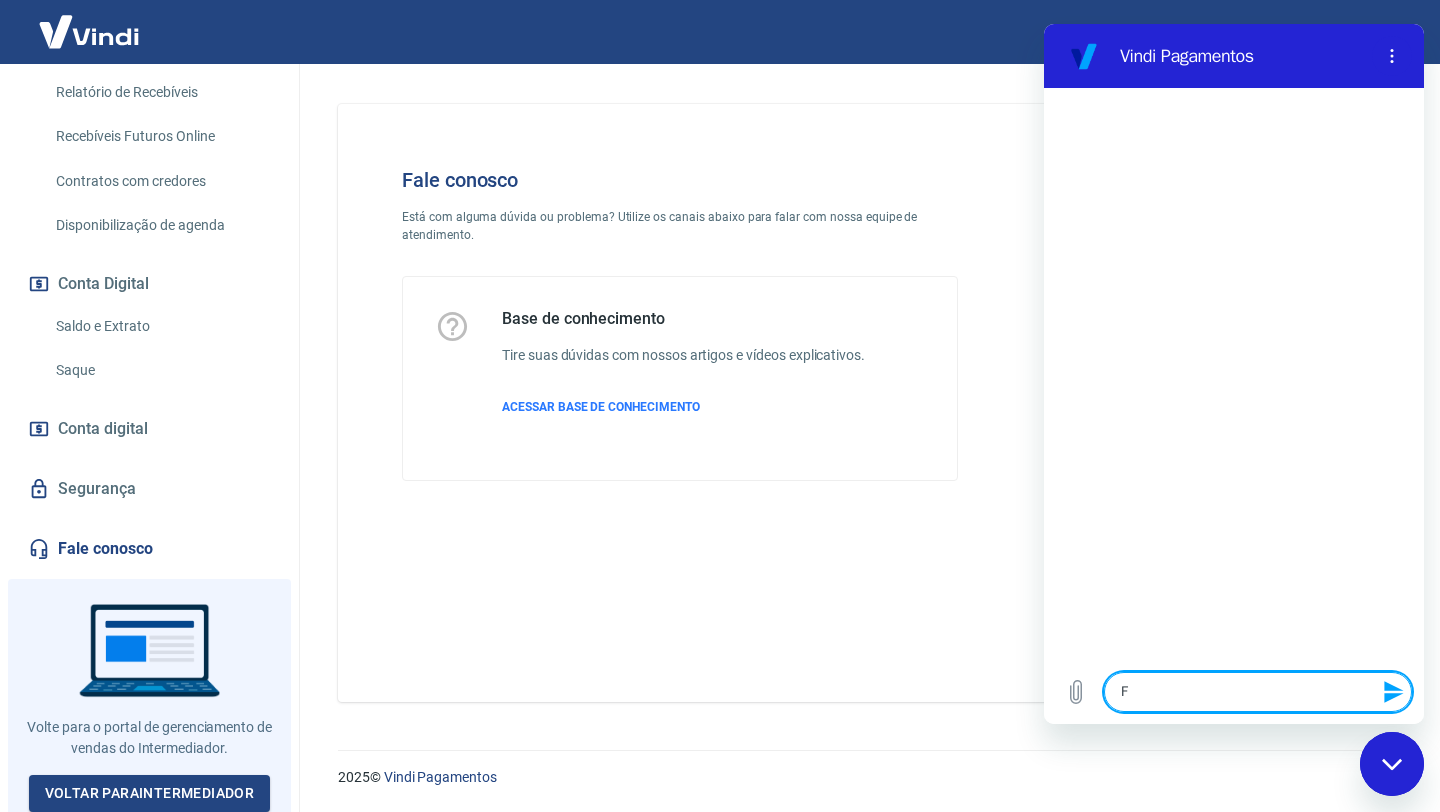 type on "Fa" 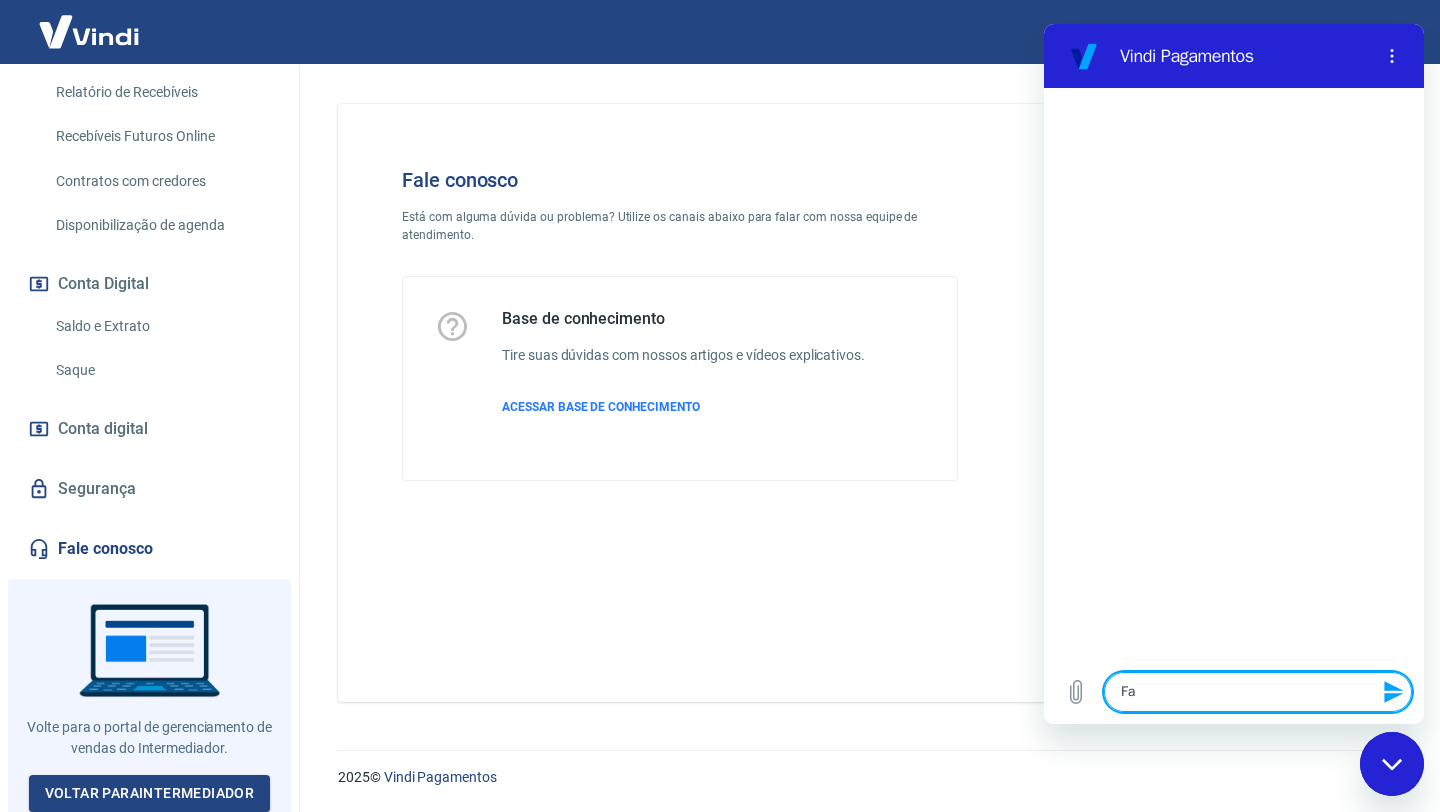 type on "Fal" 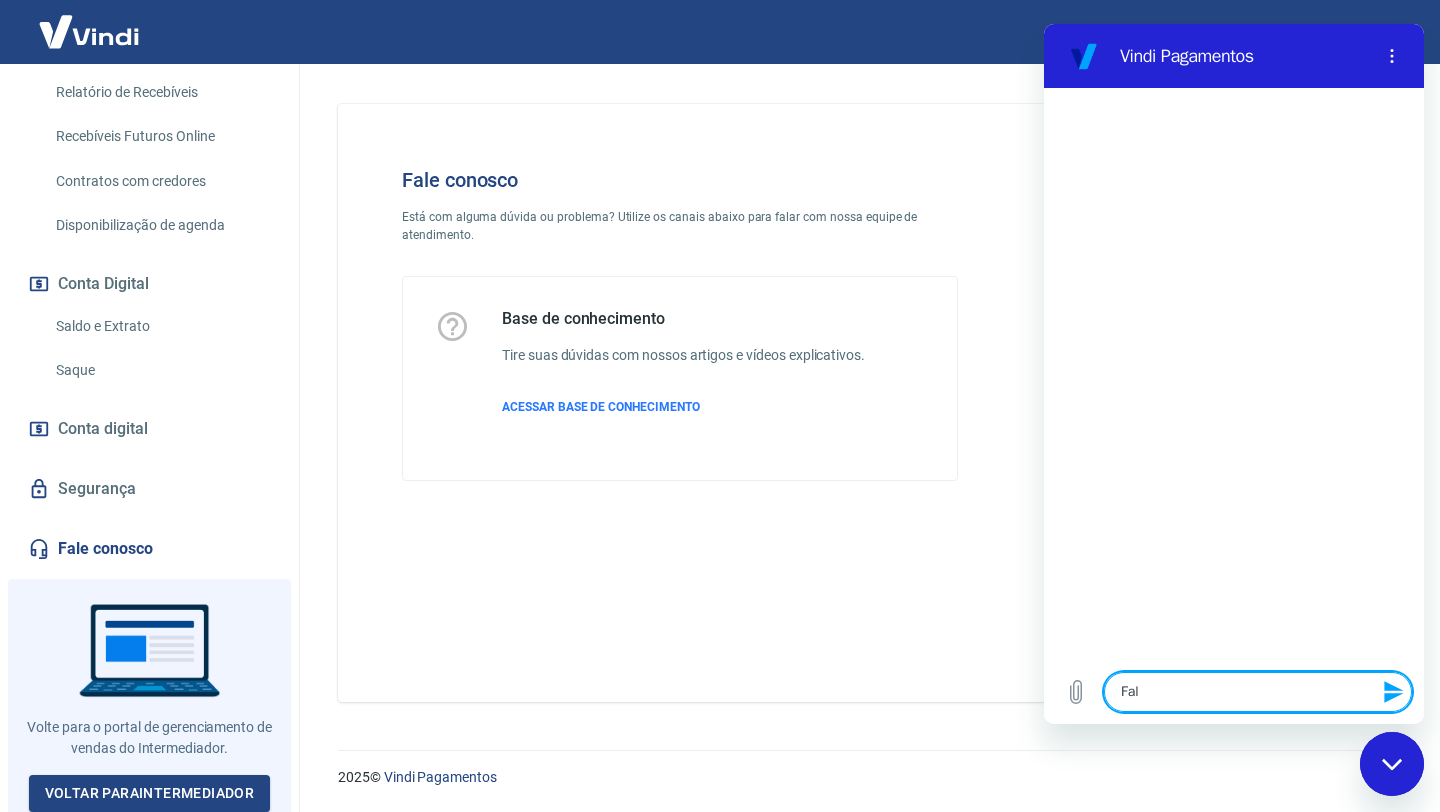 type on "Fala" 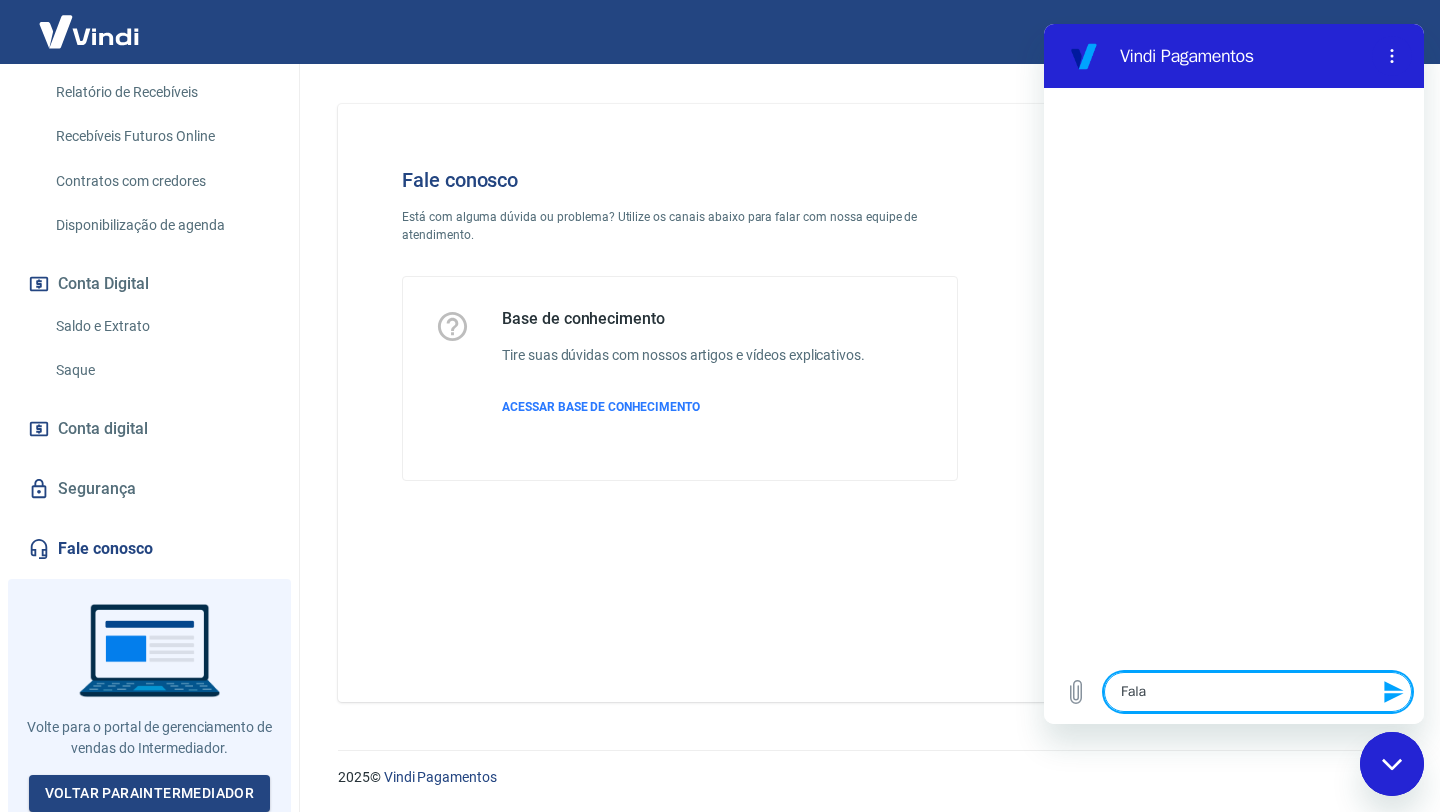 type on "Falar" 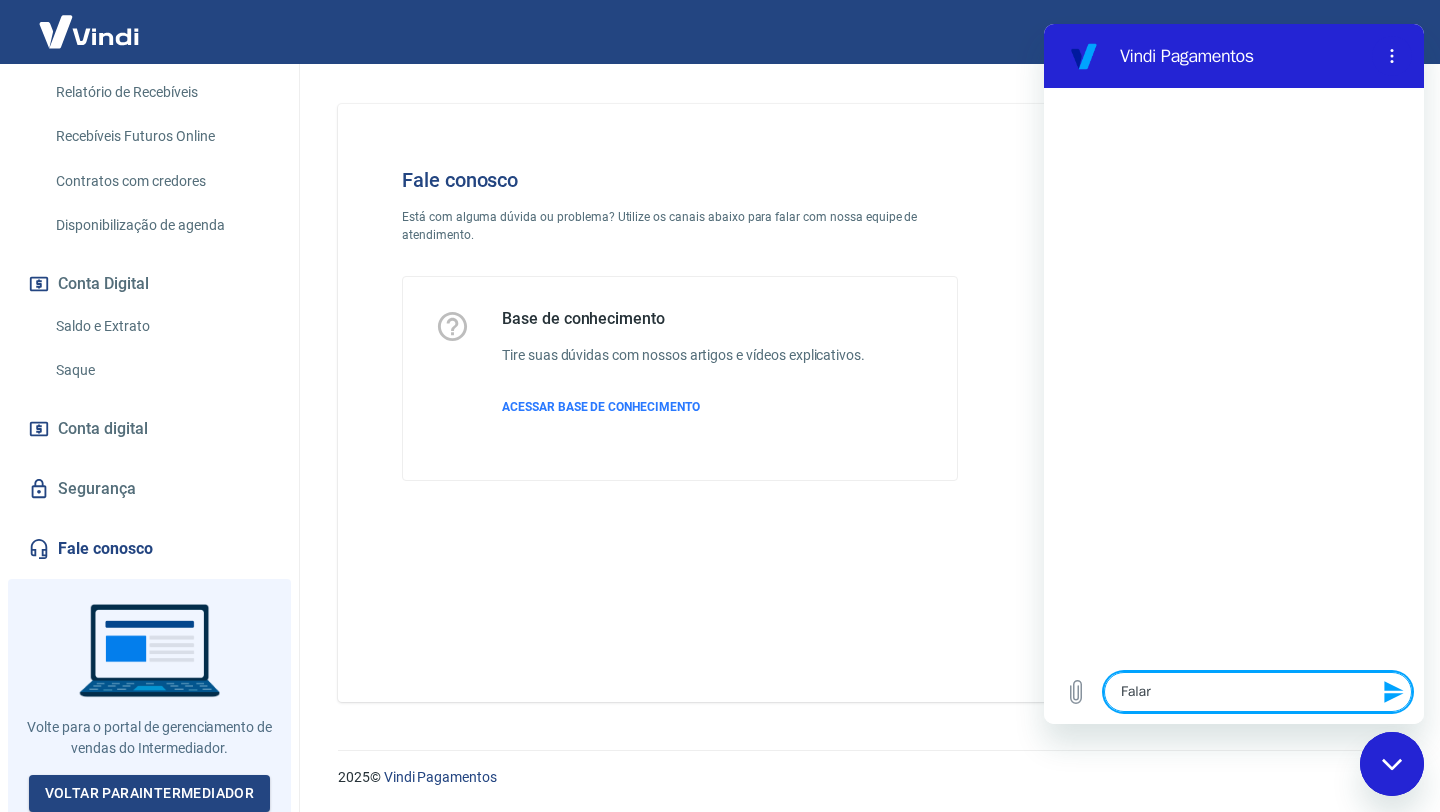 type on "Falar" 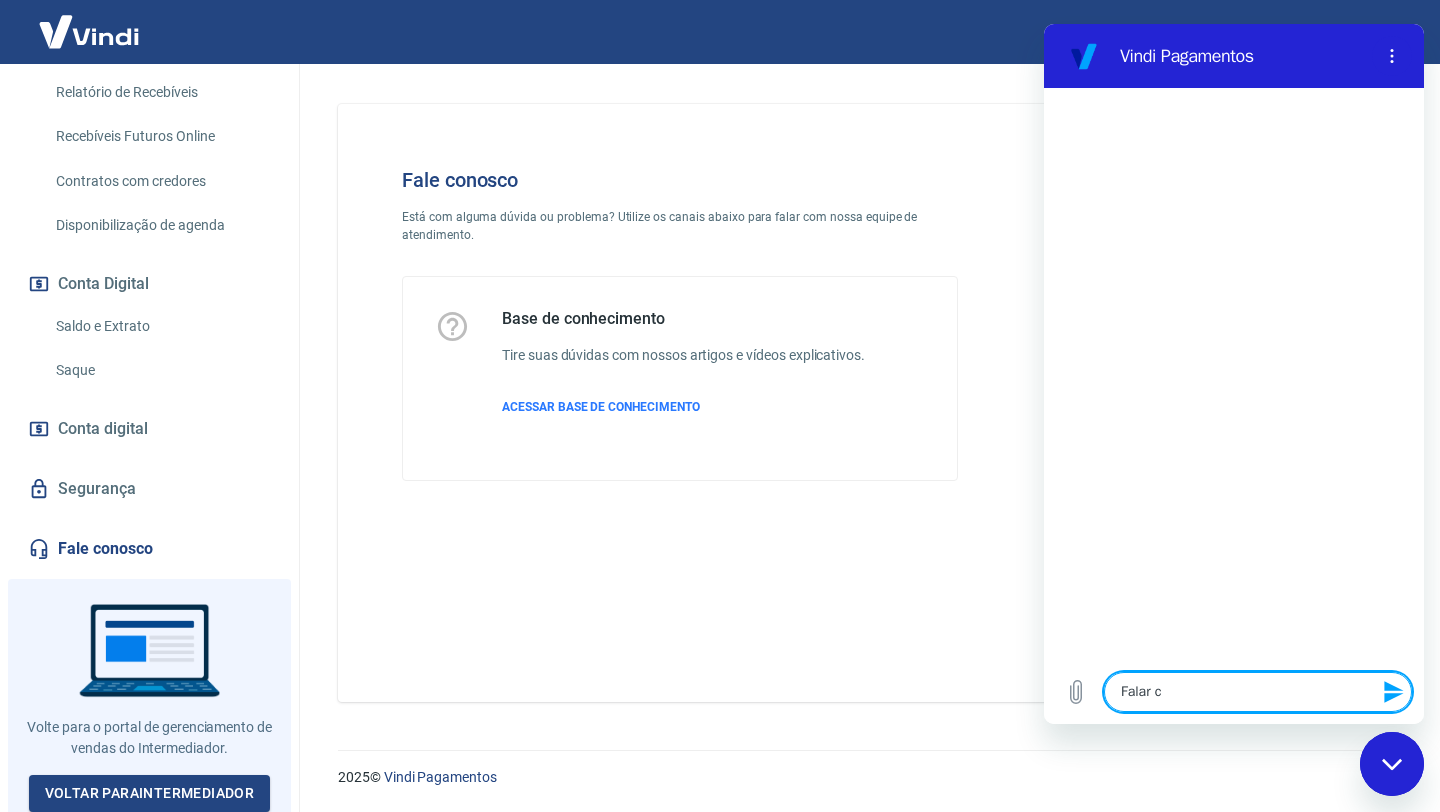 type on "Falar co" 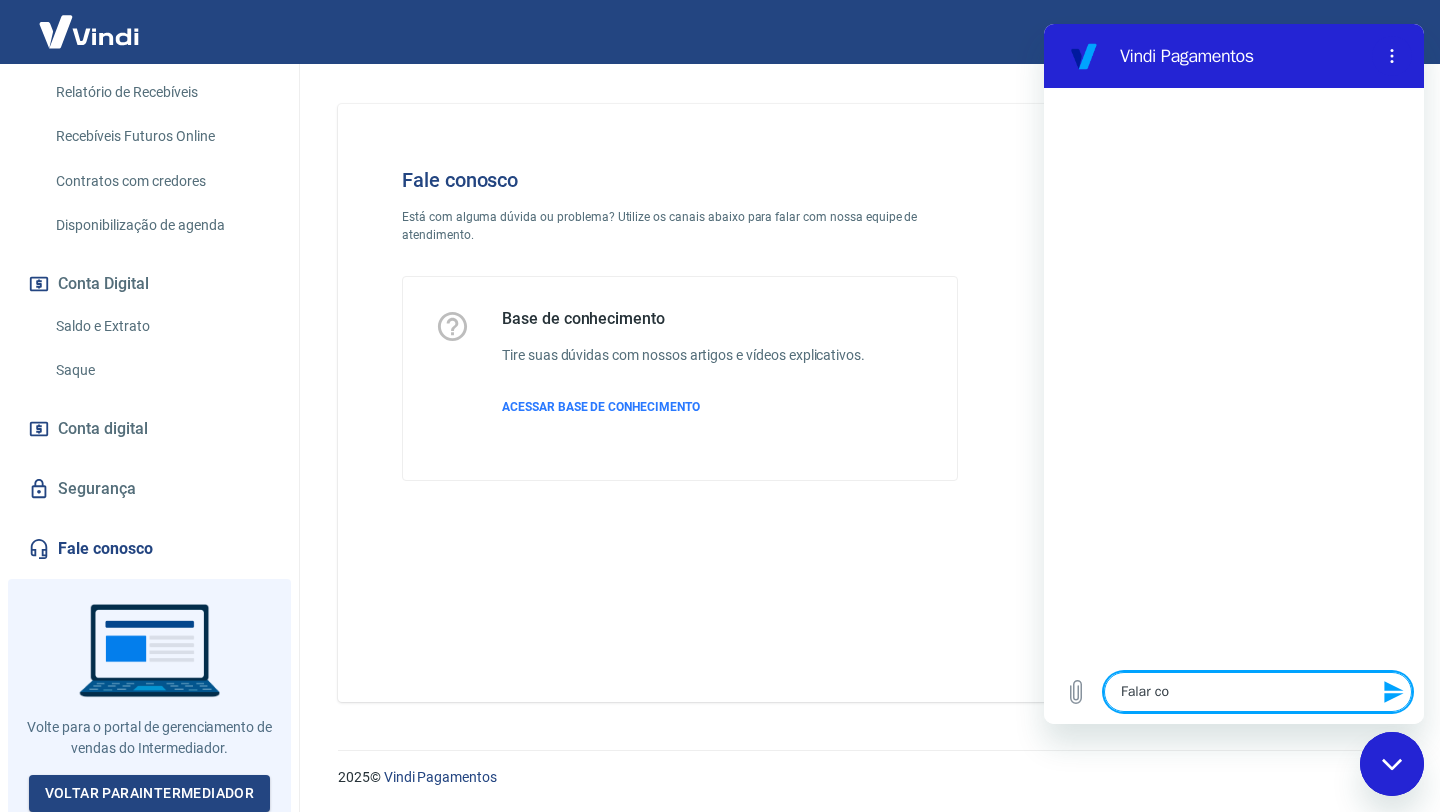 type on "Falar com" 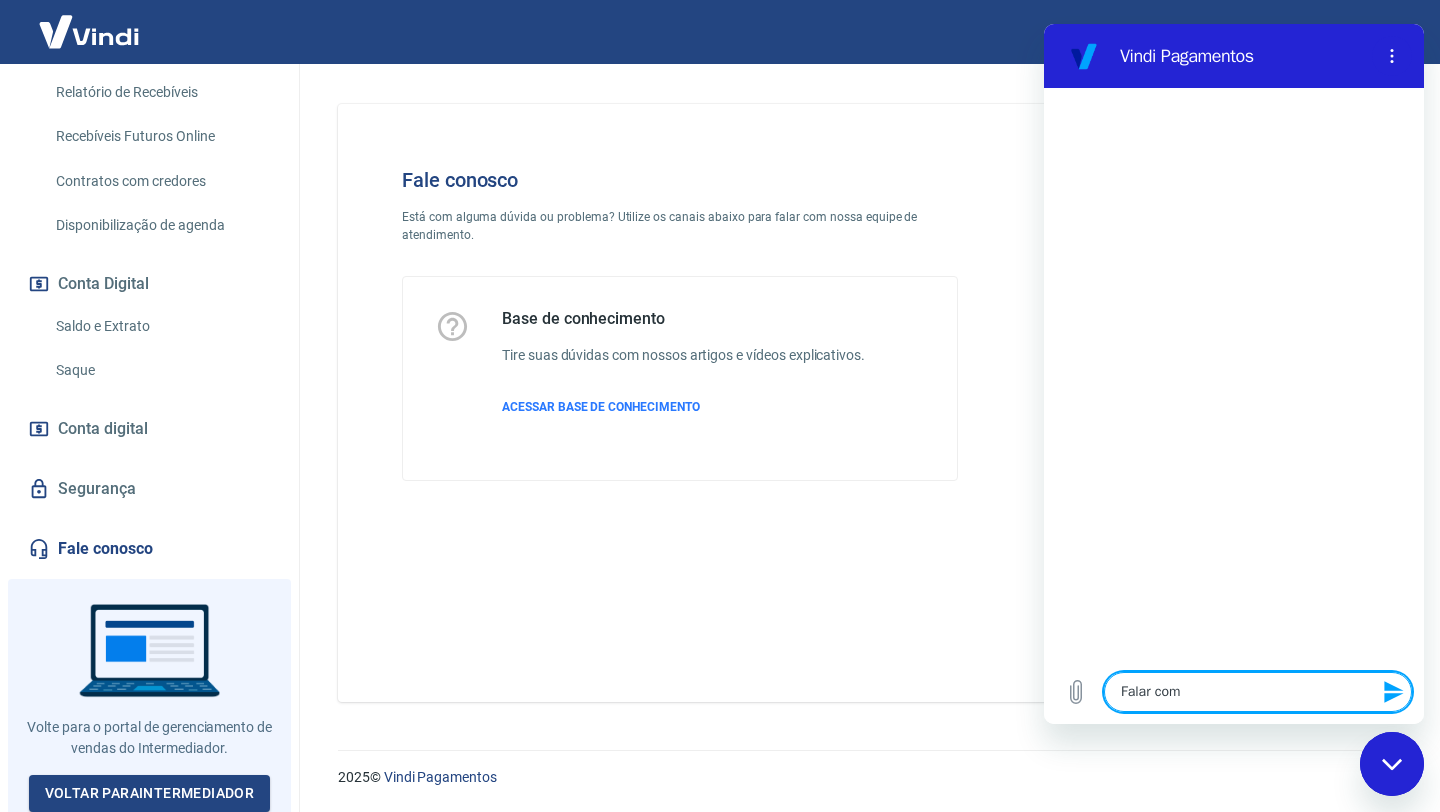 type on "Falar com" 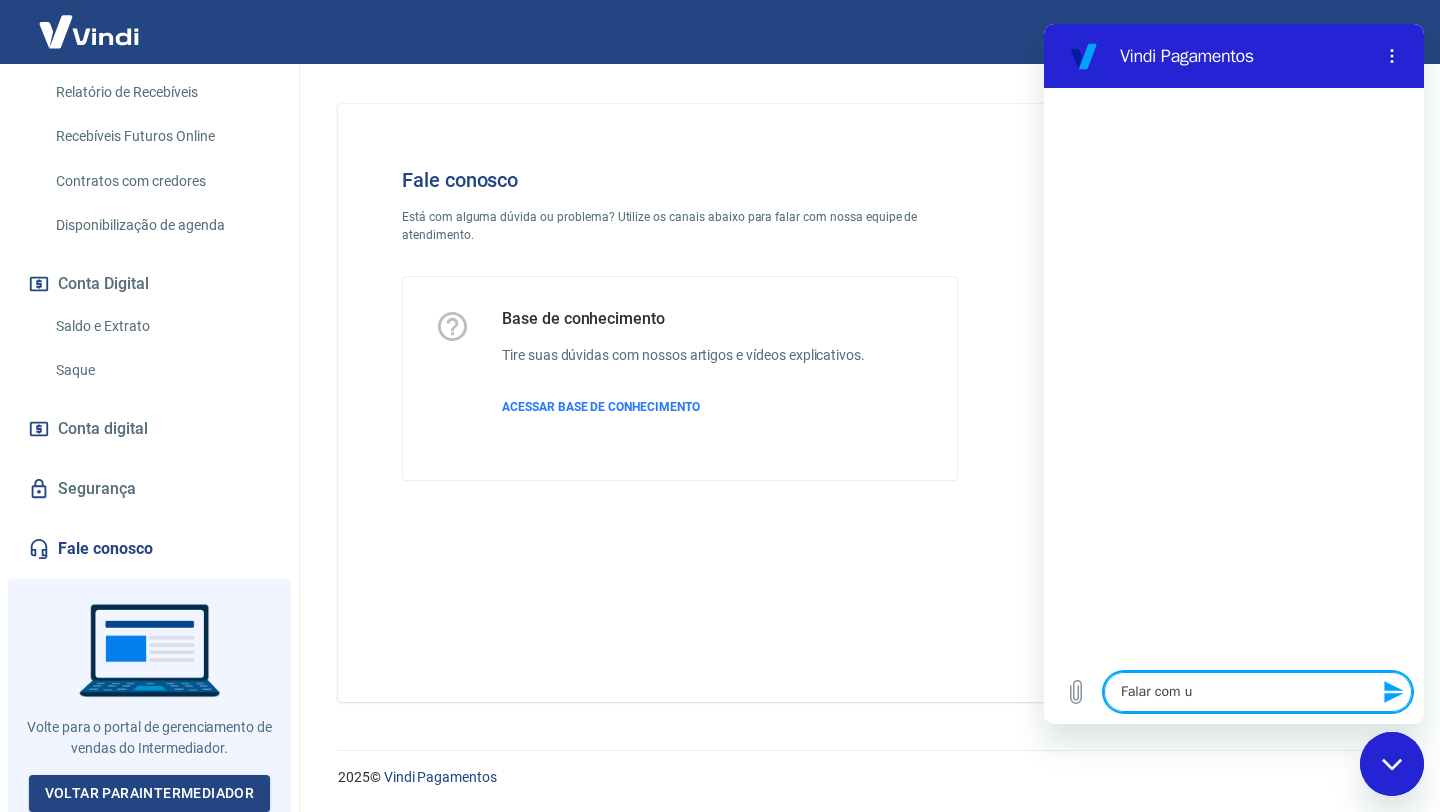 type on "Falar com um" 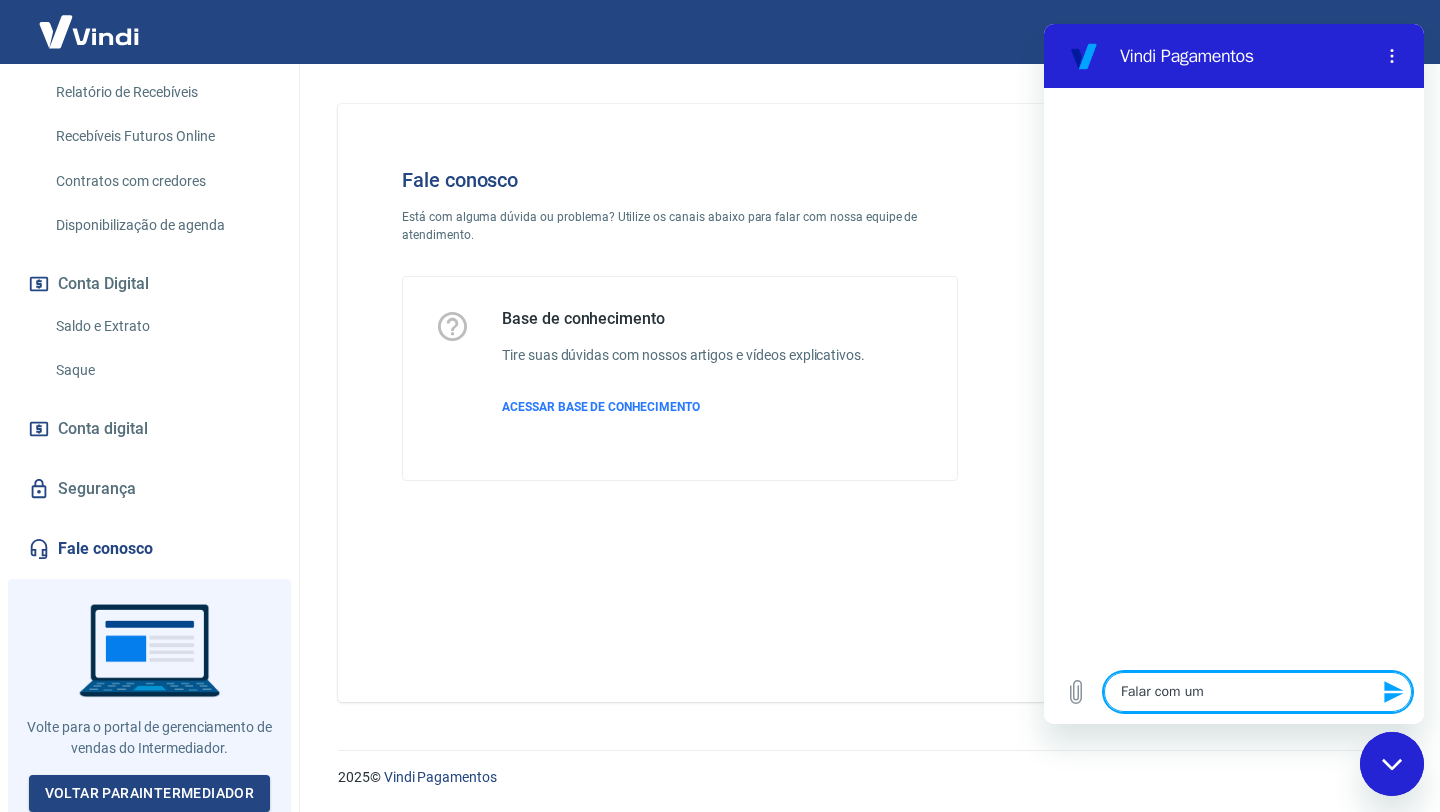 type on "Falar com um" 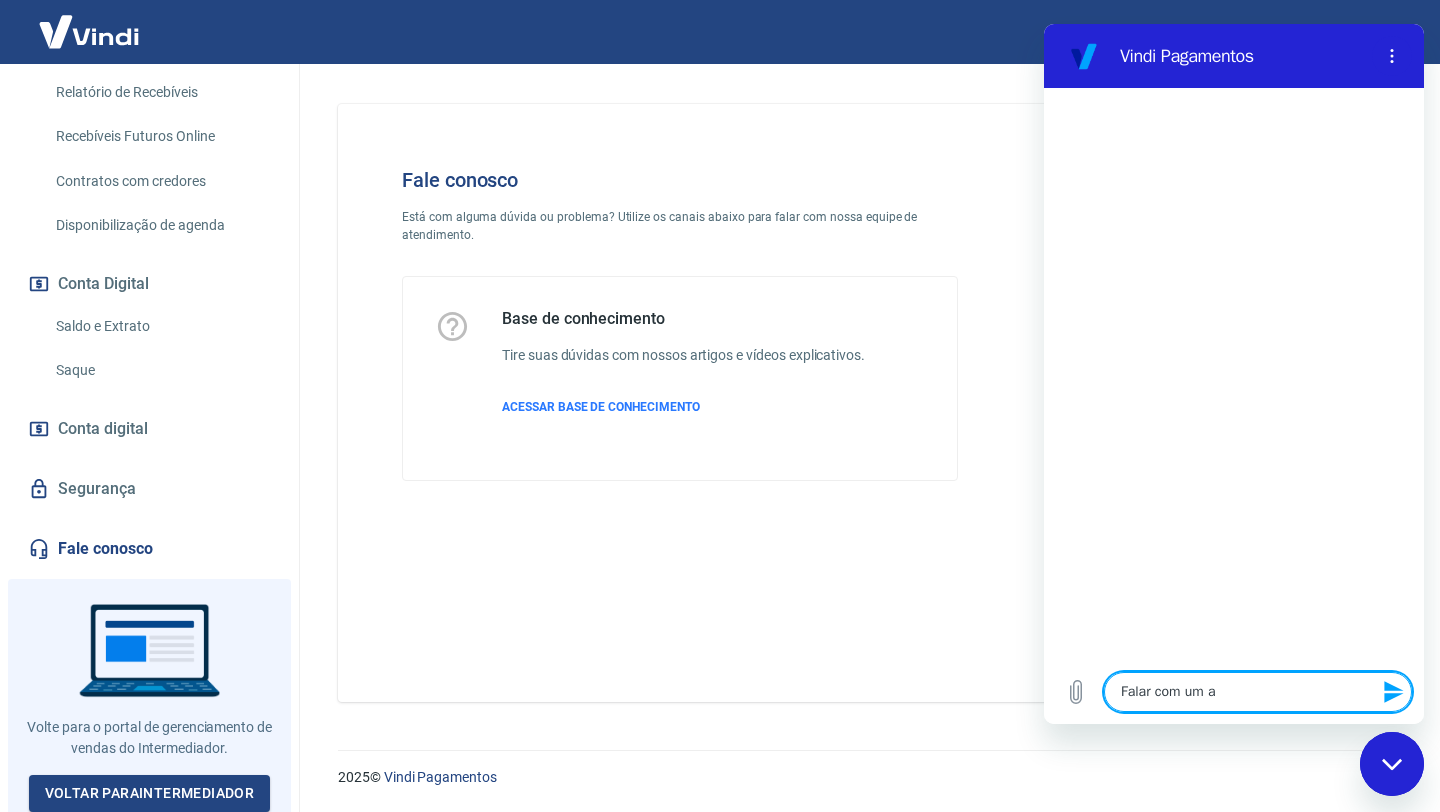type on "Falar com um at" 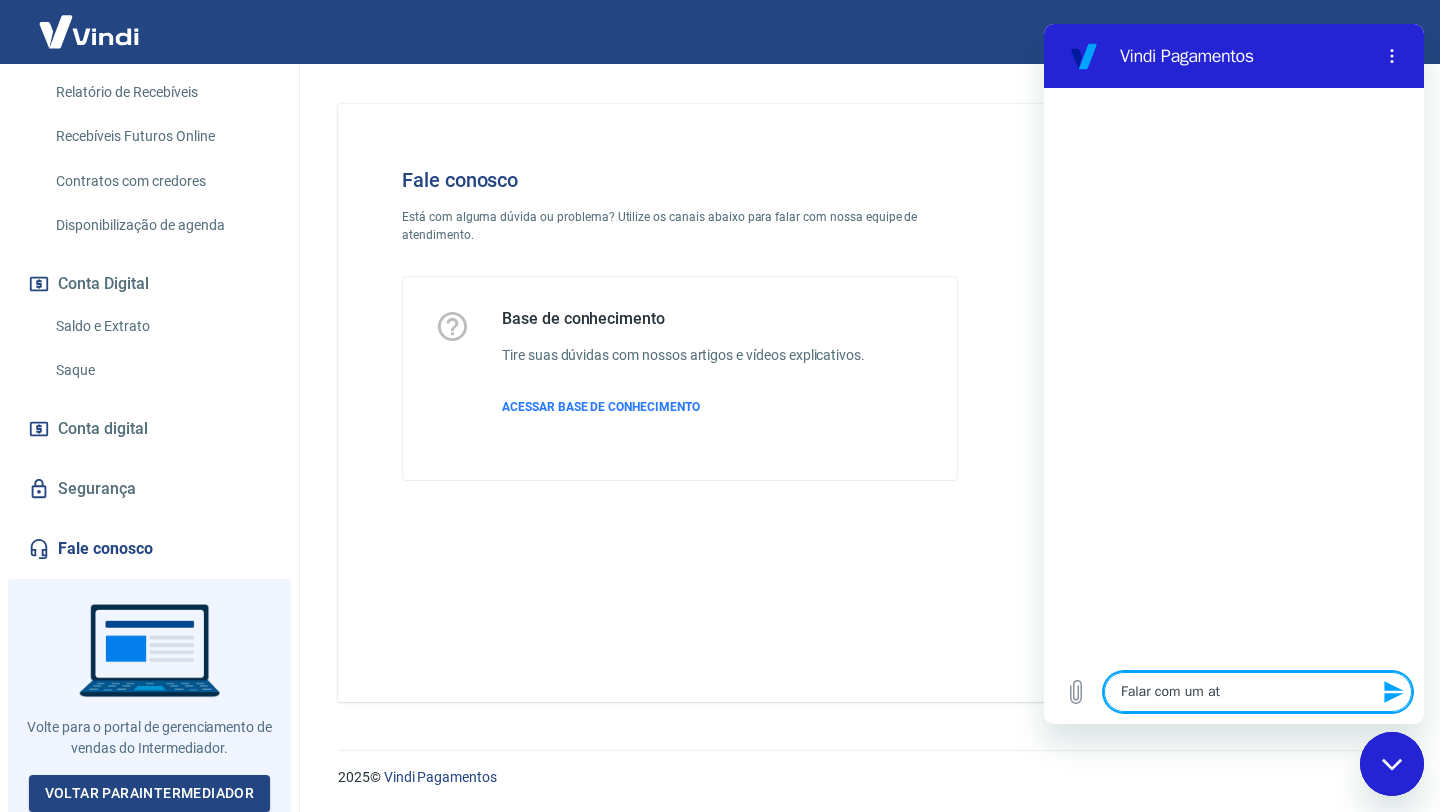 type on "Falar com um ate" 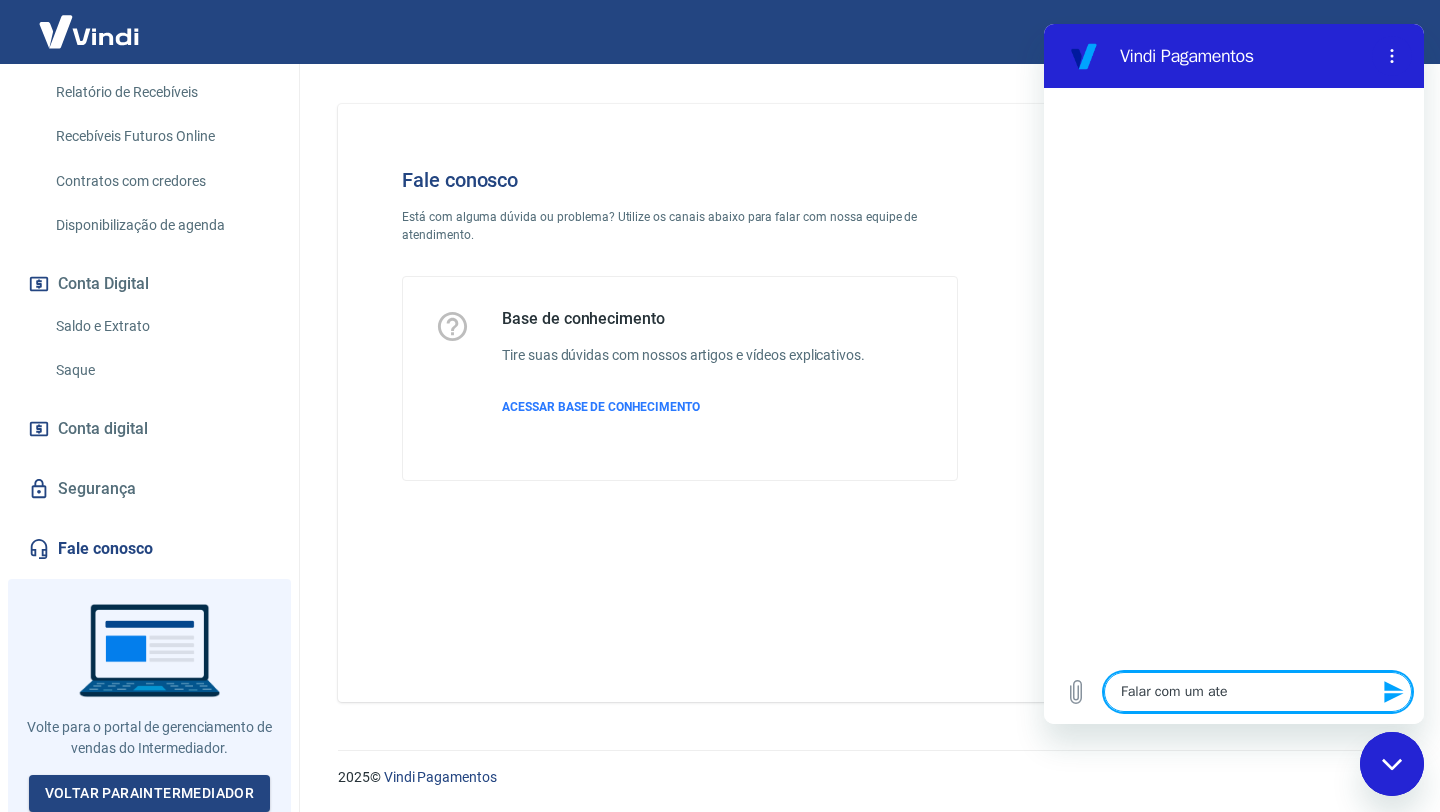 type on "Falar com um aten" 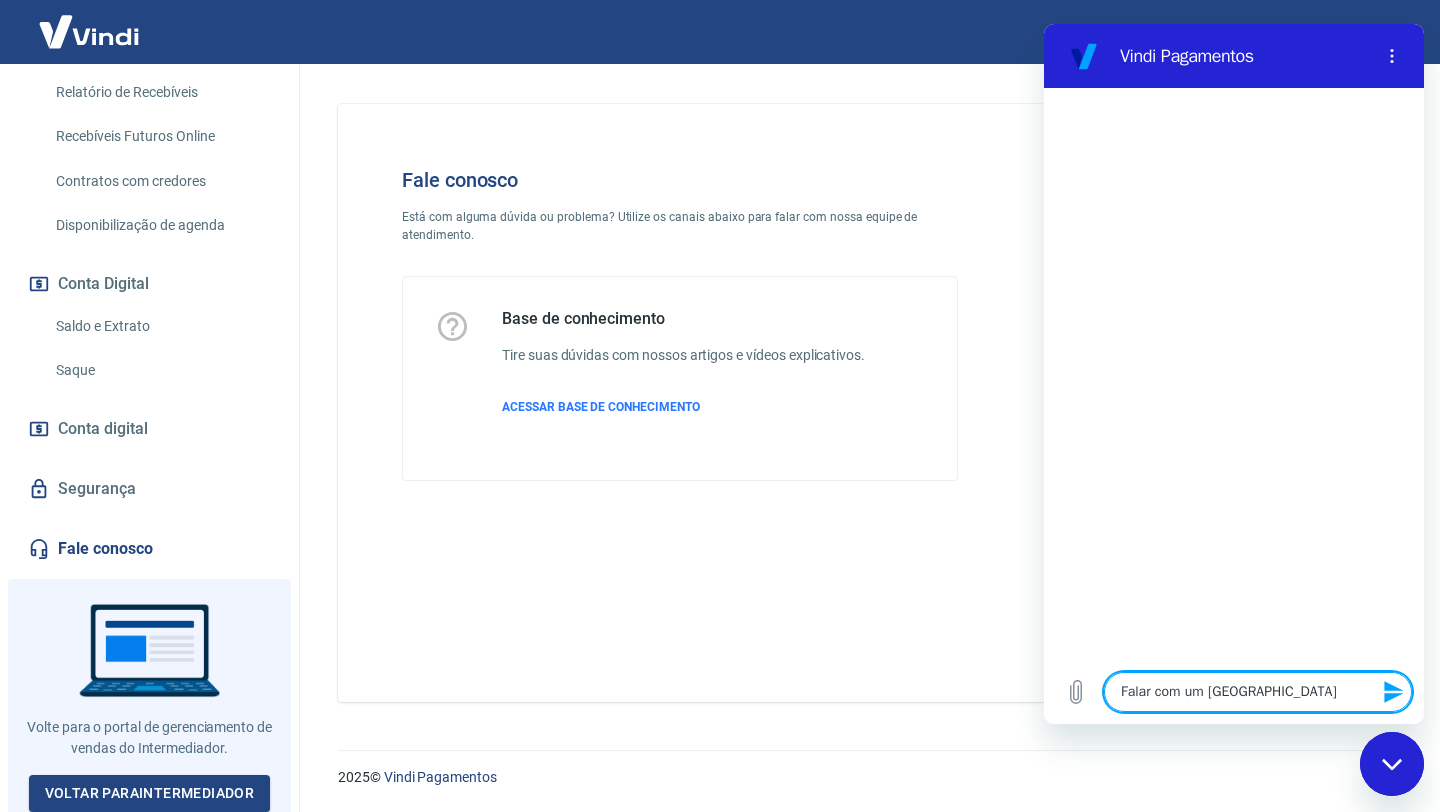 type on "Falar com um atend" 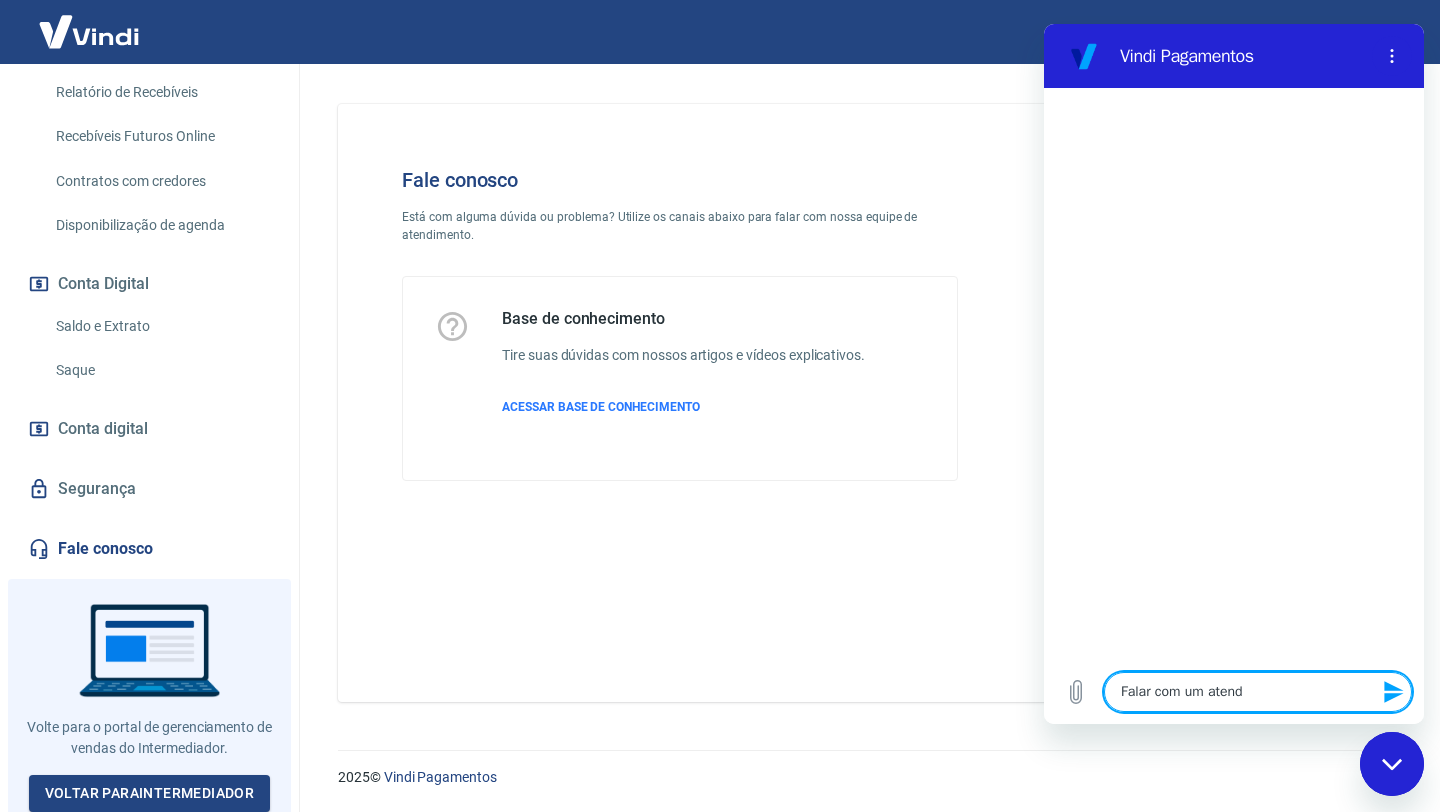 type on "Falar com um atende" 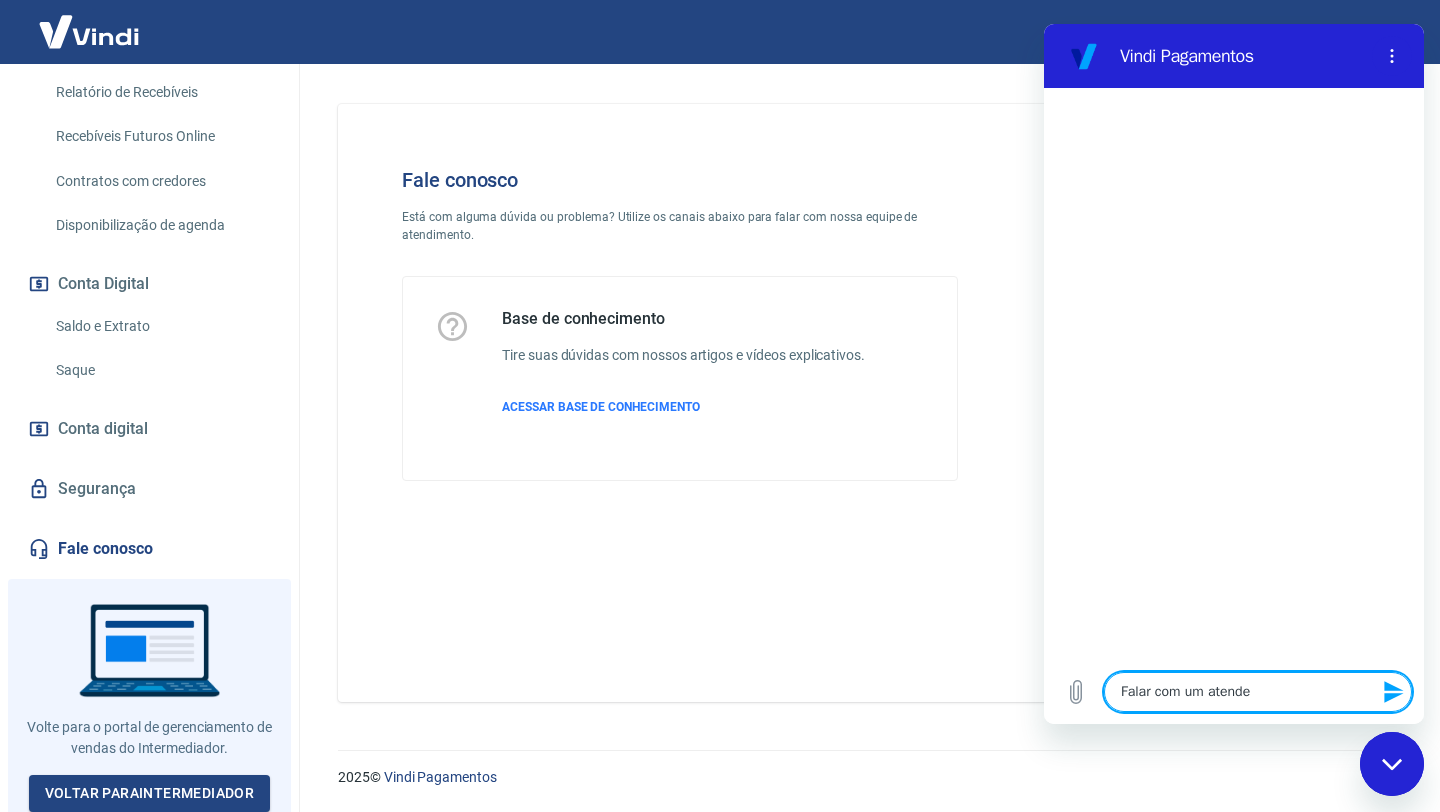 type on "Falar com um atenden" 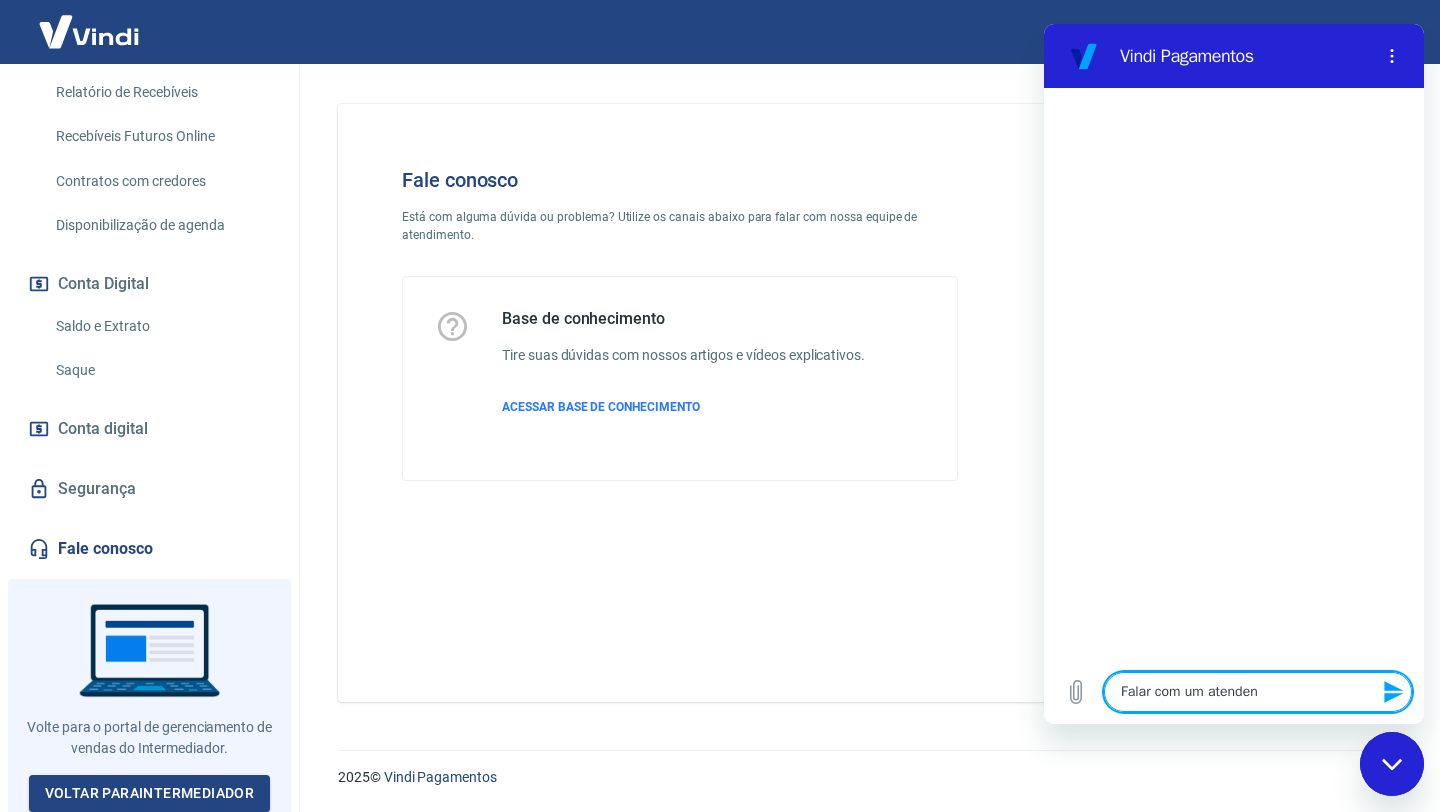 type on "Falar com um atendent" 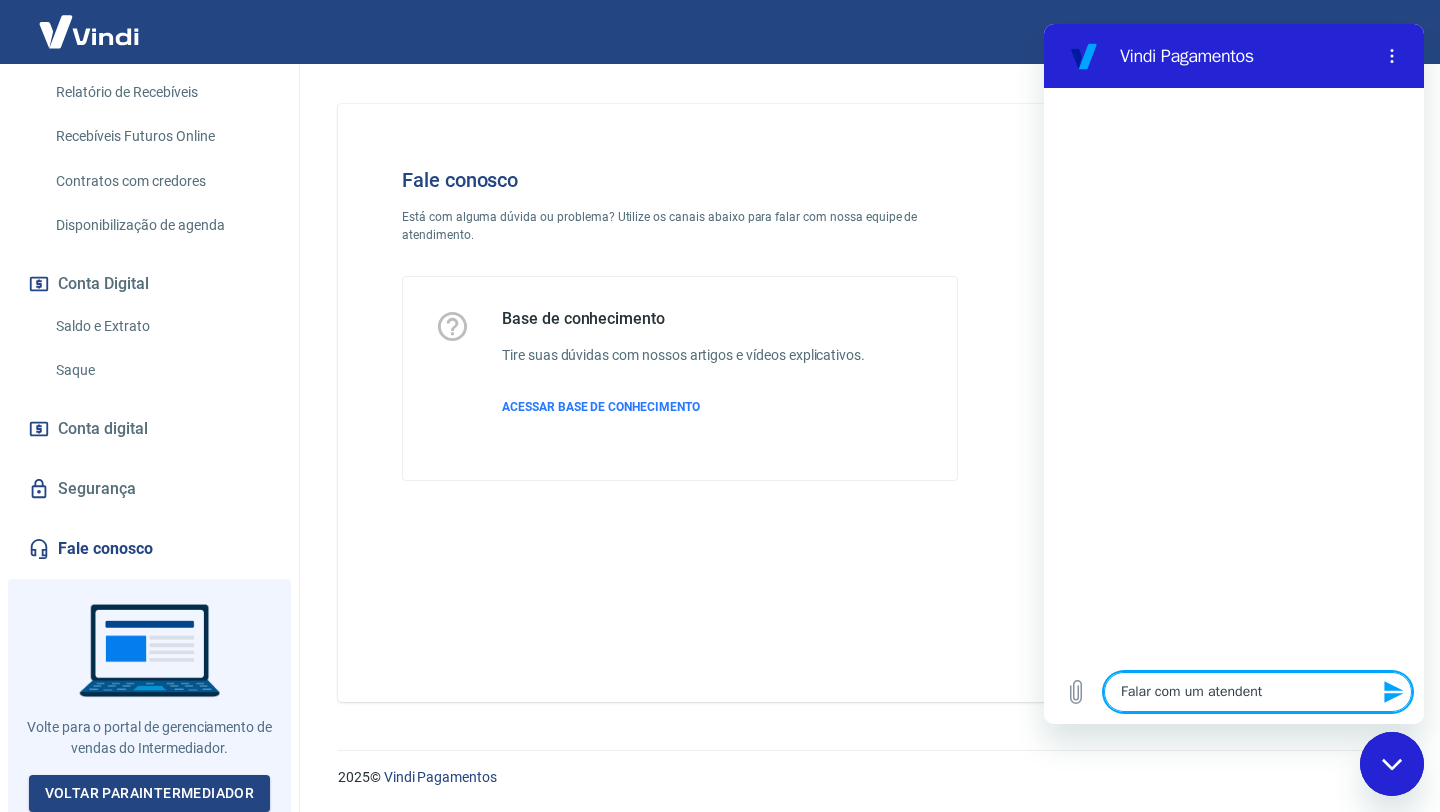 type on "Falar com um atendente" 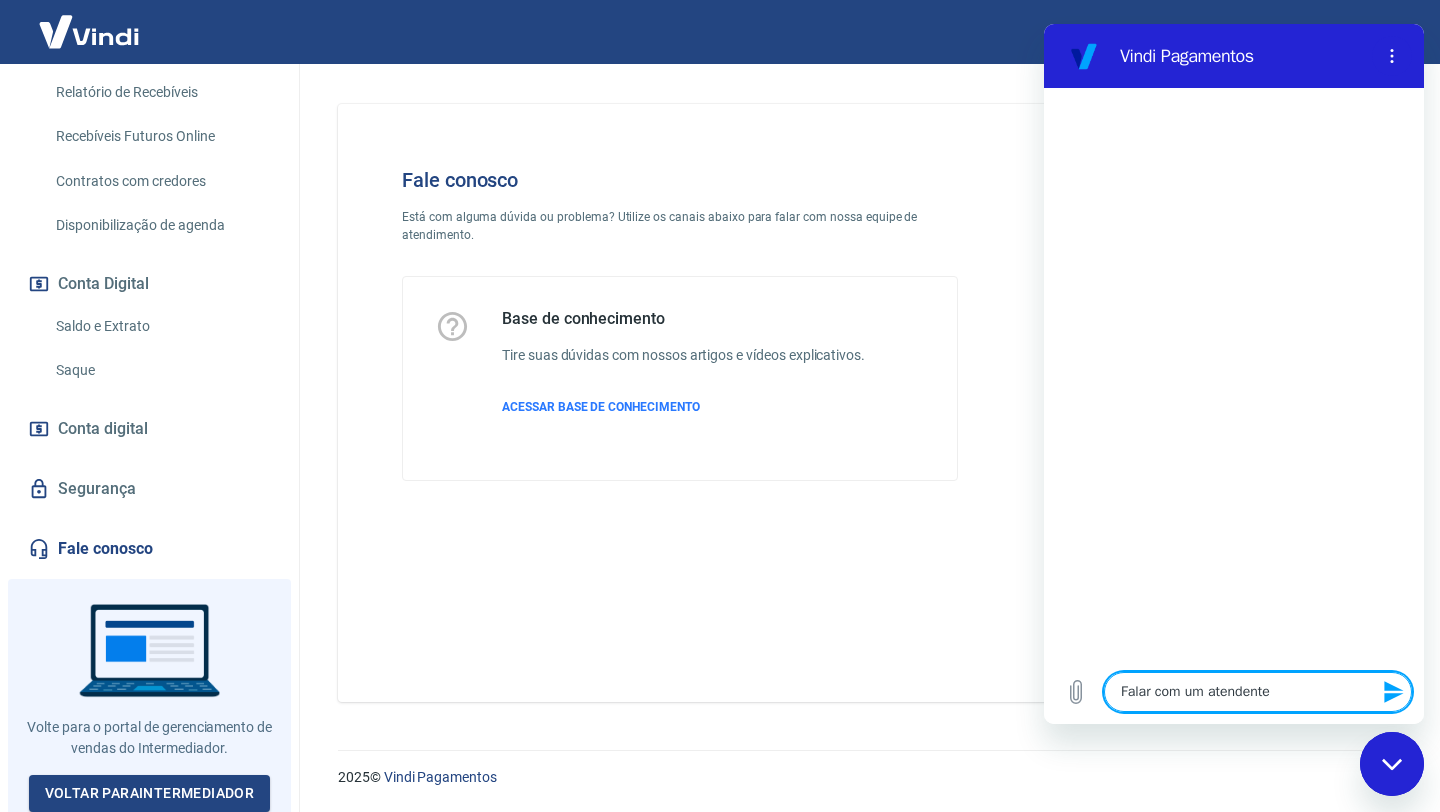 type 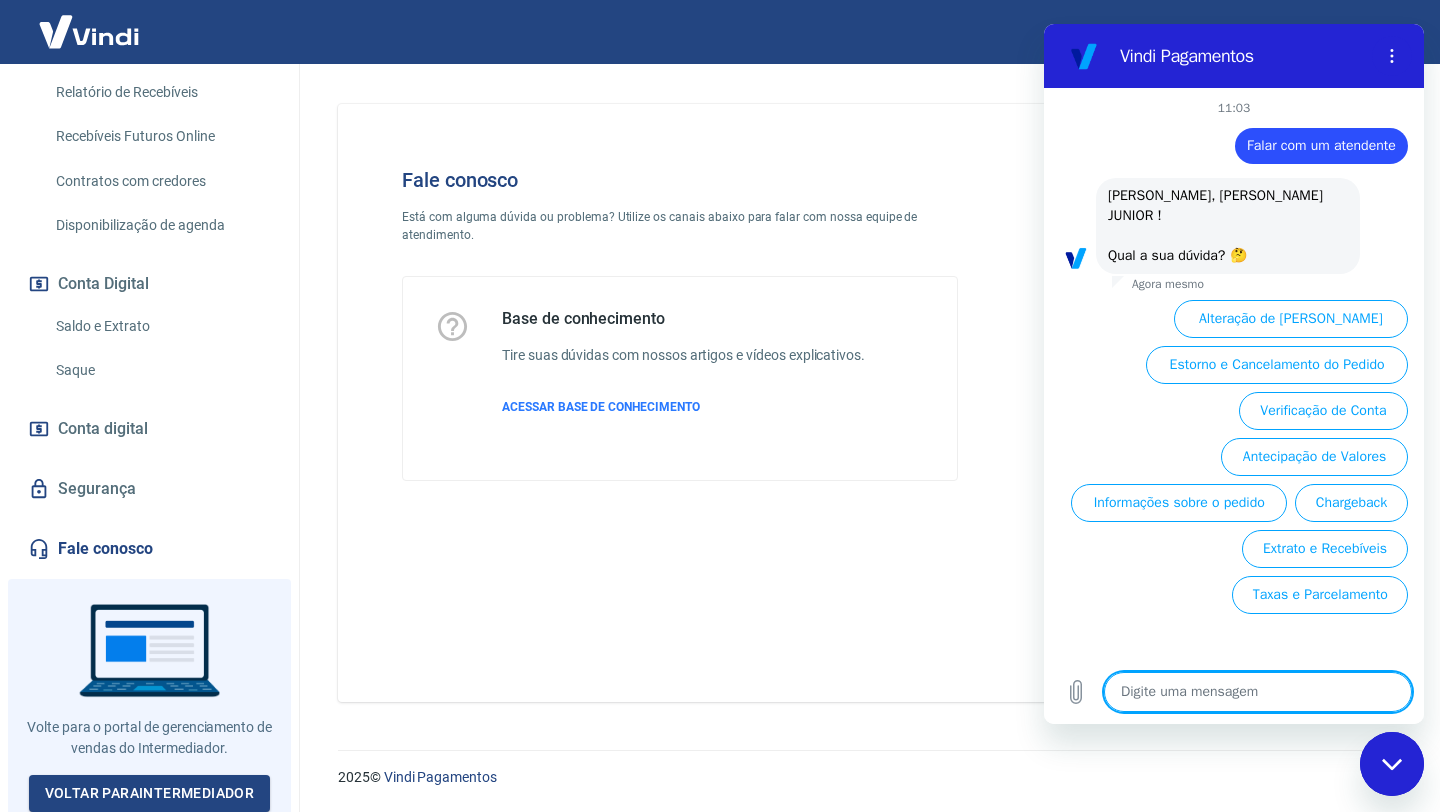 type on "x" 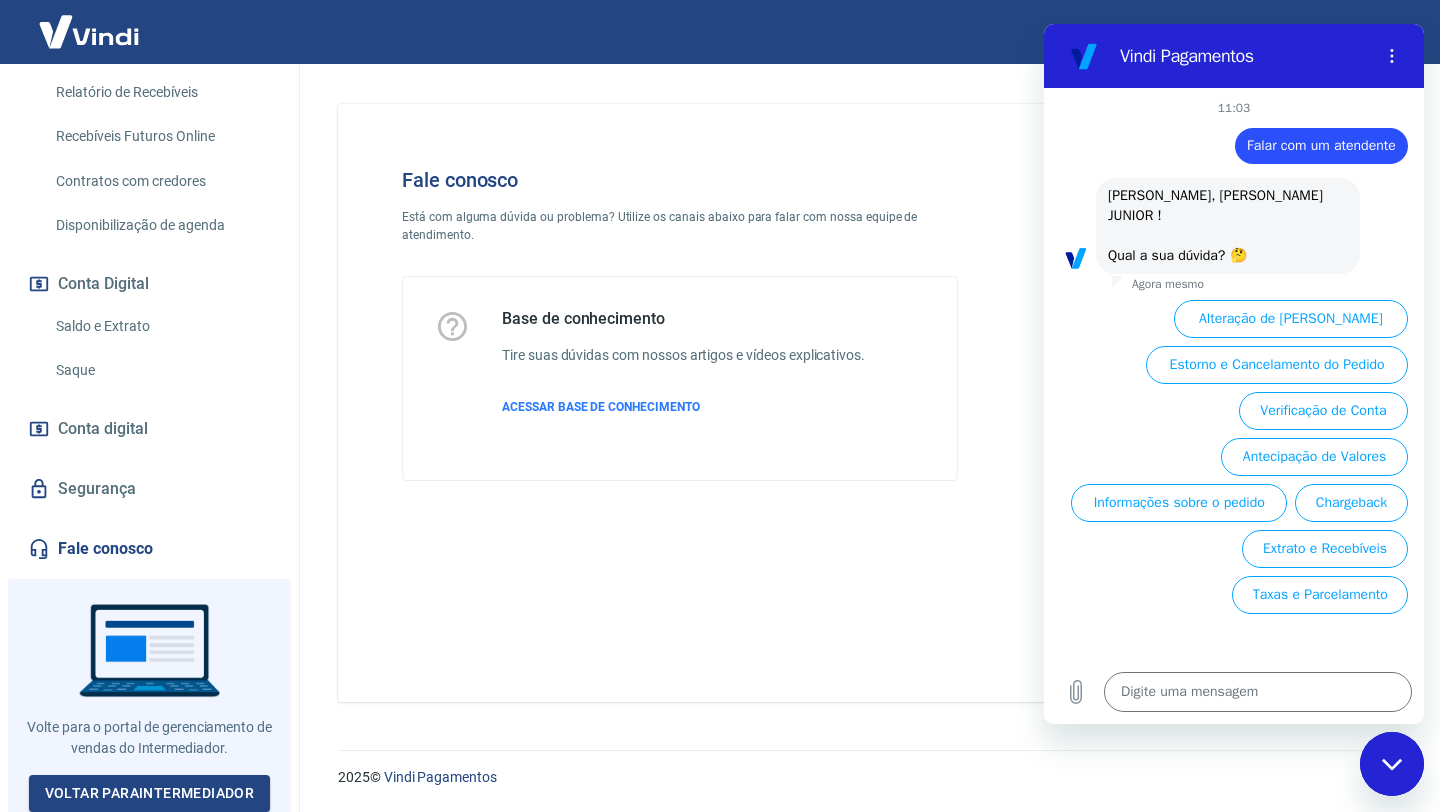 click at bounding box center (1392, 56) 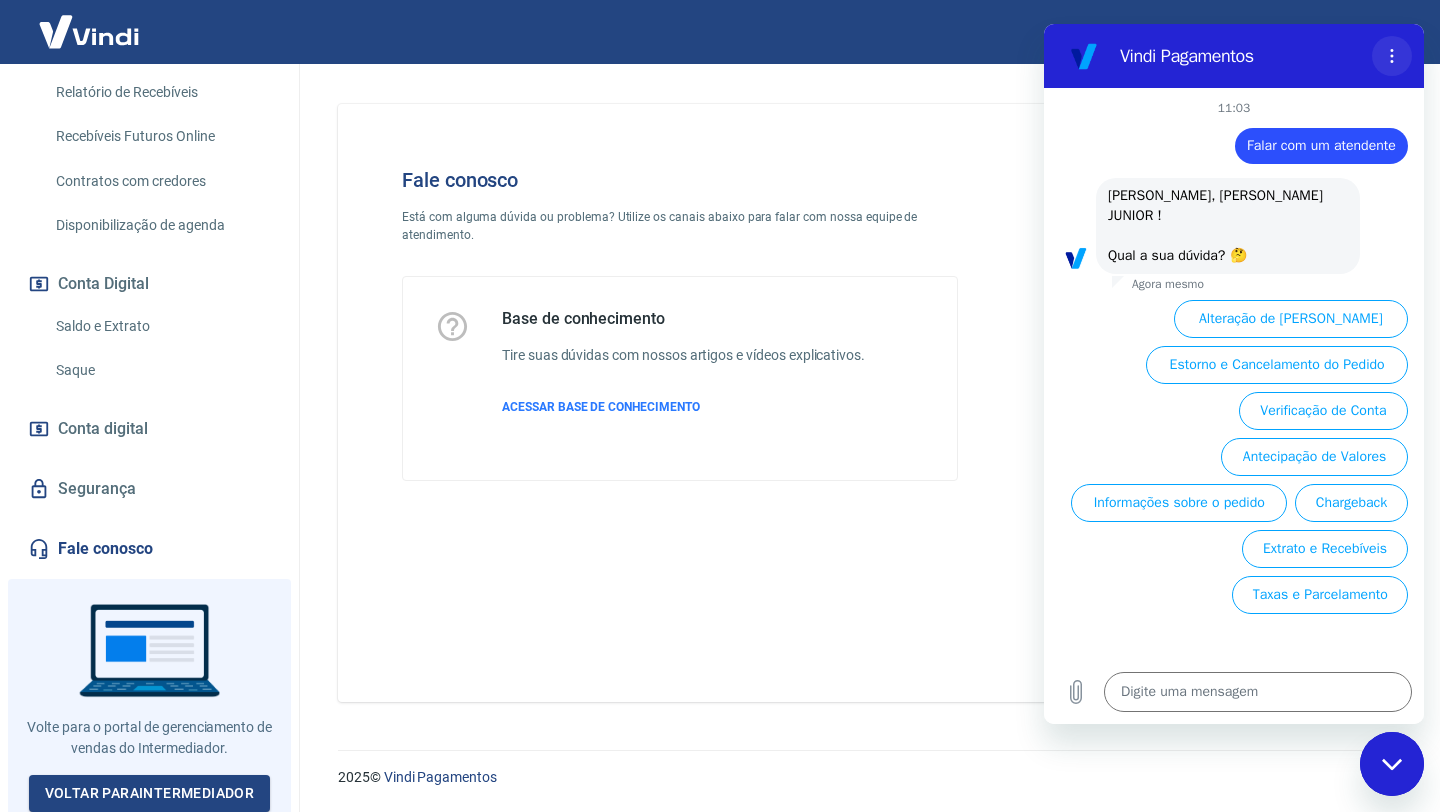 click 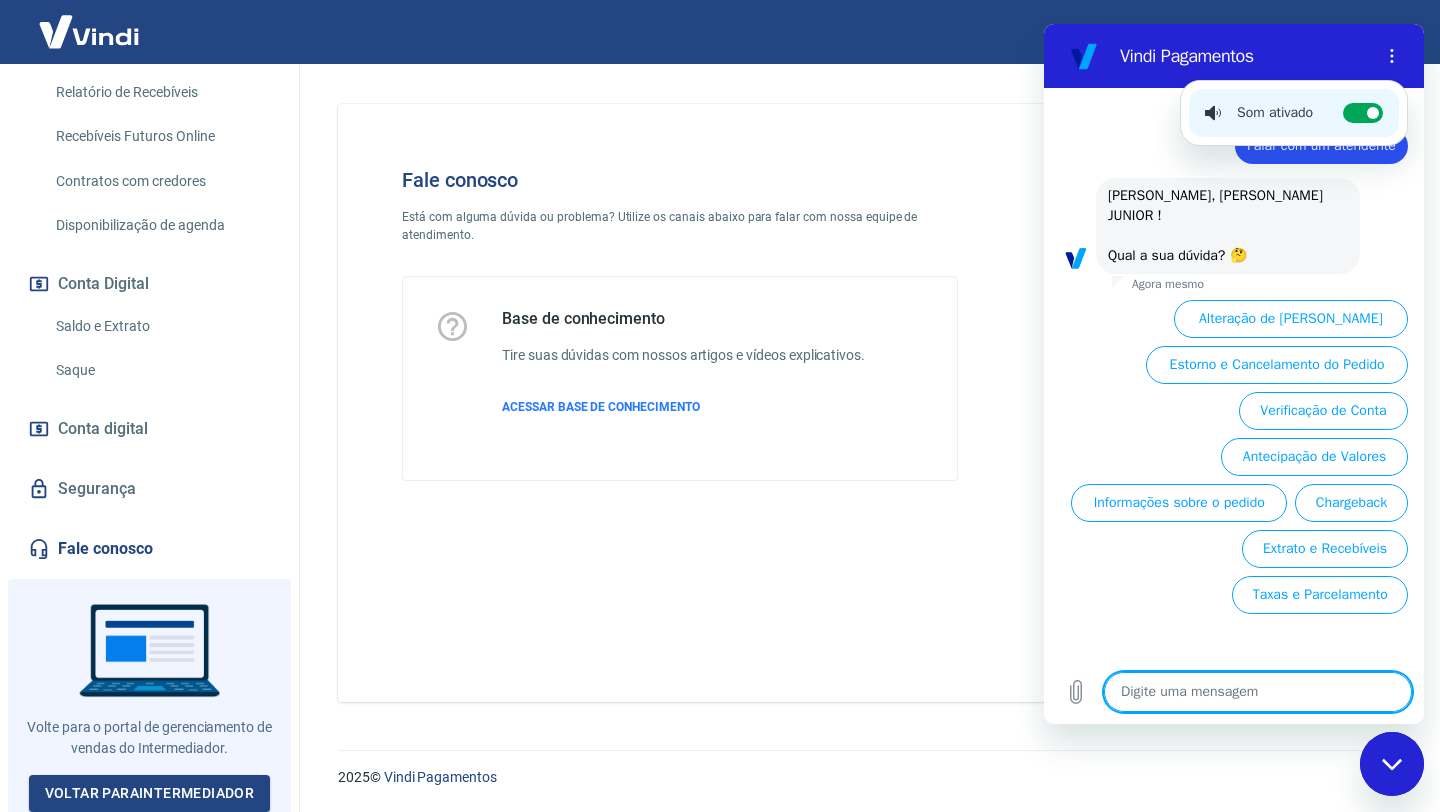 click at bounding box center (1258, 692) 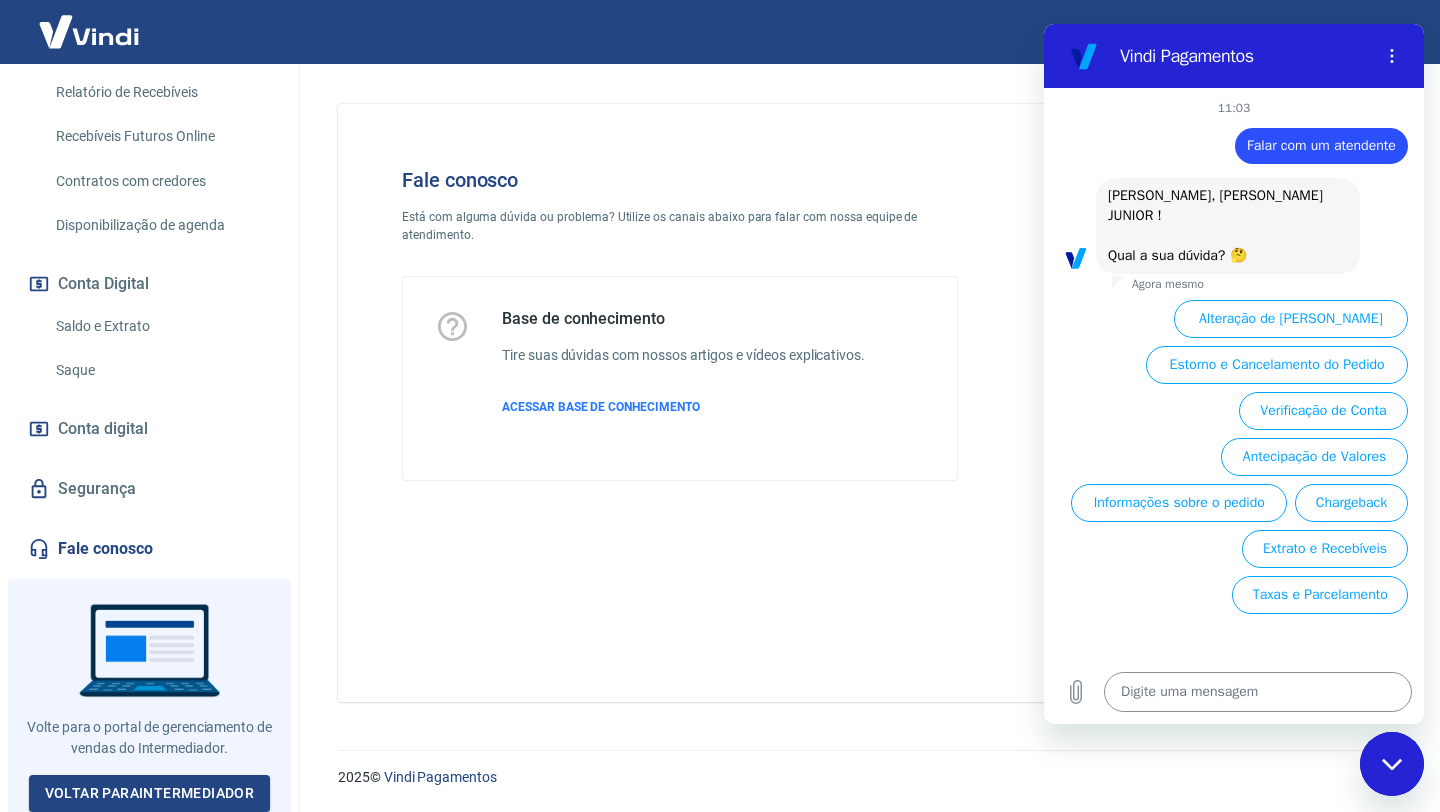 click at bounding box center (1258, 692) 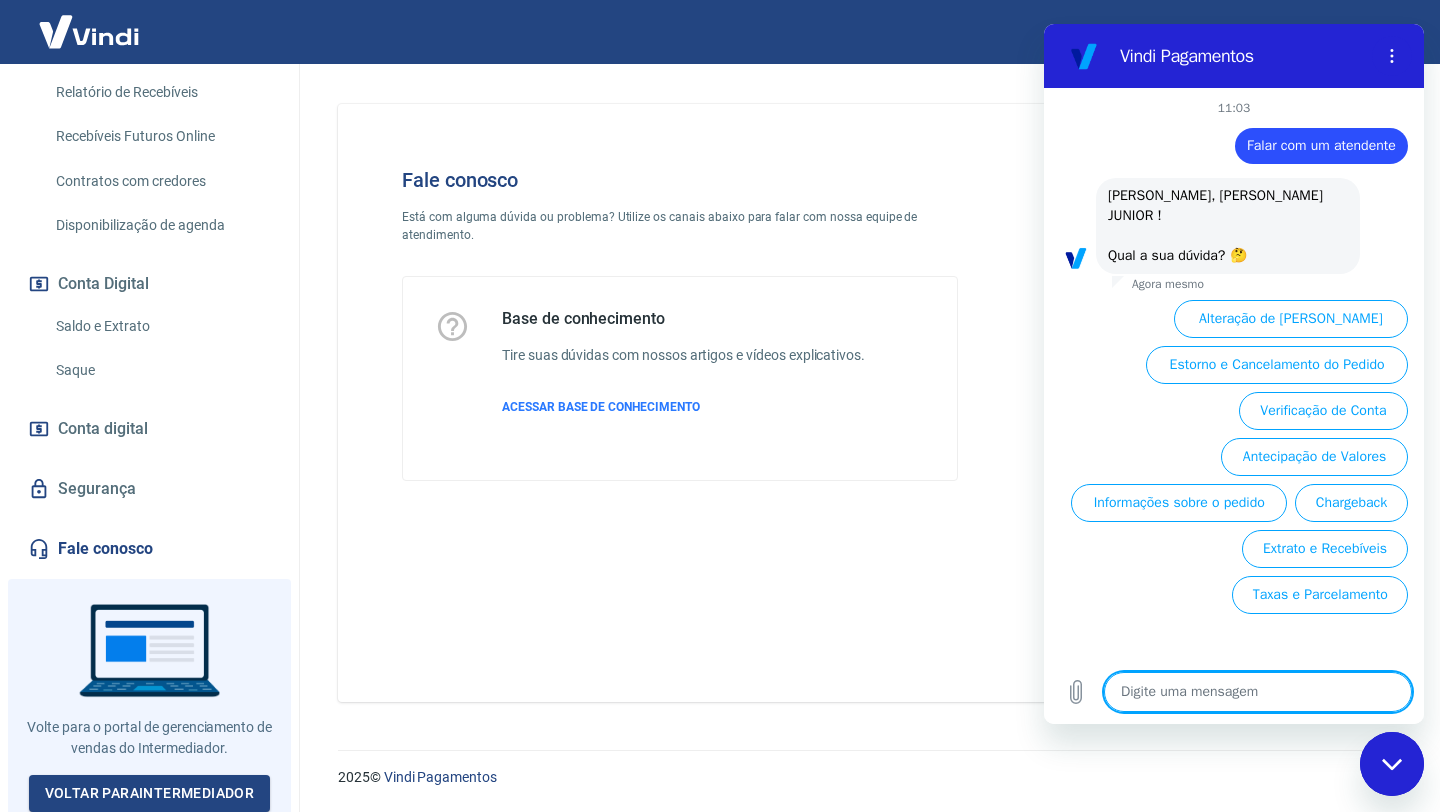 type on "Q" 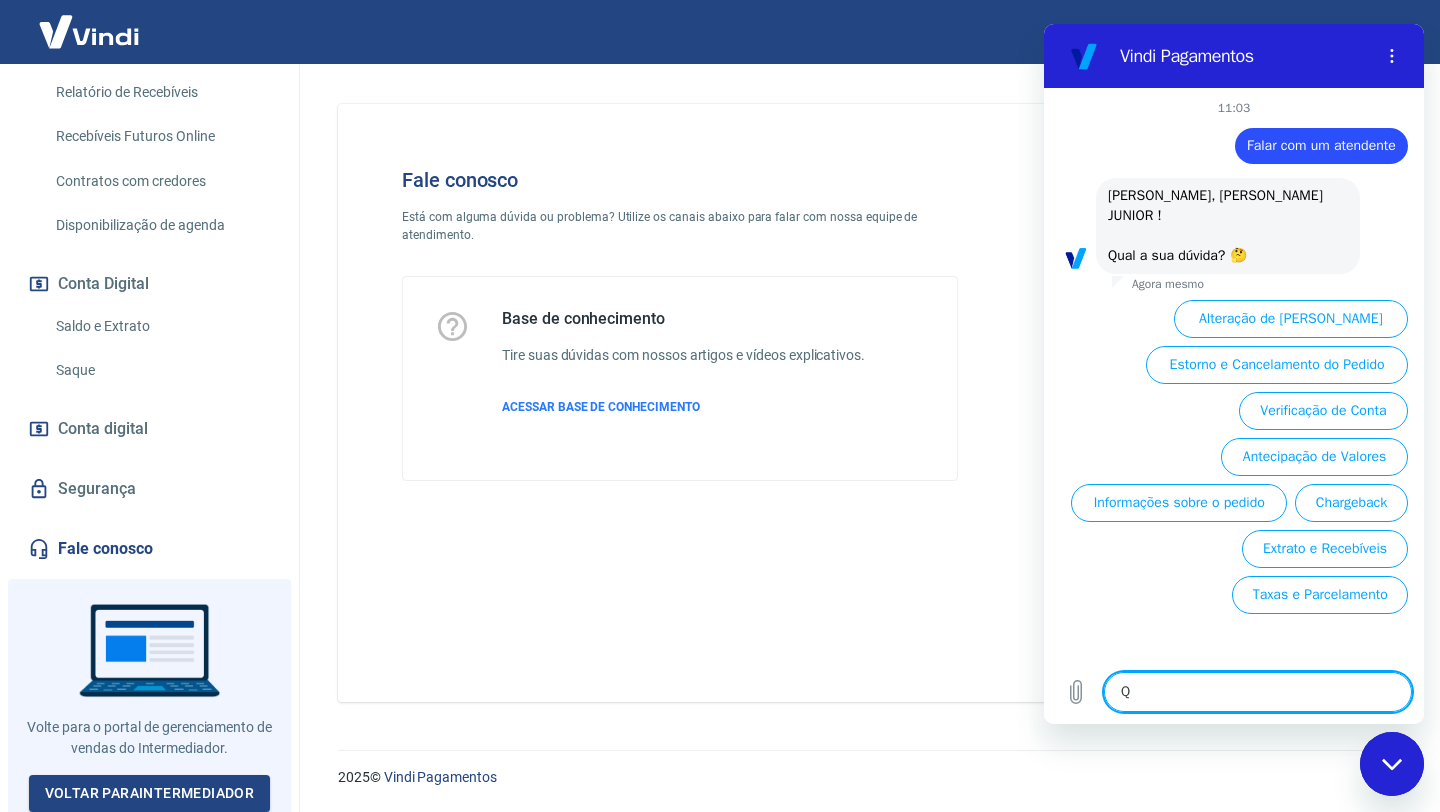 type on "Qu" 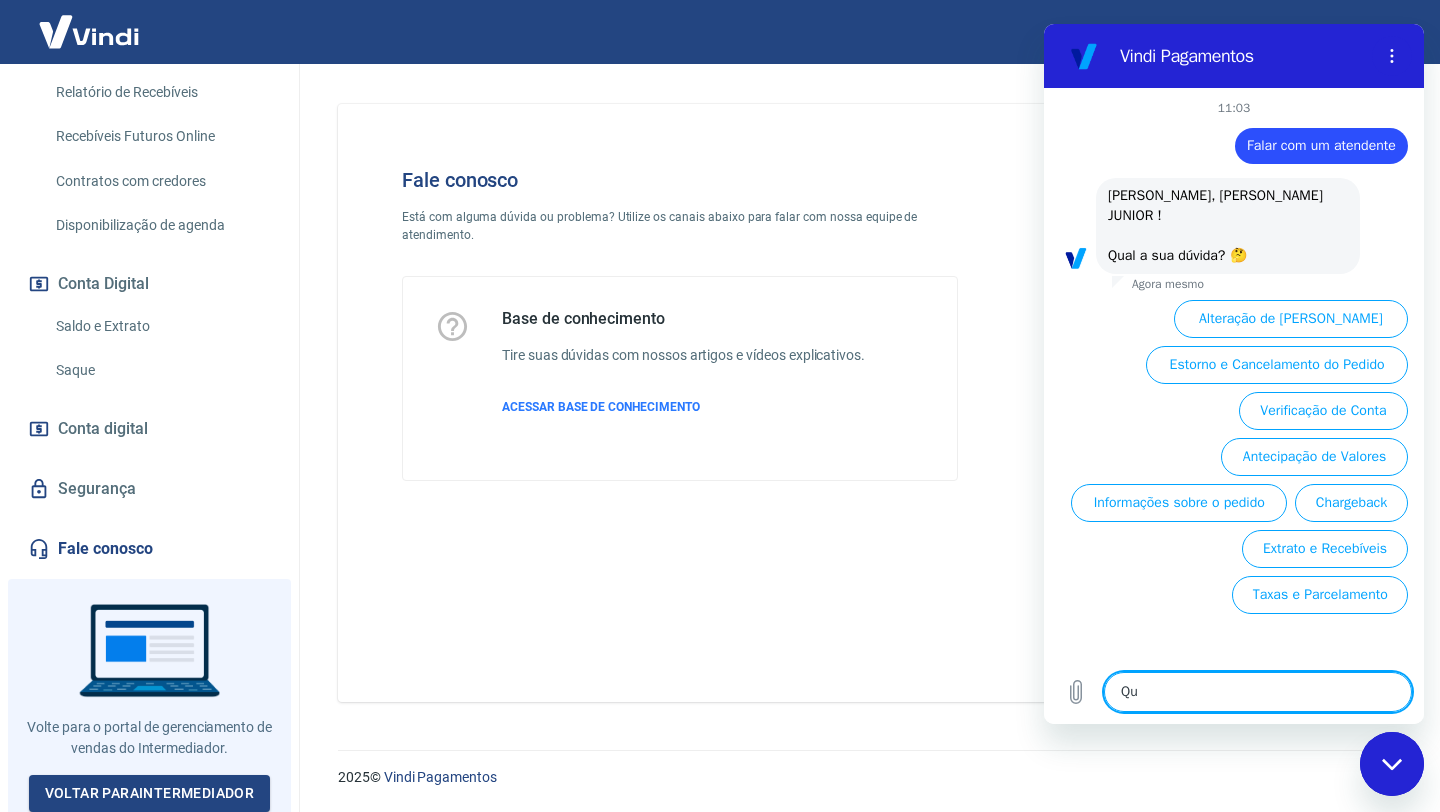 type on "x" 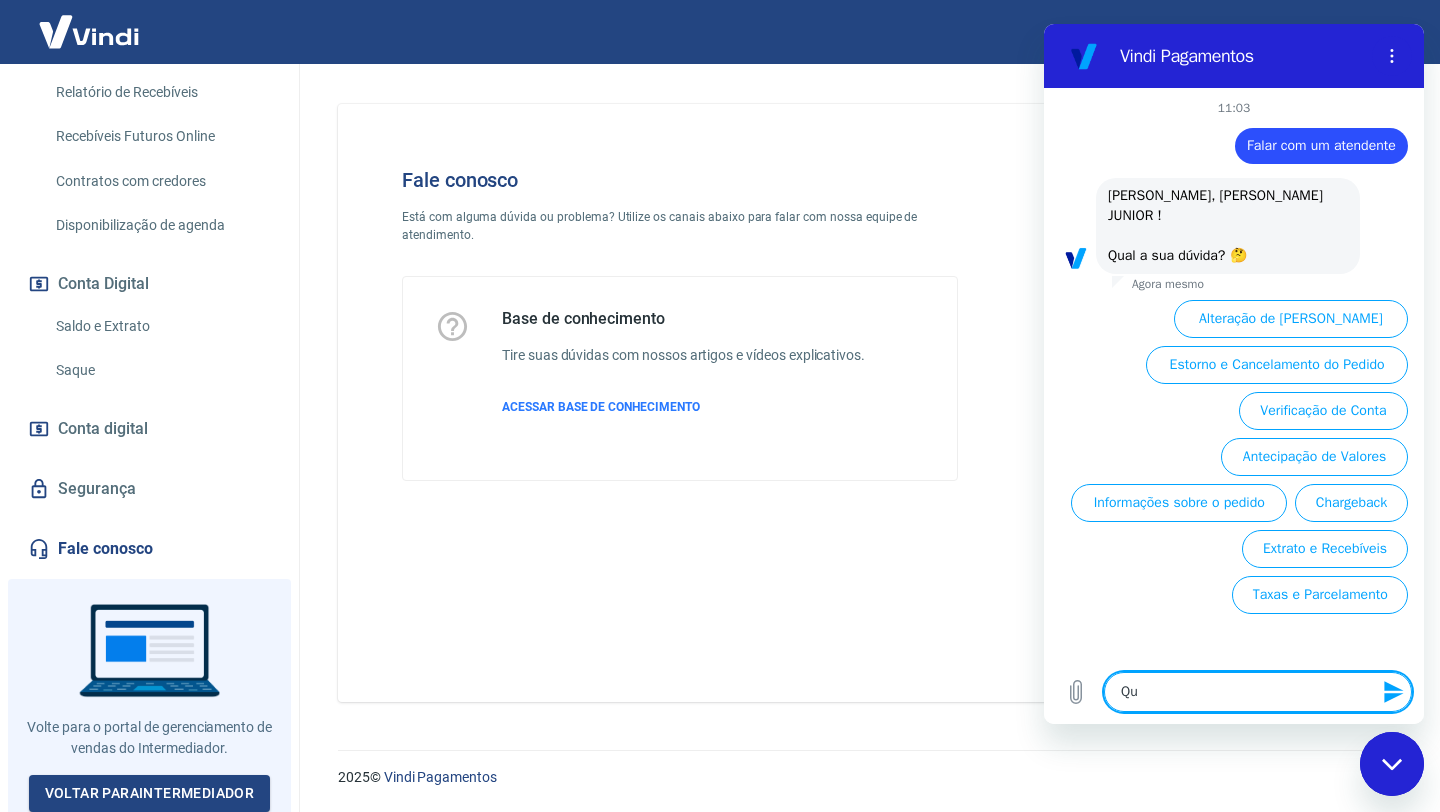 type on "Que" 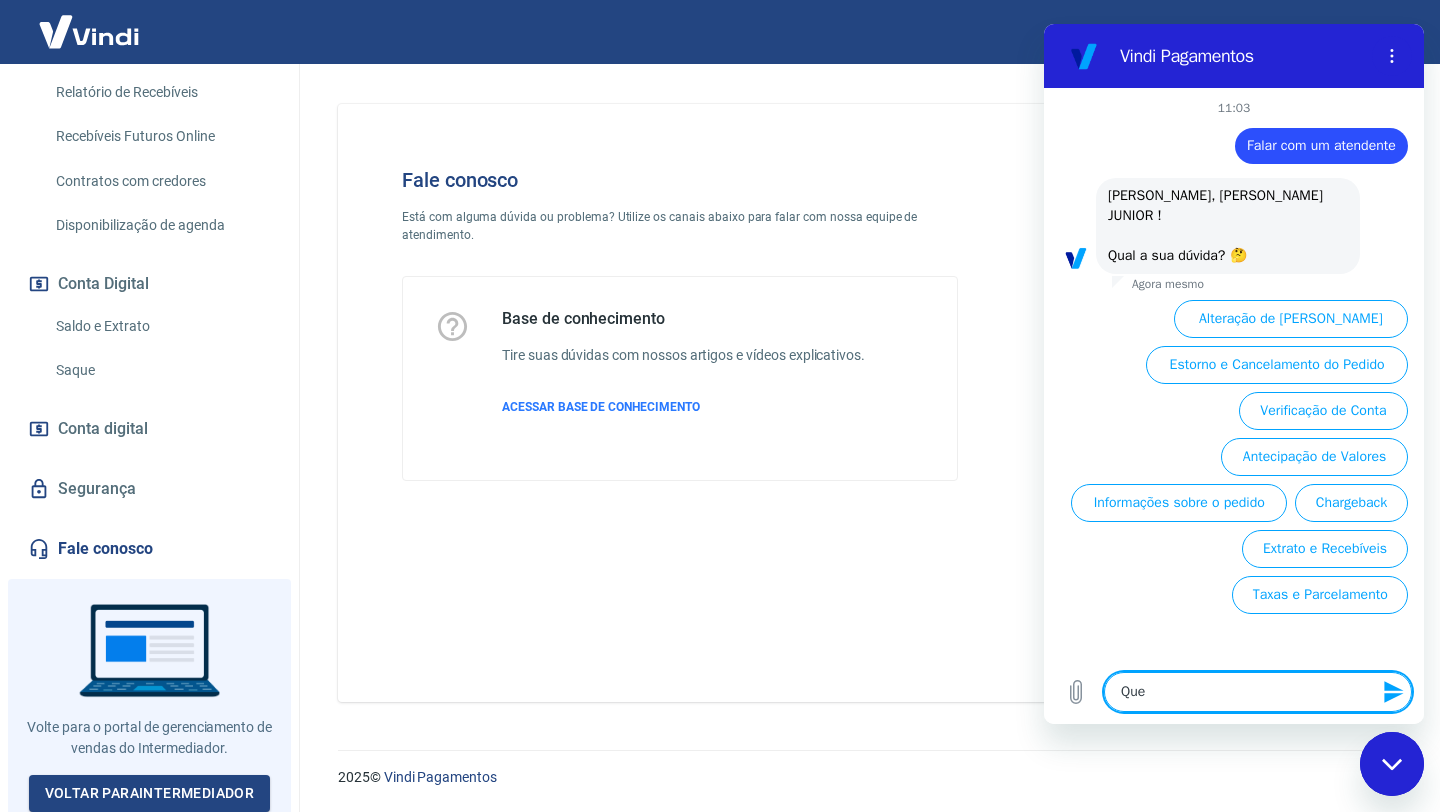 type on "Quer" 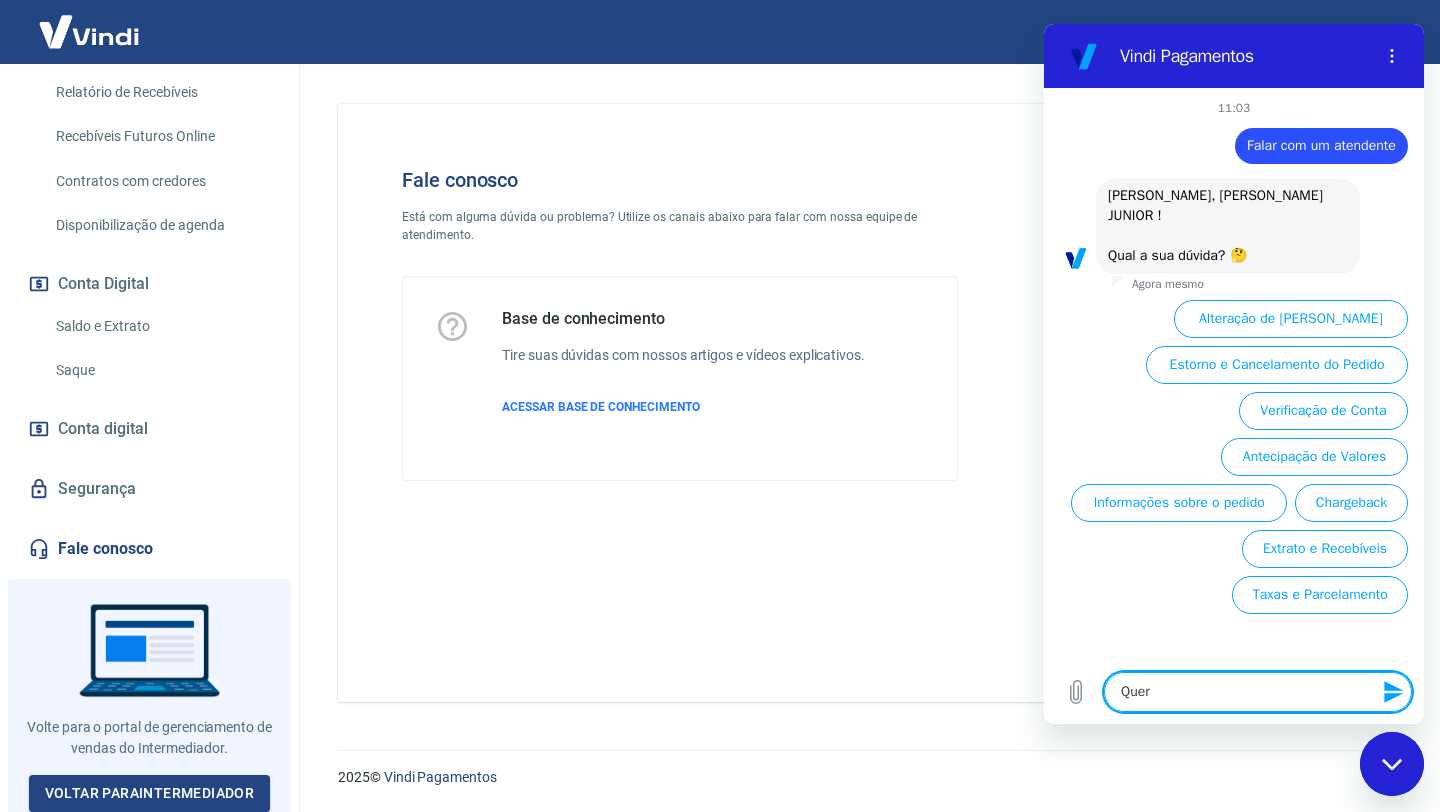 type on "Quero" 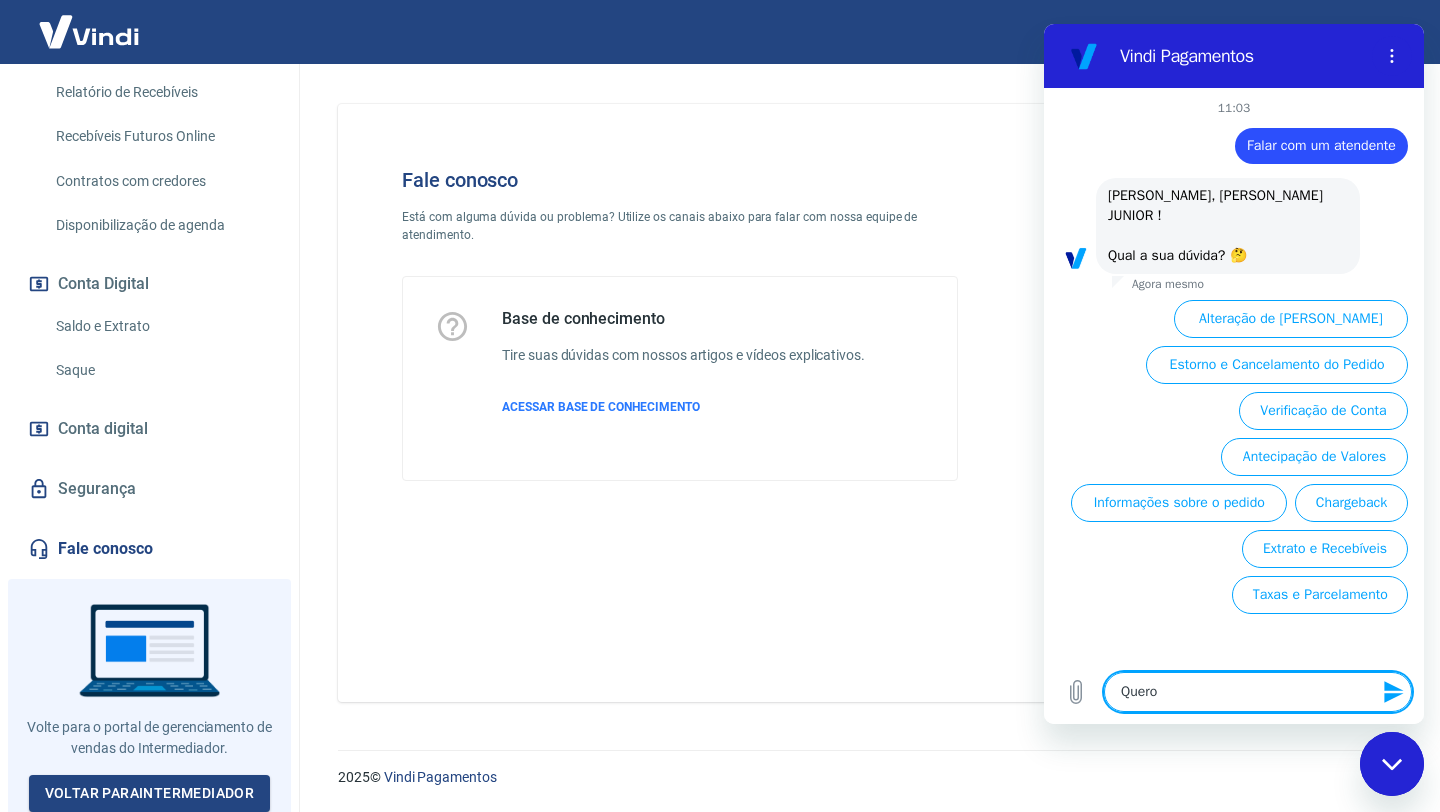 type on "Quero" 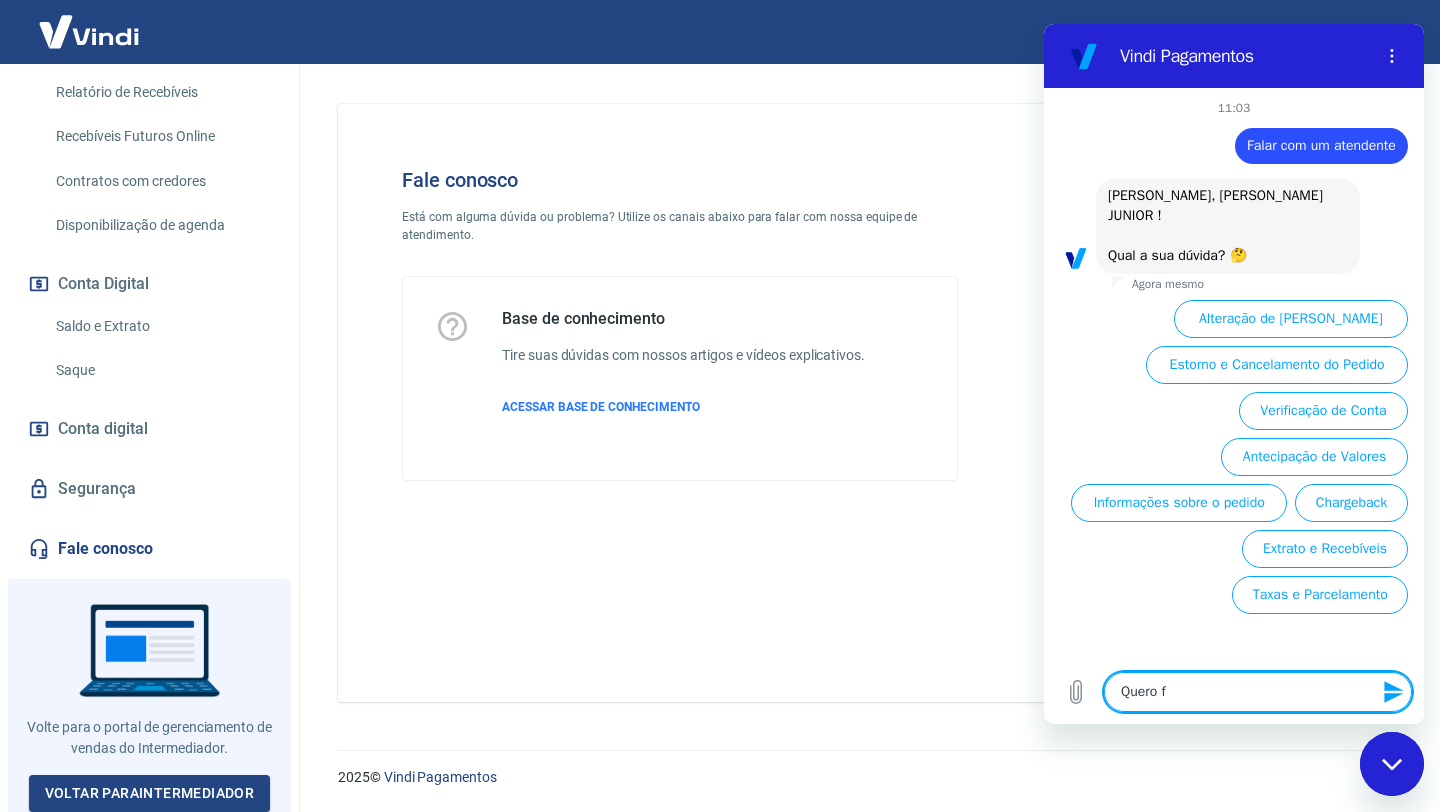 type on "Quero fa" 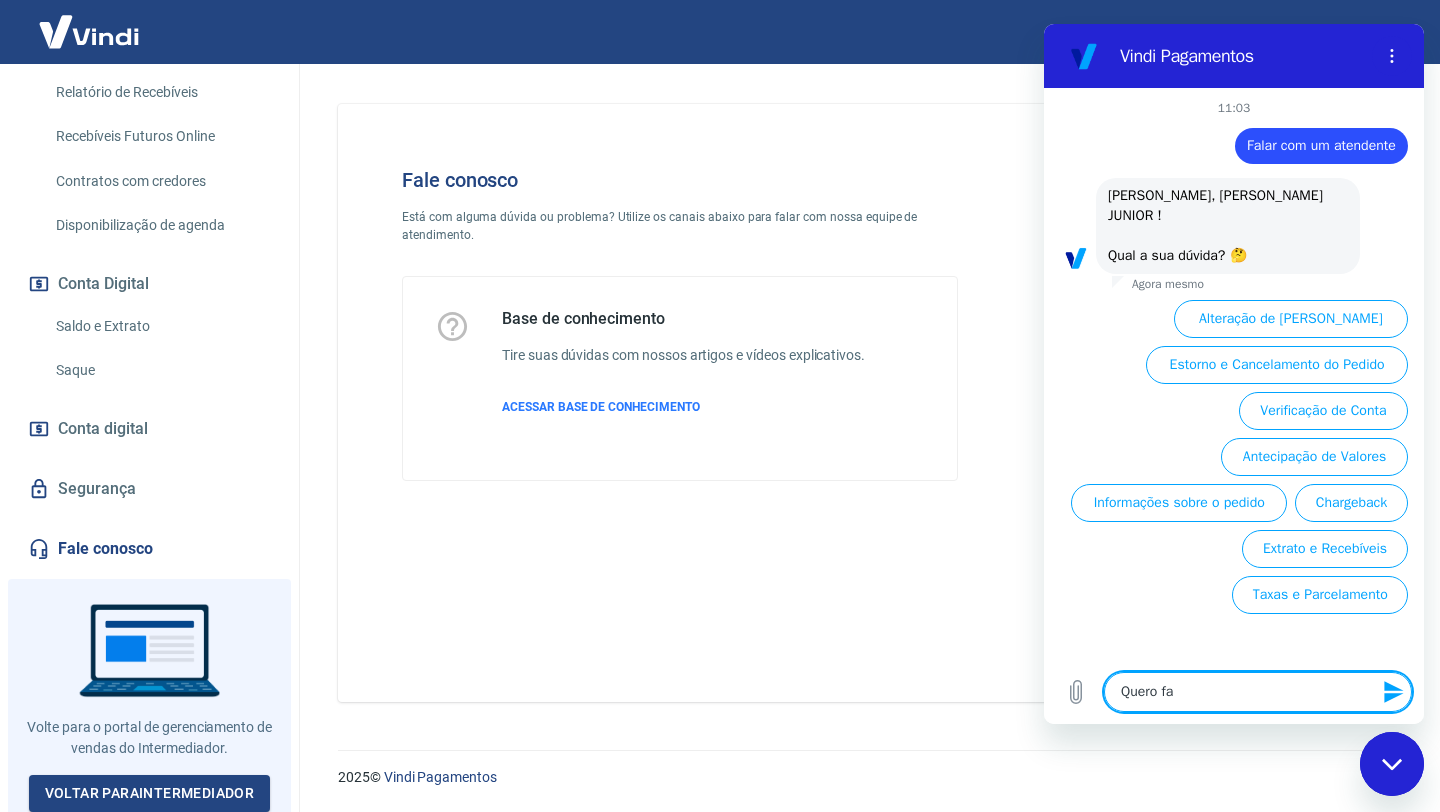 type on "Quero fal" 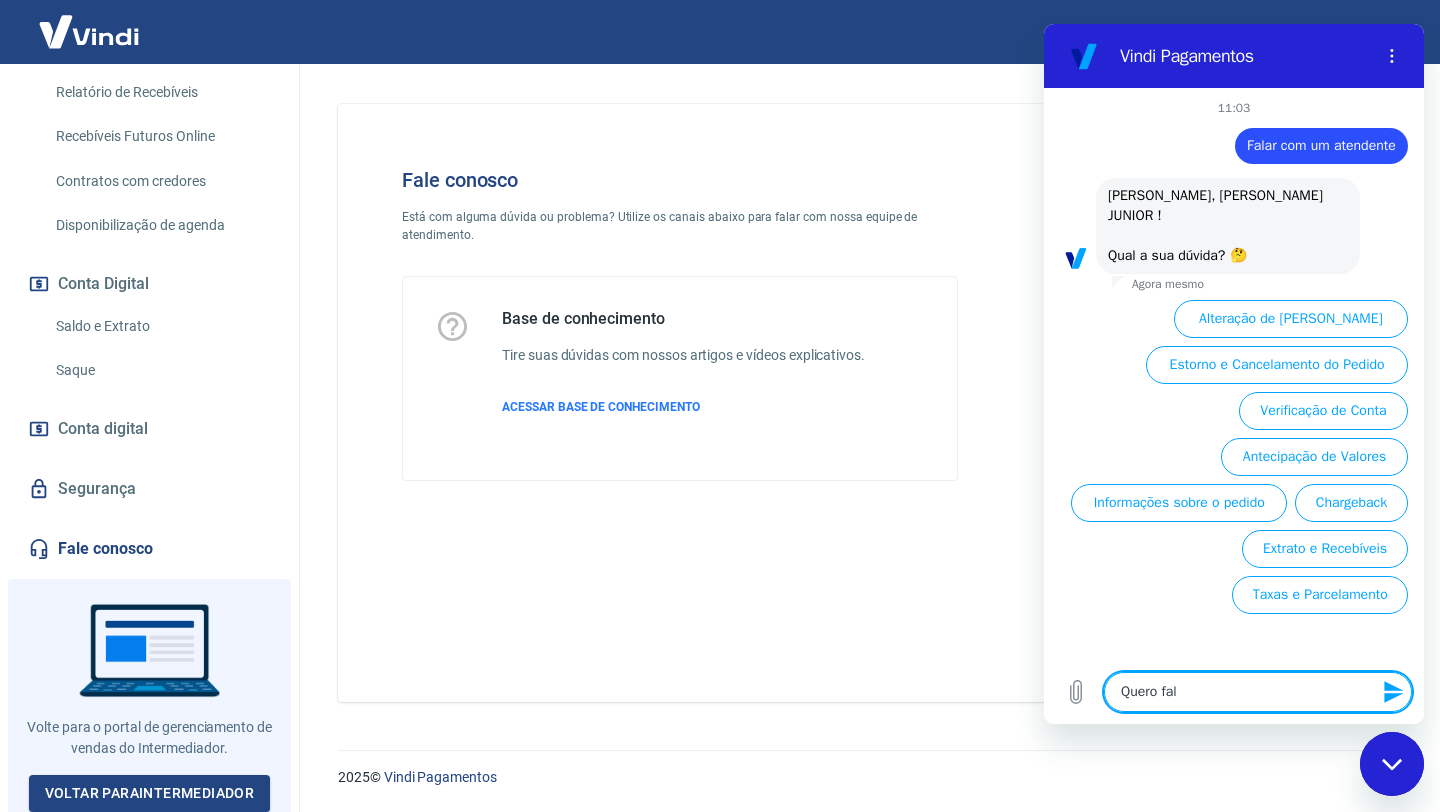 type on "Quero fala" 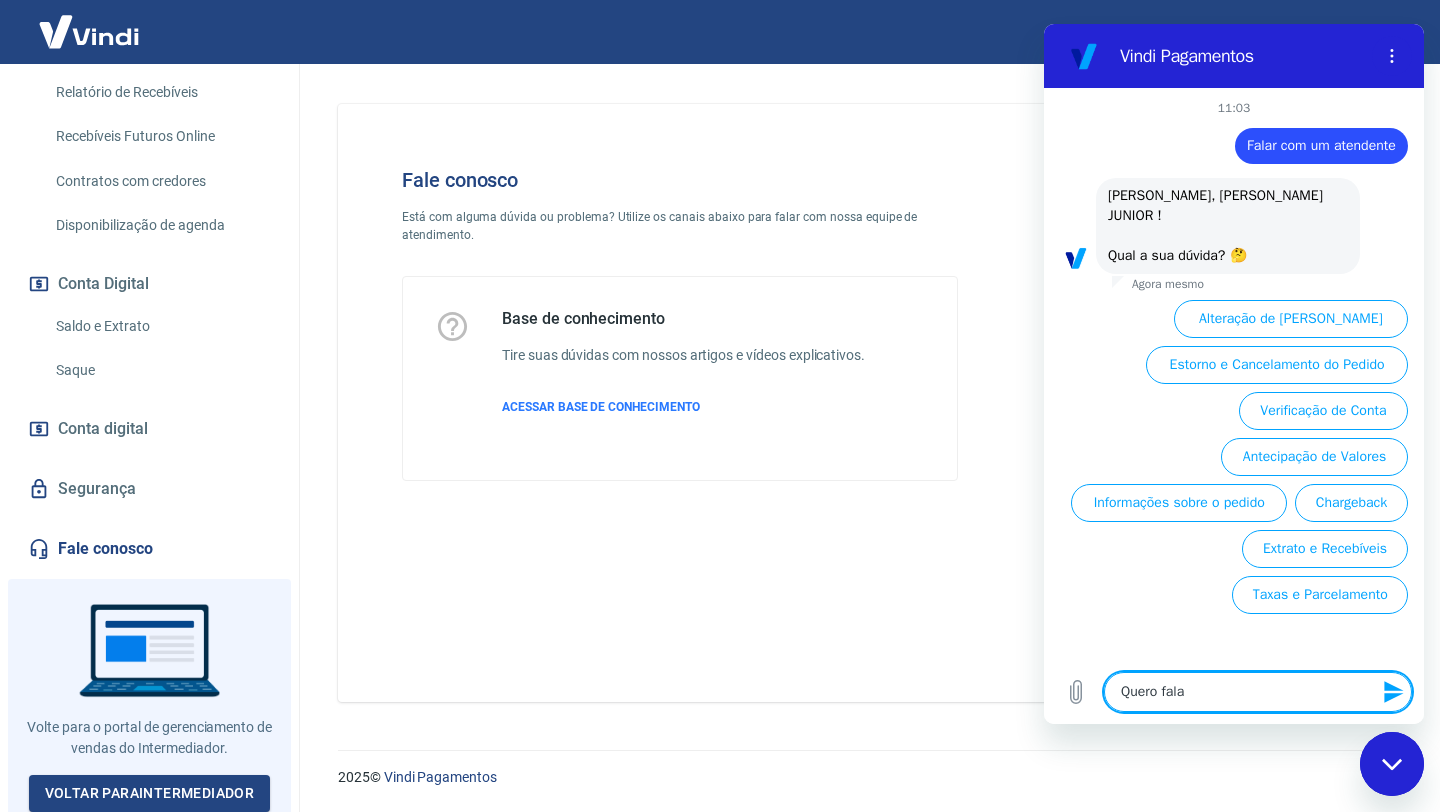 type on "x" 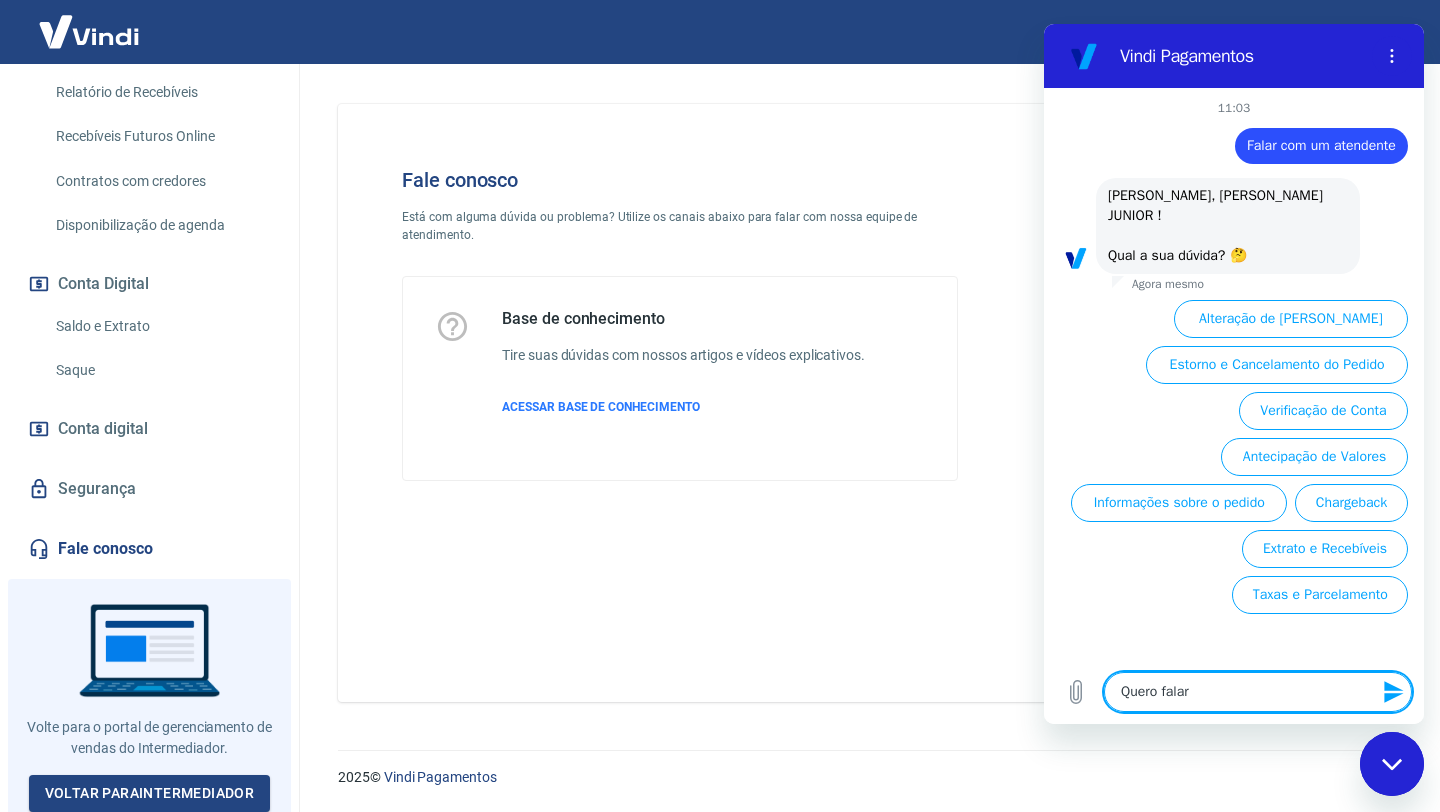 type on "Quero falar" 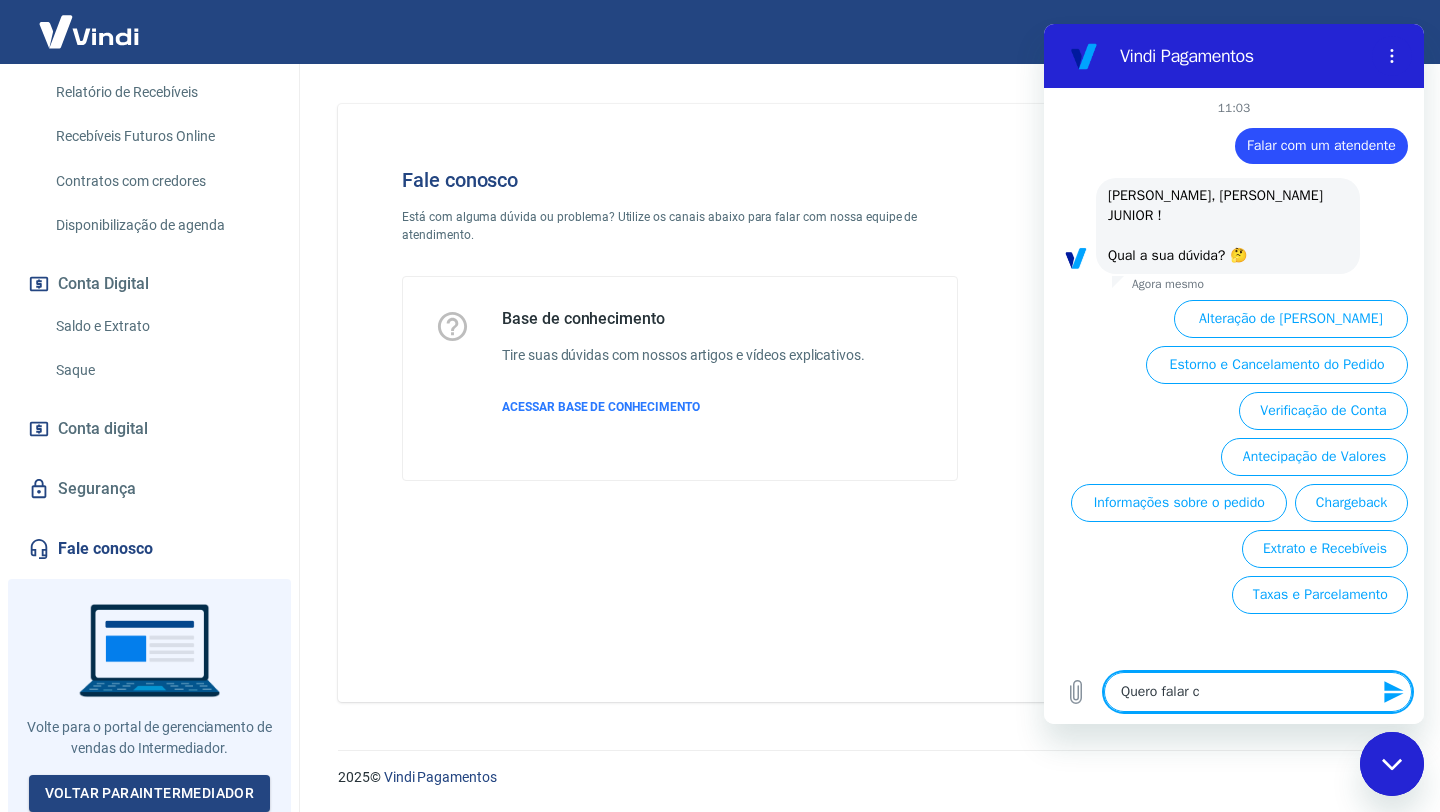 type on "Quero falar co" 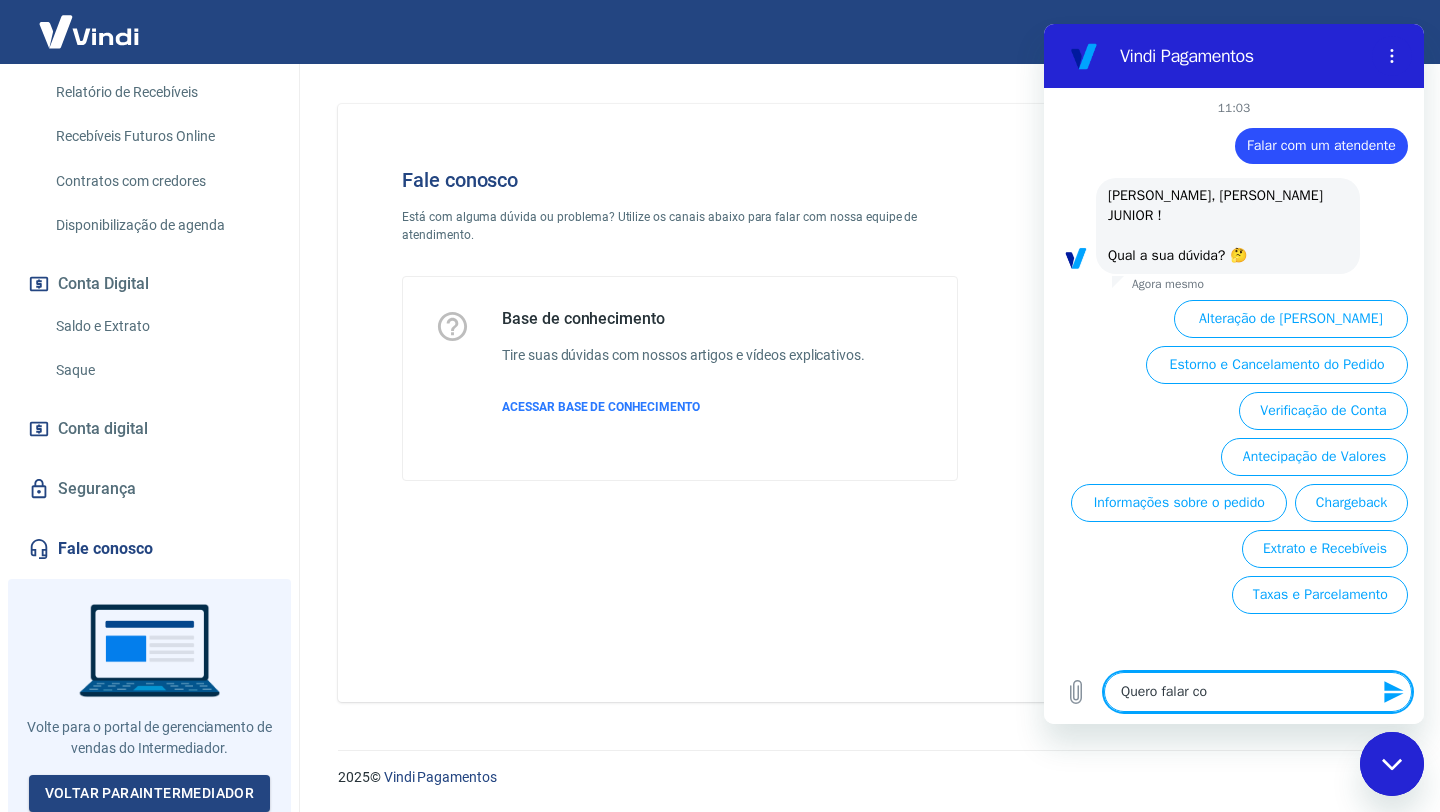 type on "x" 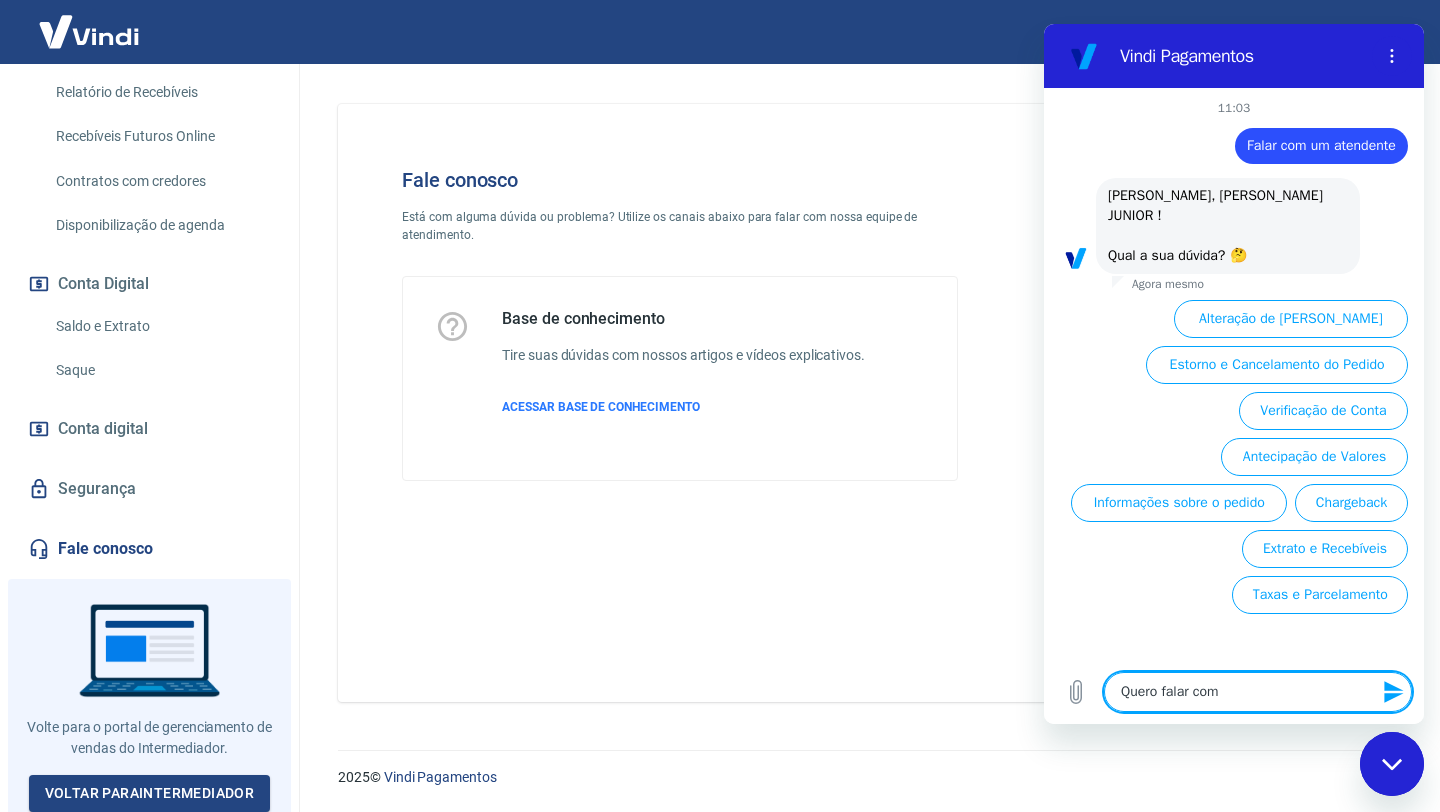 type on "Quero falar com" 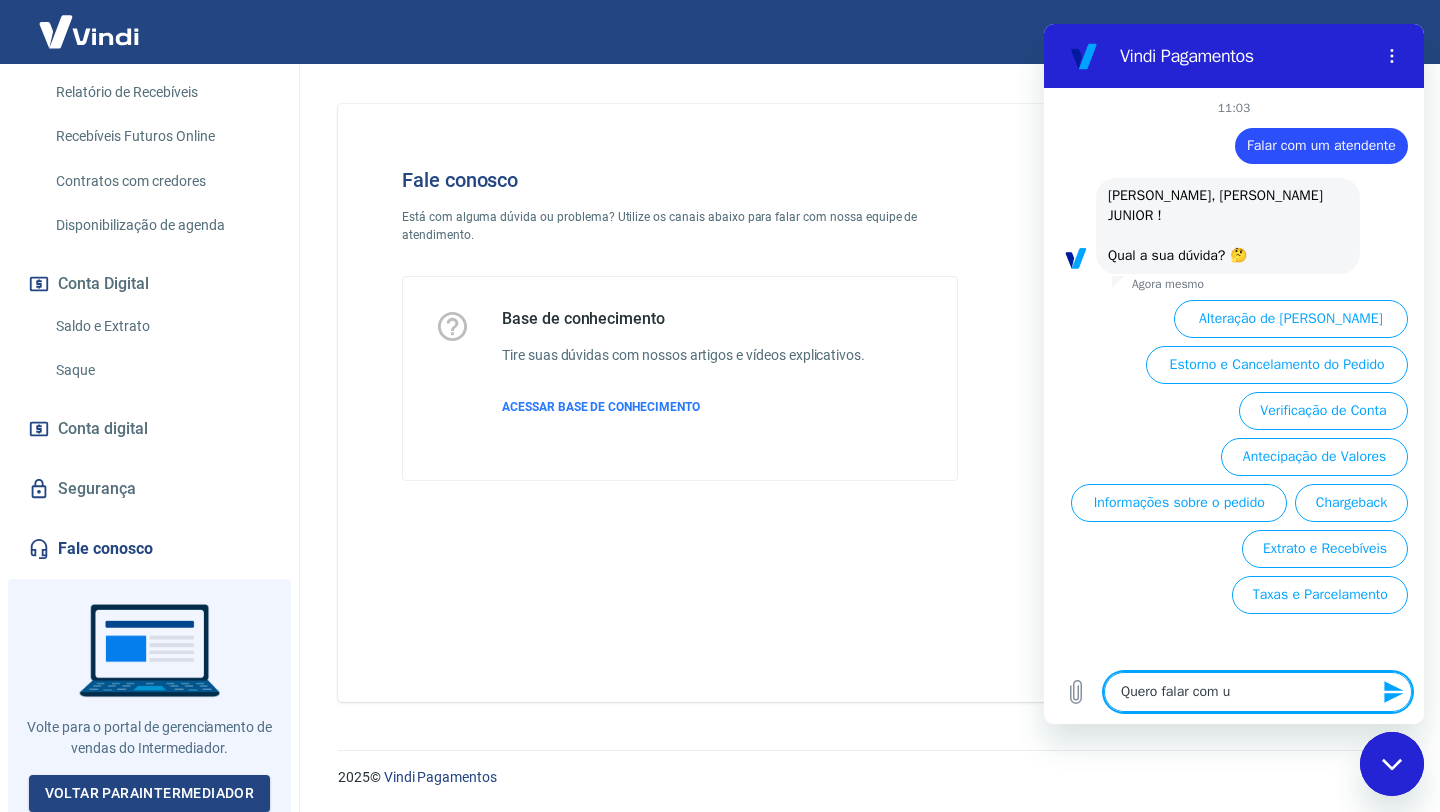 type on "Quero falar com um" 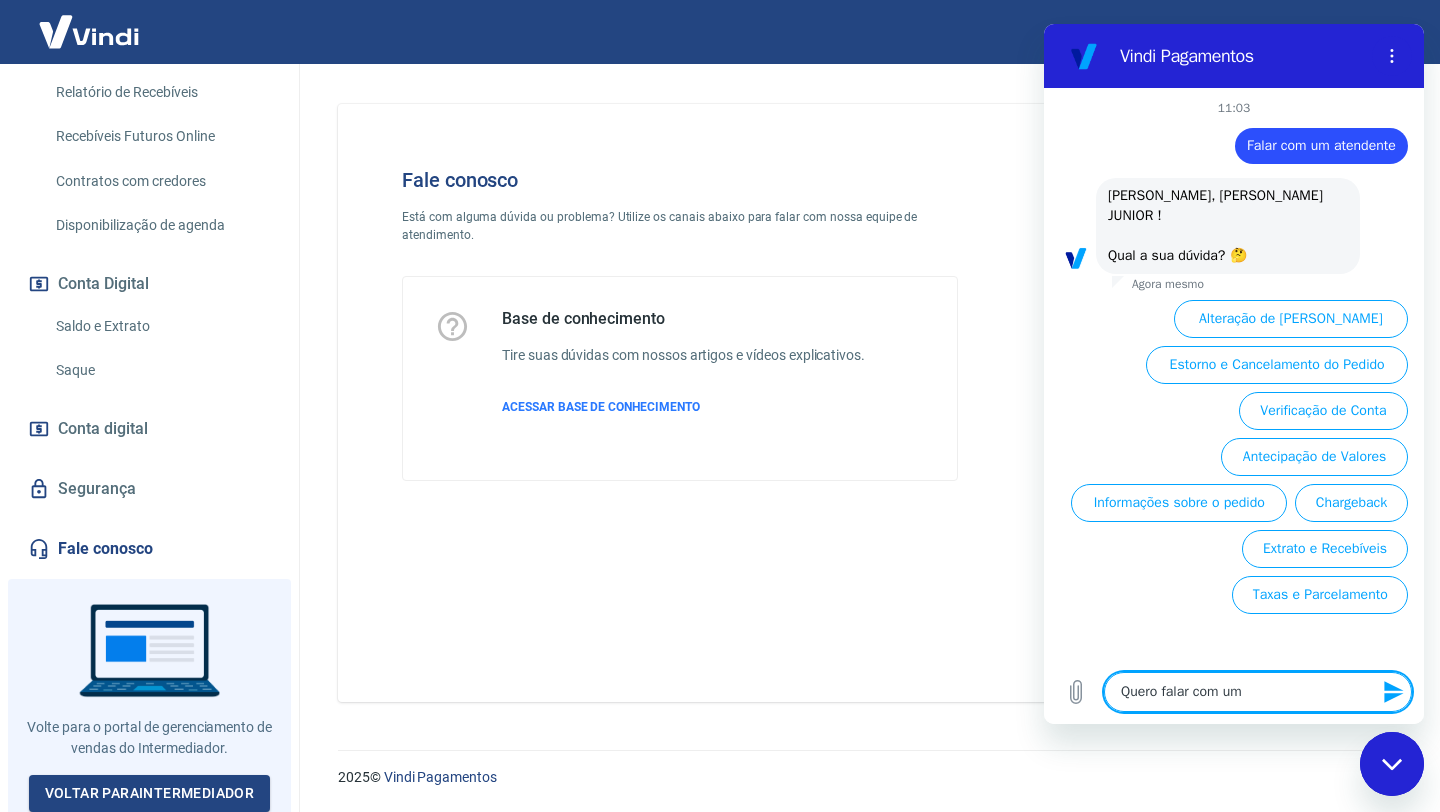 type on "Quero falar com um" 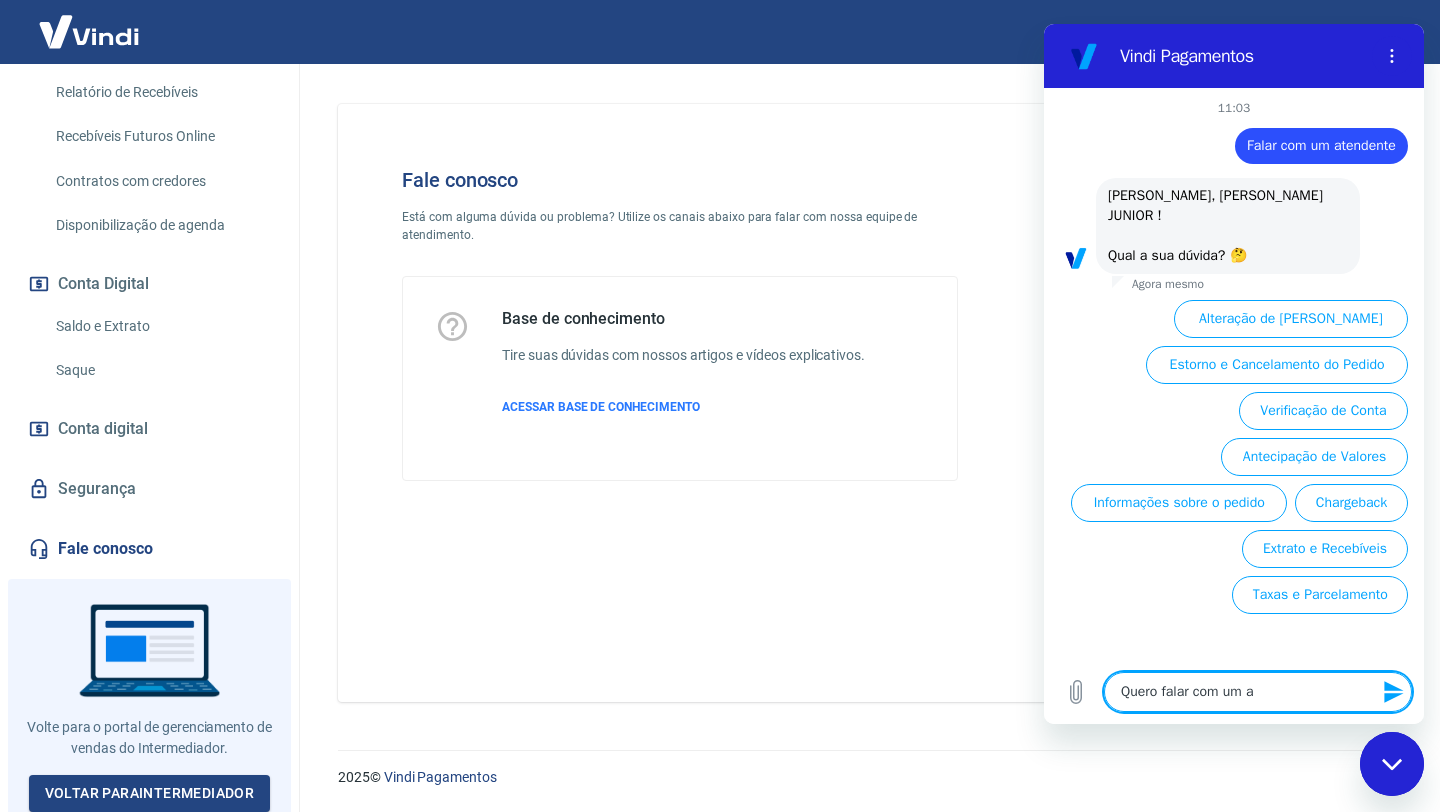 type on "Quero falar com um at" 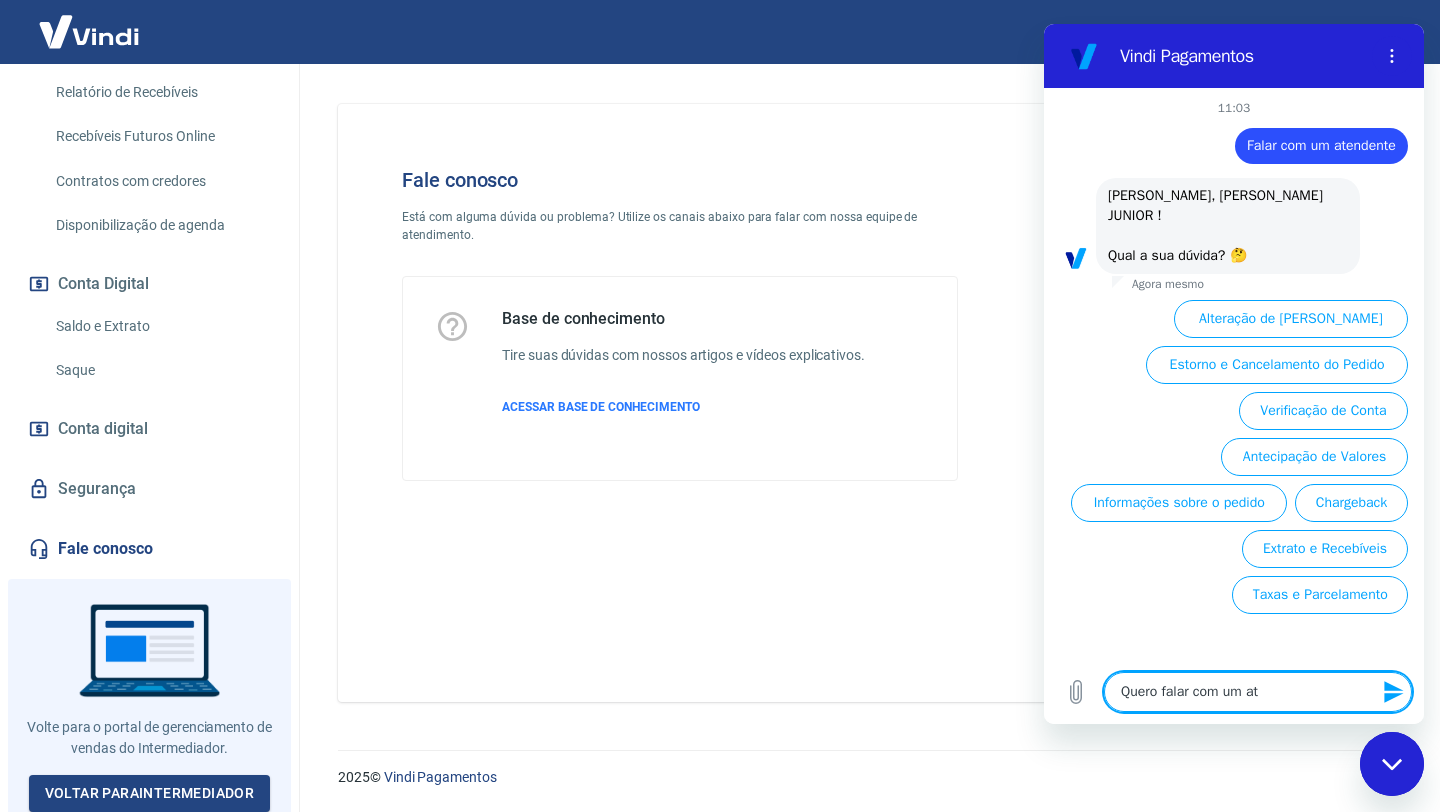 type on "Quero falar com um ate" 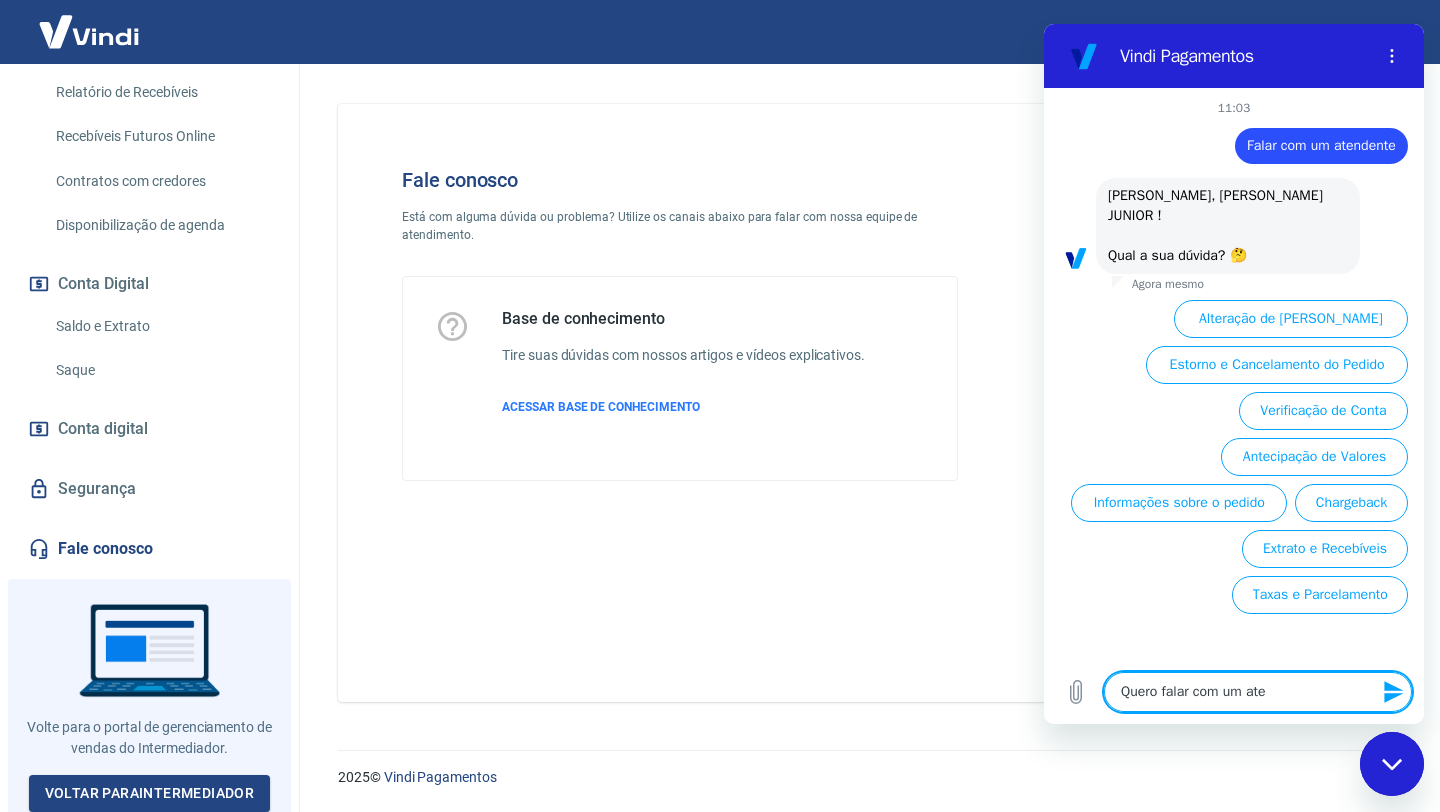 type on "Quero falar com um aten" 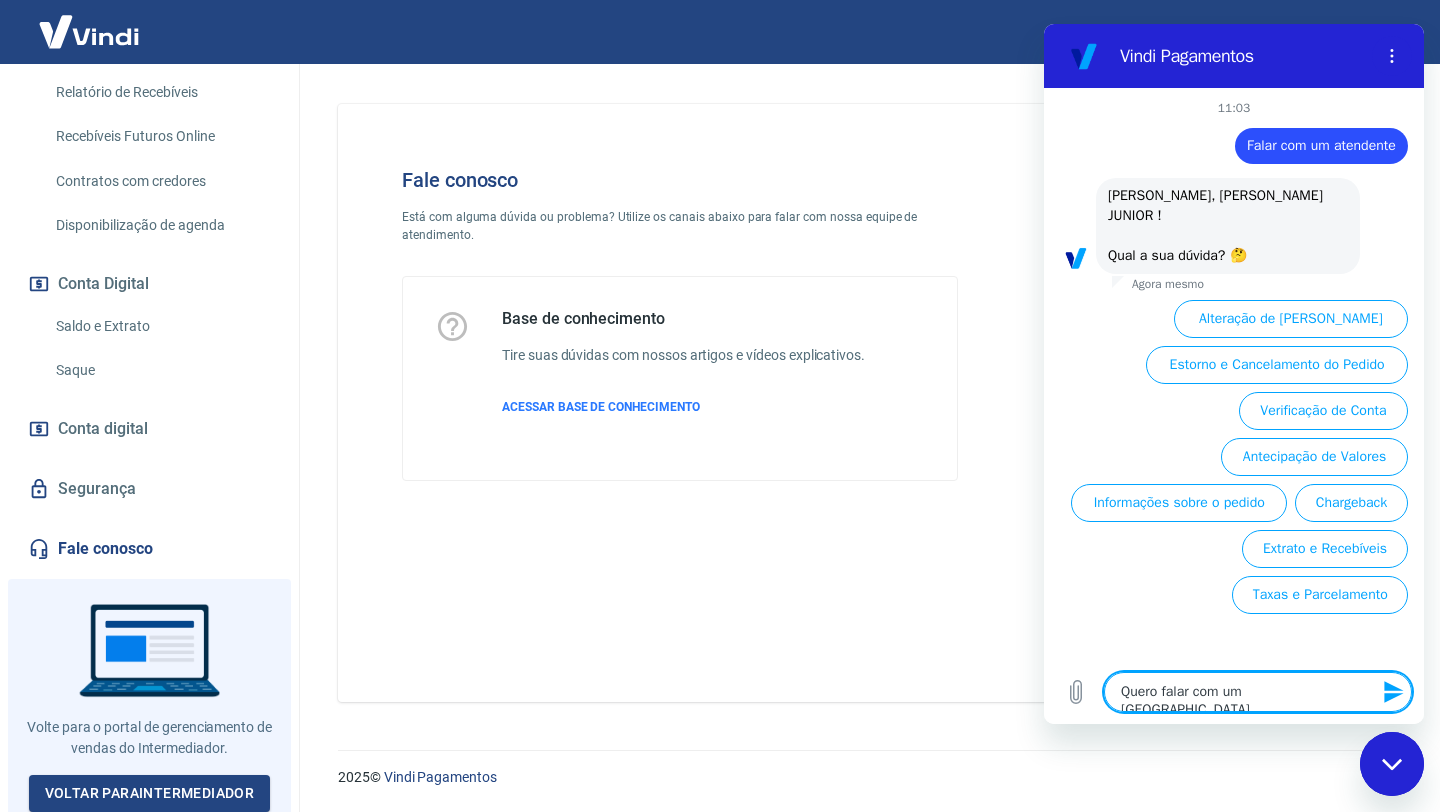type on "Quero falar com um atend" 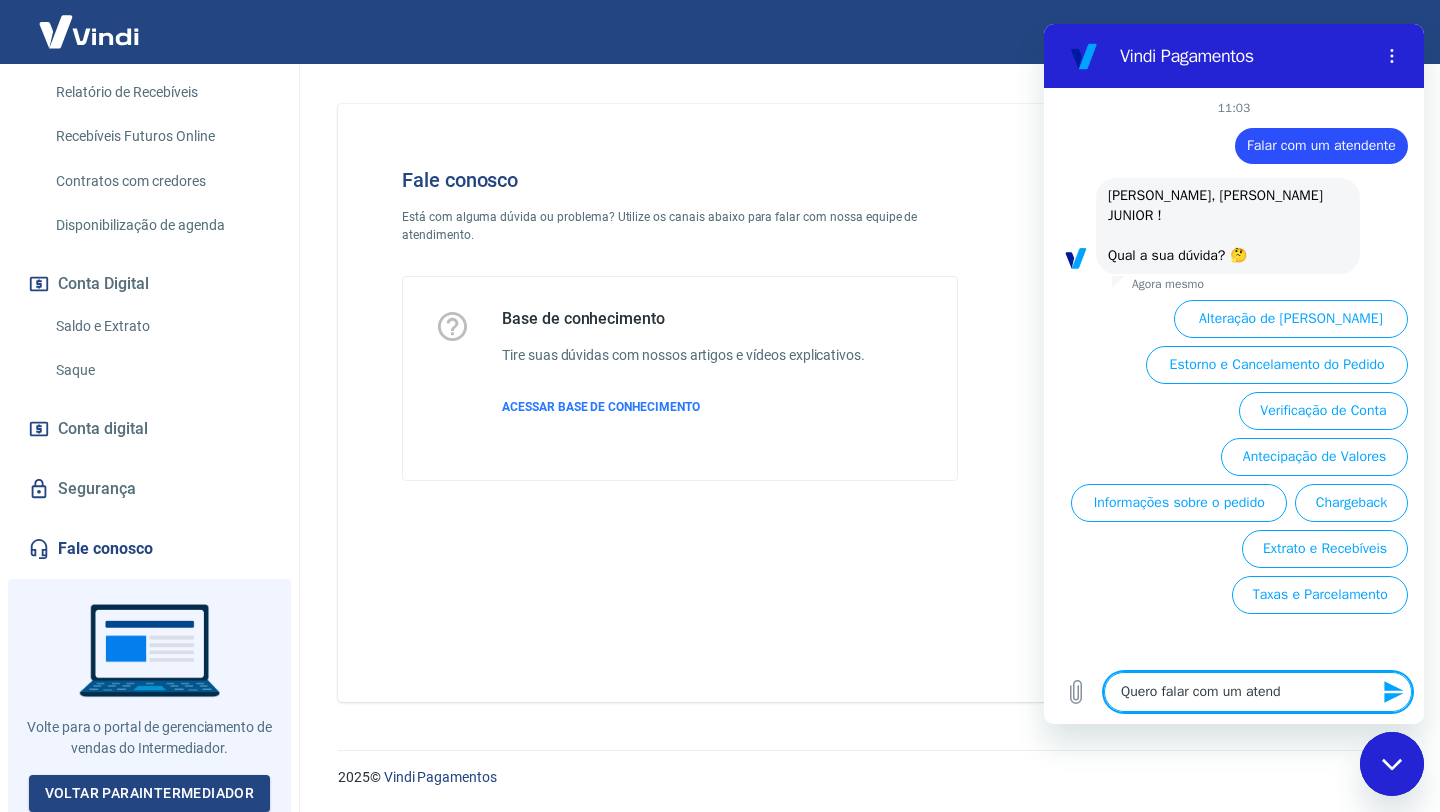 type on "Quero falar com um atende" 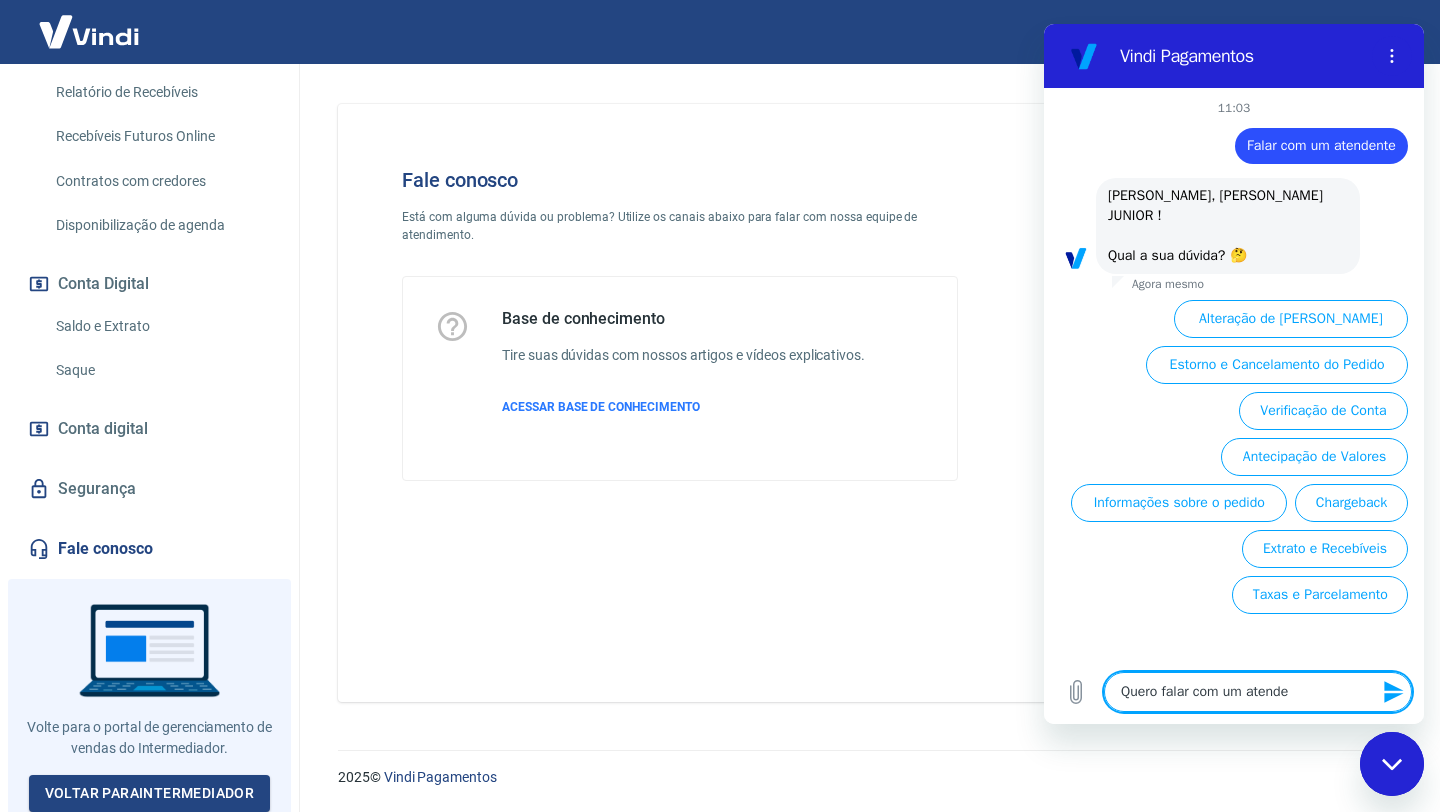 type on "Quero falar com um atenden" 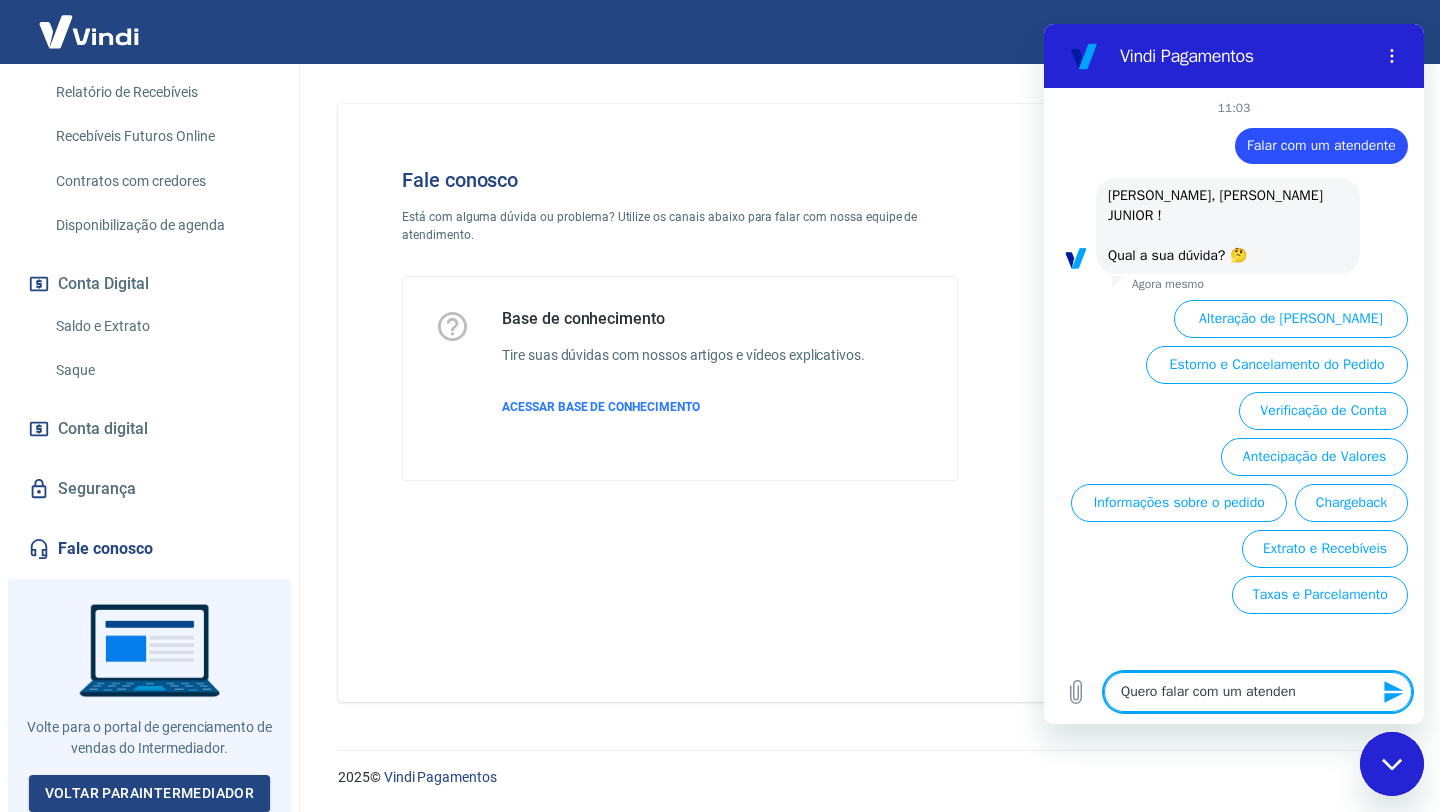 type on "Quero falar com um atendent" 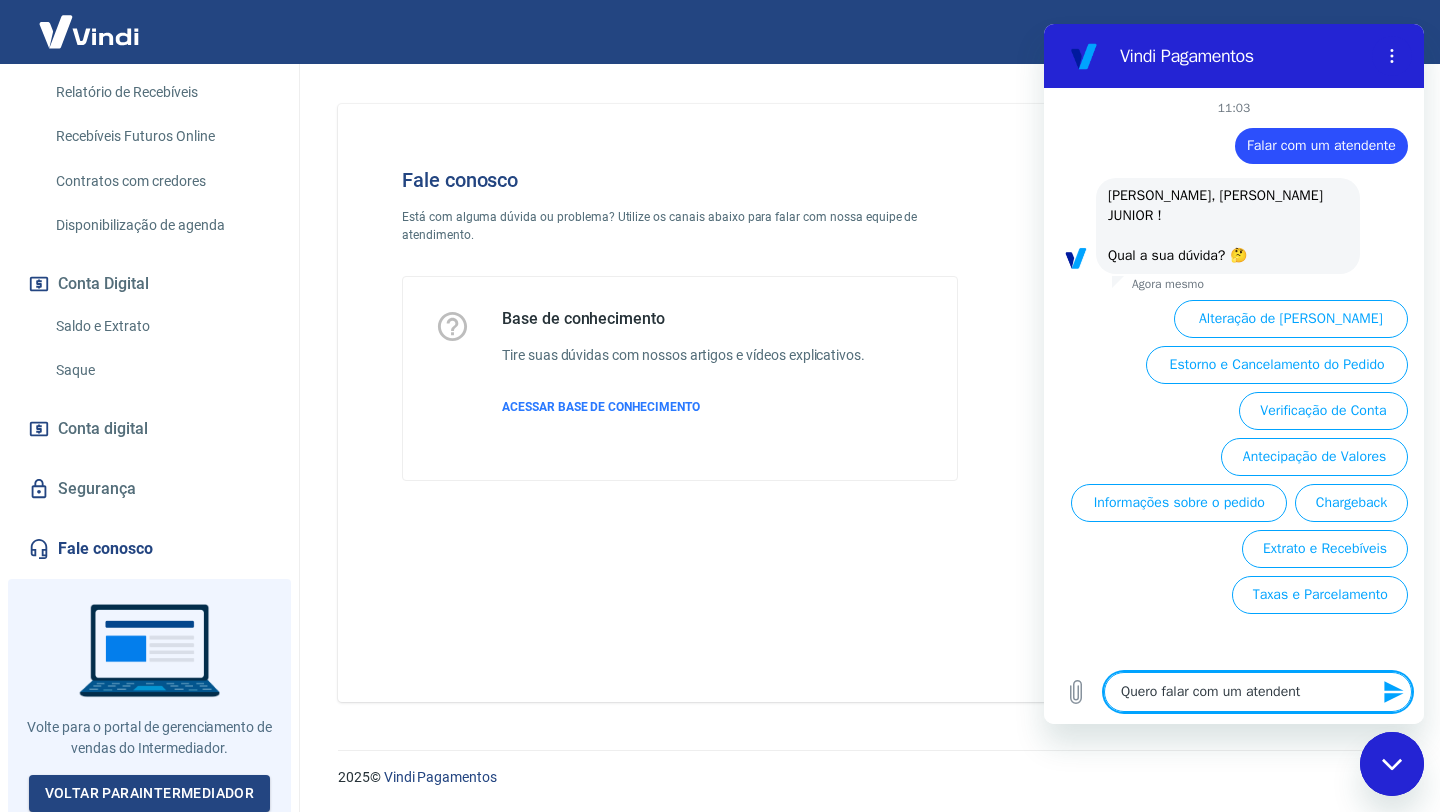 type on "Quero falar com um atendente" 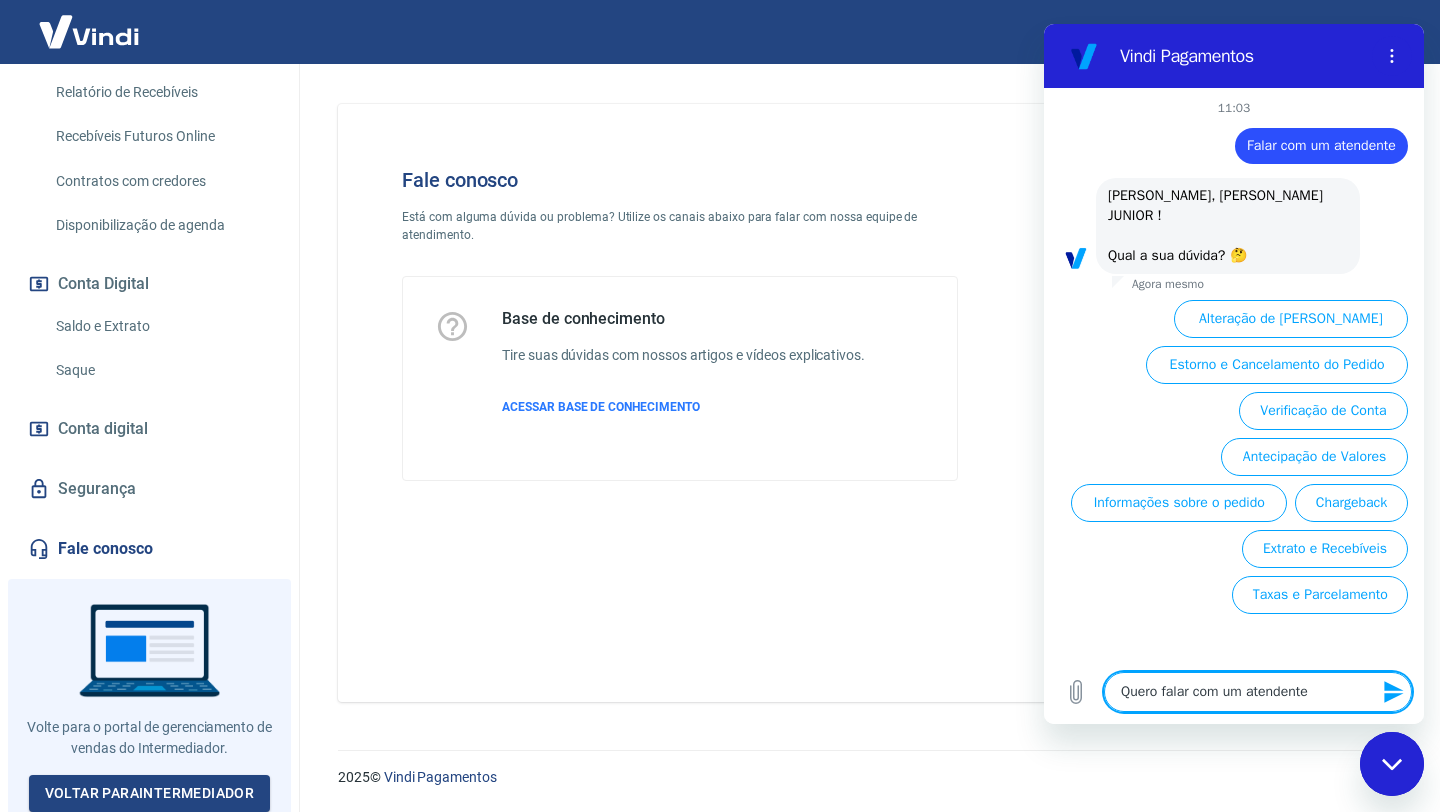 type 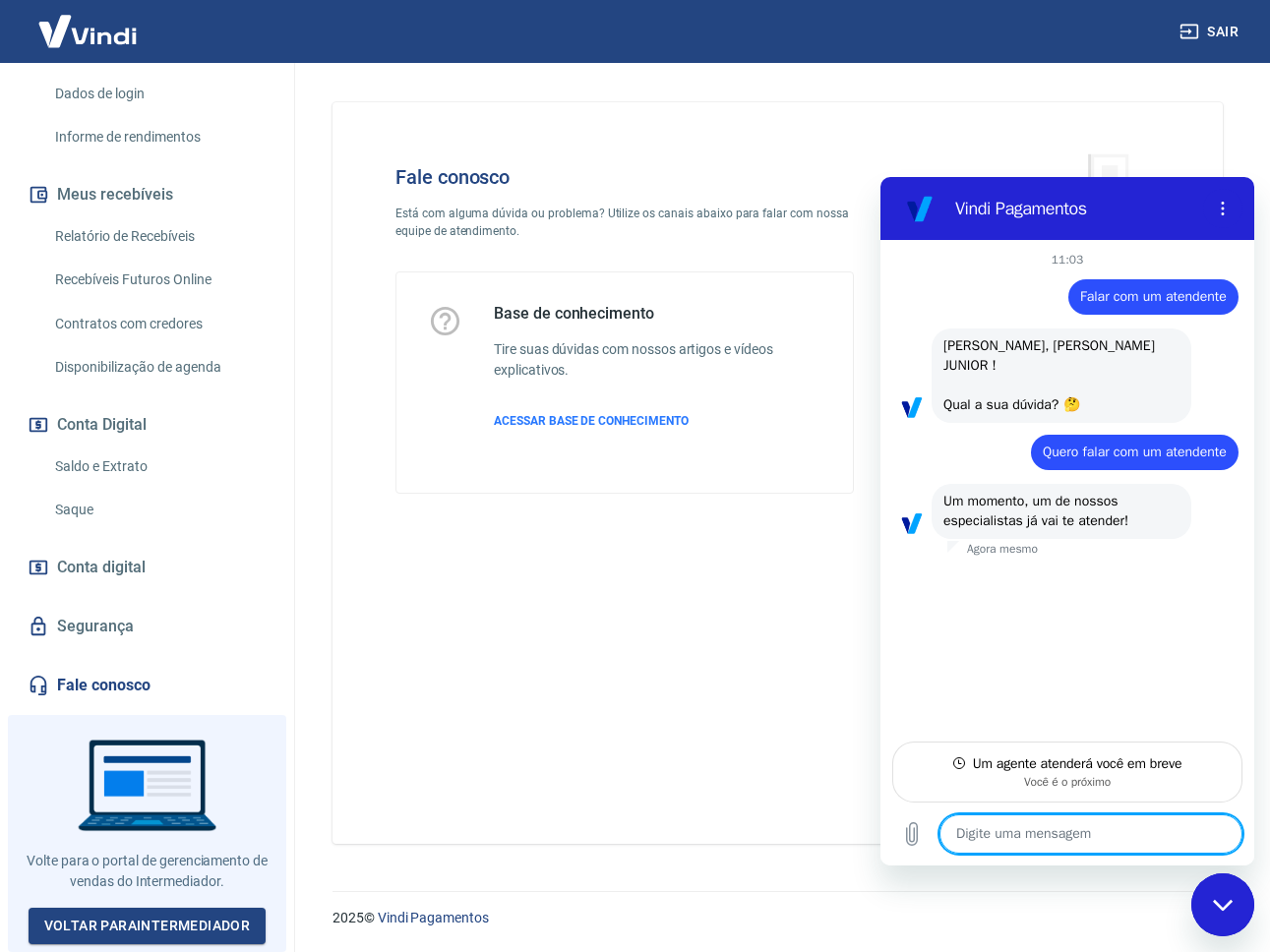 scroll, scrollTop: 0, scrollLeft: 0, axis: both 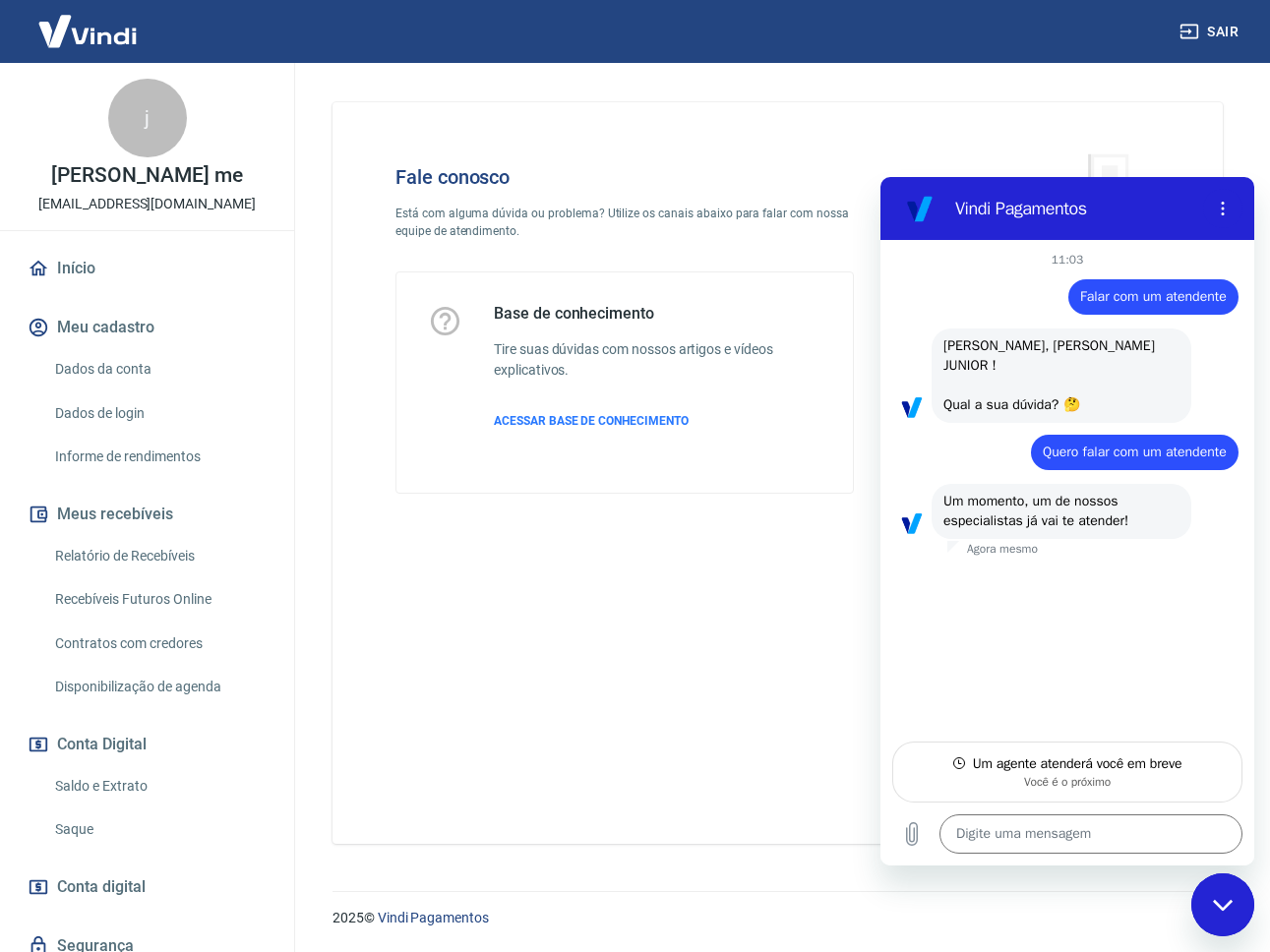 type on "x" 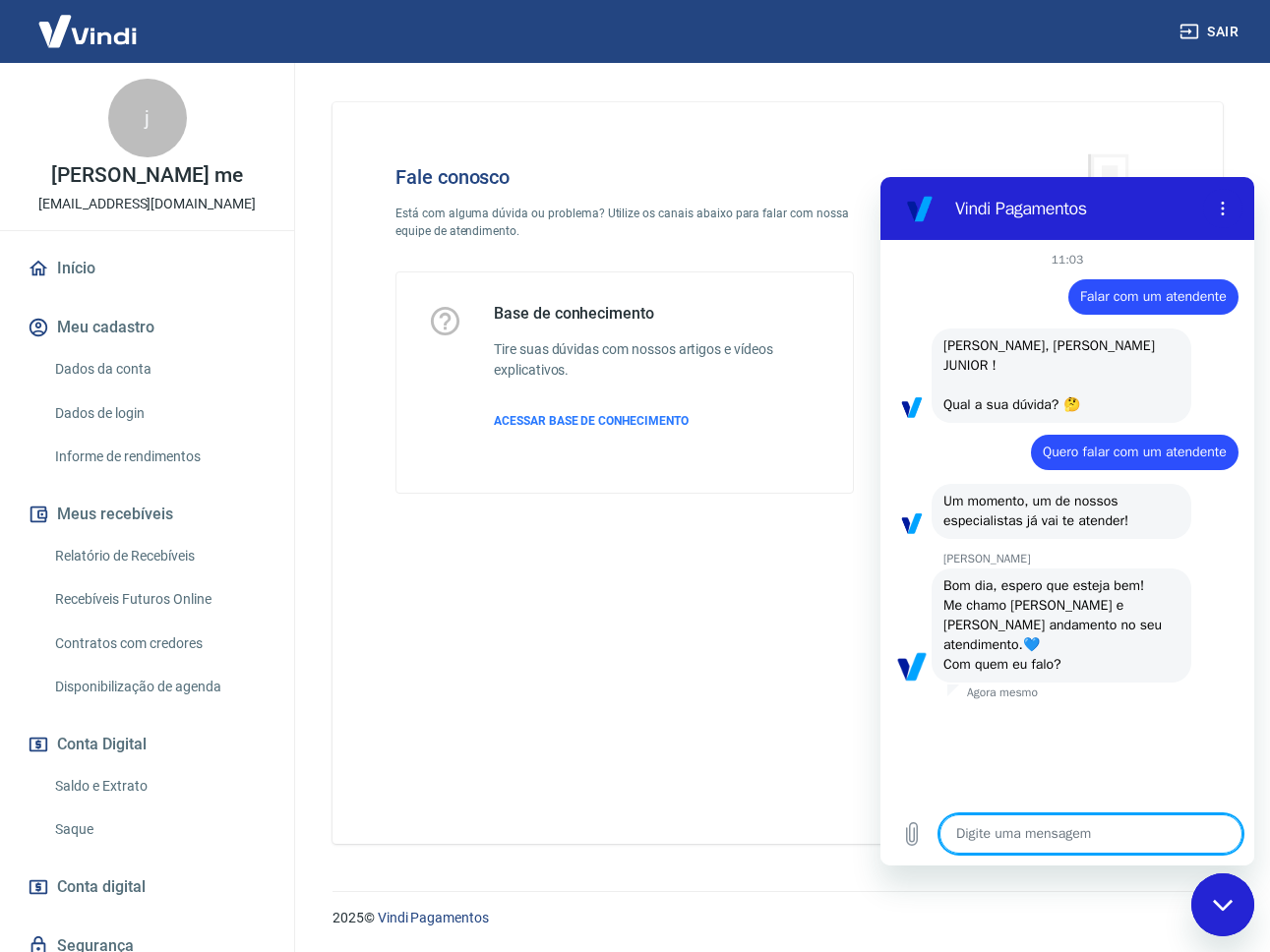click at bounding box center [1091, 834] 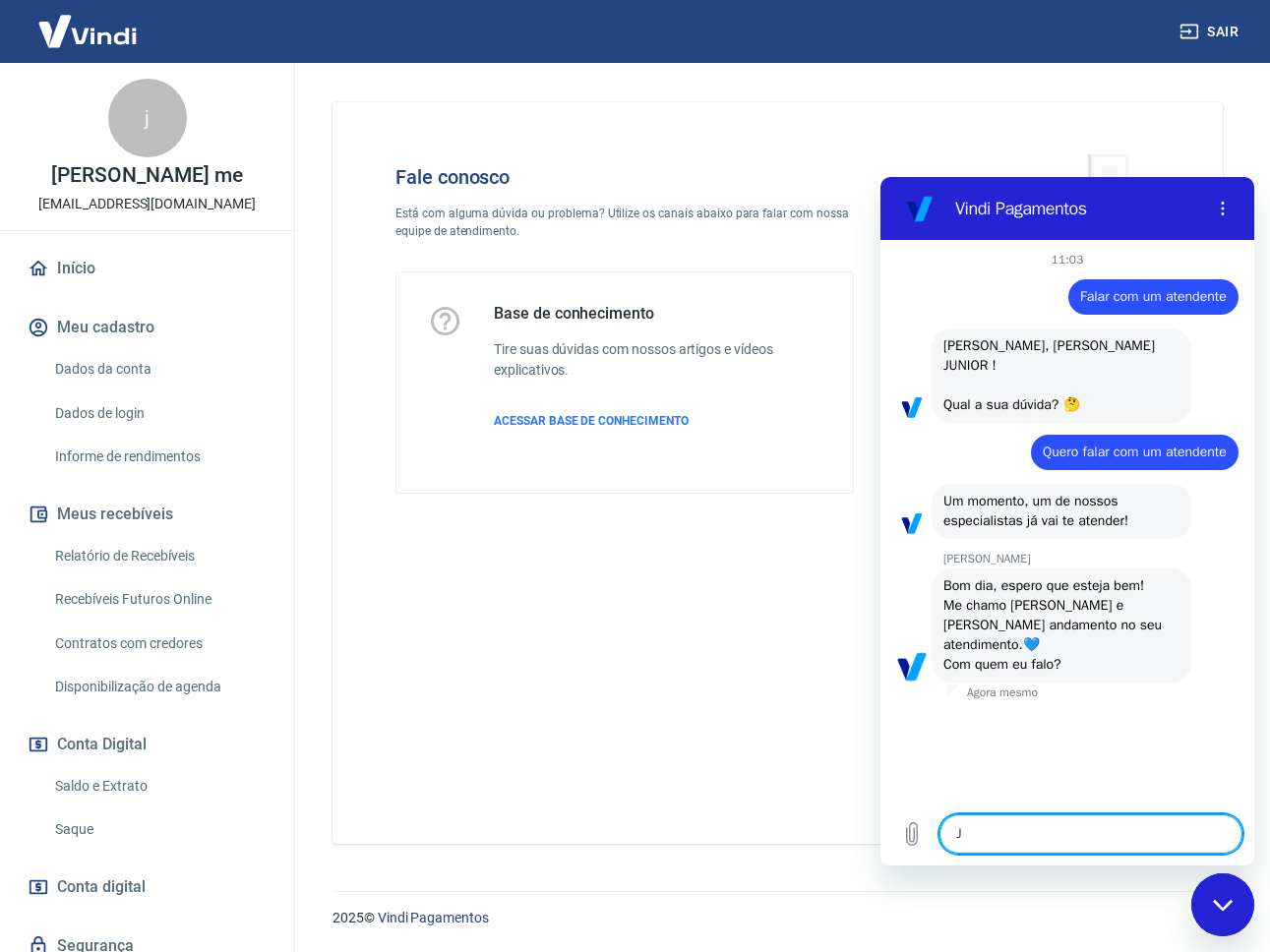 type on "Jo" 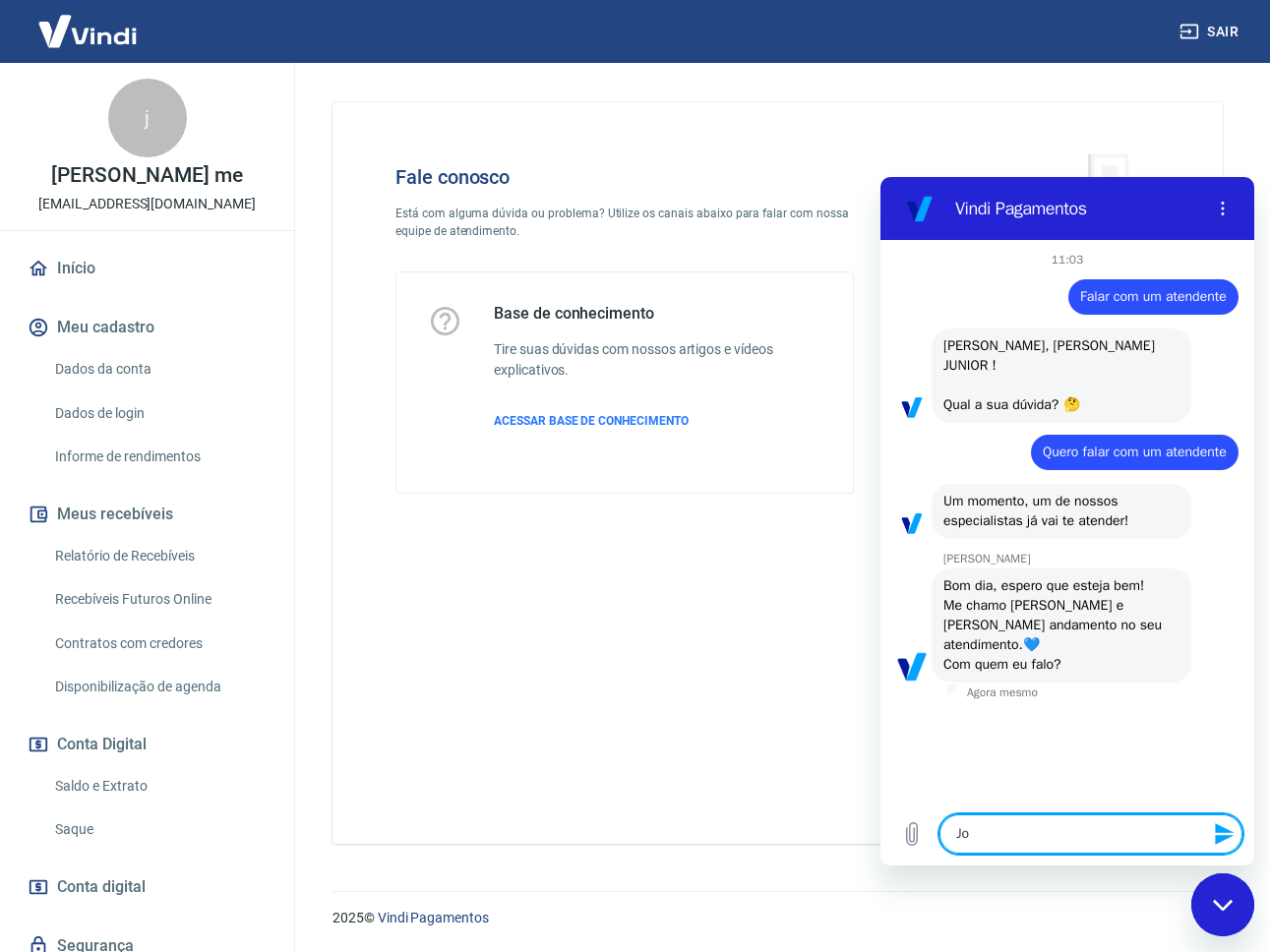 type on "Jor" 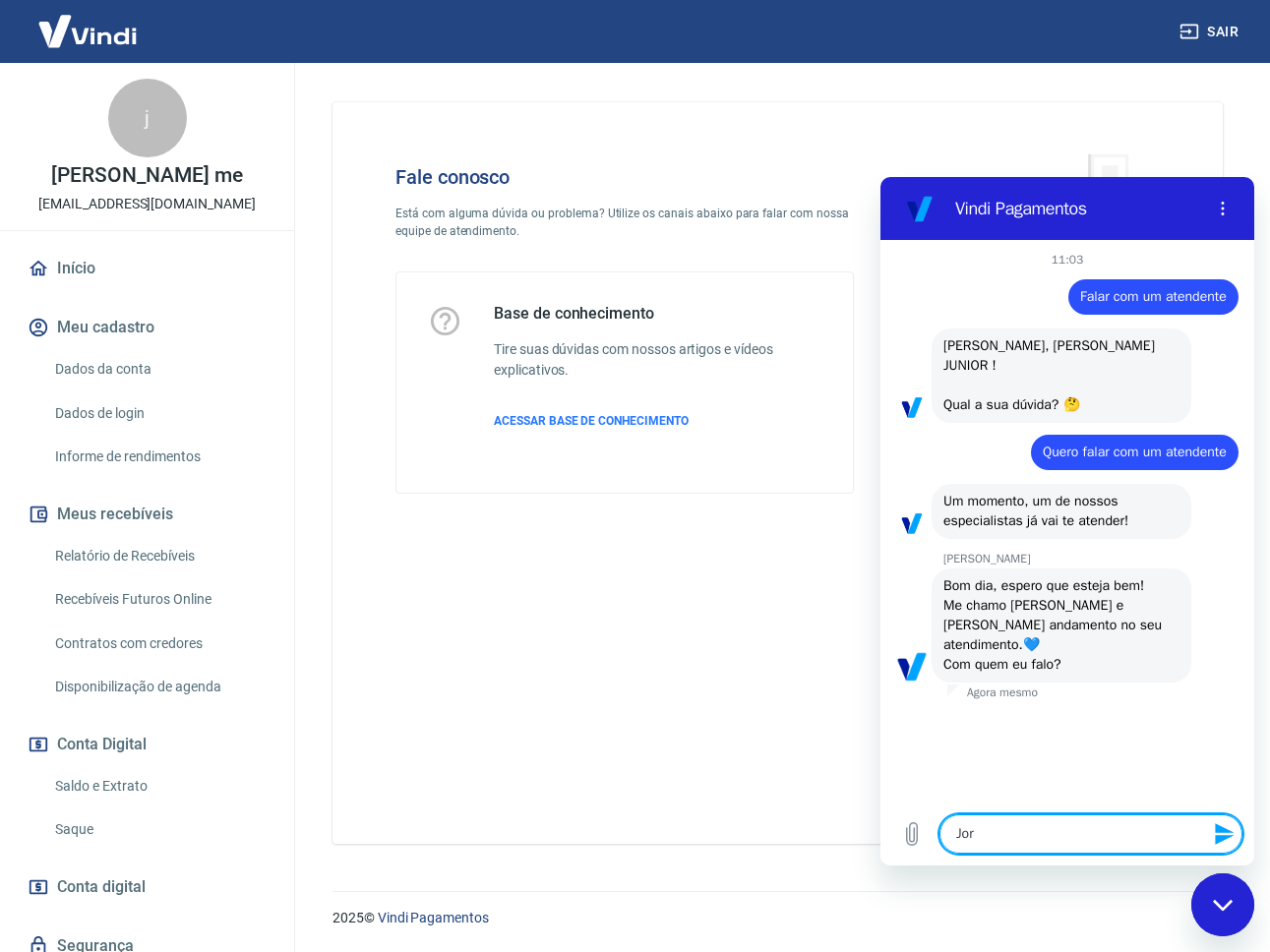 type on "Jorg" 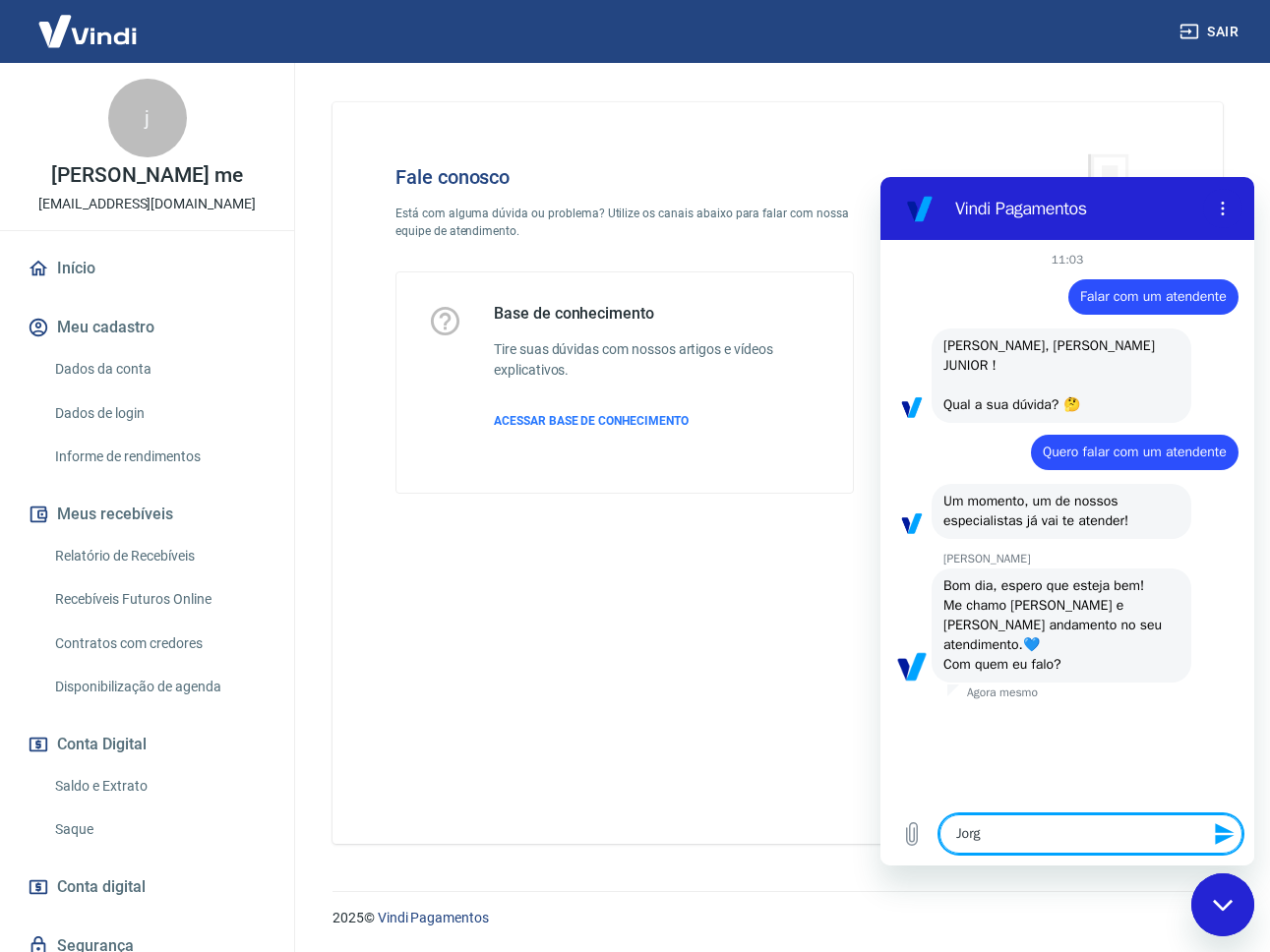 type on "Jorge" 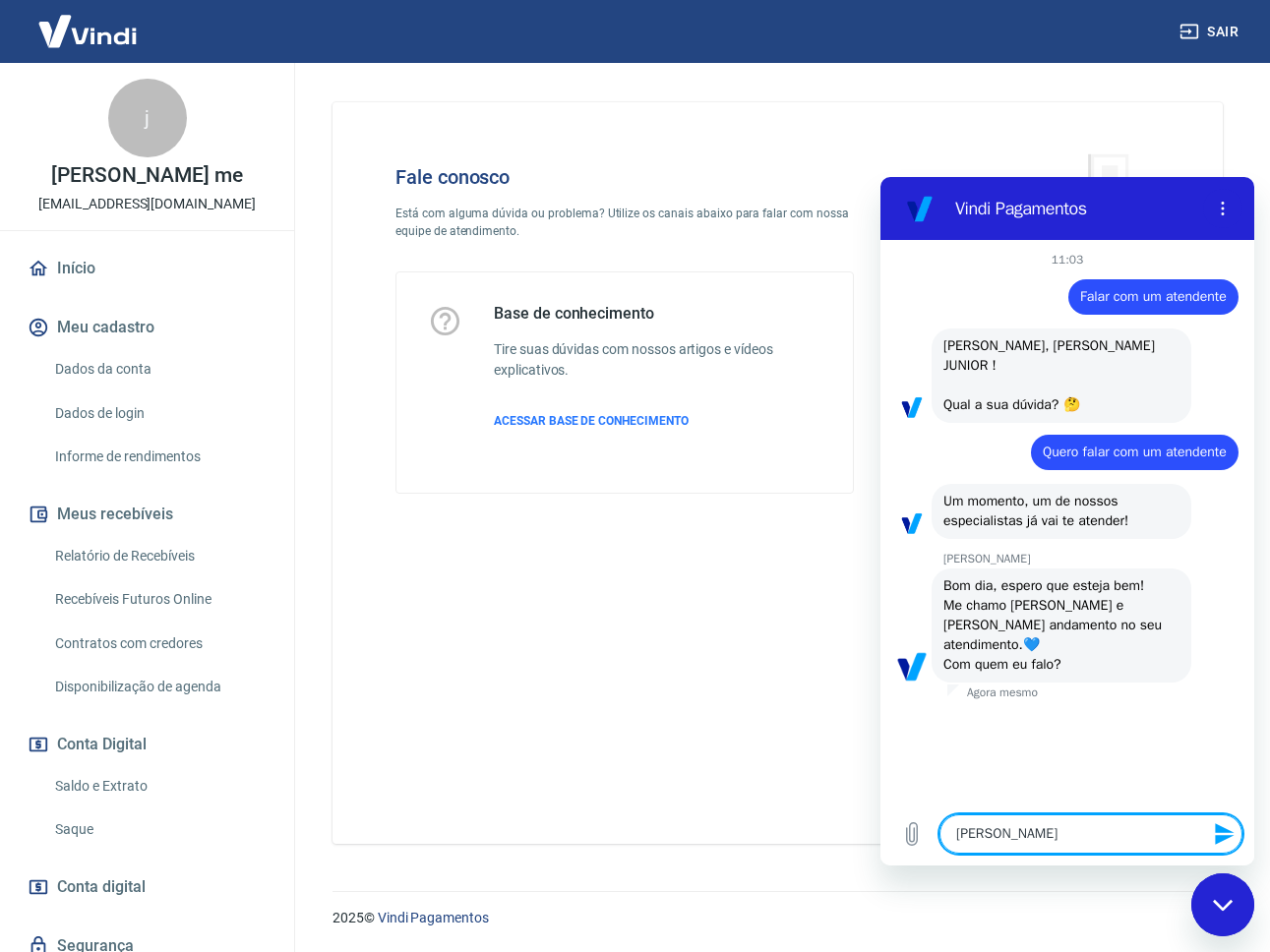 type 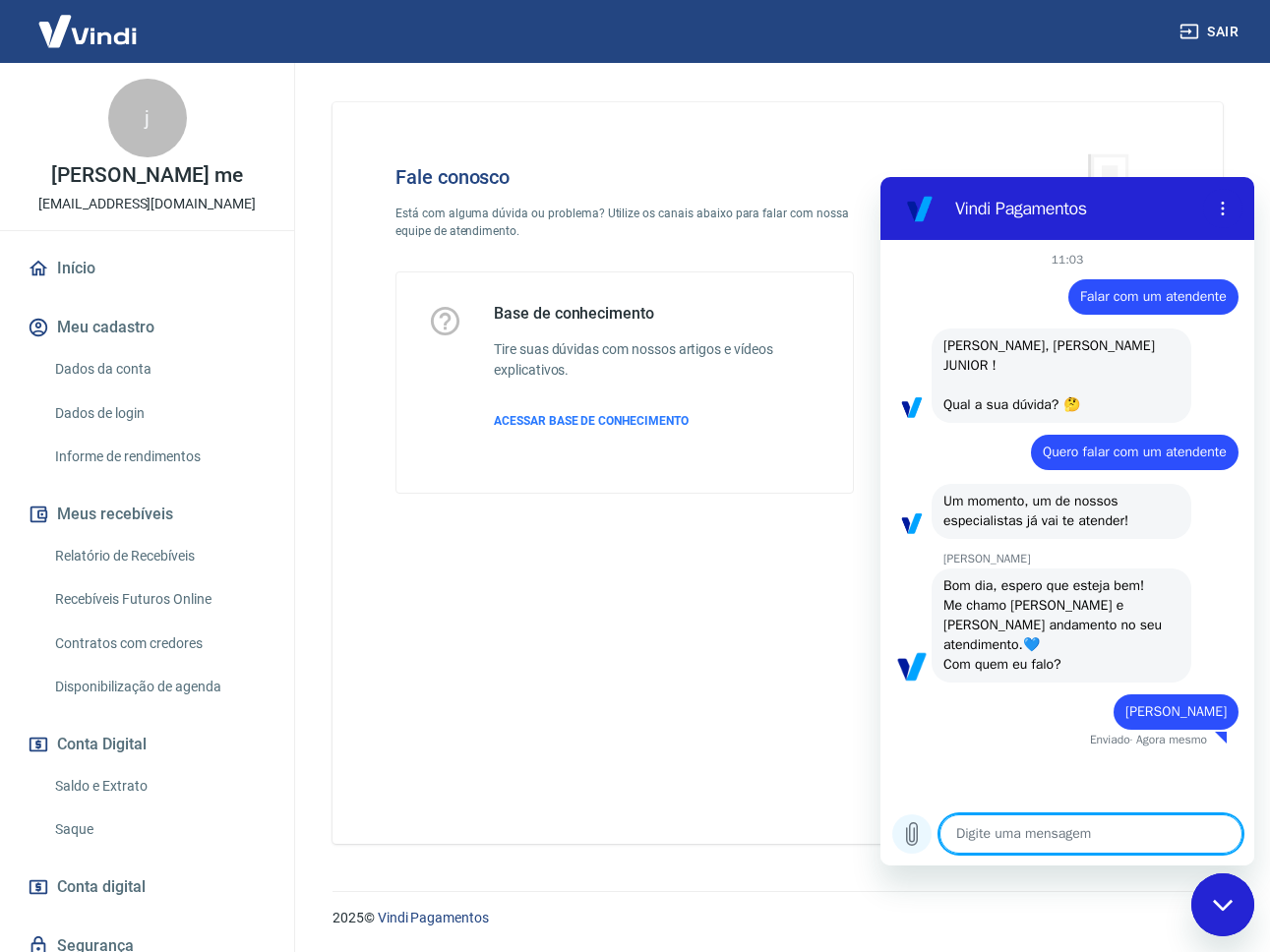 click 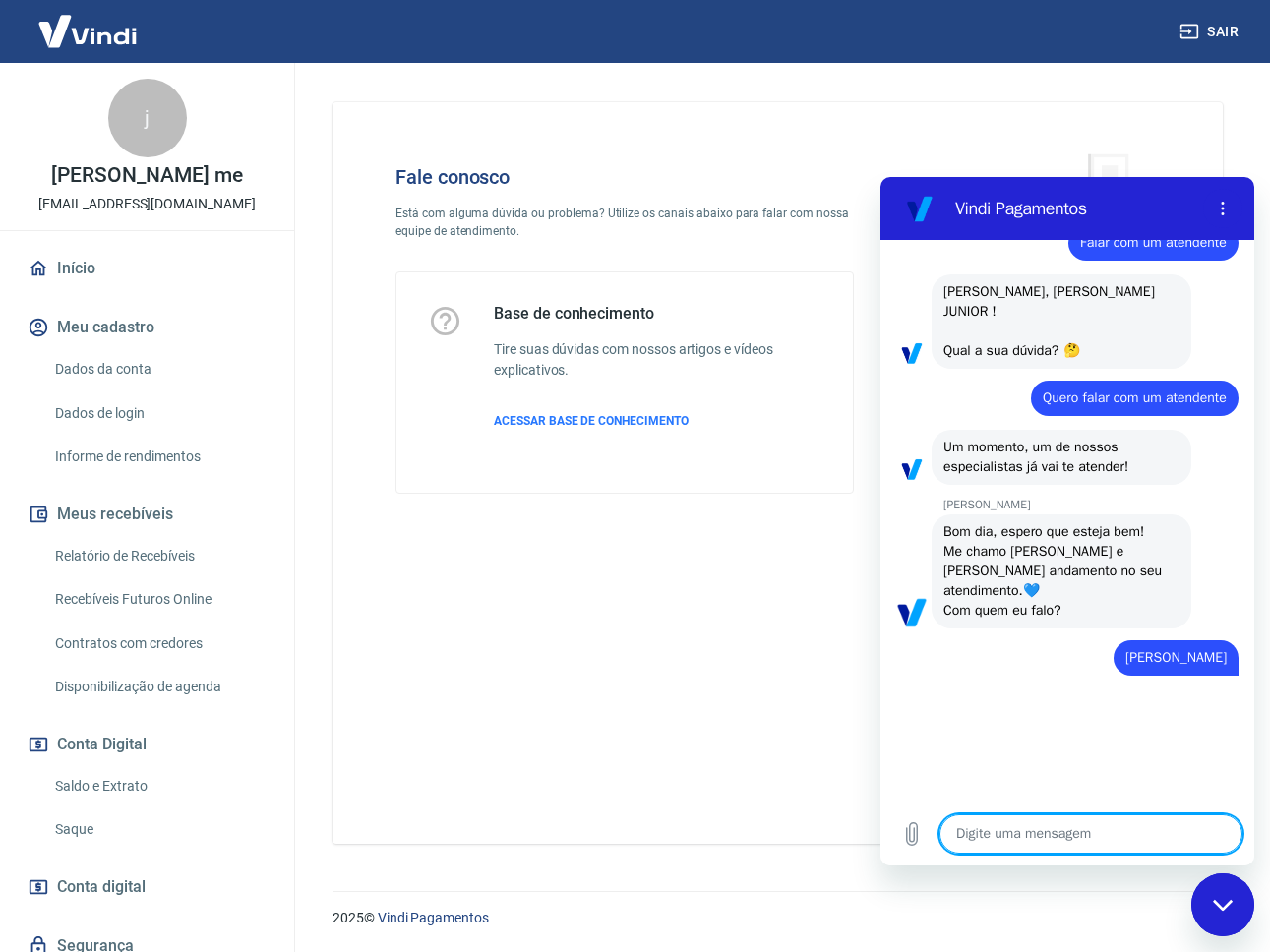 scroll, scrollTop: 52, scrollLeft: 0, axis: vertical 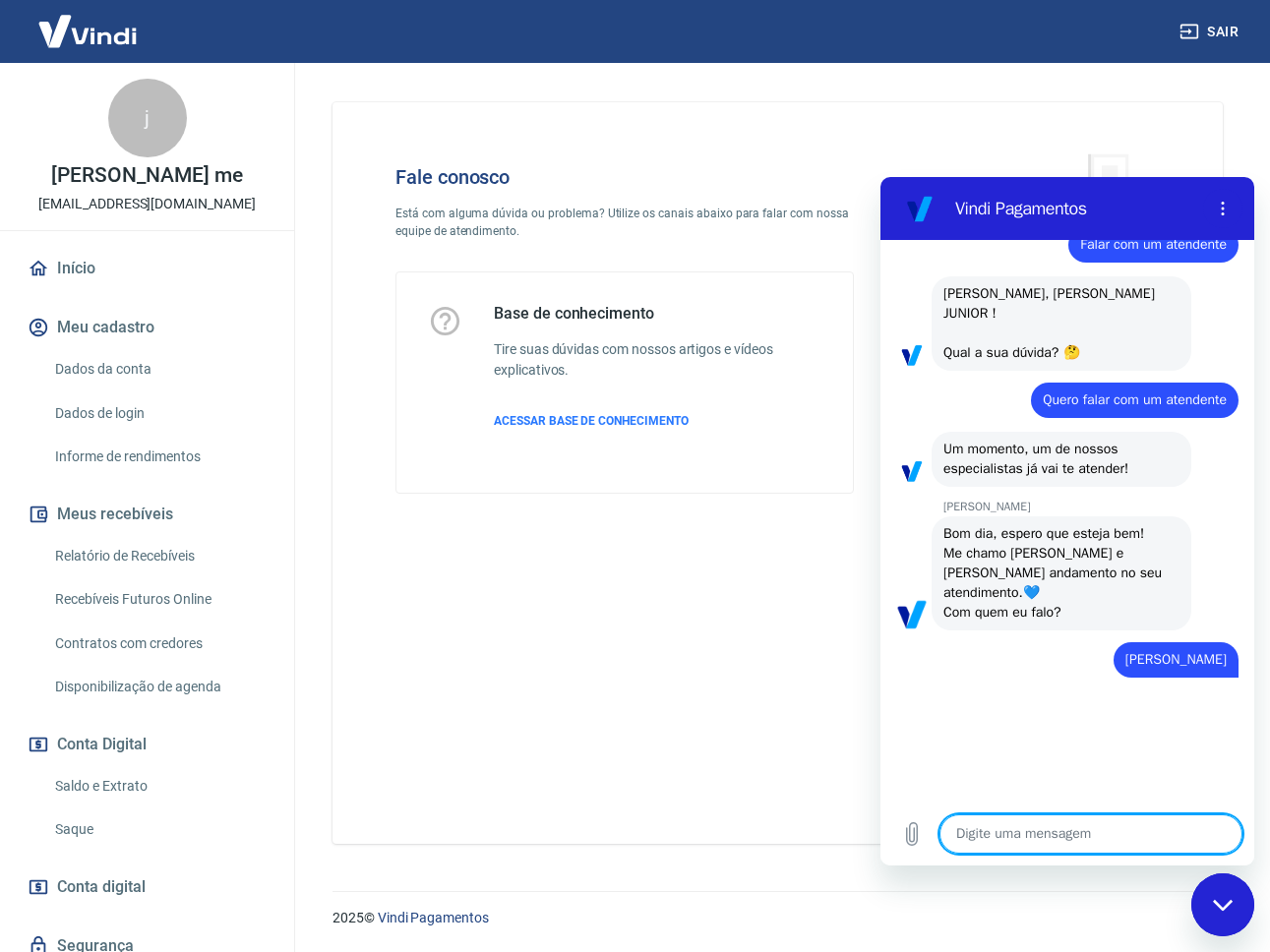 type on "x" 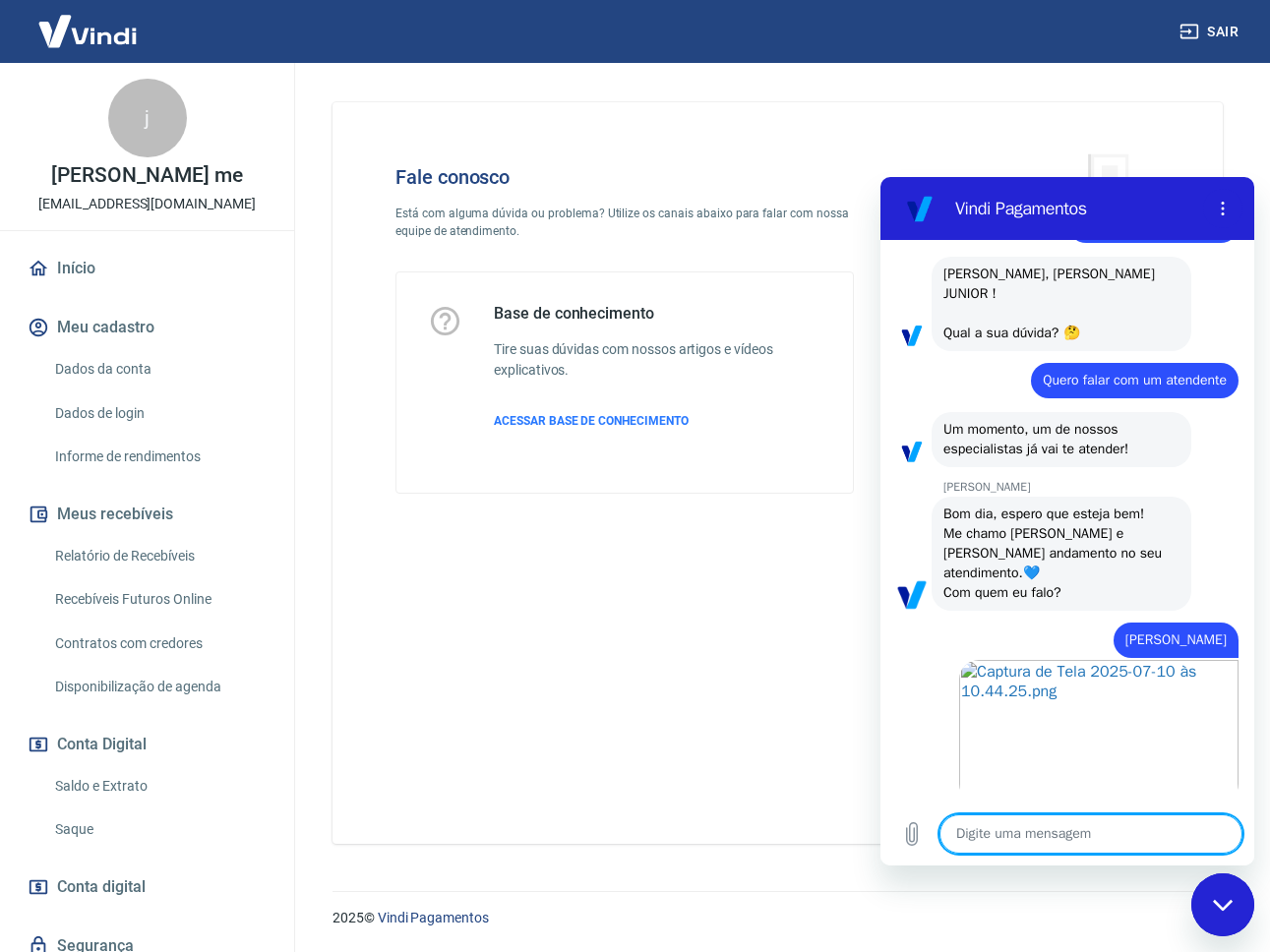 scroll, scrollTop: 76, scrollLeft: 0, axis: vertical 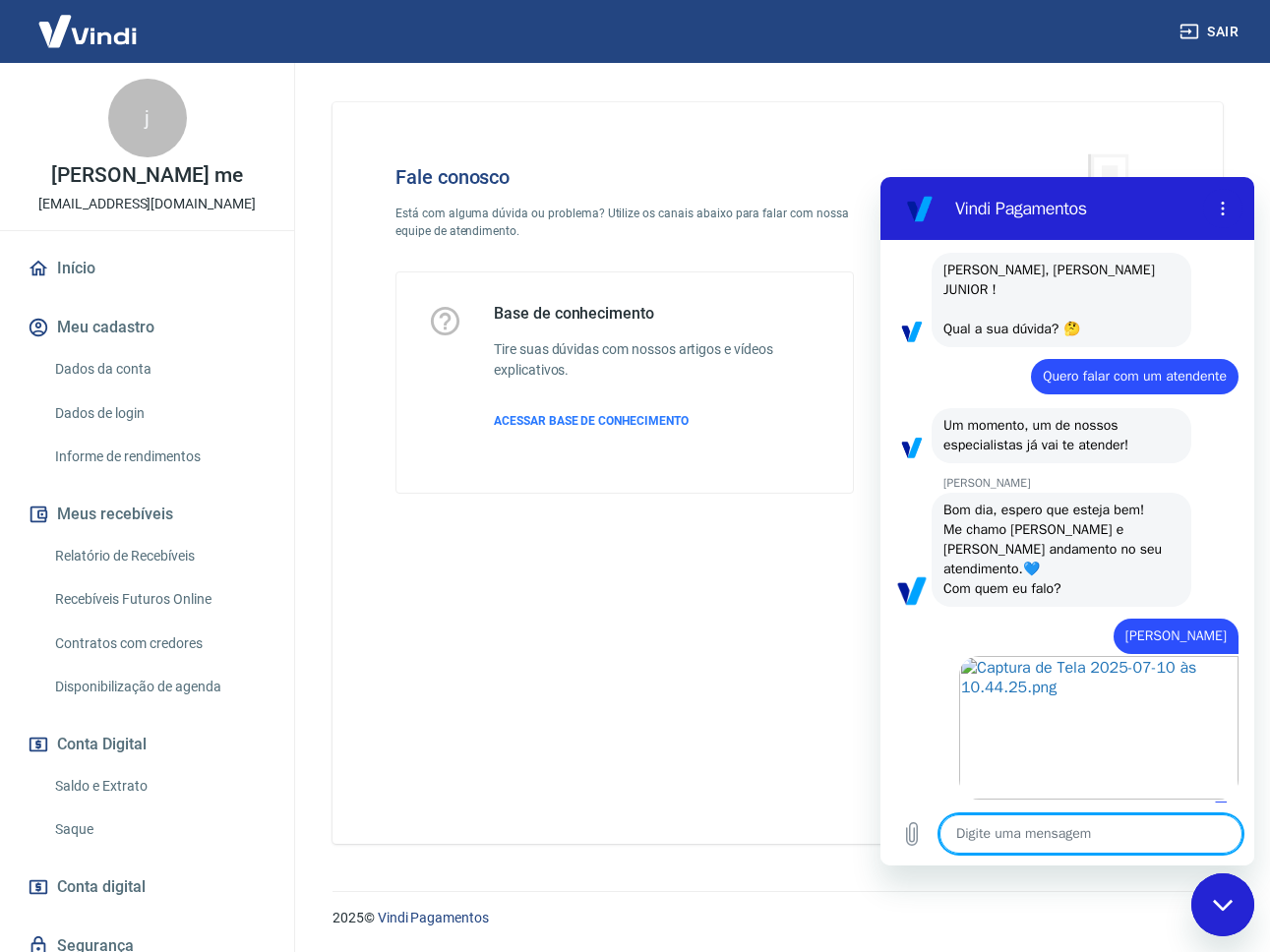 click at bounding box center (1091, 834) 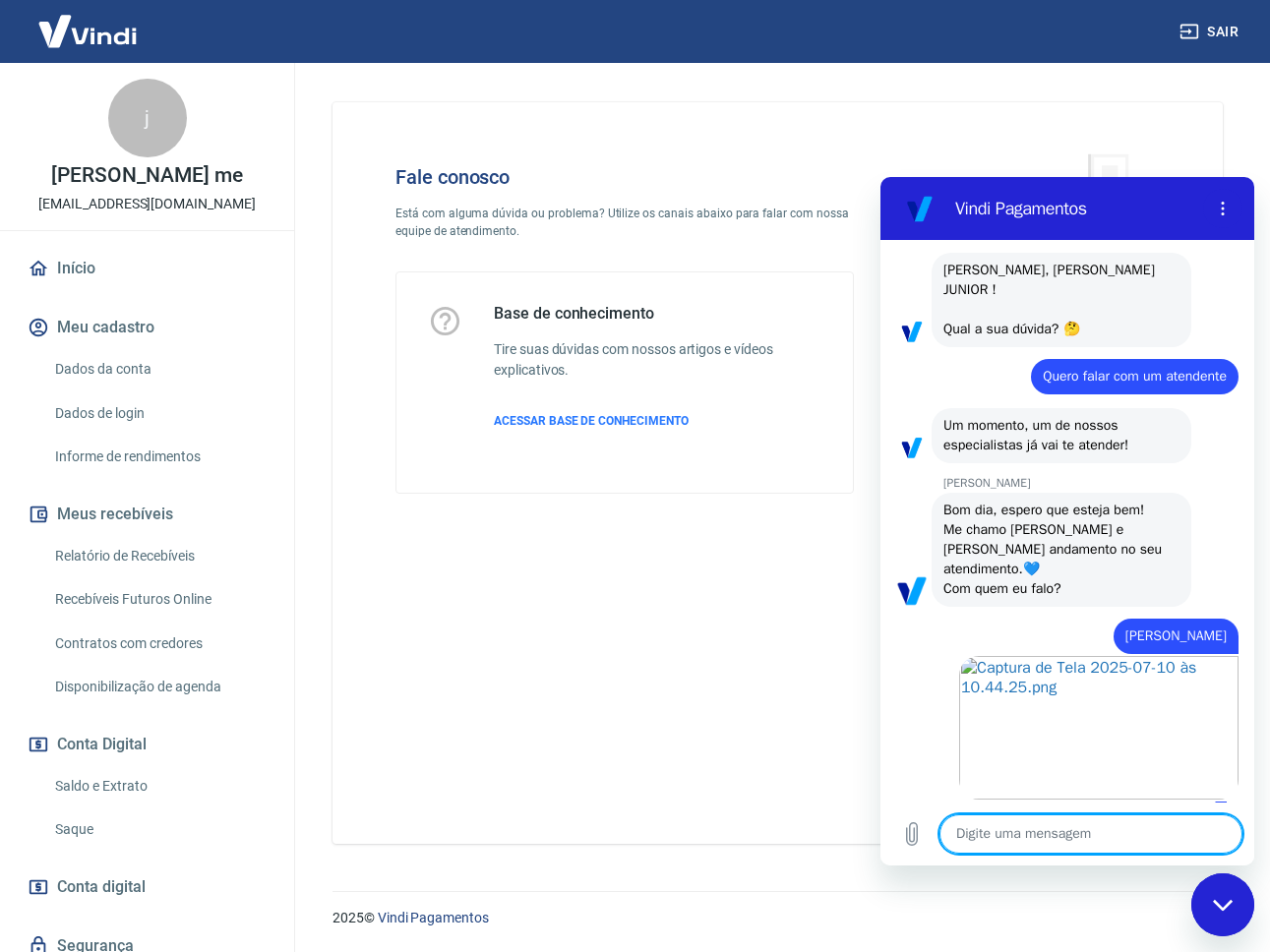 type on "n" 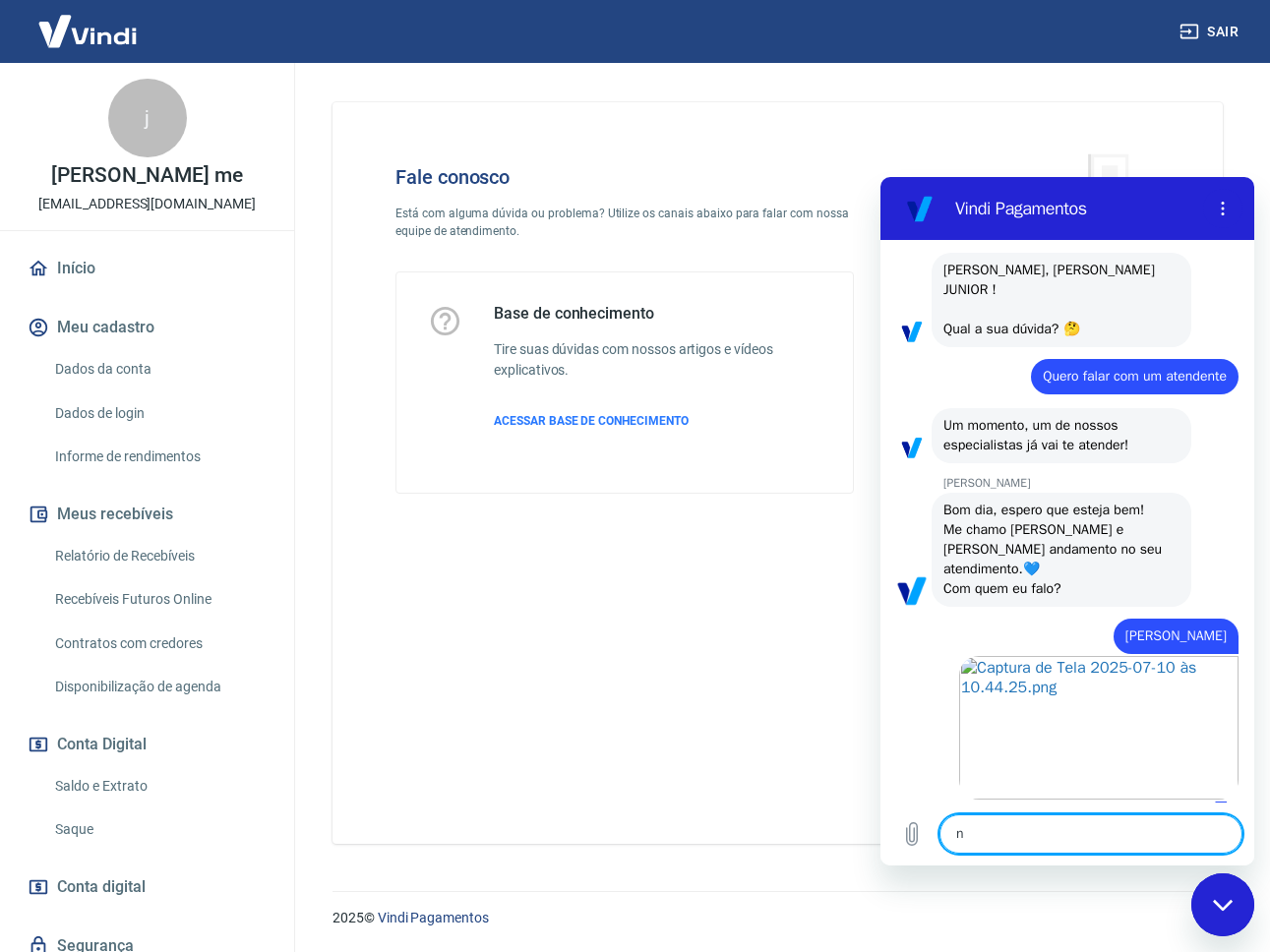 type on "na" 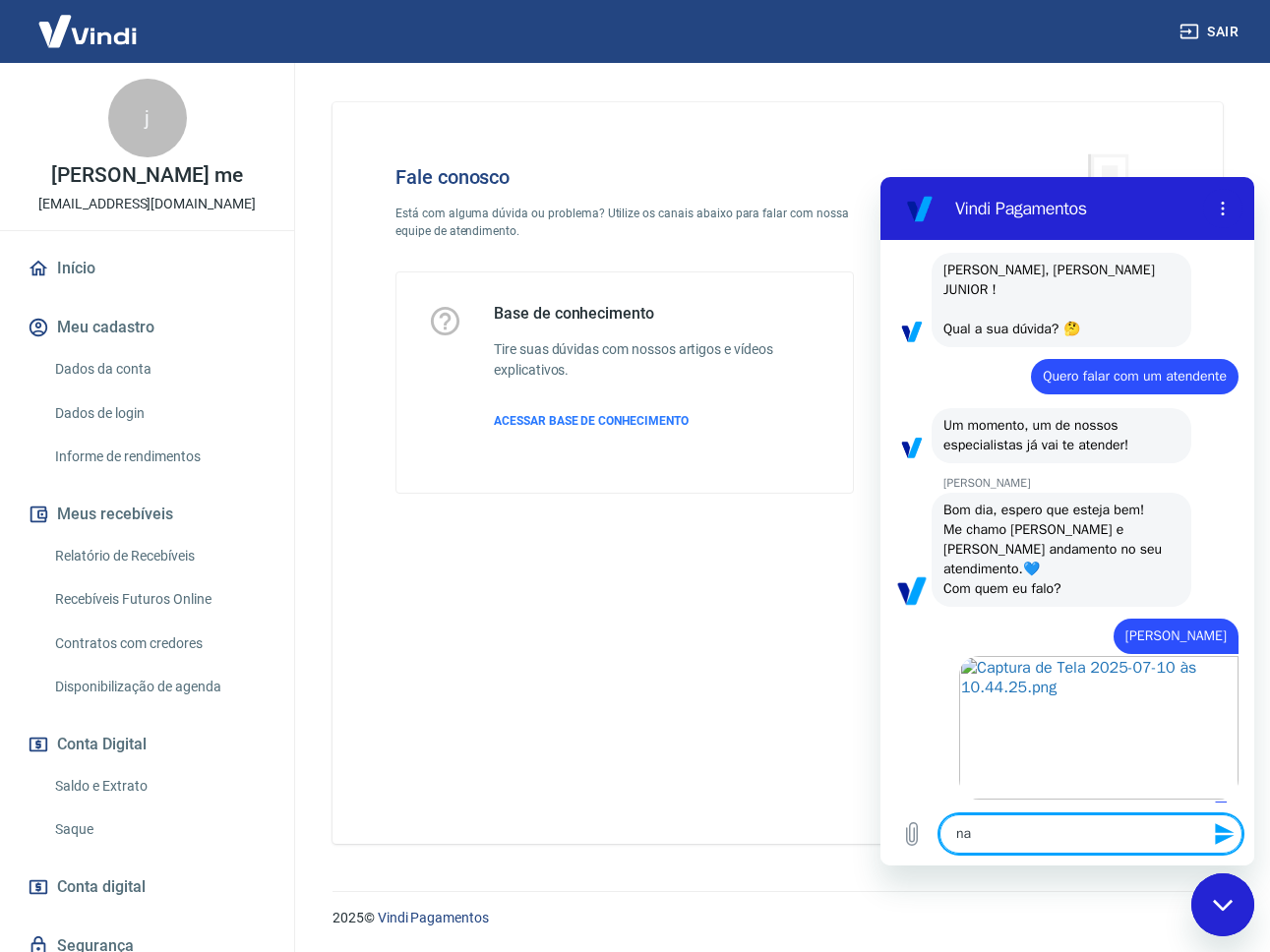type on "nao" 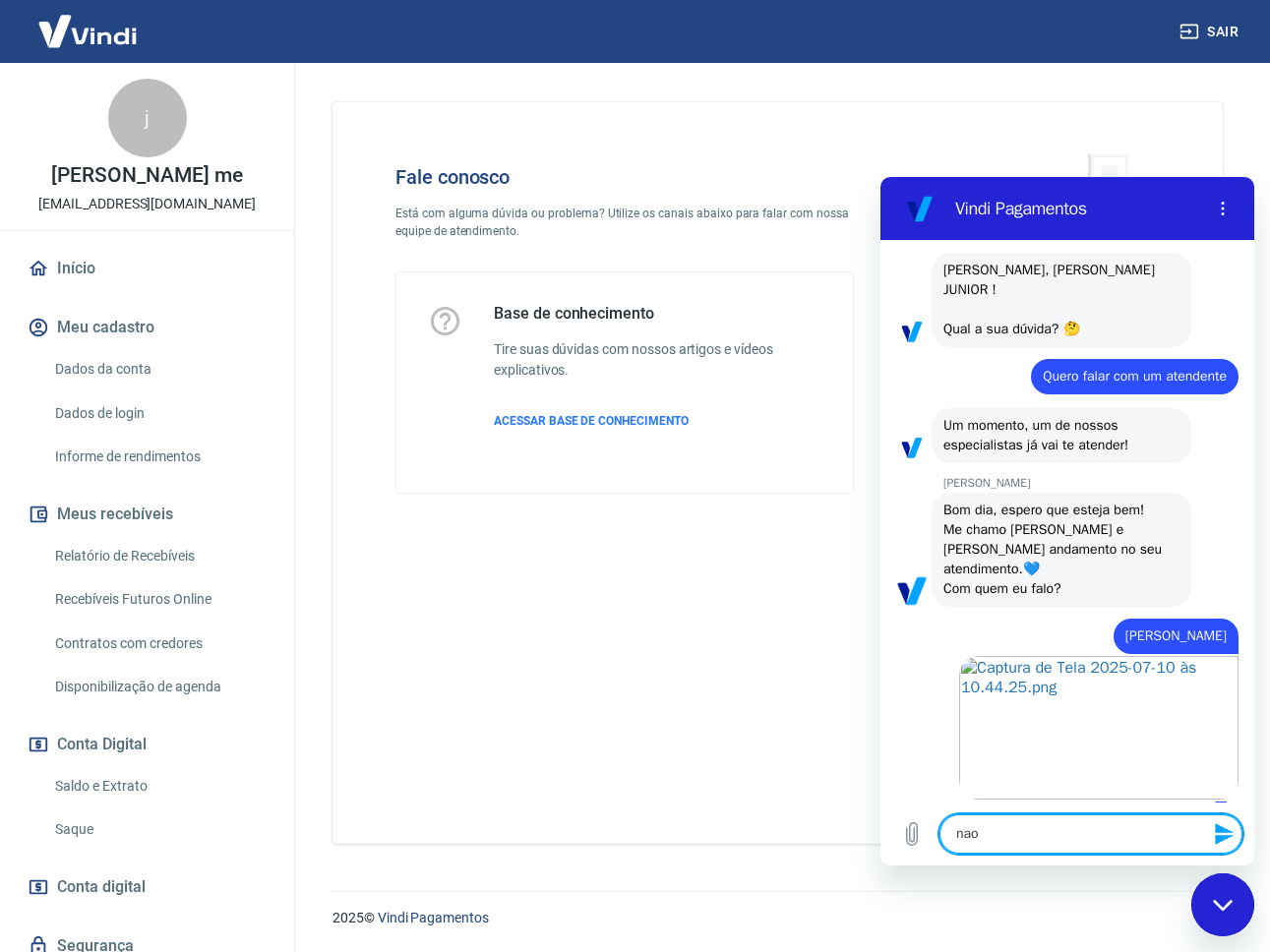type on "nao" 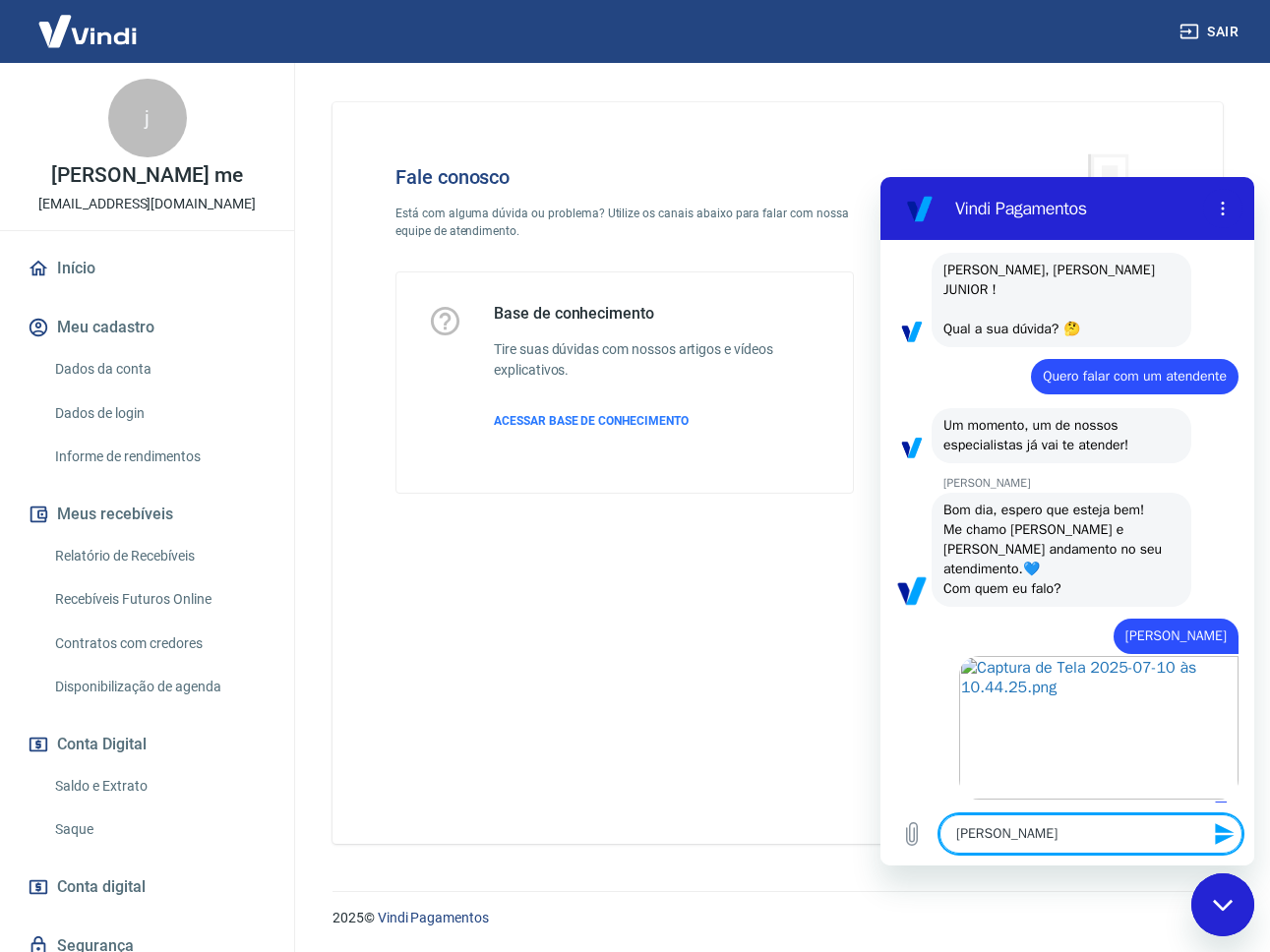 type on "nao ca" 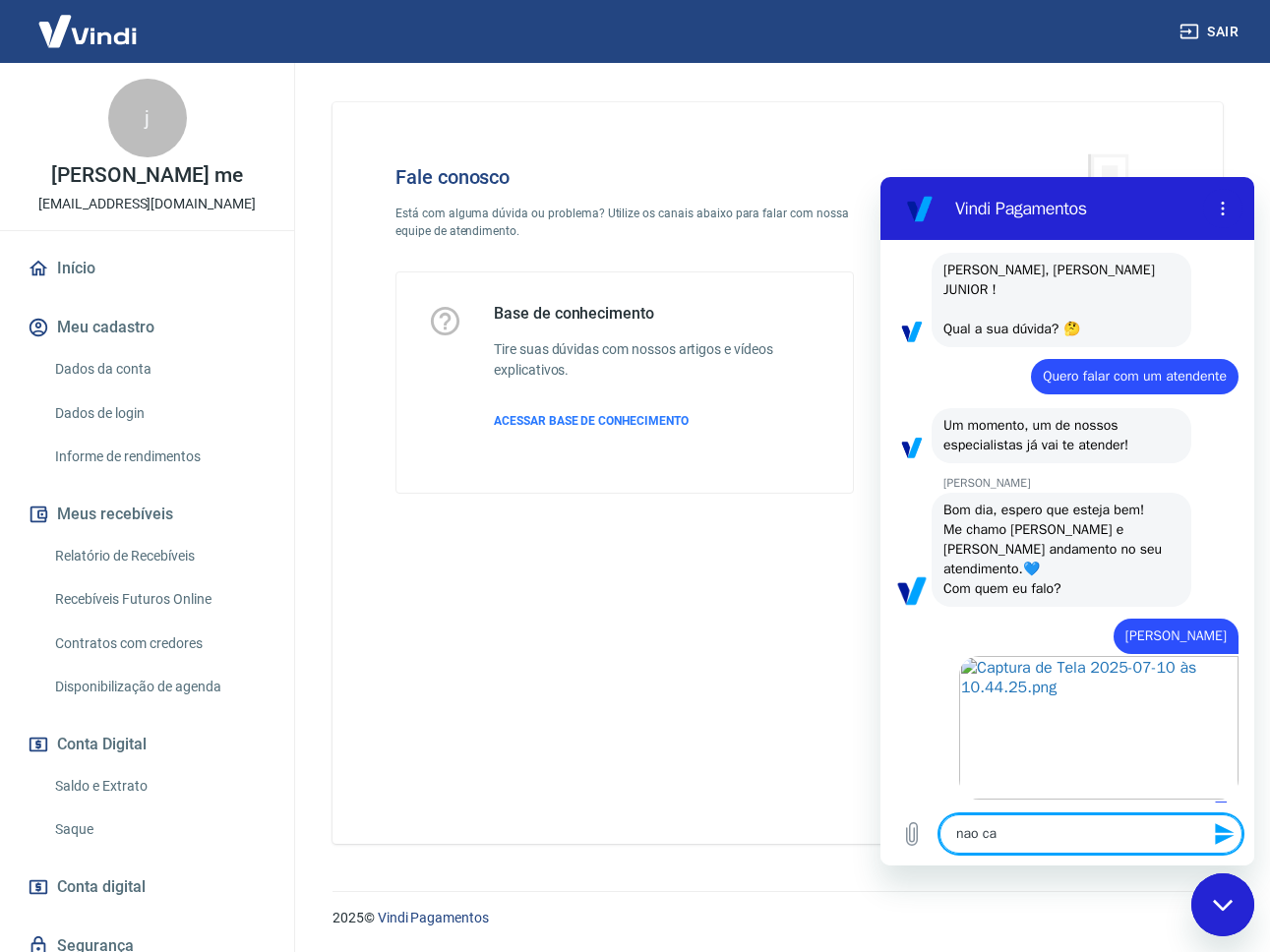 type on "nao cai" 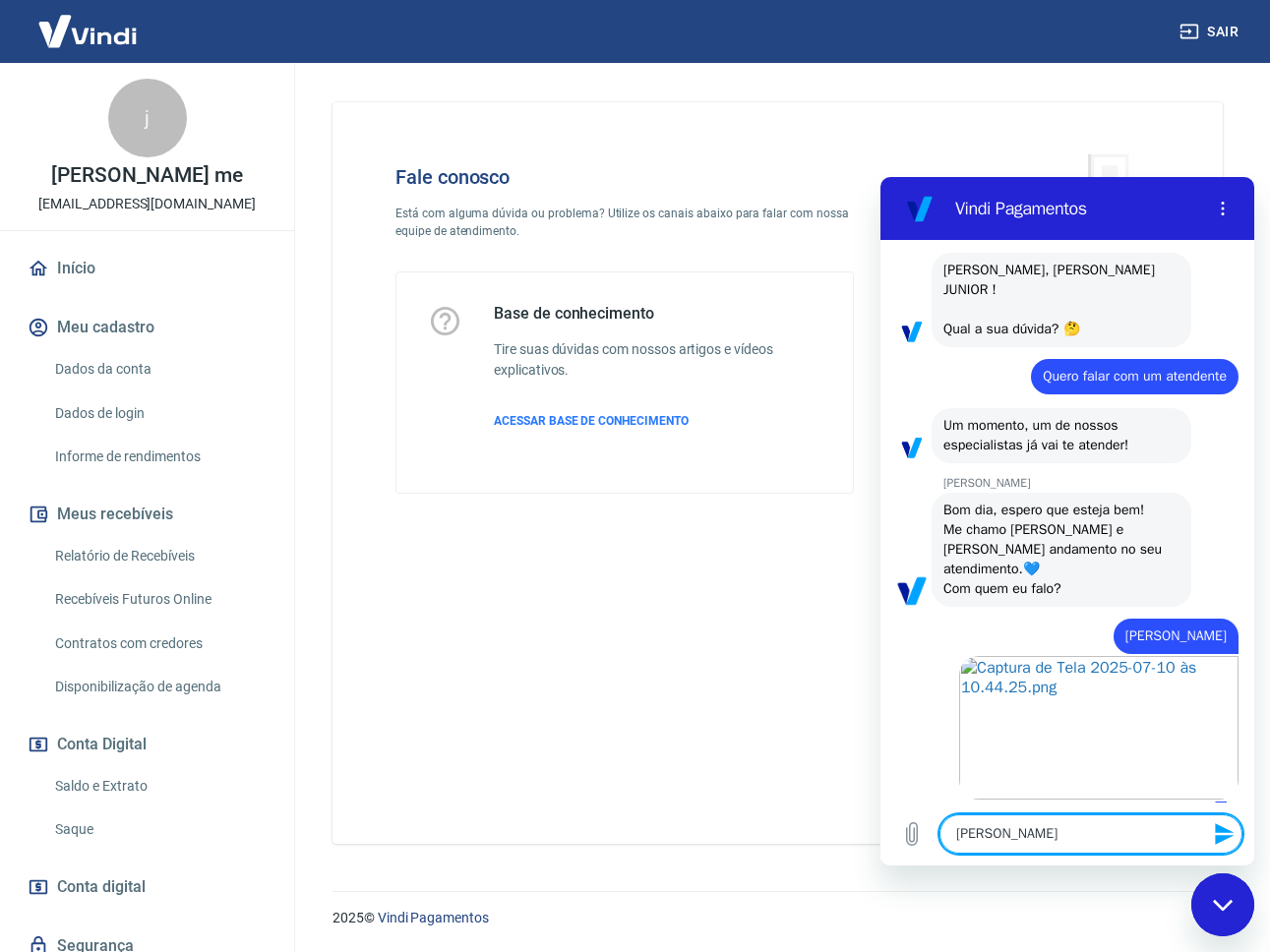 type on "nao caiu" 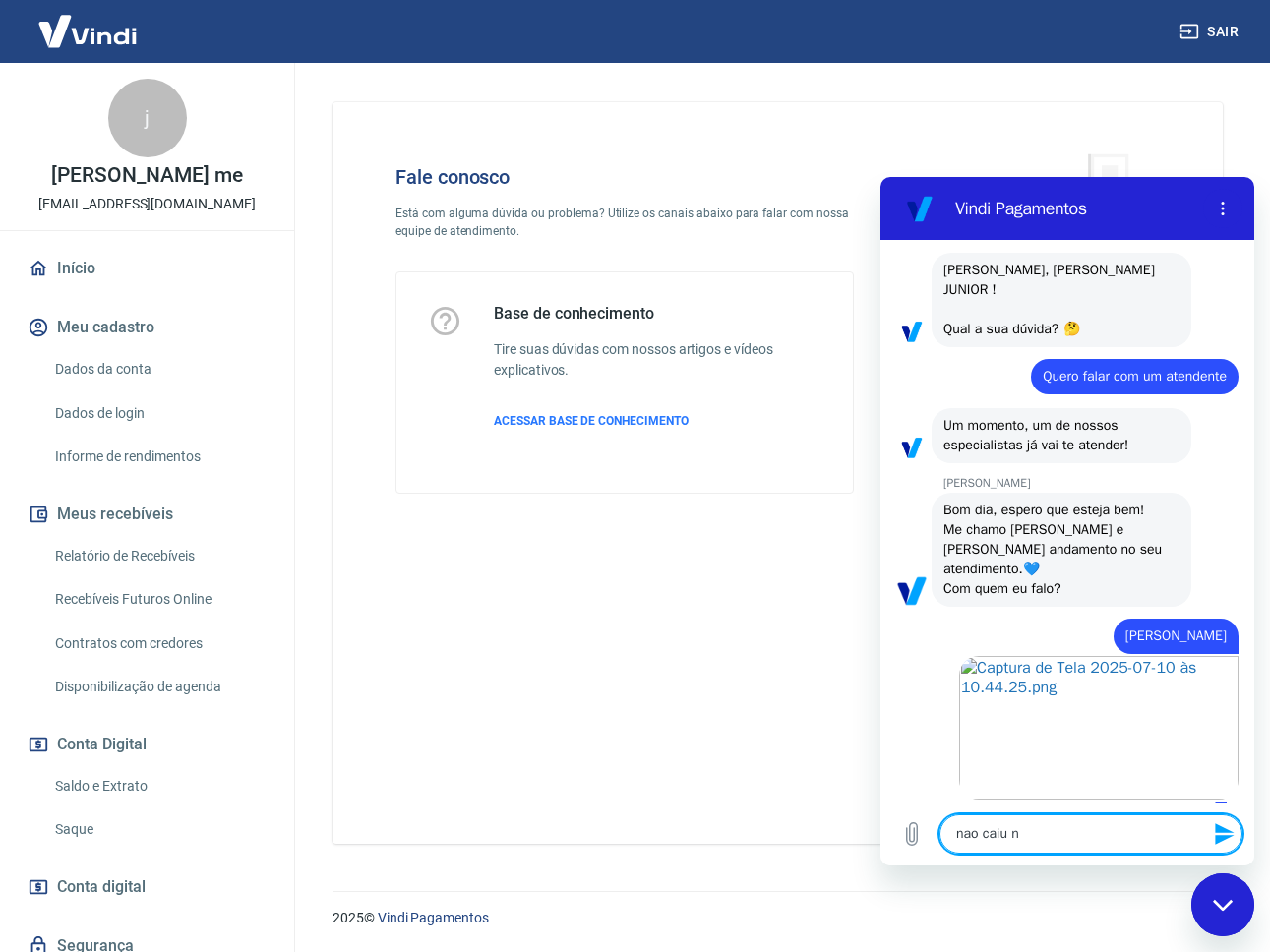 type on "nao caiu na" 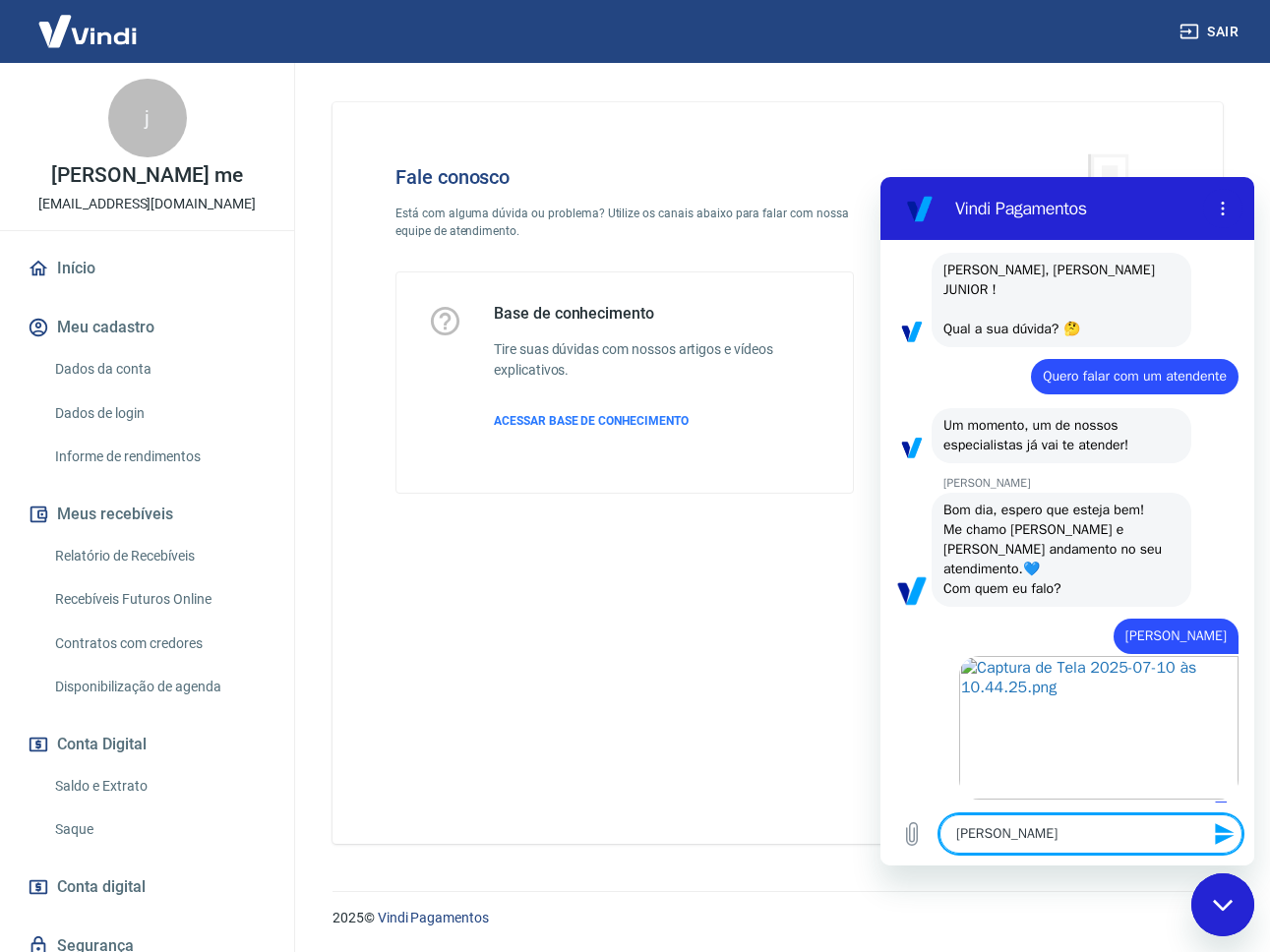type on "nao caiu na" 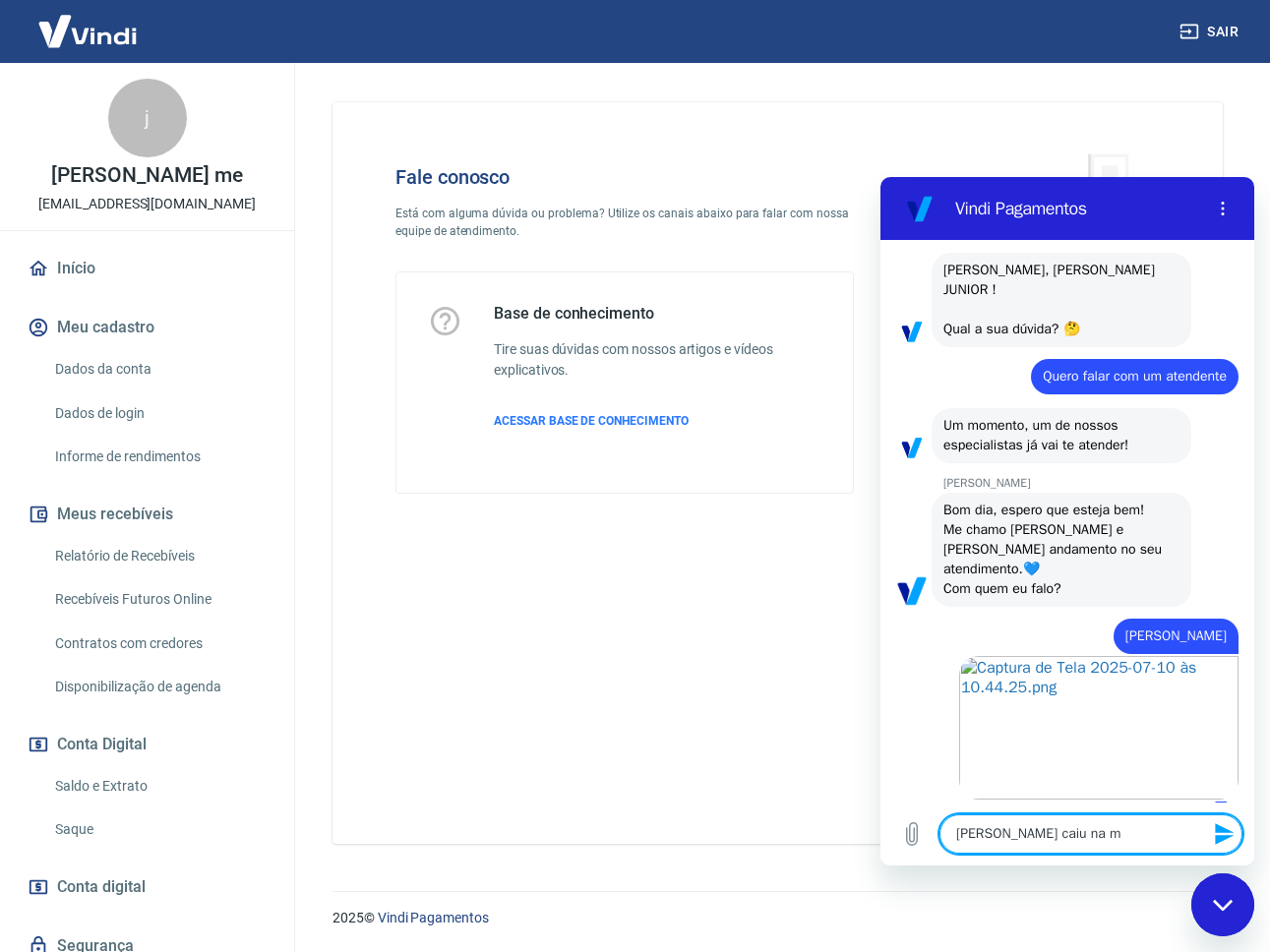 type on "nao caiu na mi" 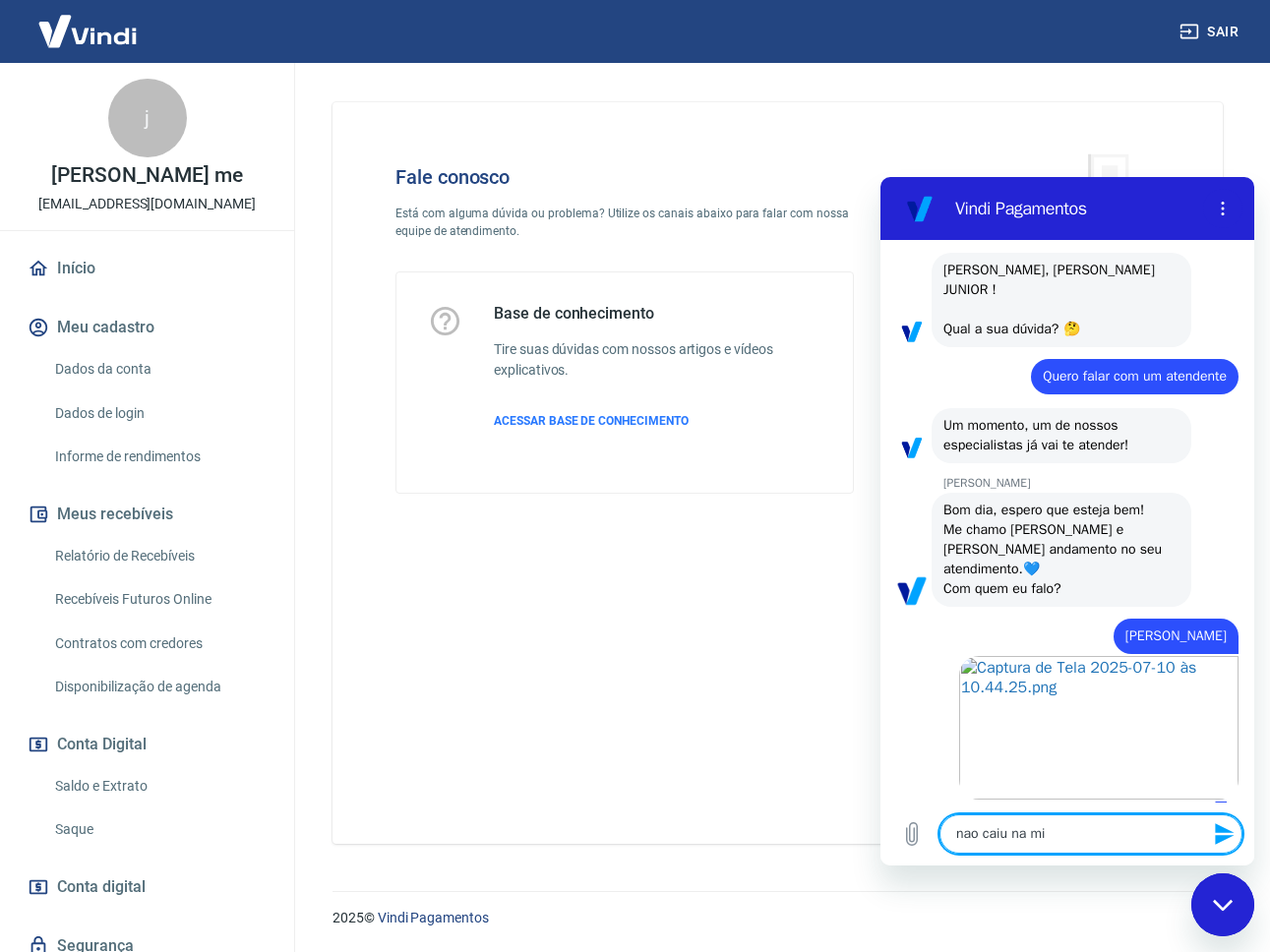 type on "nao caiu na min" 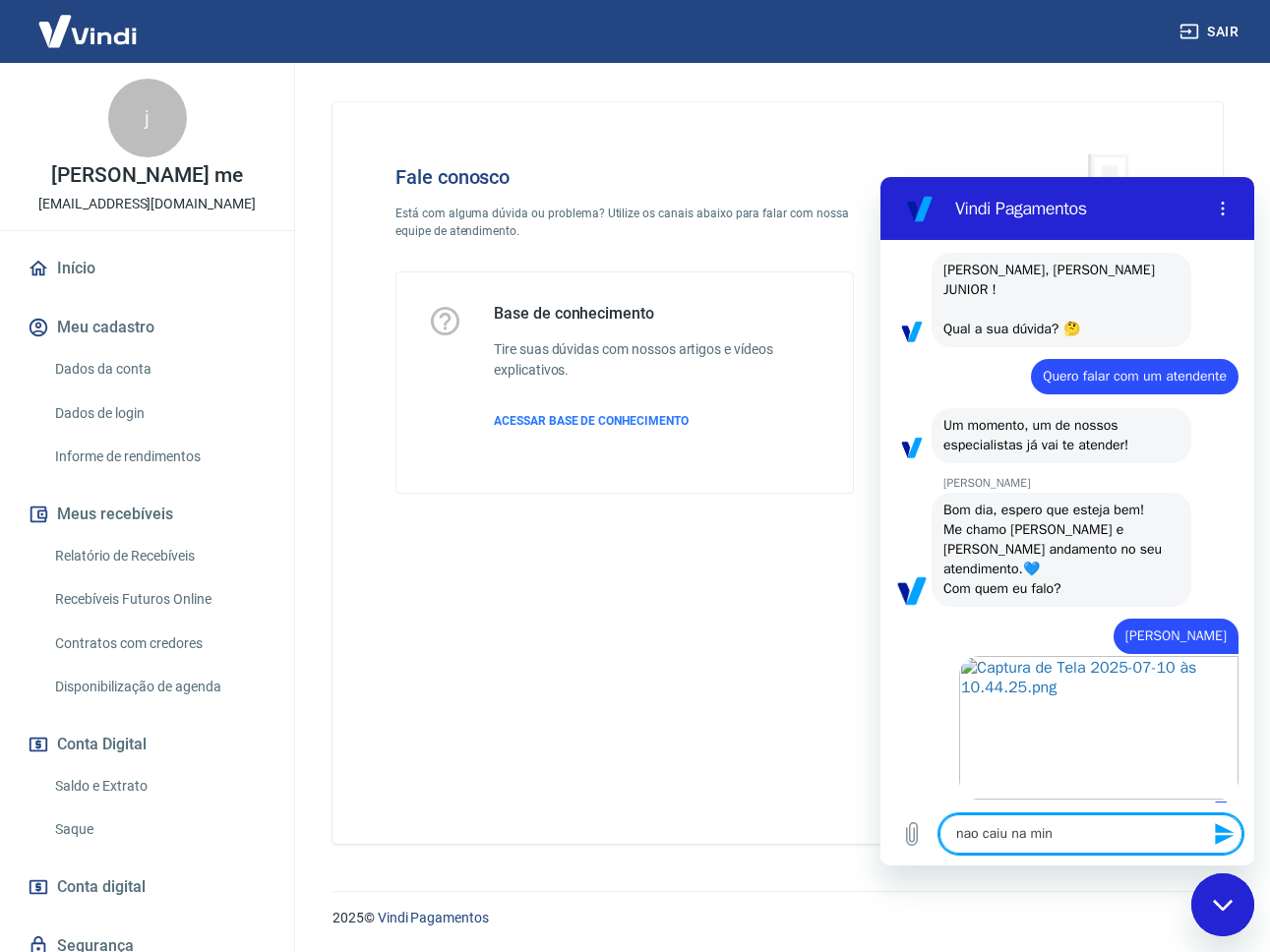 type on "nao caiu na minh" 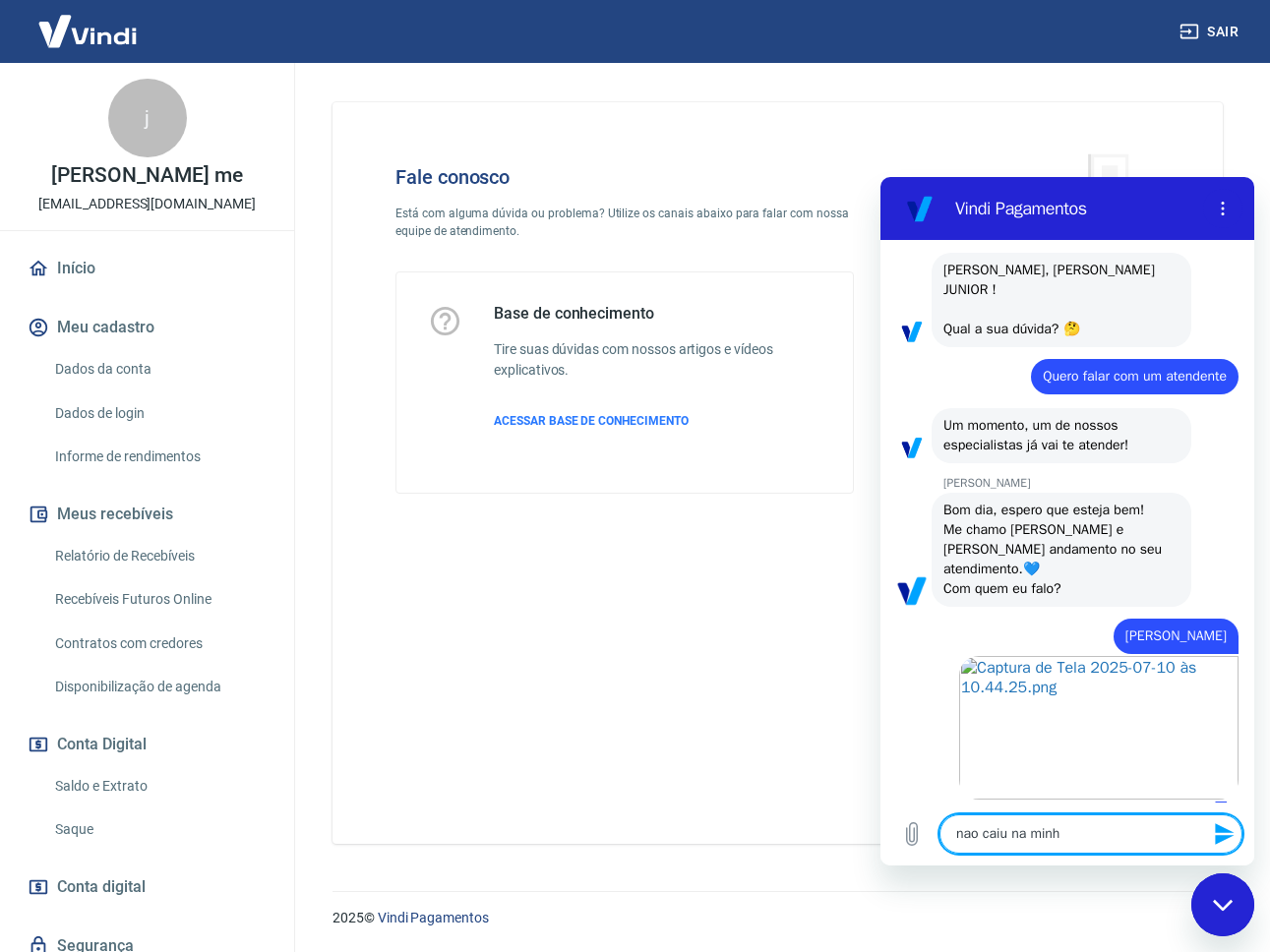 type on "nao caiu na minha" 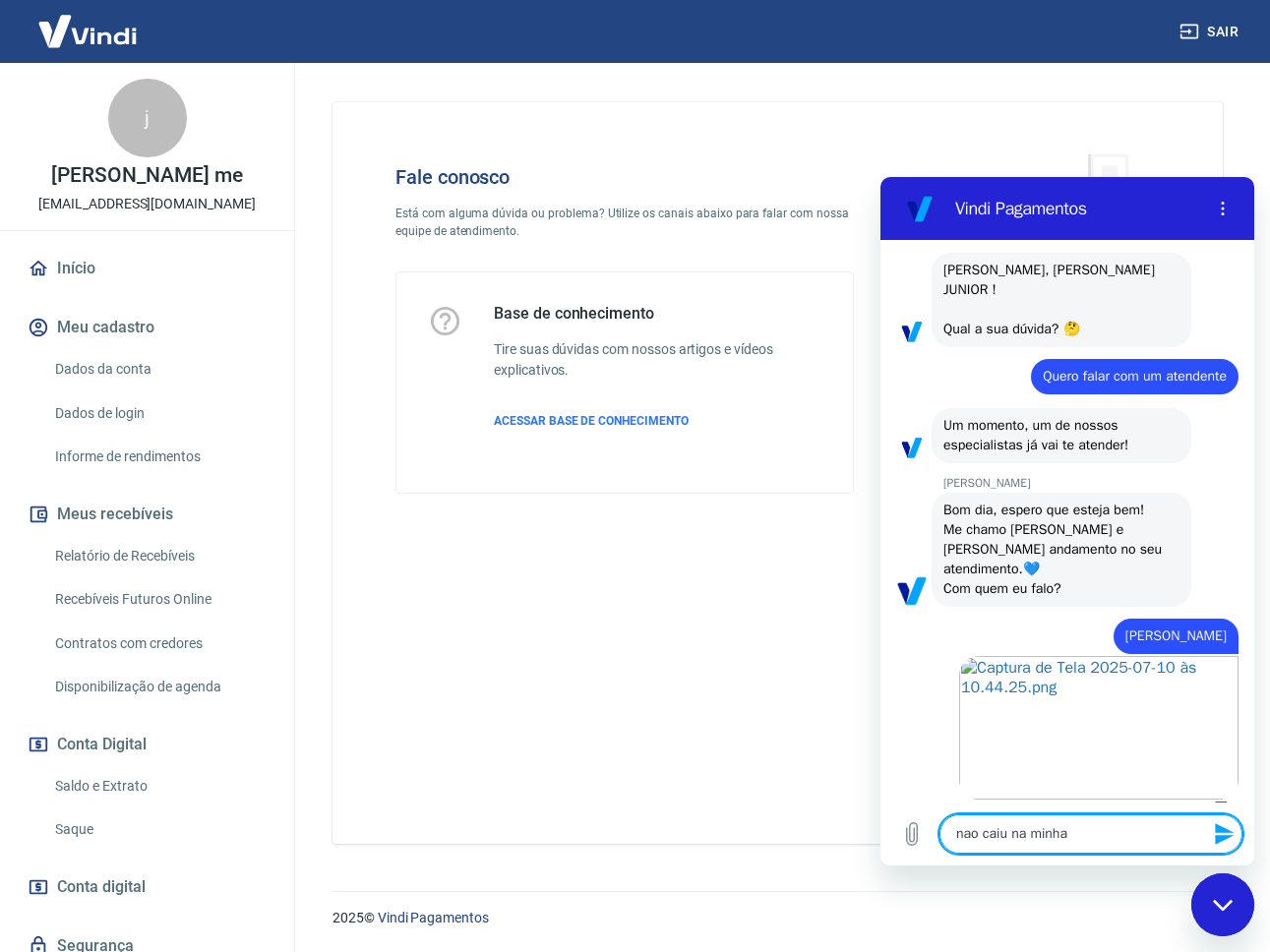 type on "nao caiu na minha" 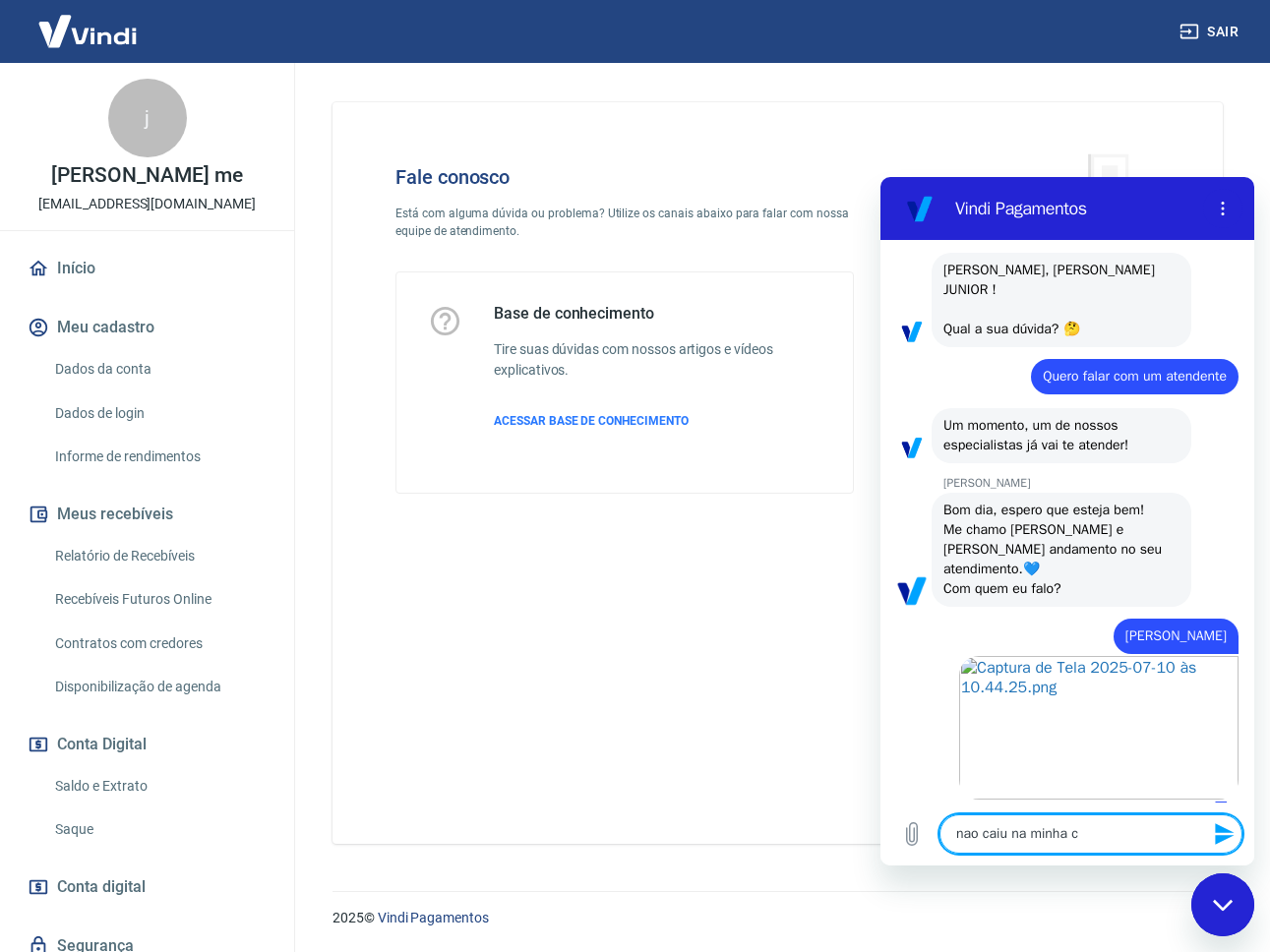 type on "nao caiu na minha co" 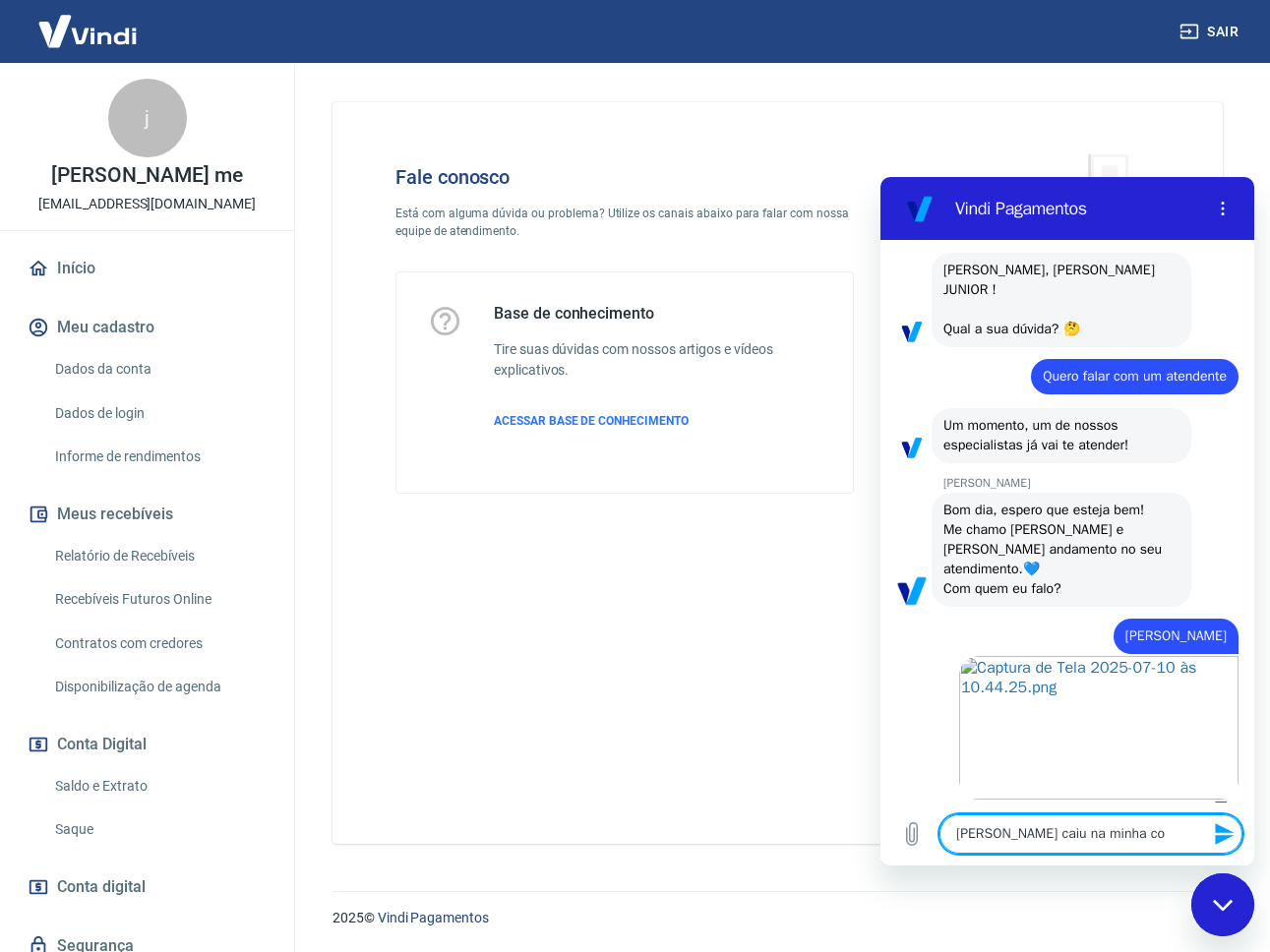 type on "nao caiu na minha con" 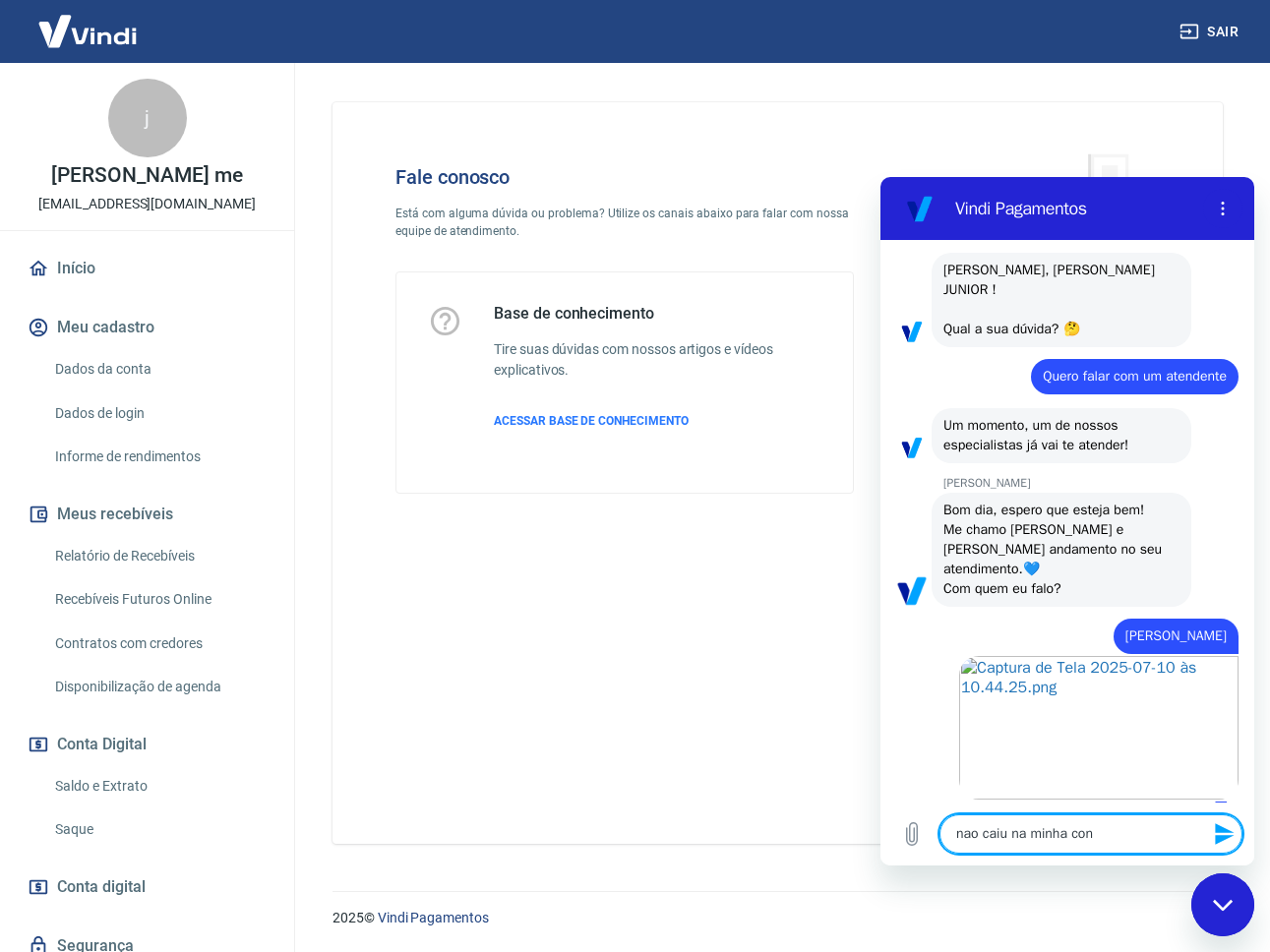 type on "nao caiu na minha cont" 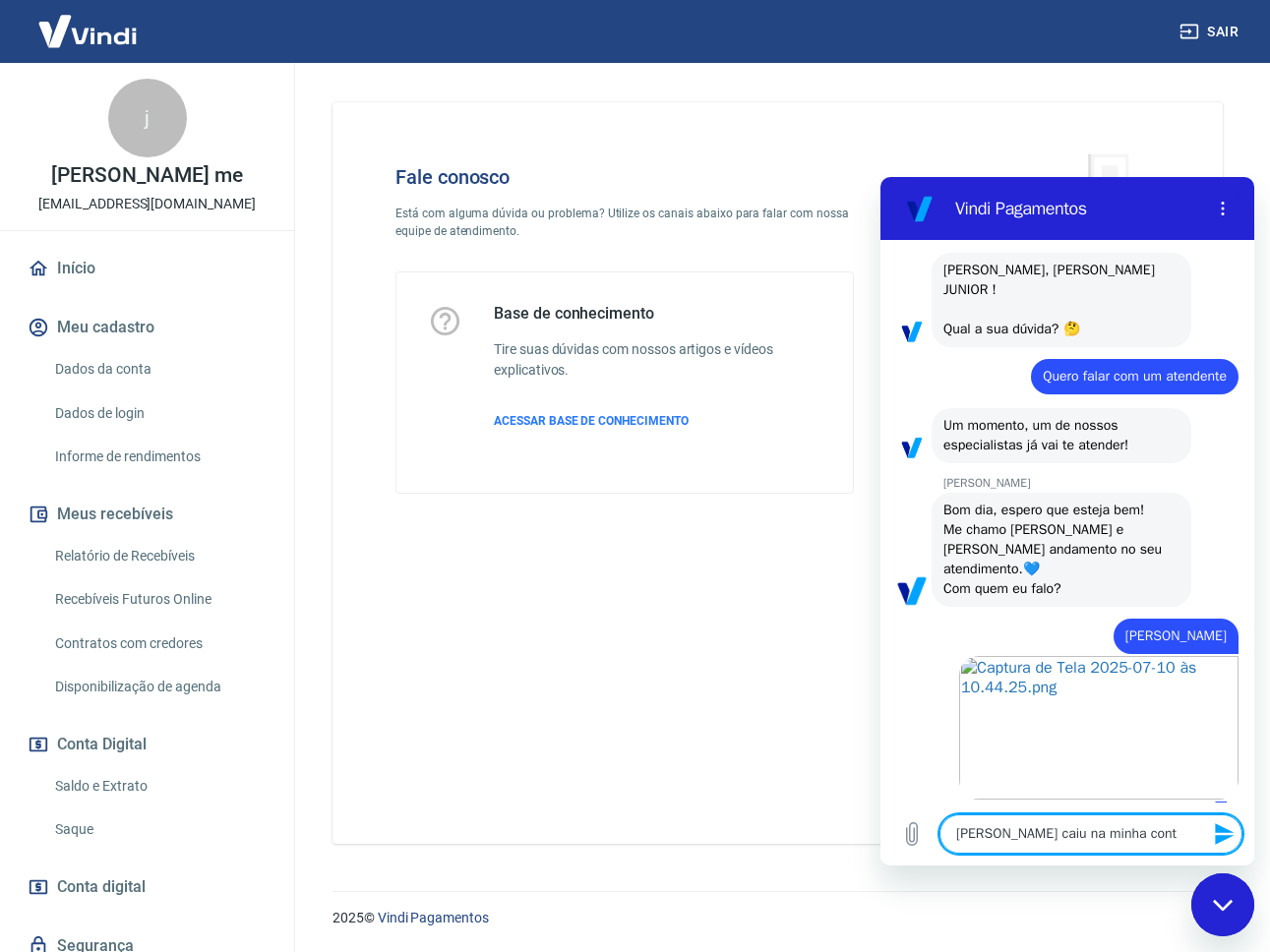 type on "nao caiu na minha conta" 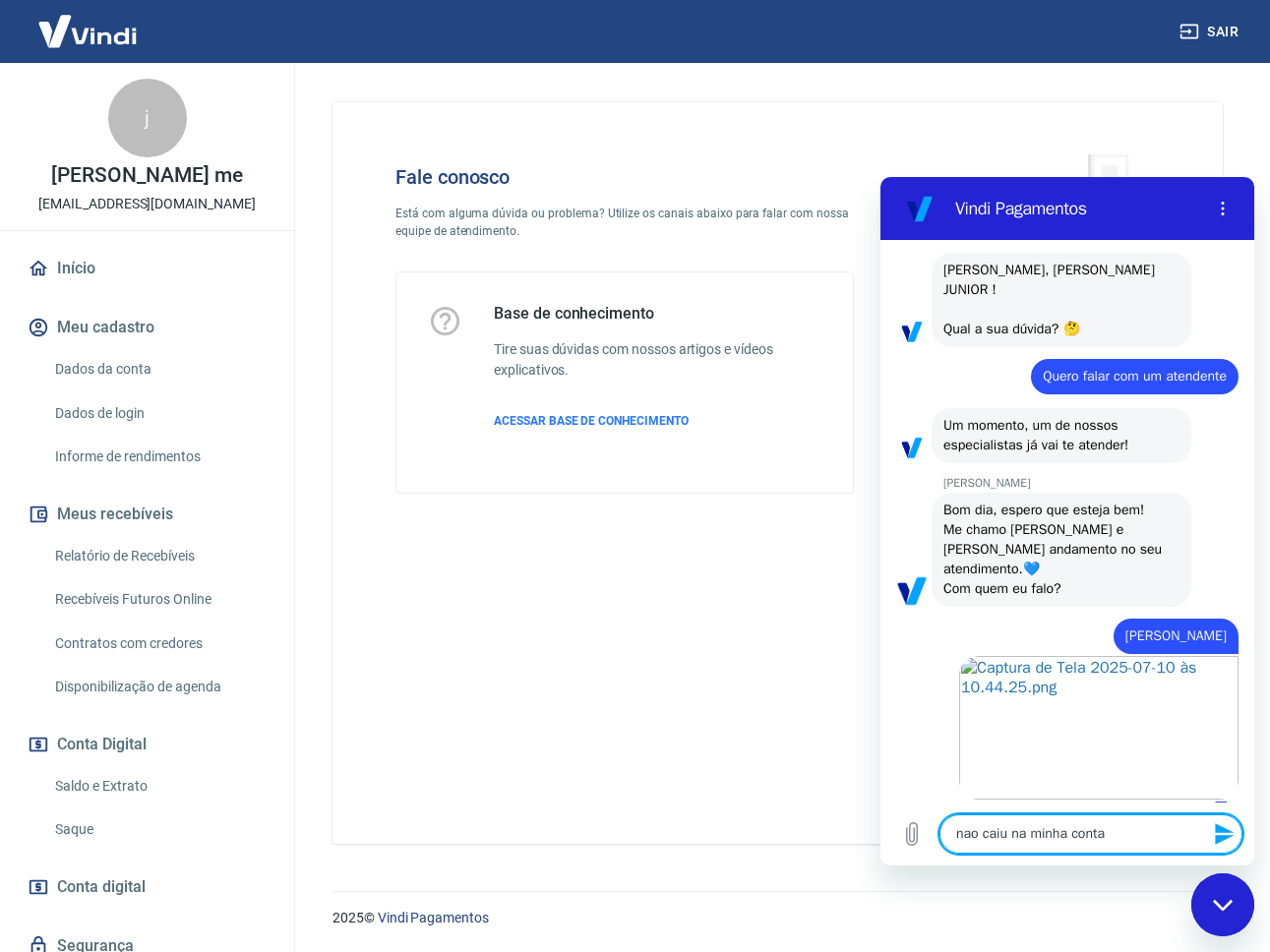 type on "nao caiu na minha conta" 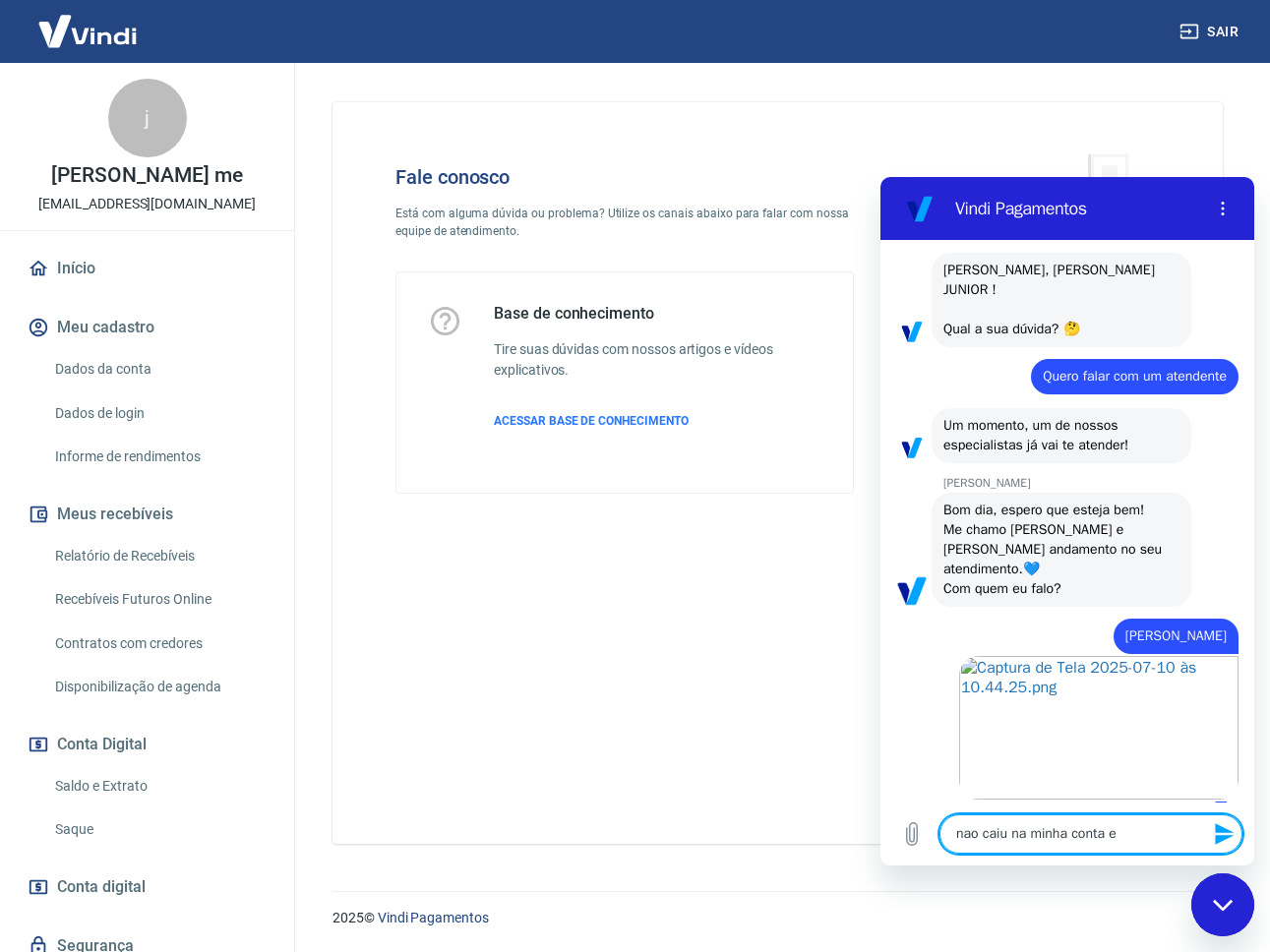 type on "nao caiu na minha conta es" 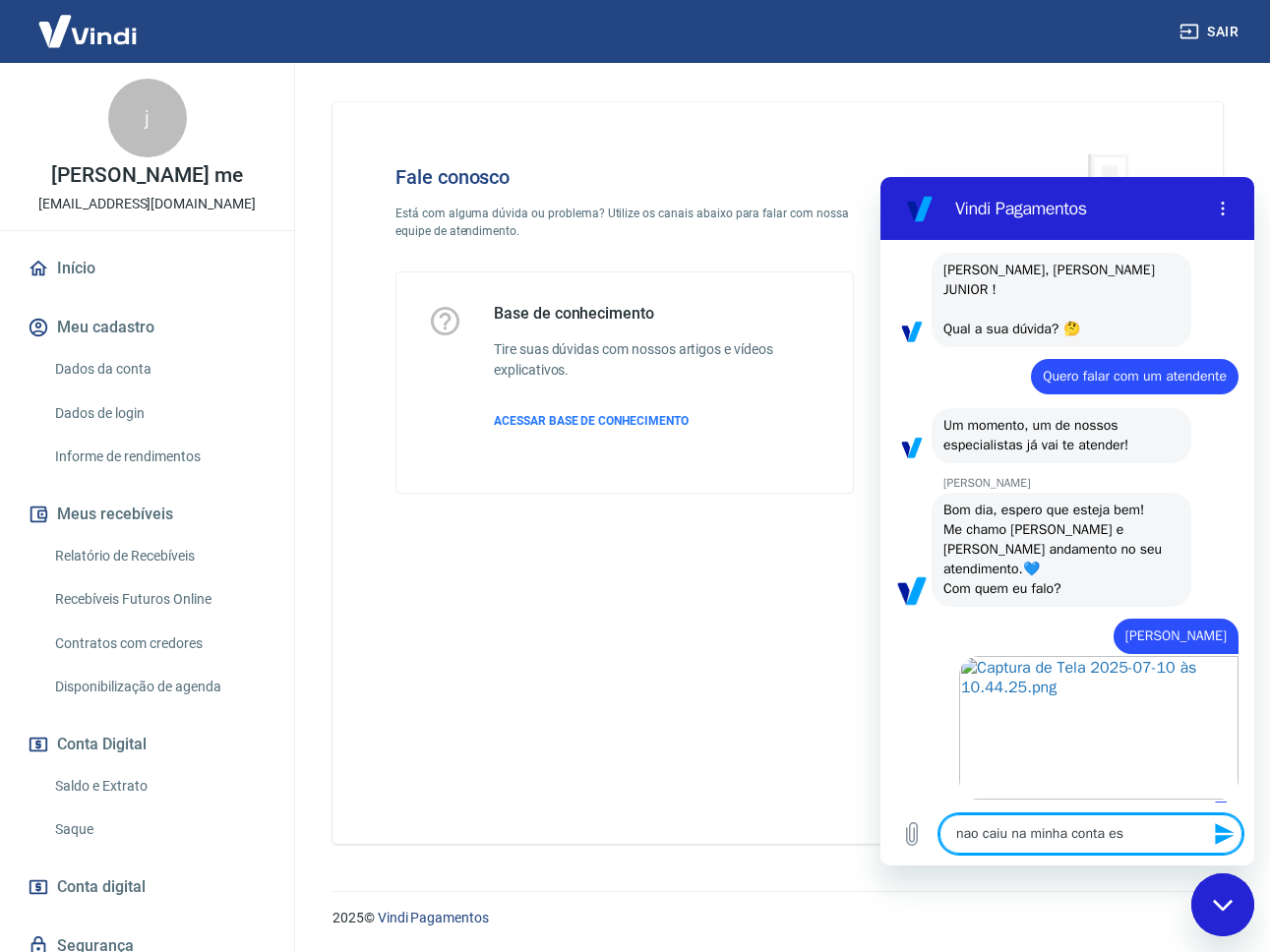 type on "nao caiu na minha conta ess" 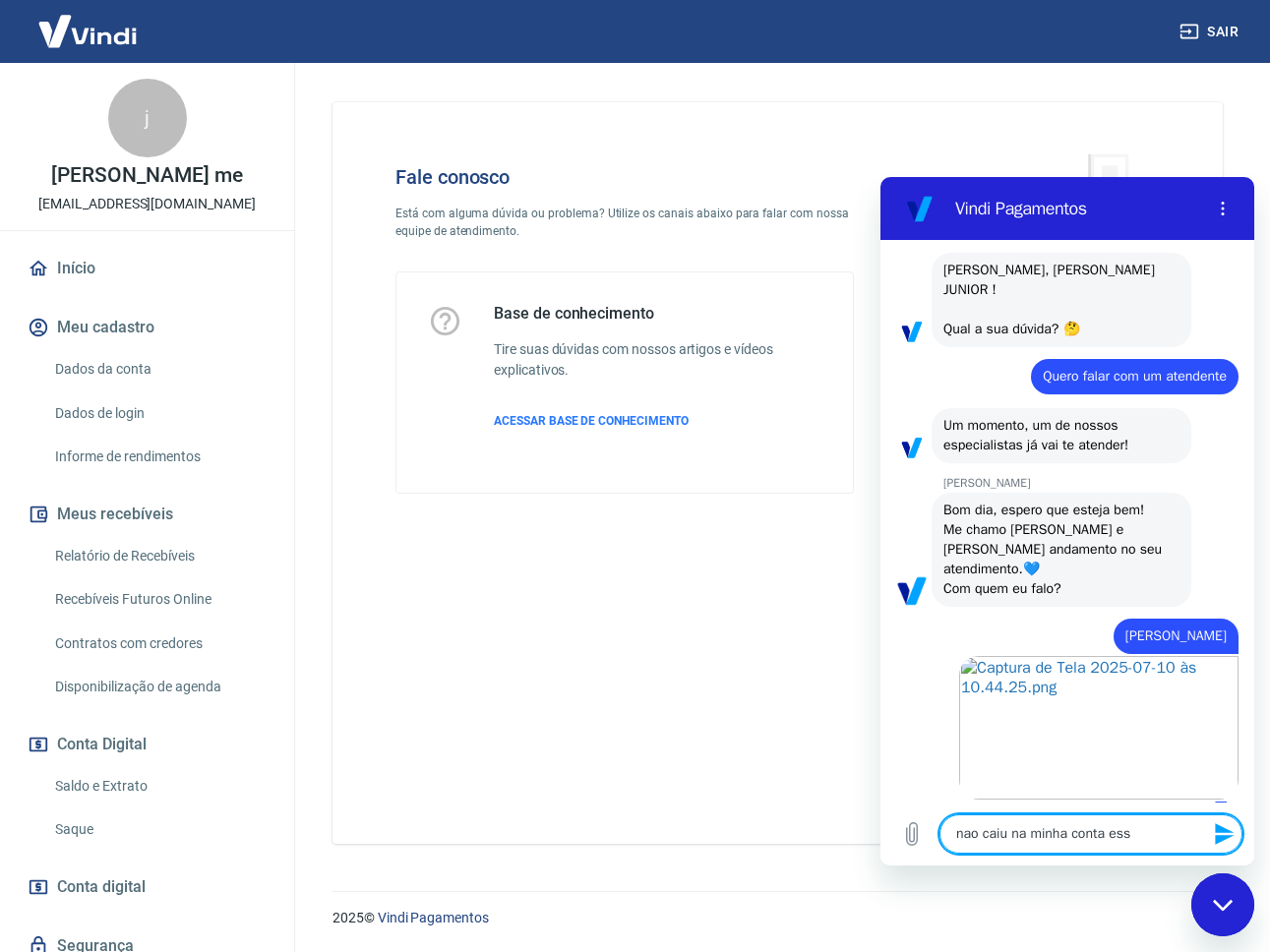 type on "nao caiu na minha conta esse" 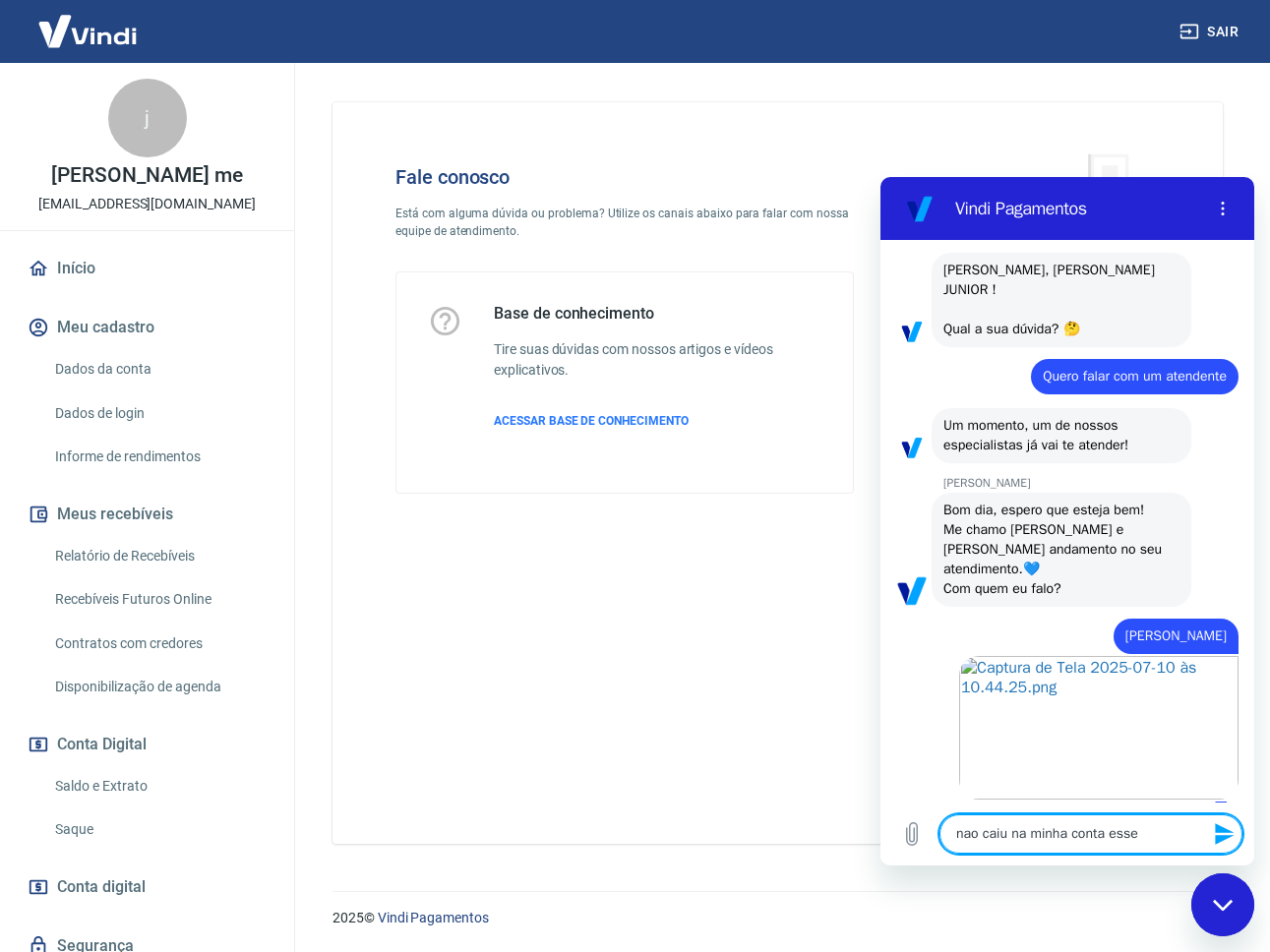 type on "nao caiu na minha conta esse" 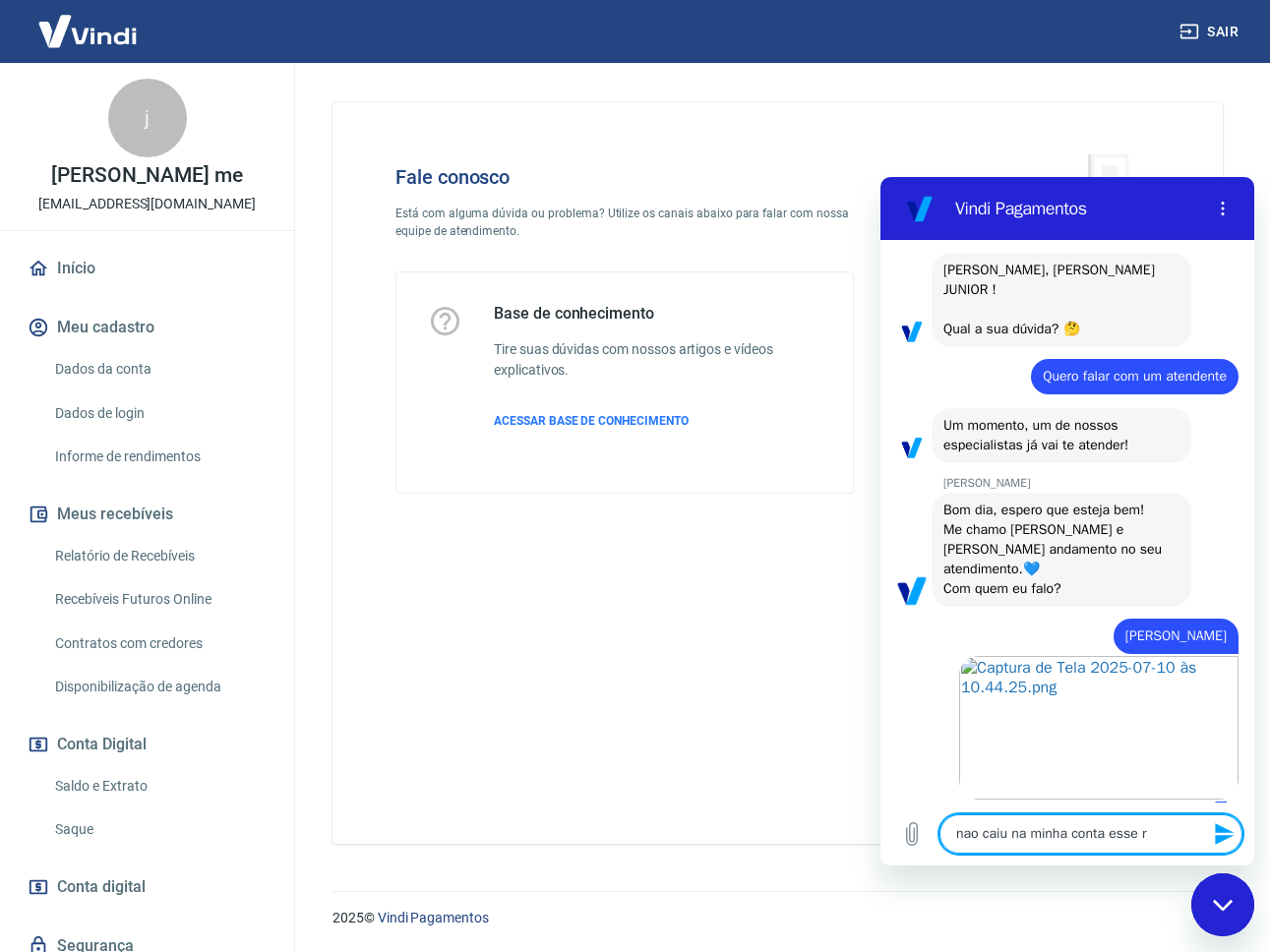 type on "nao caiu na minha conta esse re" 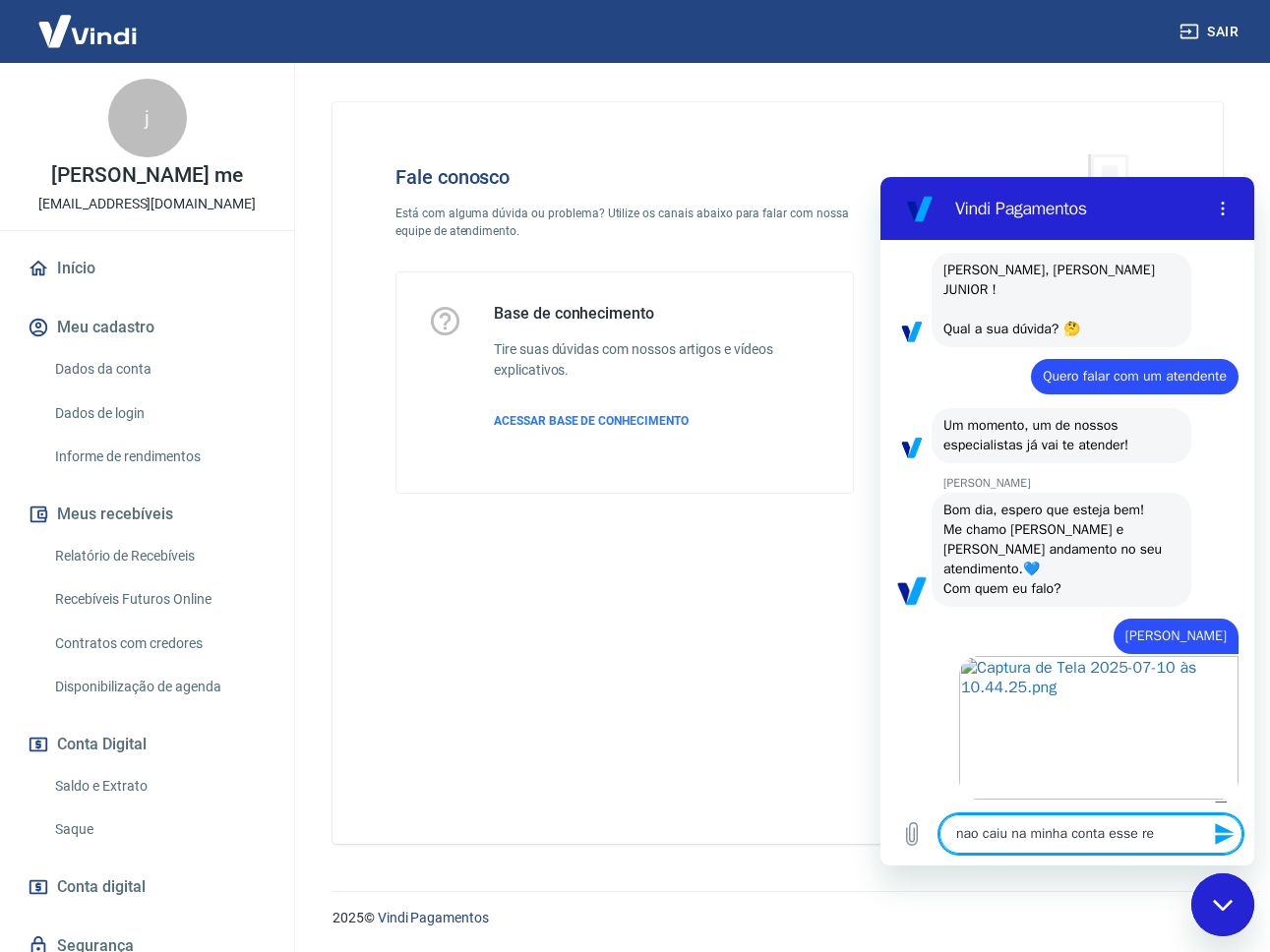 type on "nao caiu na minha conta esse rec" 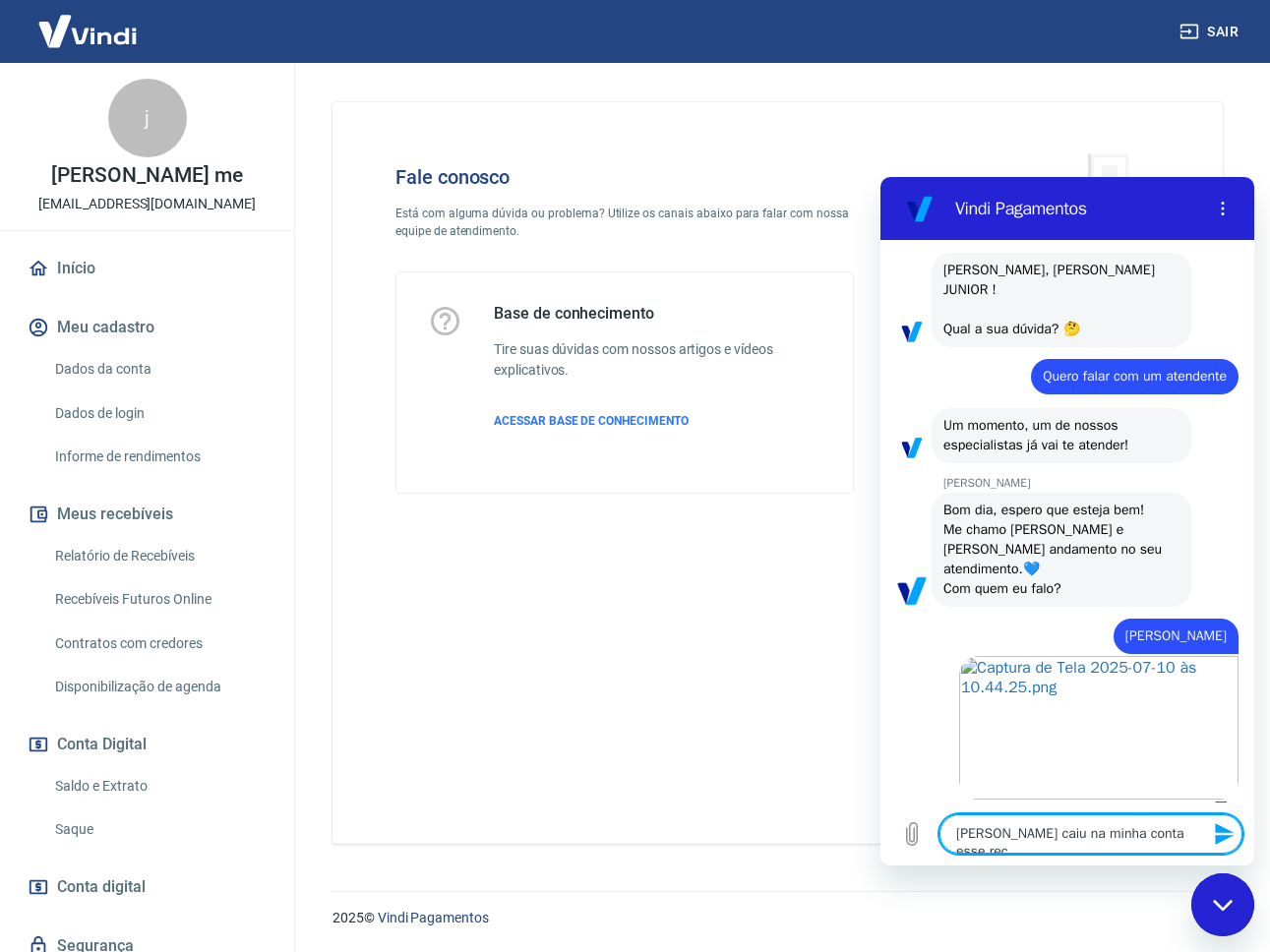 type on "nao caiu na minha conta esse rece" 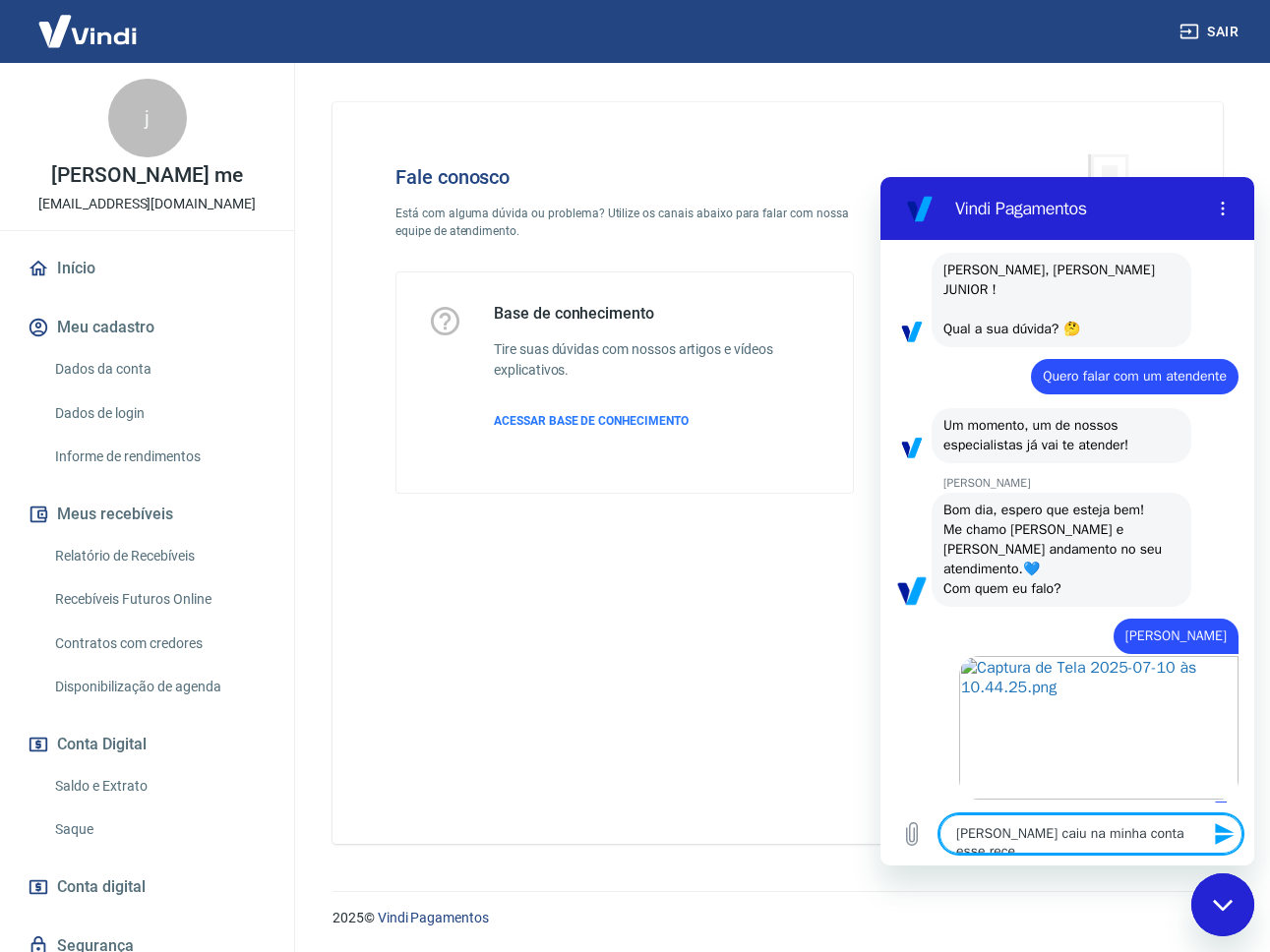 type on "x" 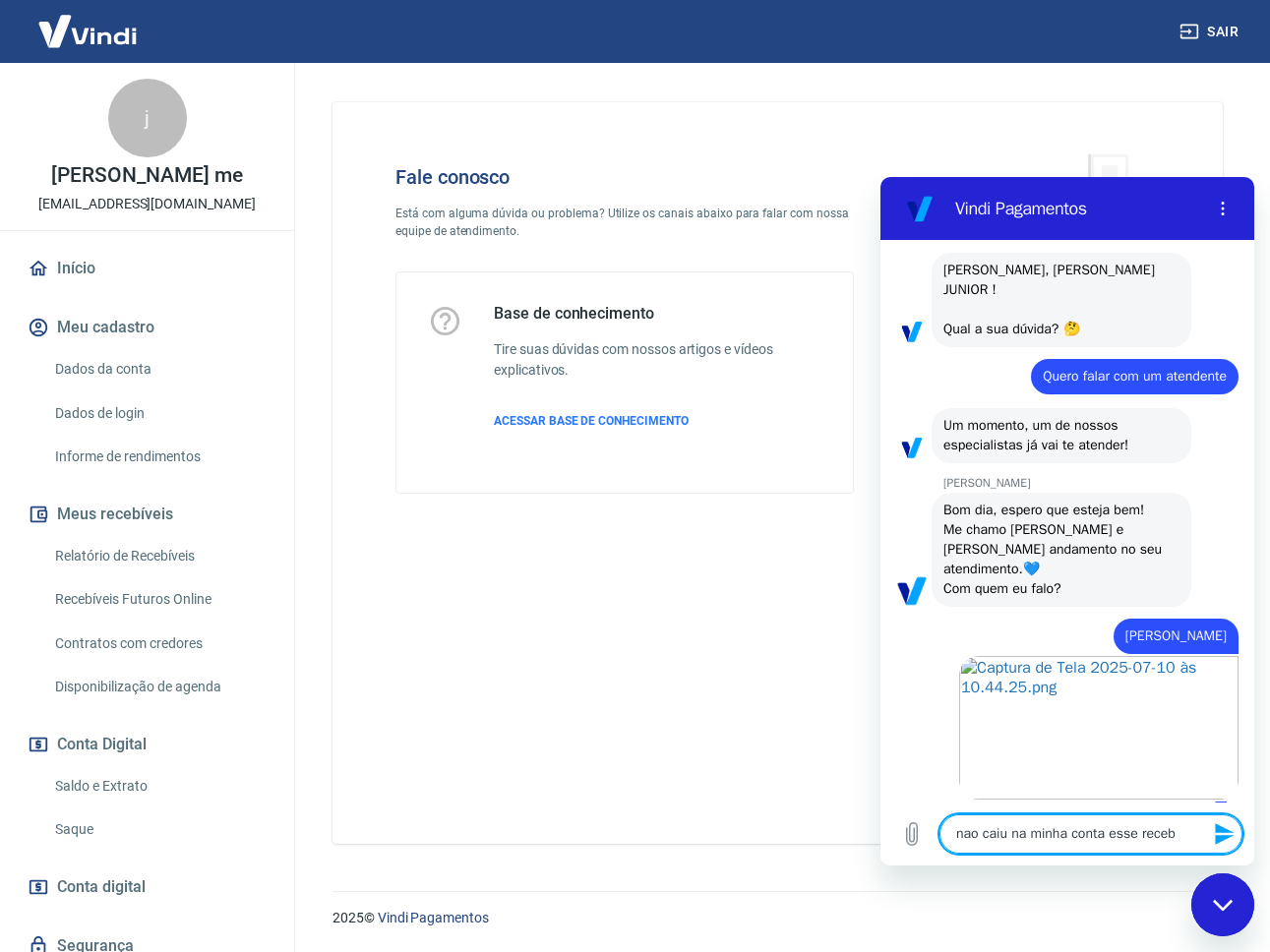 type on "nao caiu na minha conta esse recebi" 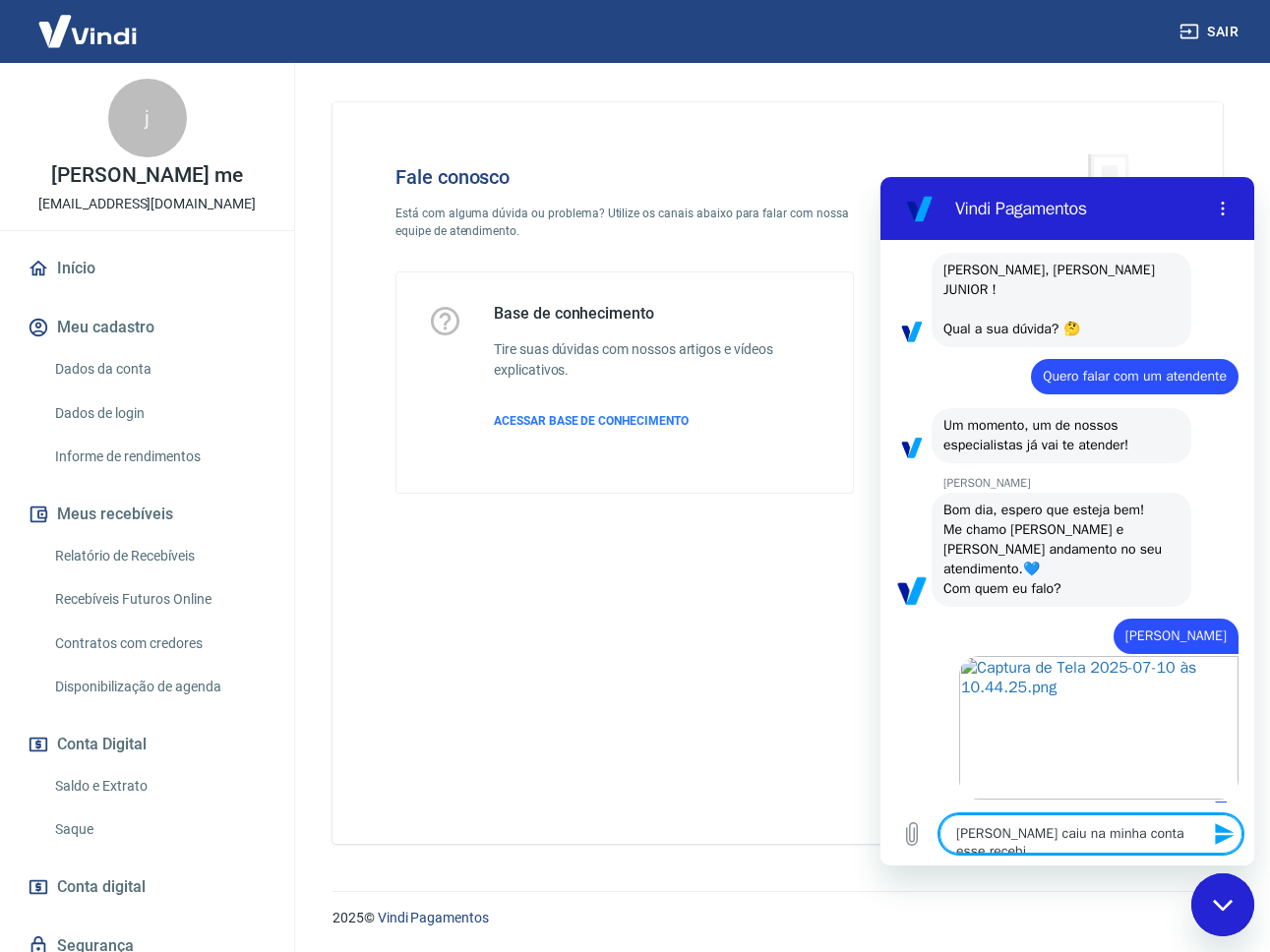 type on "nao caiu na minha conta esse recebib" 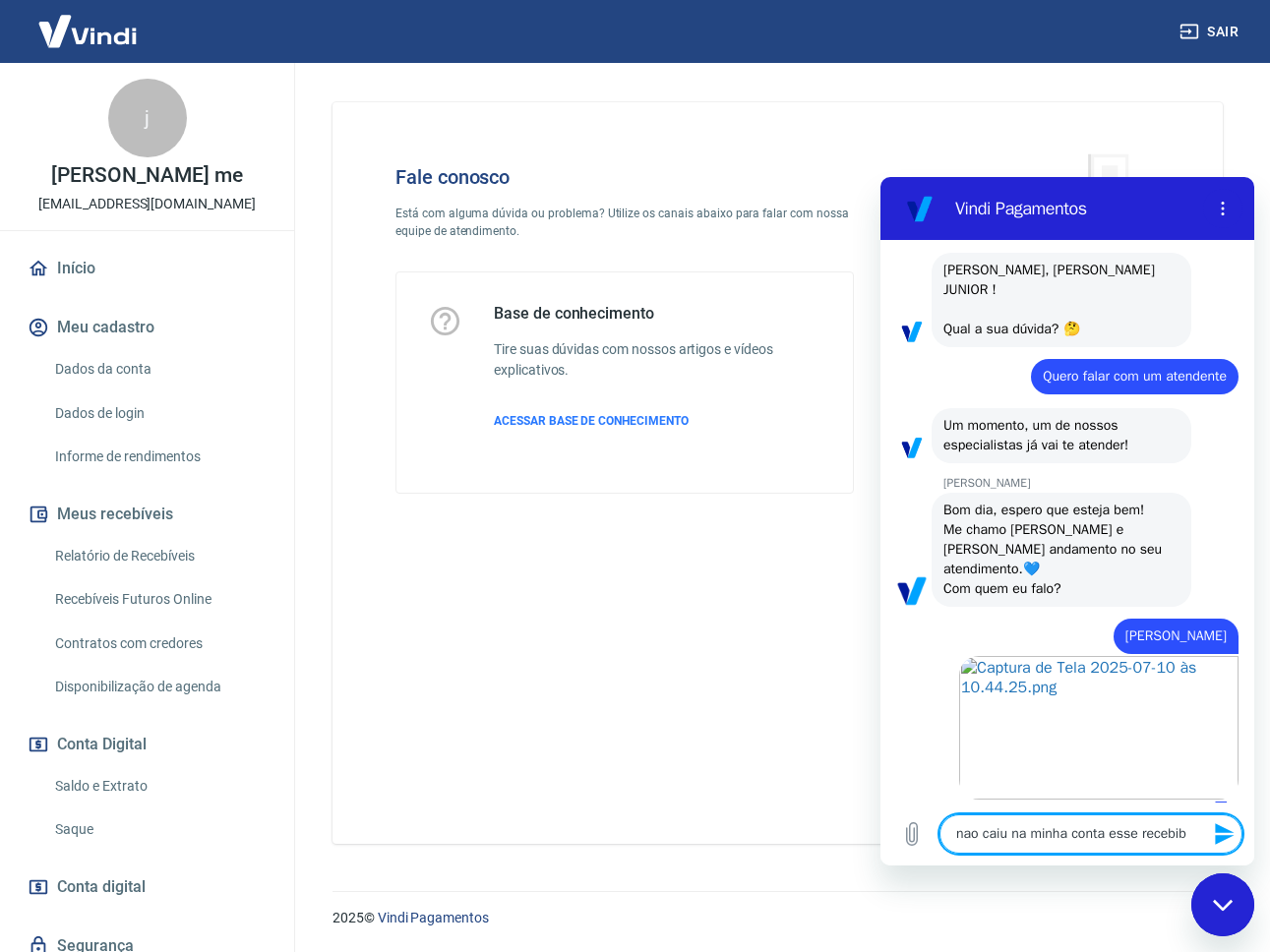 type on "nao caiu na minha conta esse recebi" 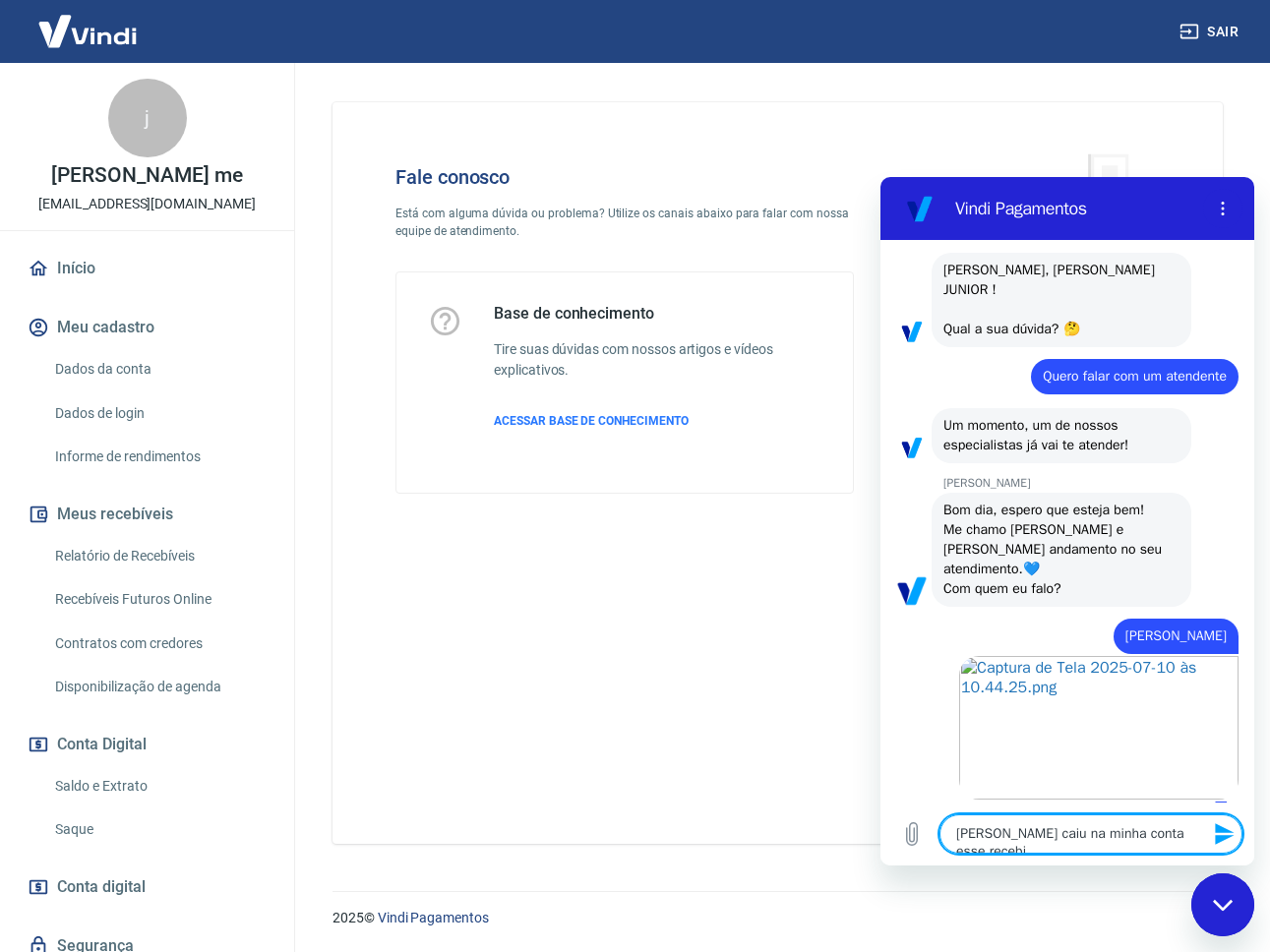 type on "nao caiu na minha conta esse recebiv" 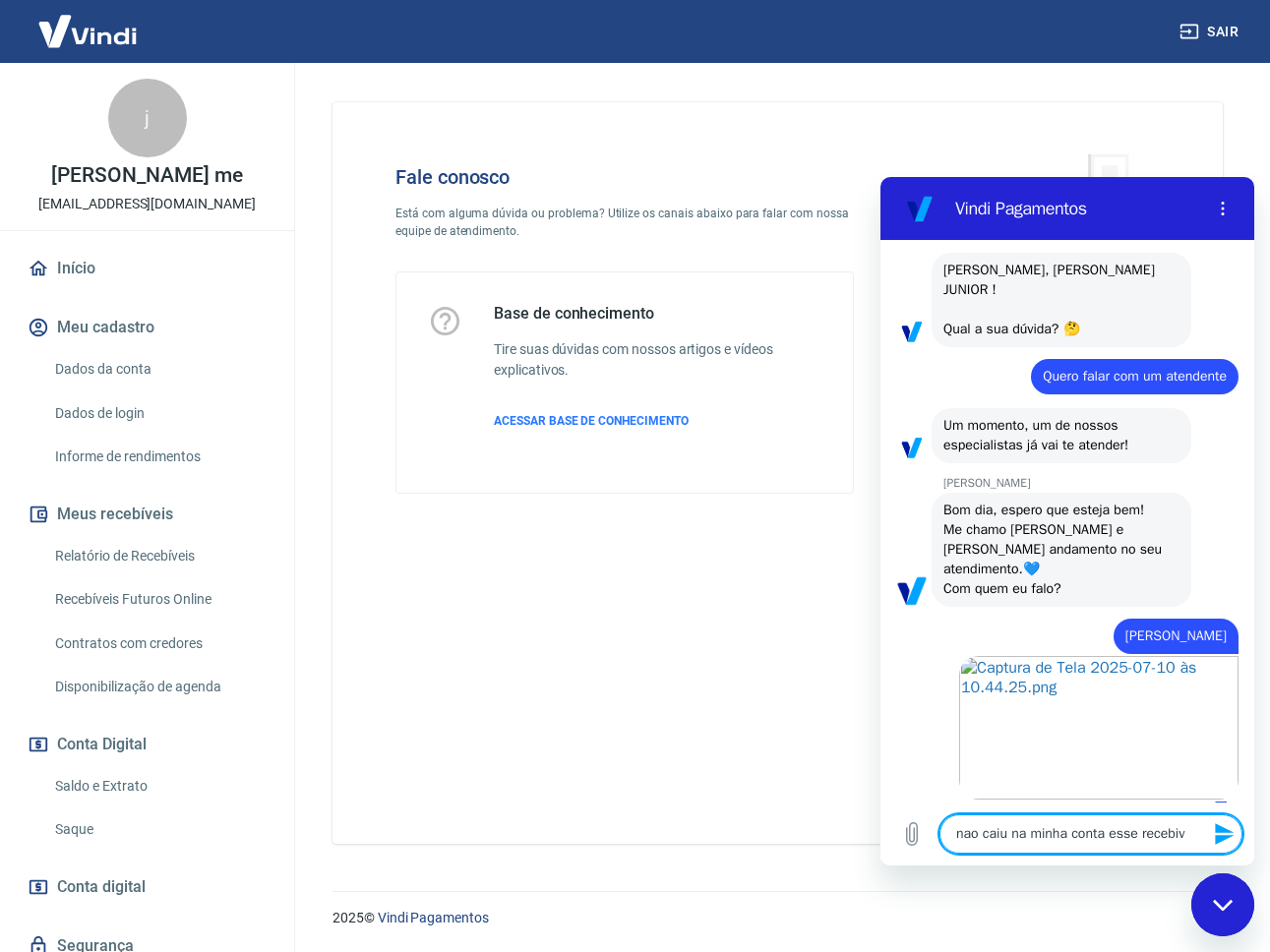 type on "nao caiu na minha conta esse recebive" 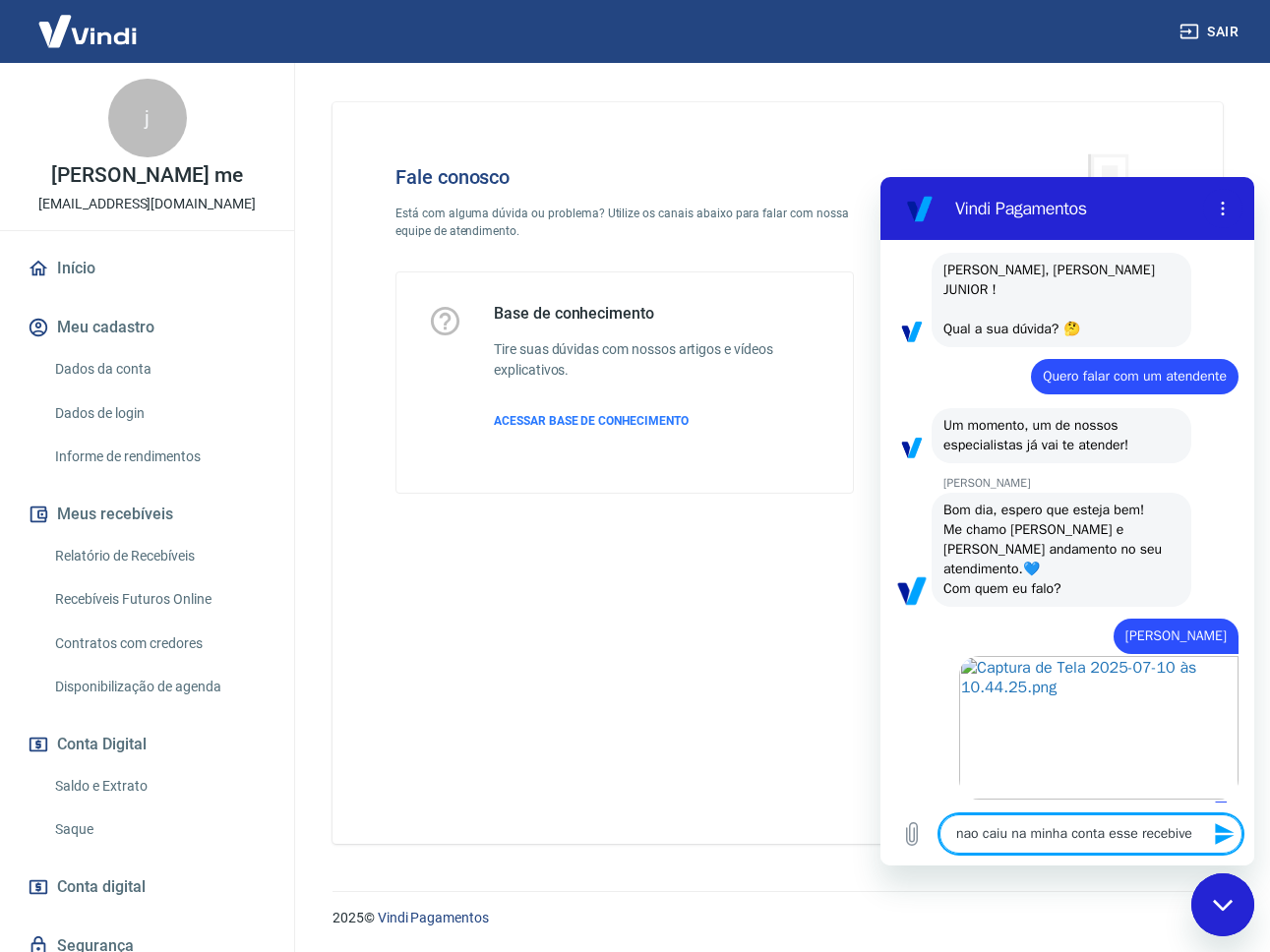 type on "nao caiu na minha conta esse recebivel" 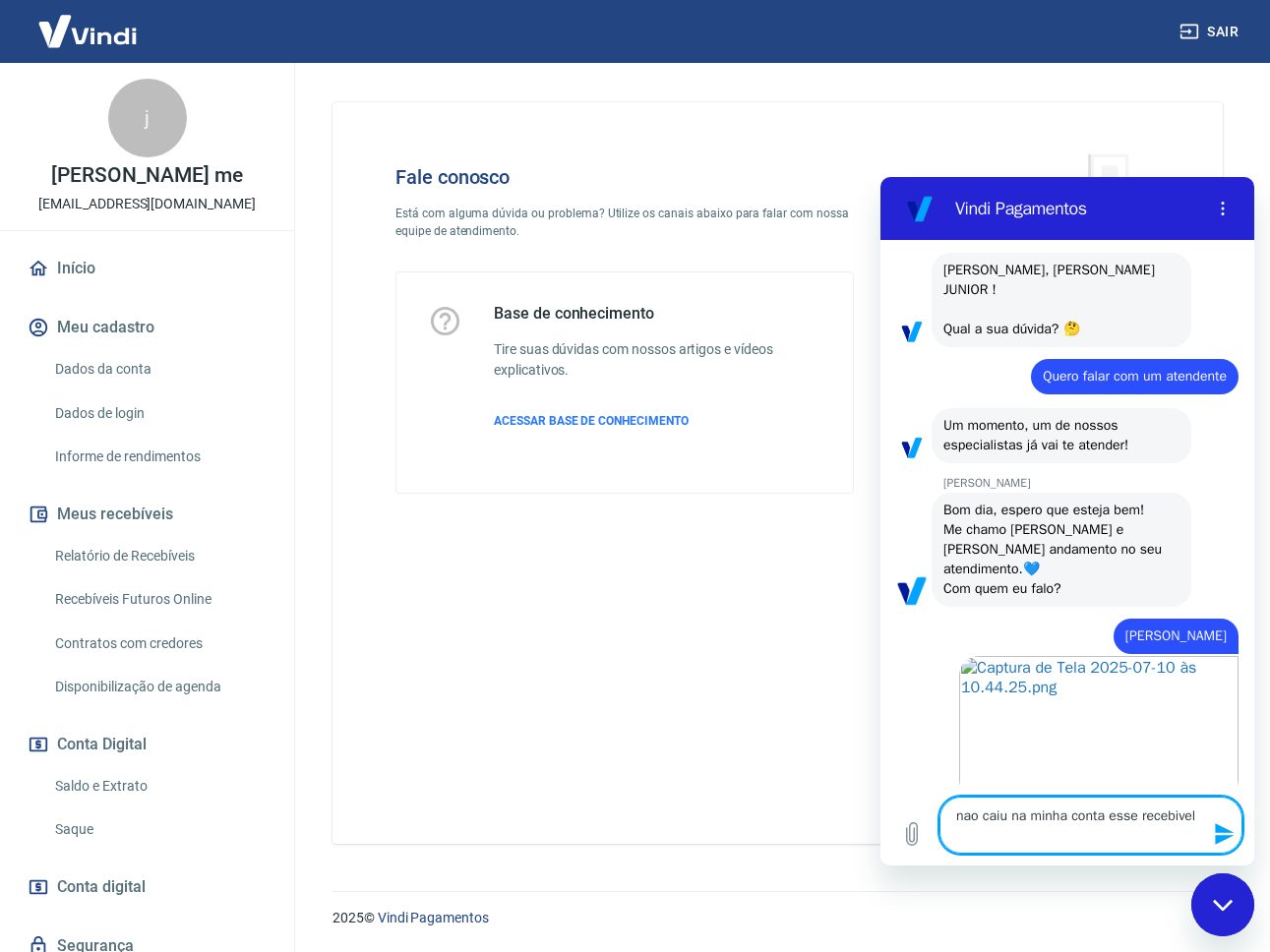 type on "nao caiu na minha conta esse recebive" 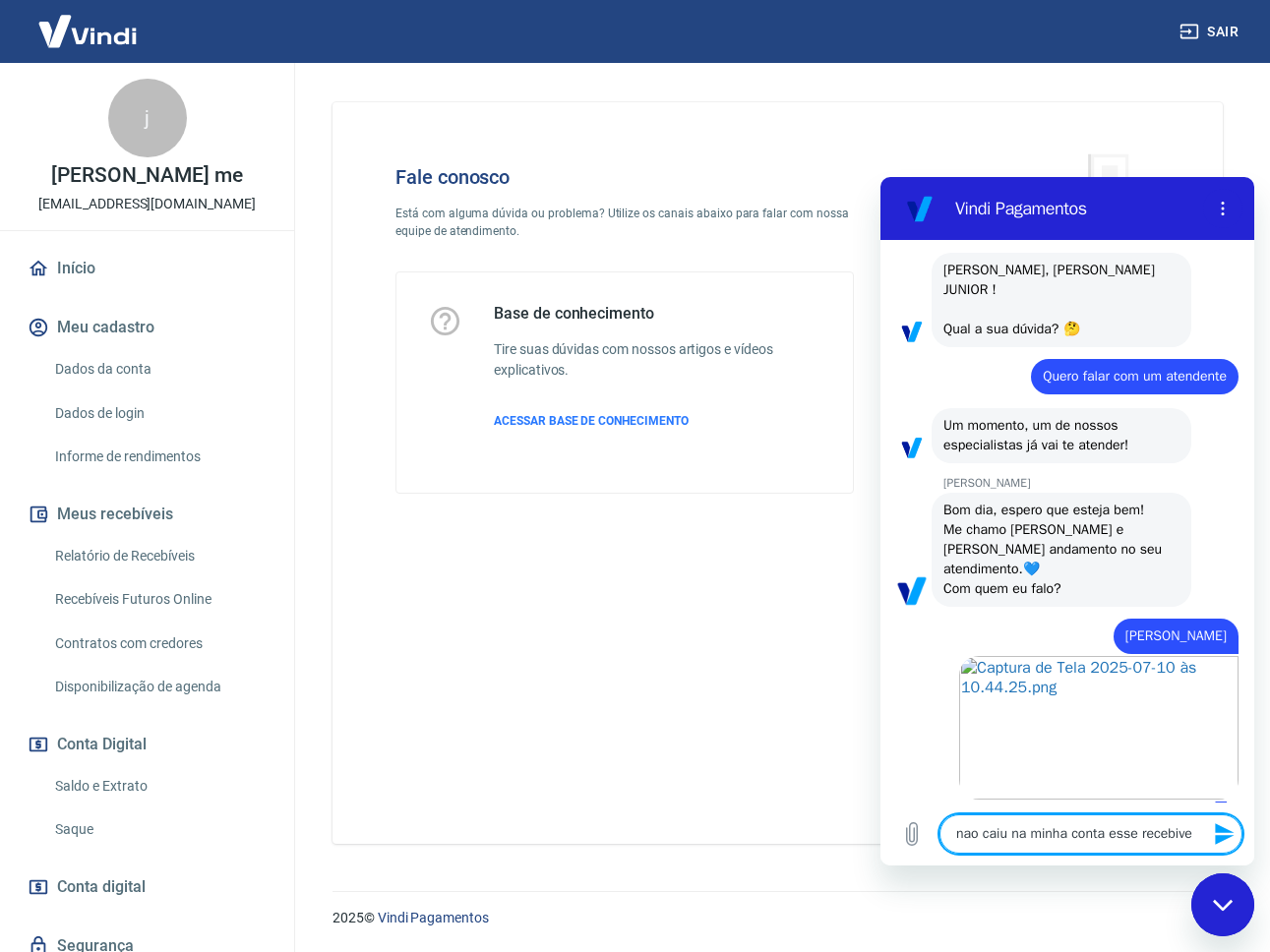type on "nao caiu na minha conta esse recebiv" 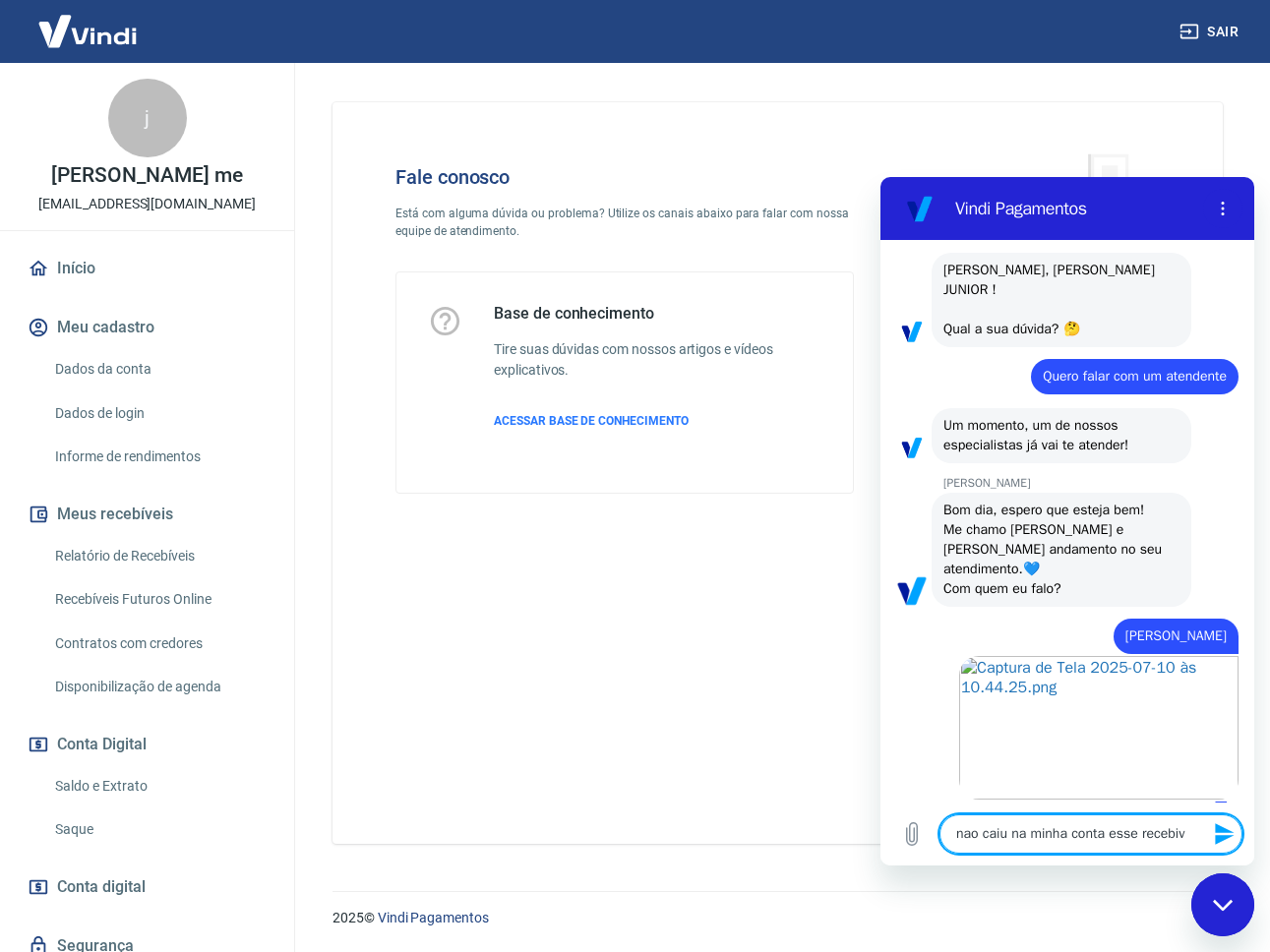 type 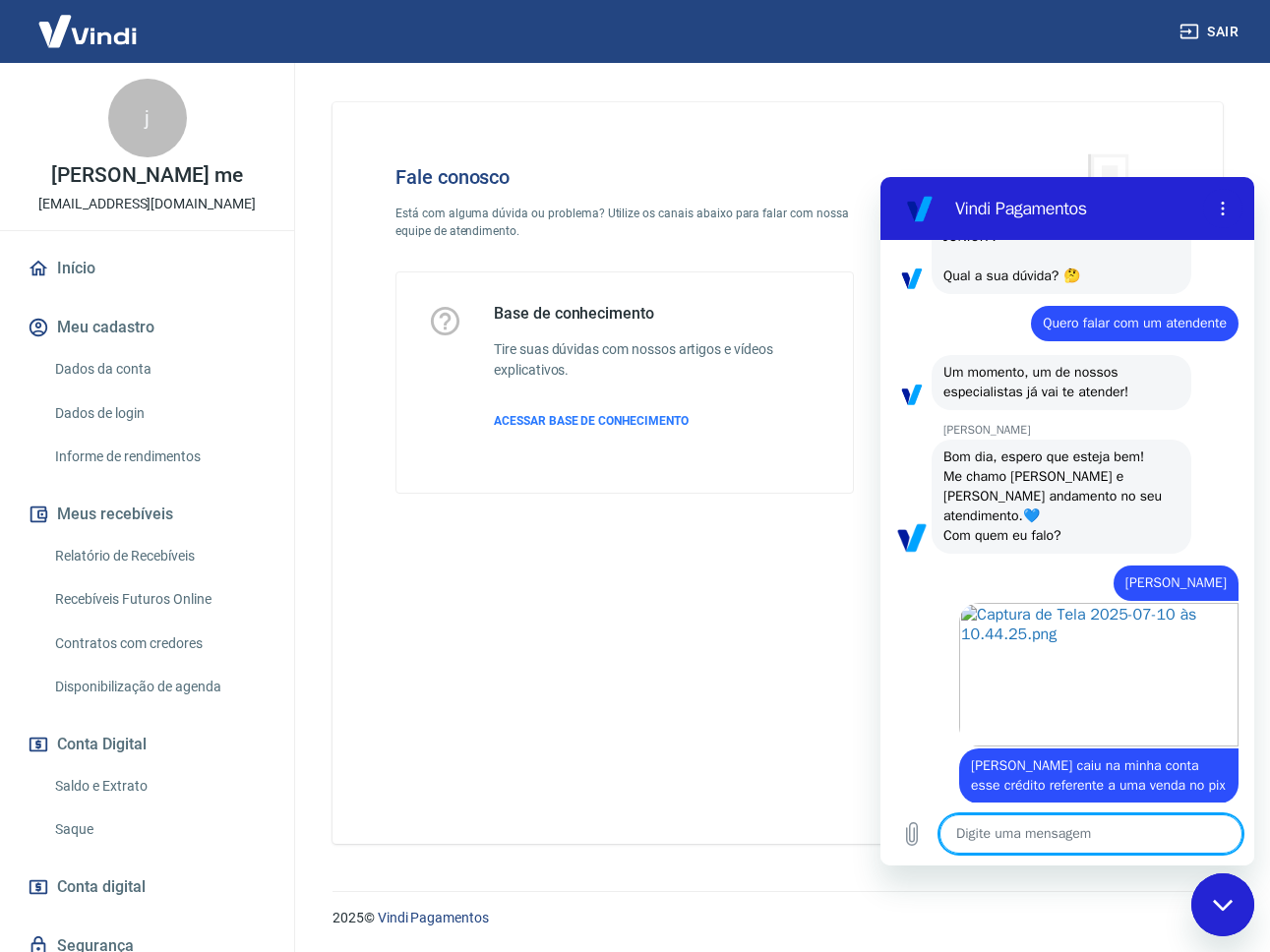 scroll, scrollTop: 133, scrollLeft: 0, axis: vertical 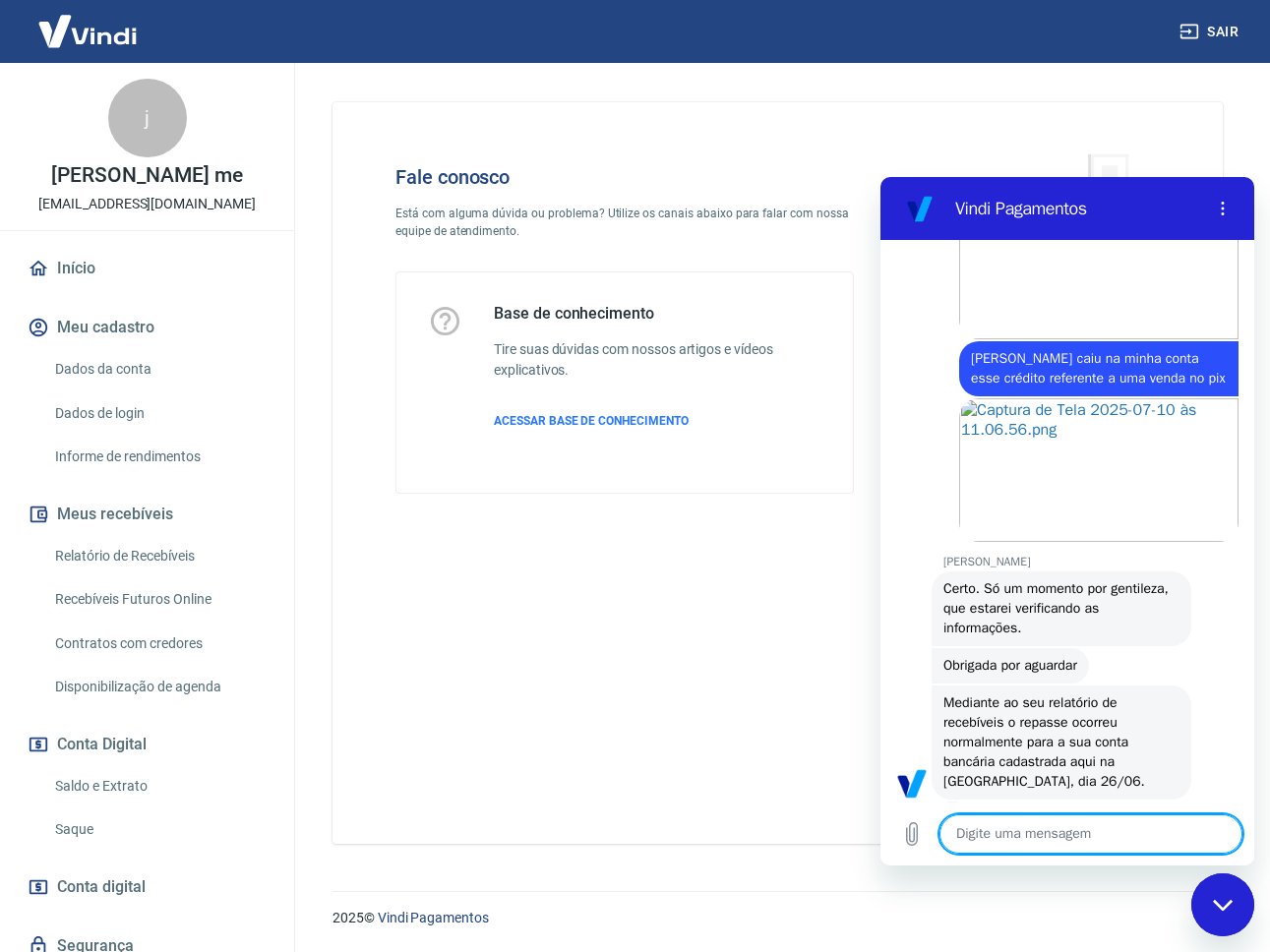 click at bounding box center [1091, 834] 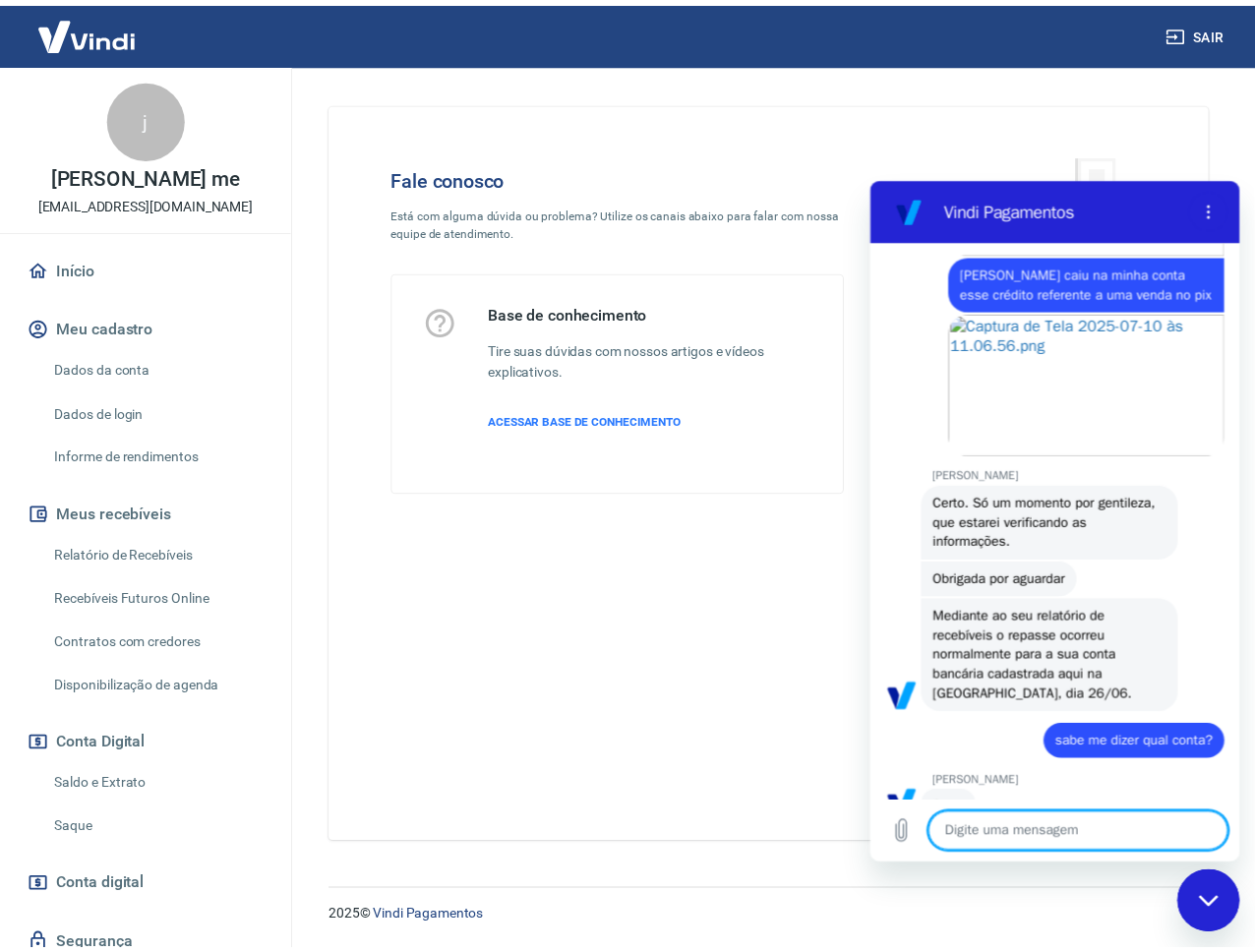 scroll, scrollTop: 621, scrollLeft: 0, axis: vertical 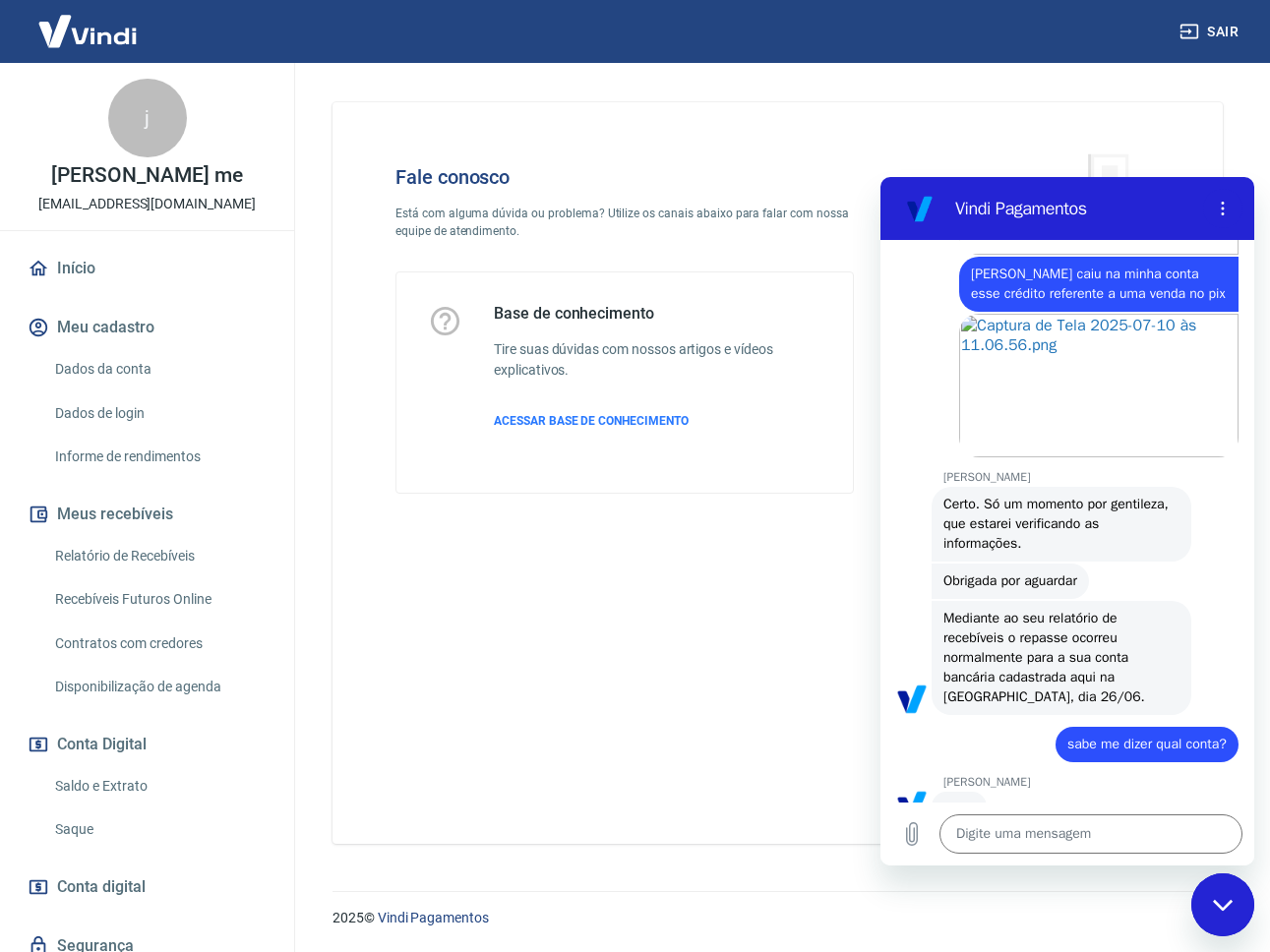 click on "Relatório de Recebíveis" at bounding box center (158, 556) 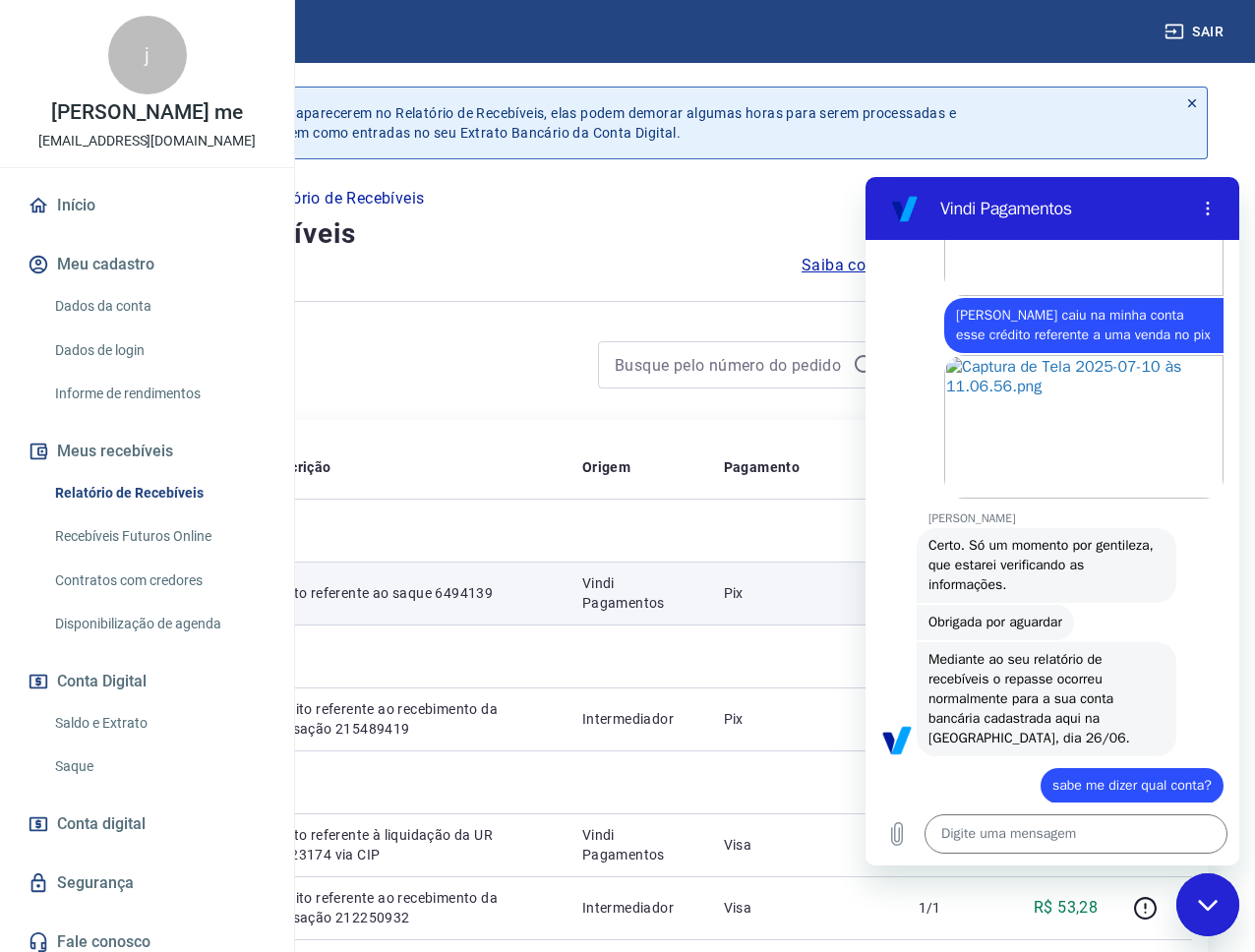 scroll, scrollTop: 583, scrollLeft: 0, axis: vertical 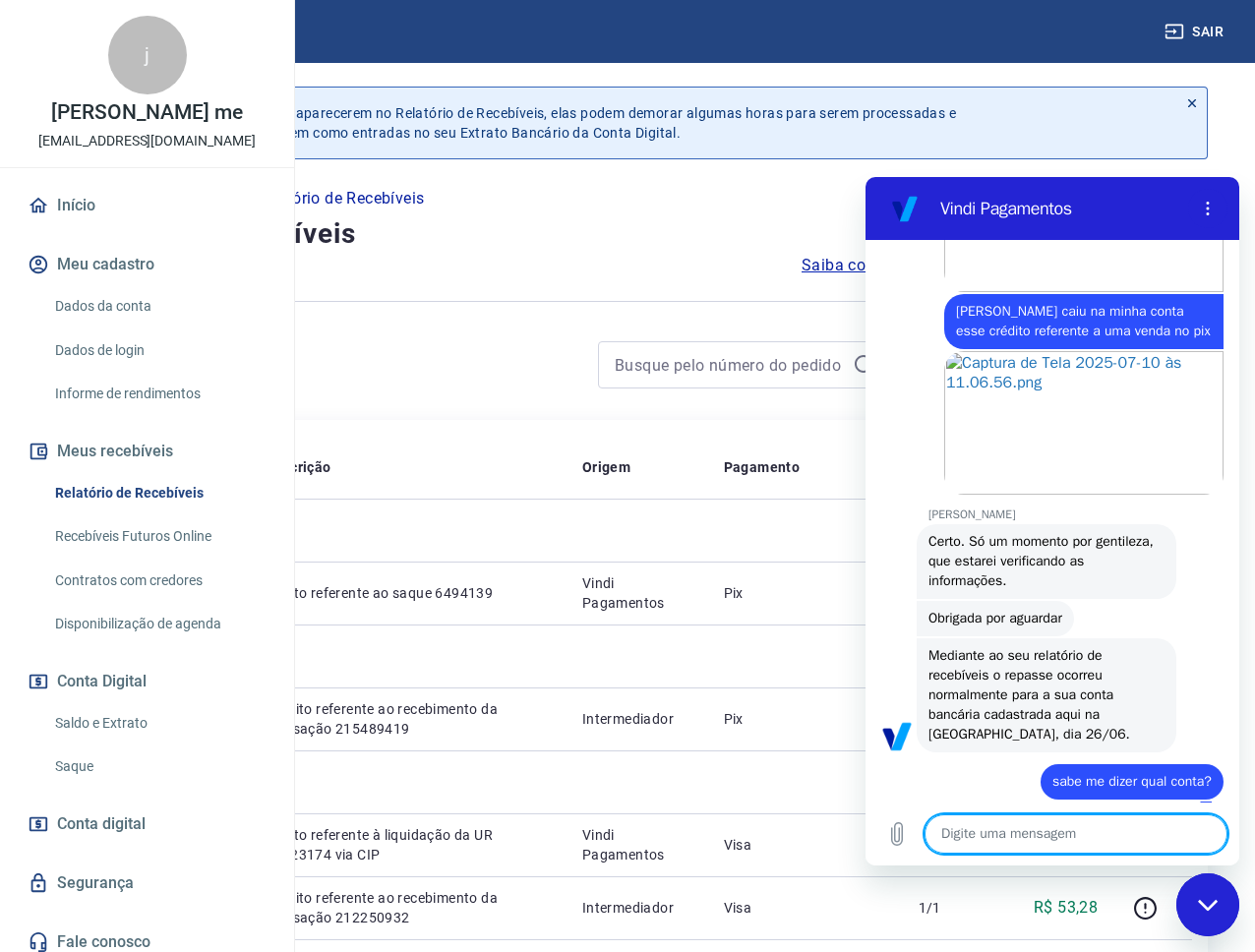 click at bounding box center [1076, 834] 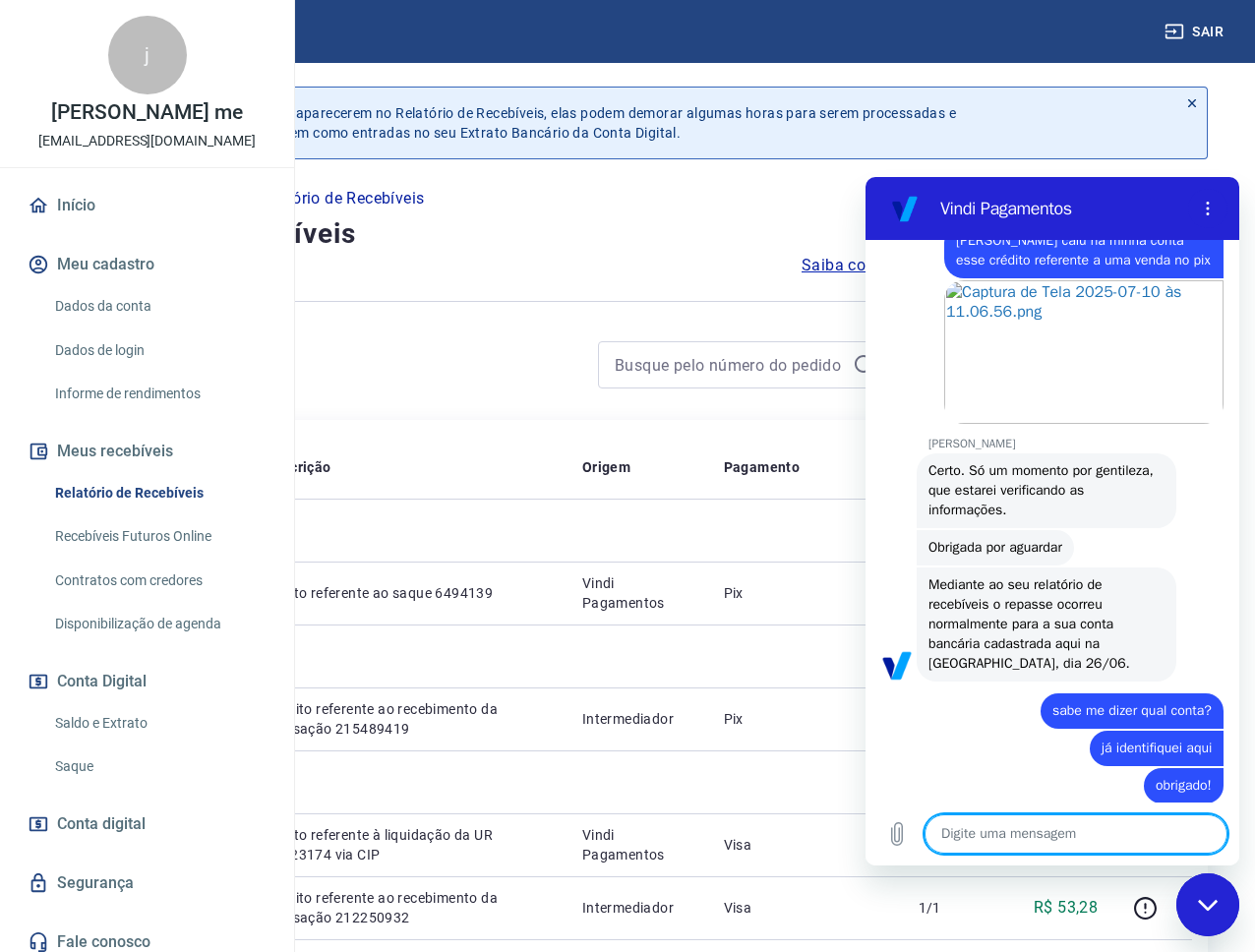 scroll, scrollTop: 658, scrollLeft: 0, axis: vertical 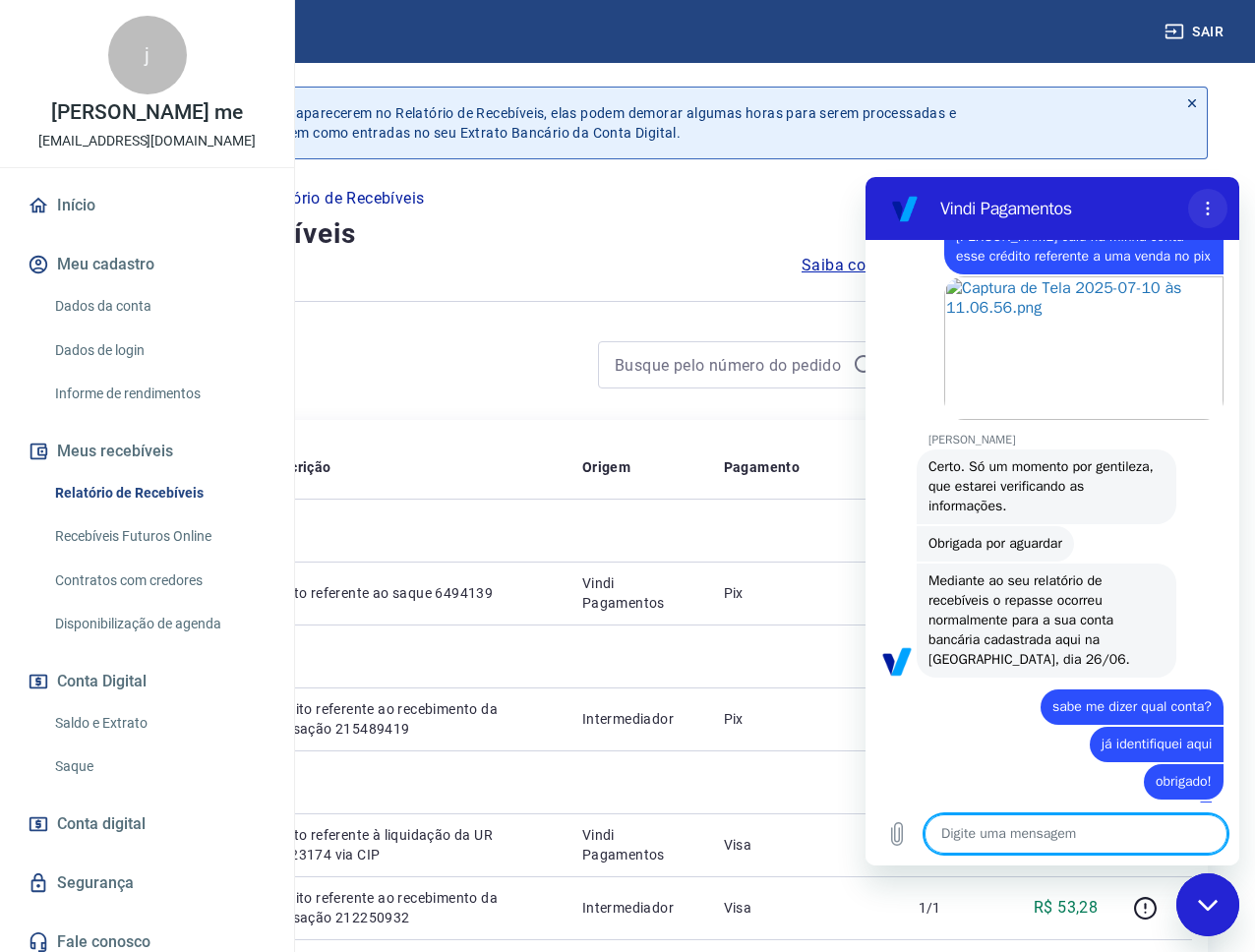 click 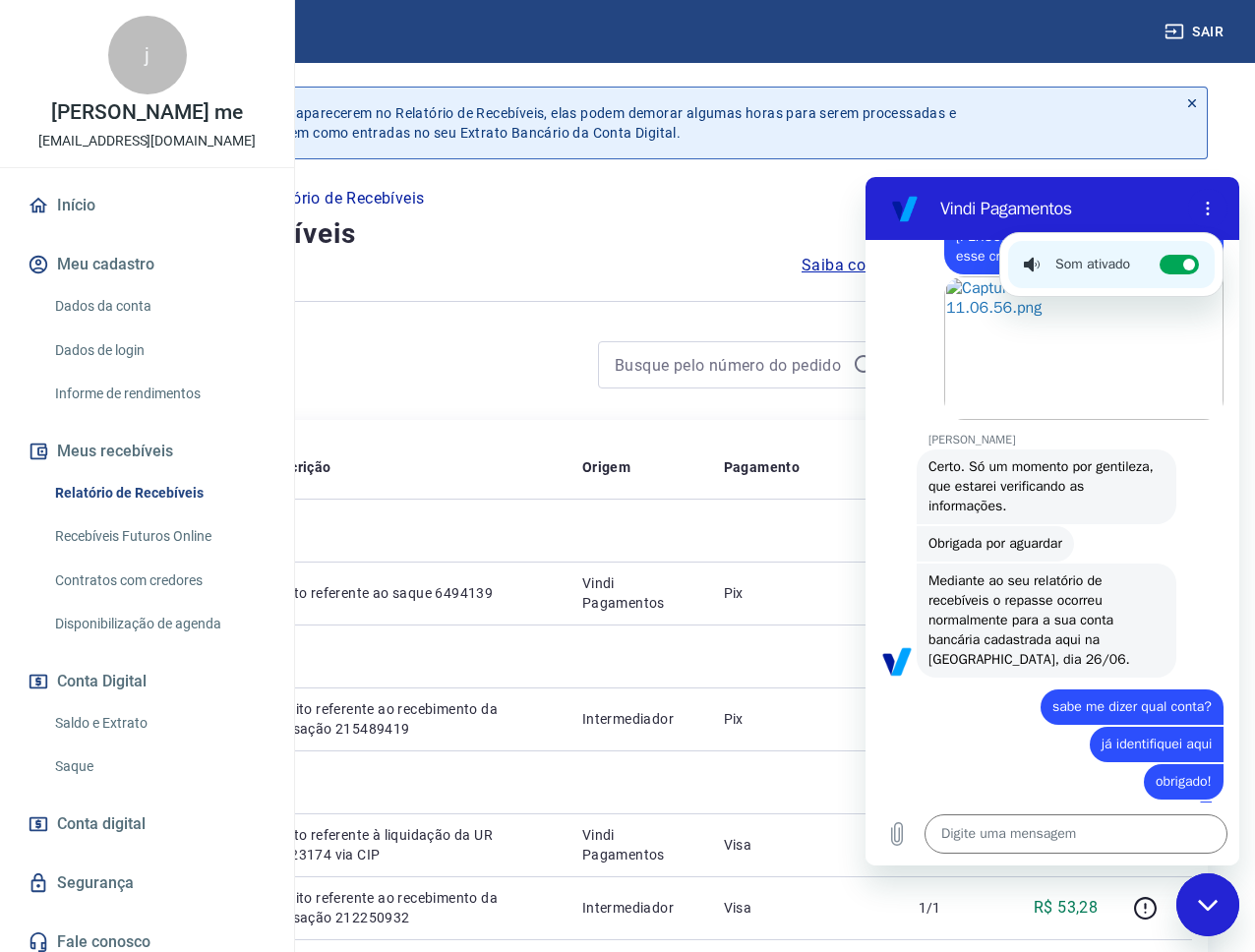 click on "Gabrielle Jeronymo diz:  Certo. Só um momento por gentileza, que estarei verificando as informações." at bounding box center [1060, 486] 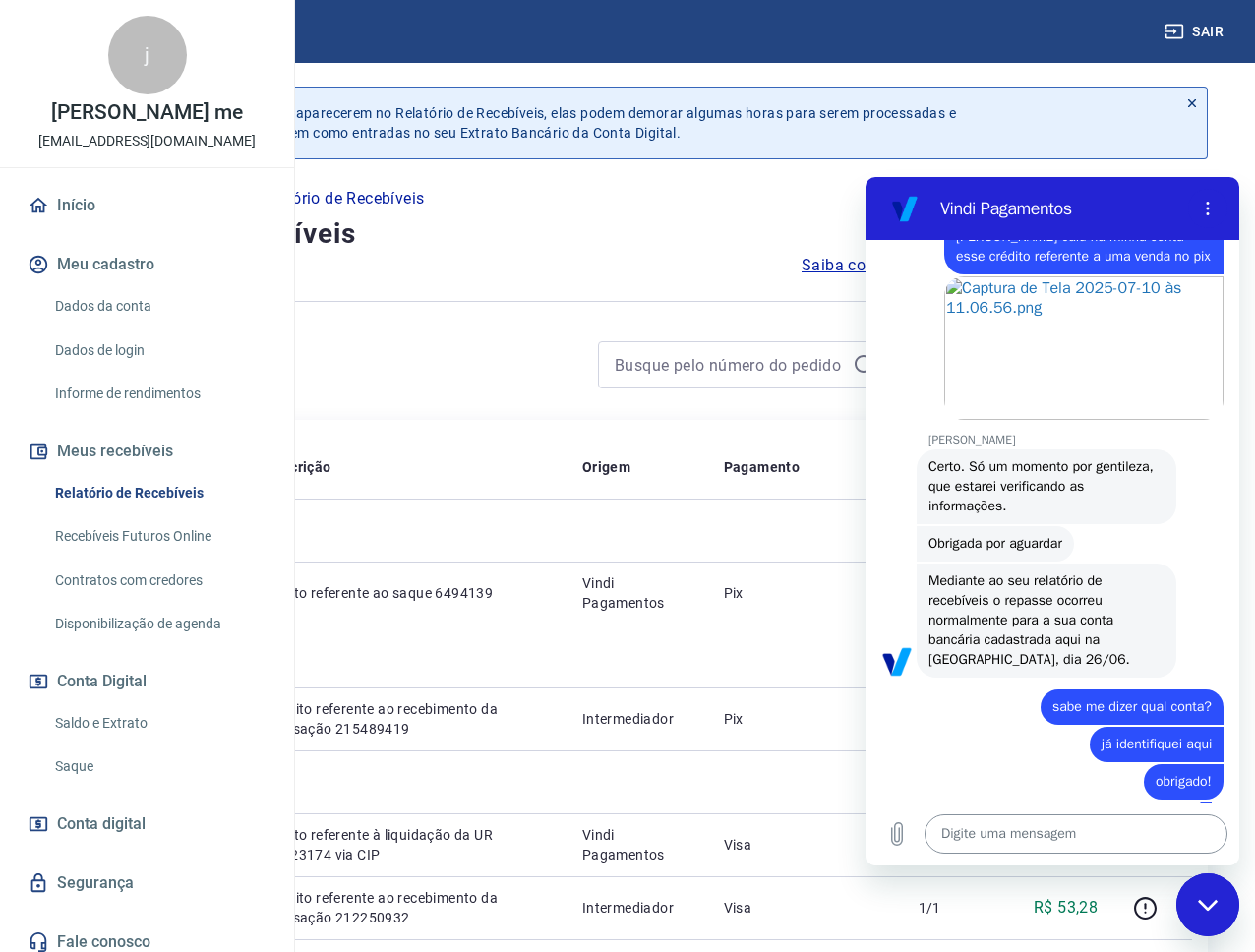 click at bounding box center (1076, 834) 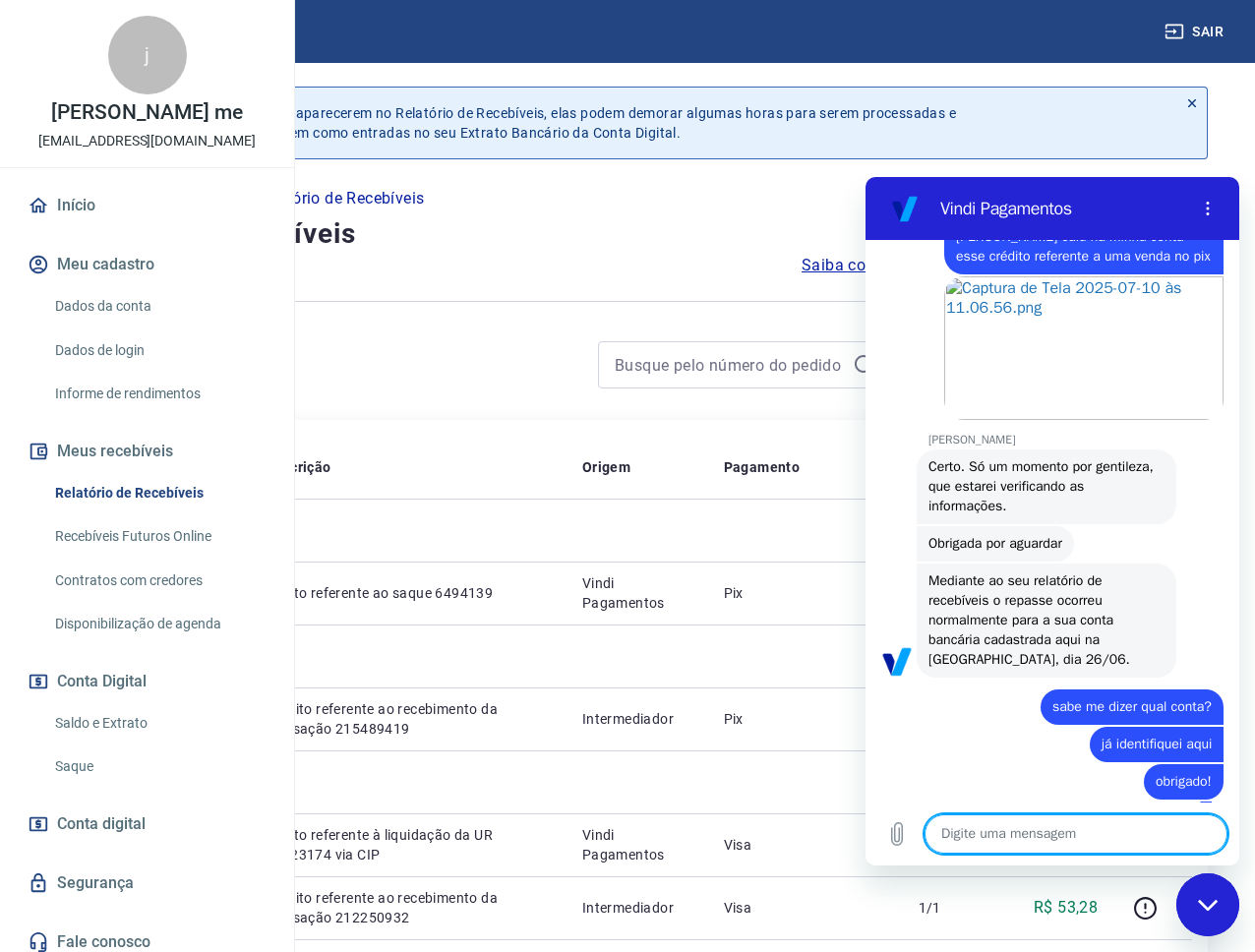 click at bounding box center (1076, 834) 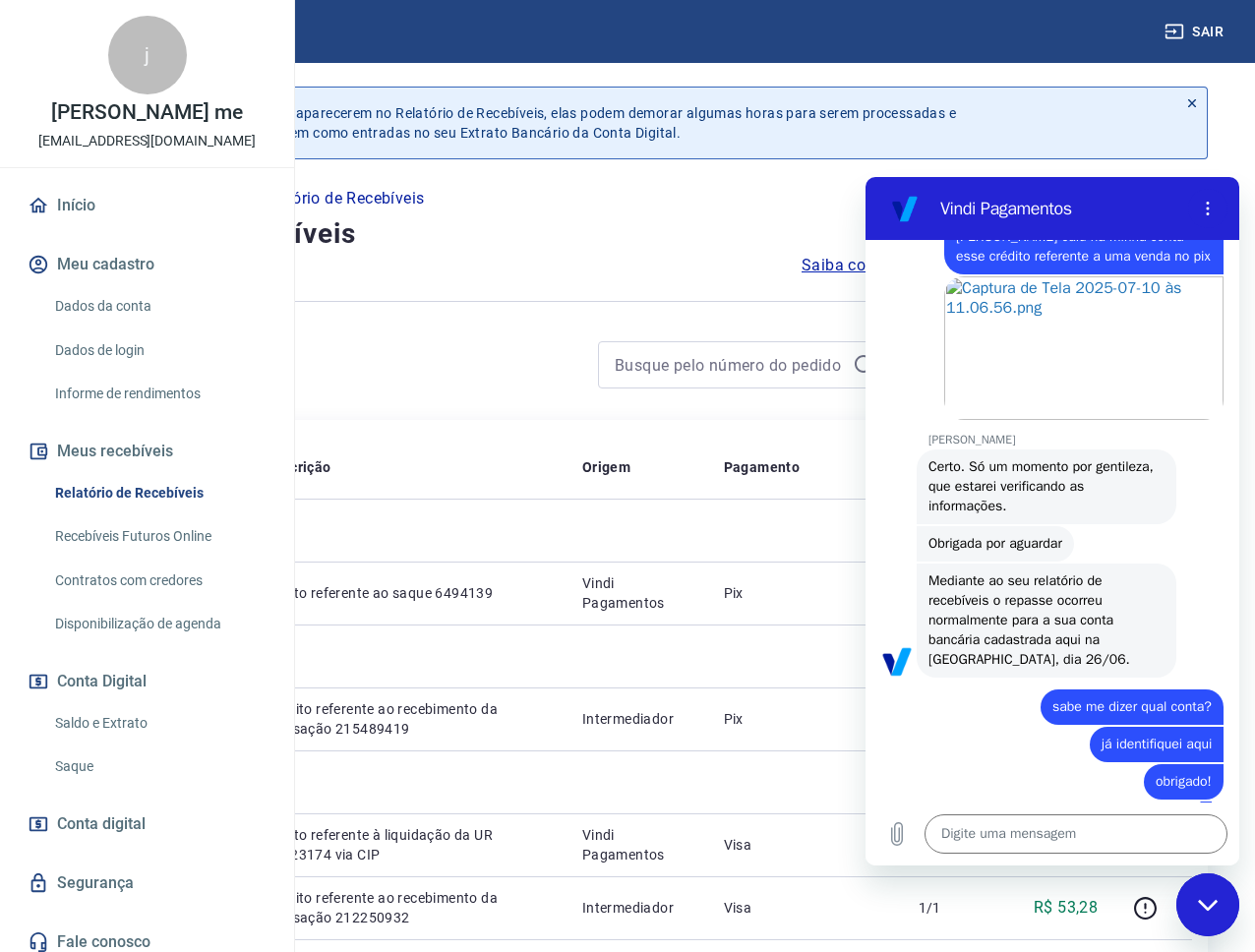 click 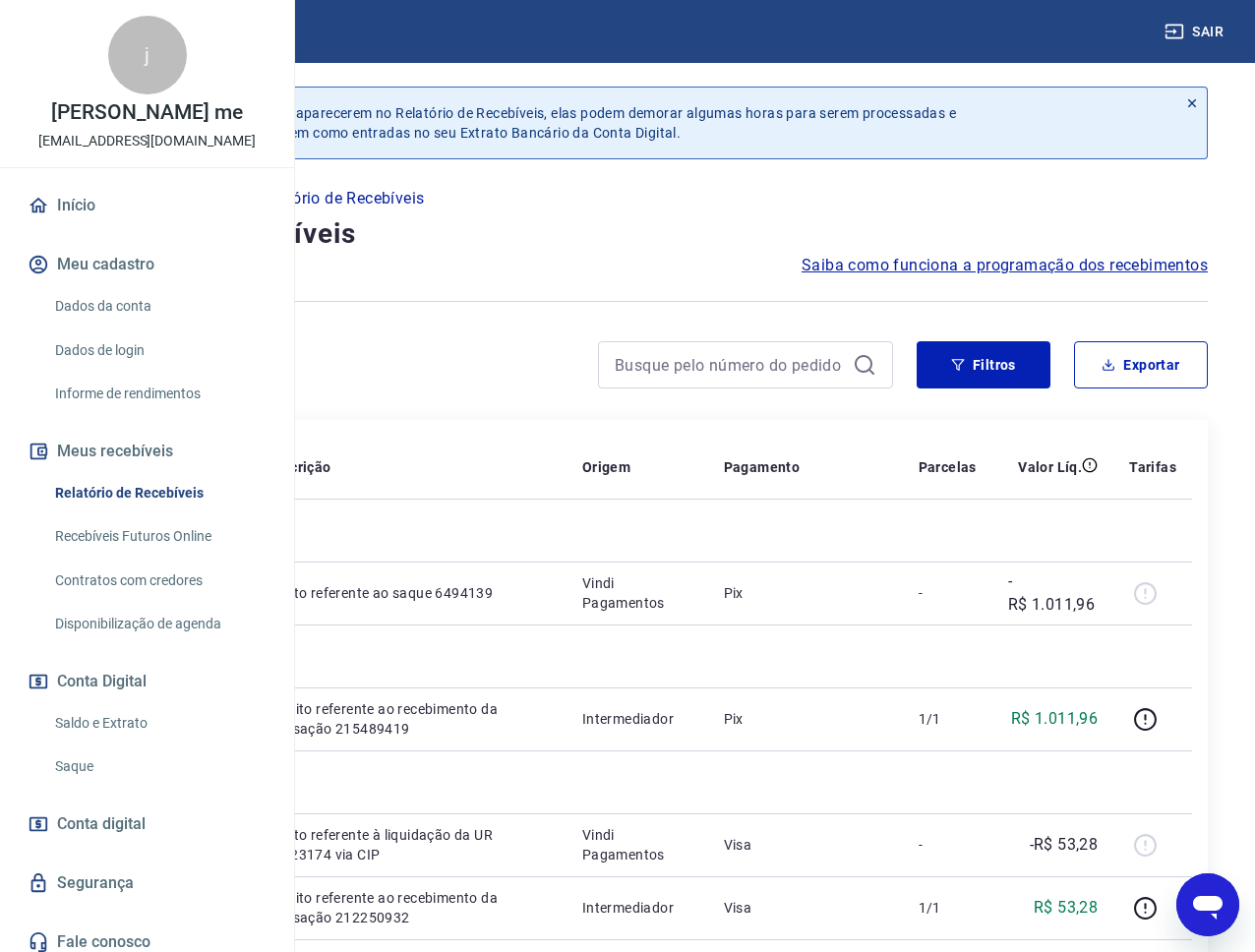 click 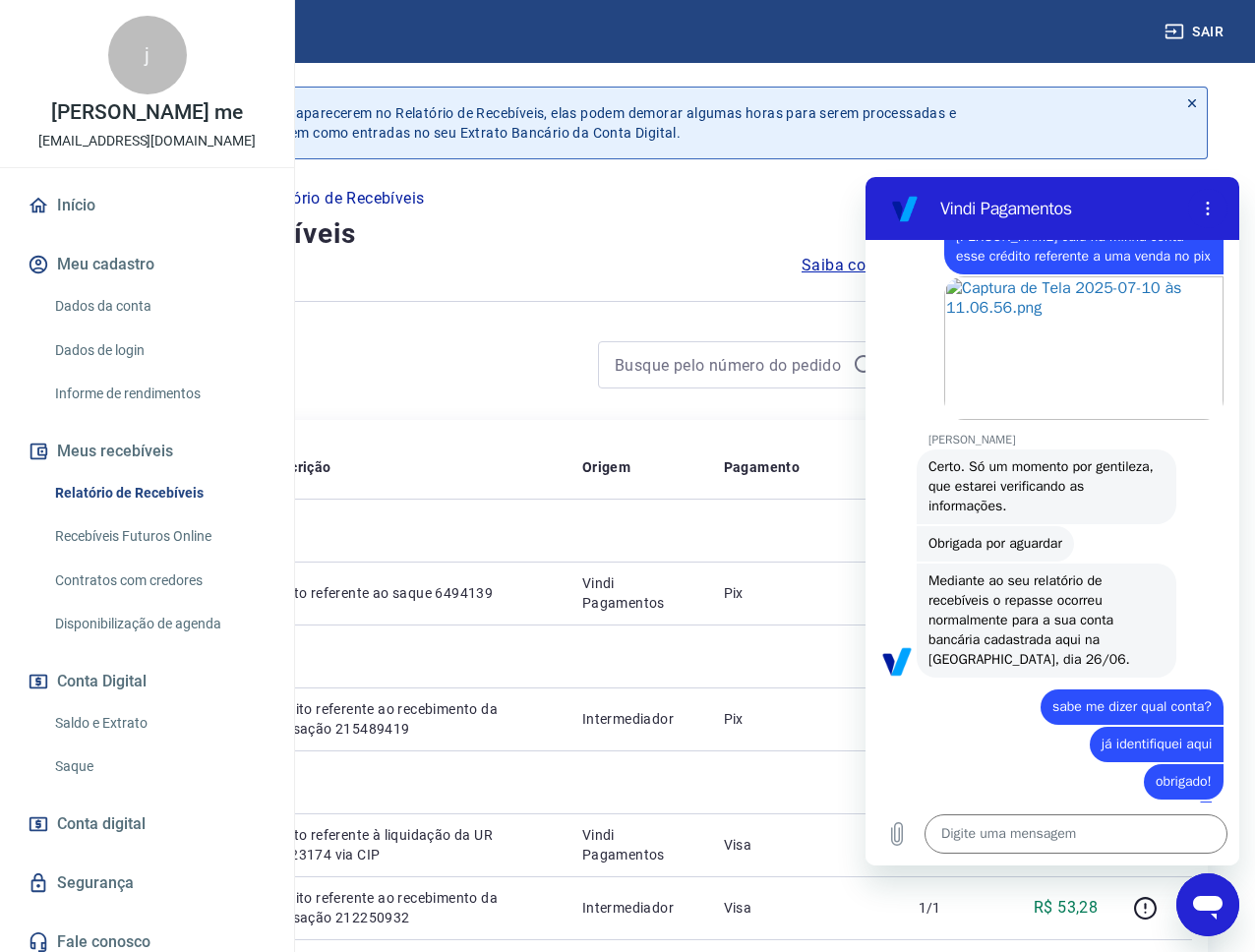 scroll, scrollTop: 0, scrollLeft: 0, axis: both 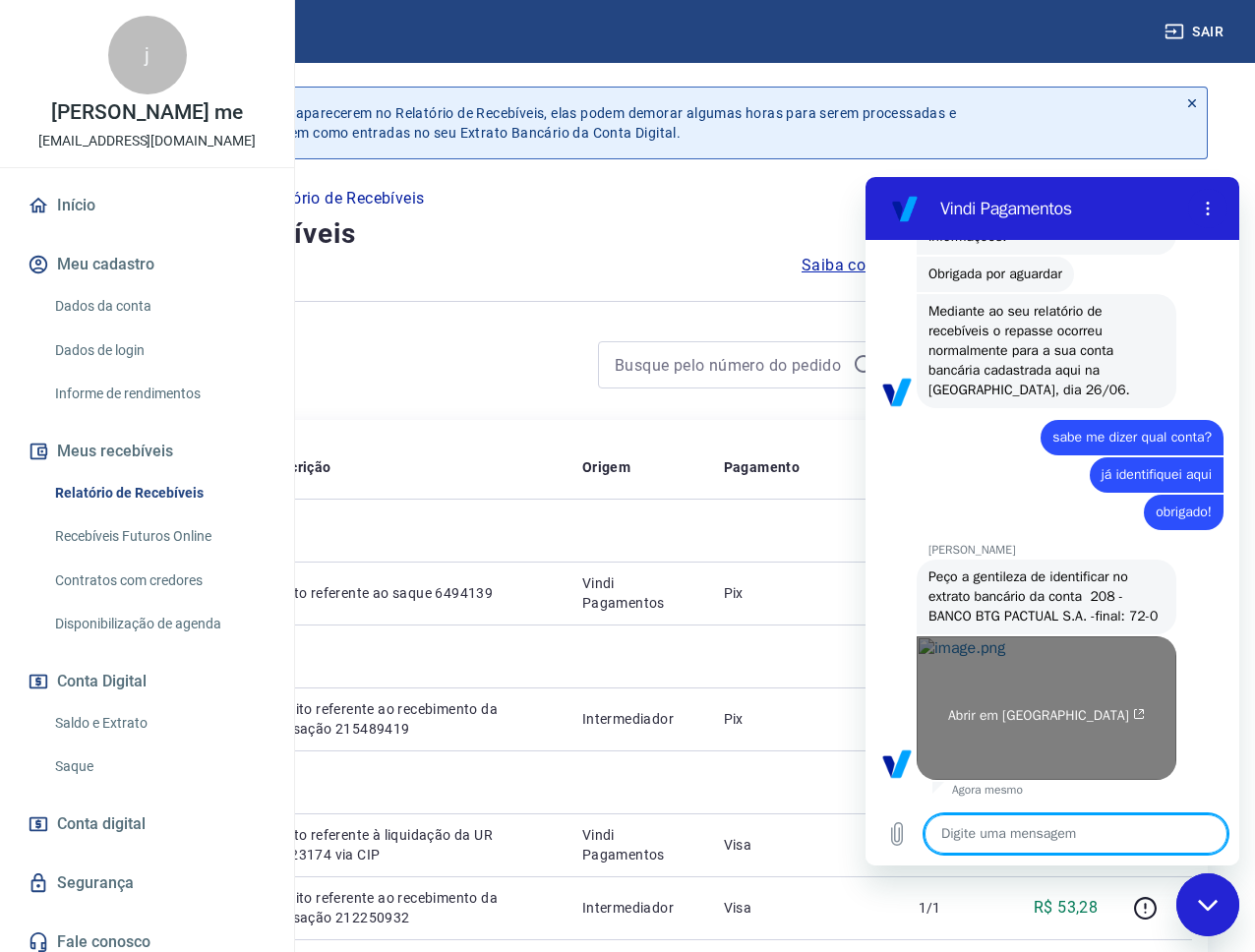 click on "Abrir em nova aba" at bounding box center (1046, 708) 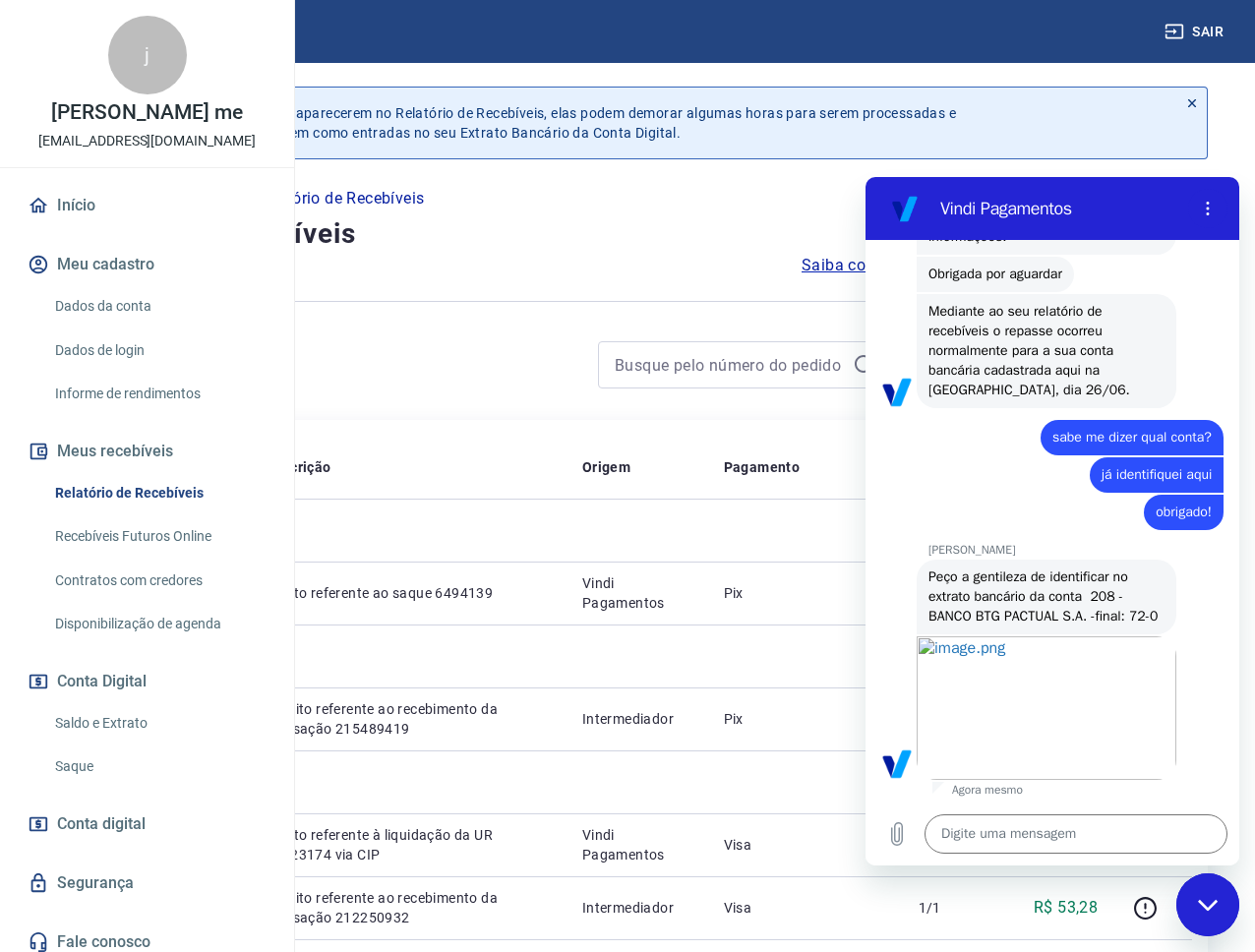 click at bounding box center [1208, 905] 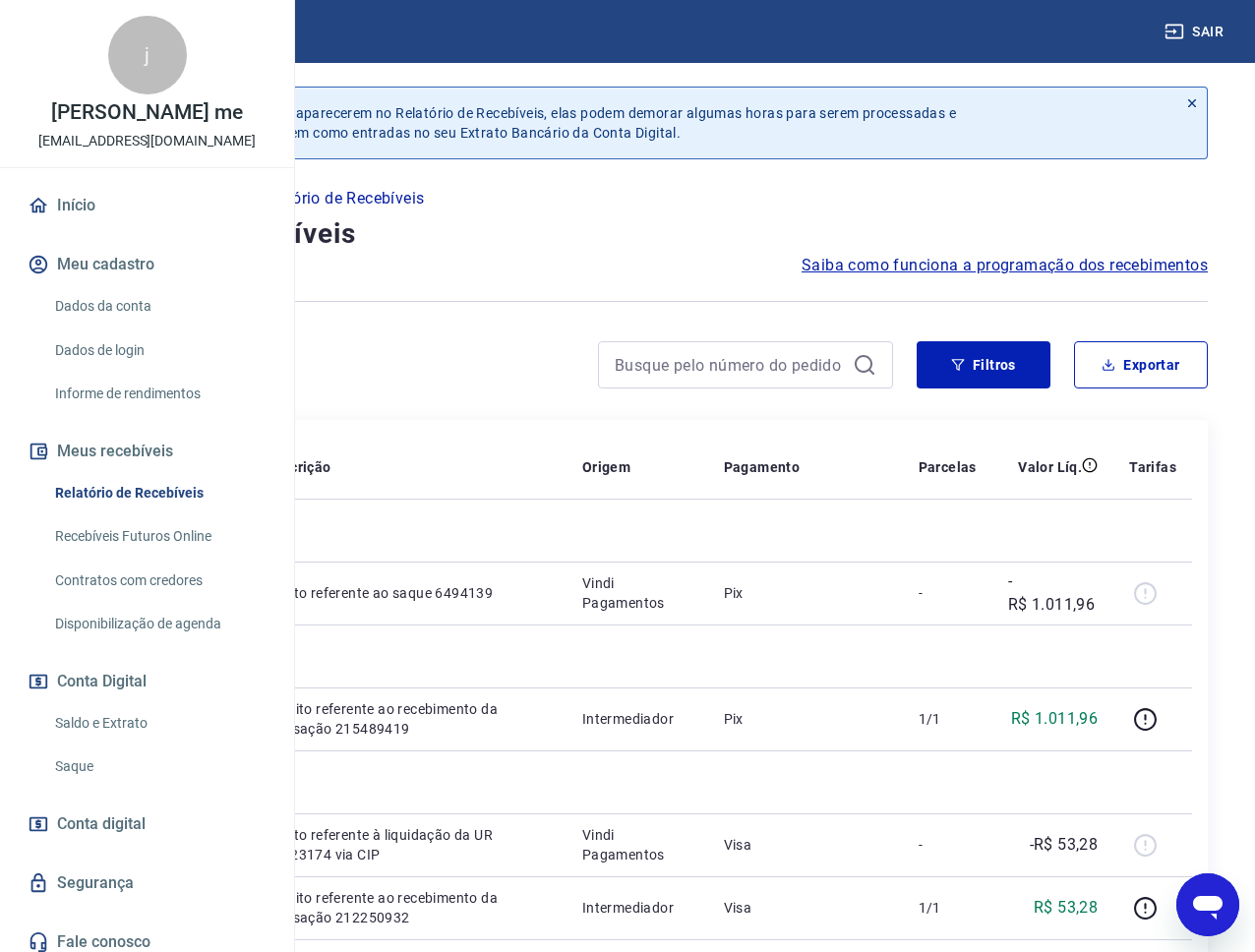 click 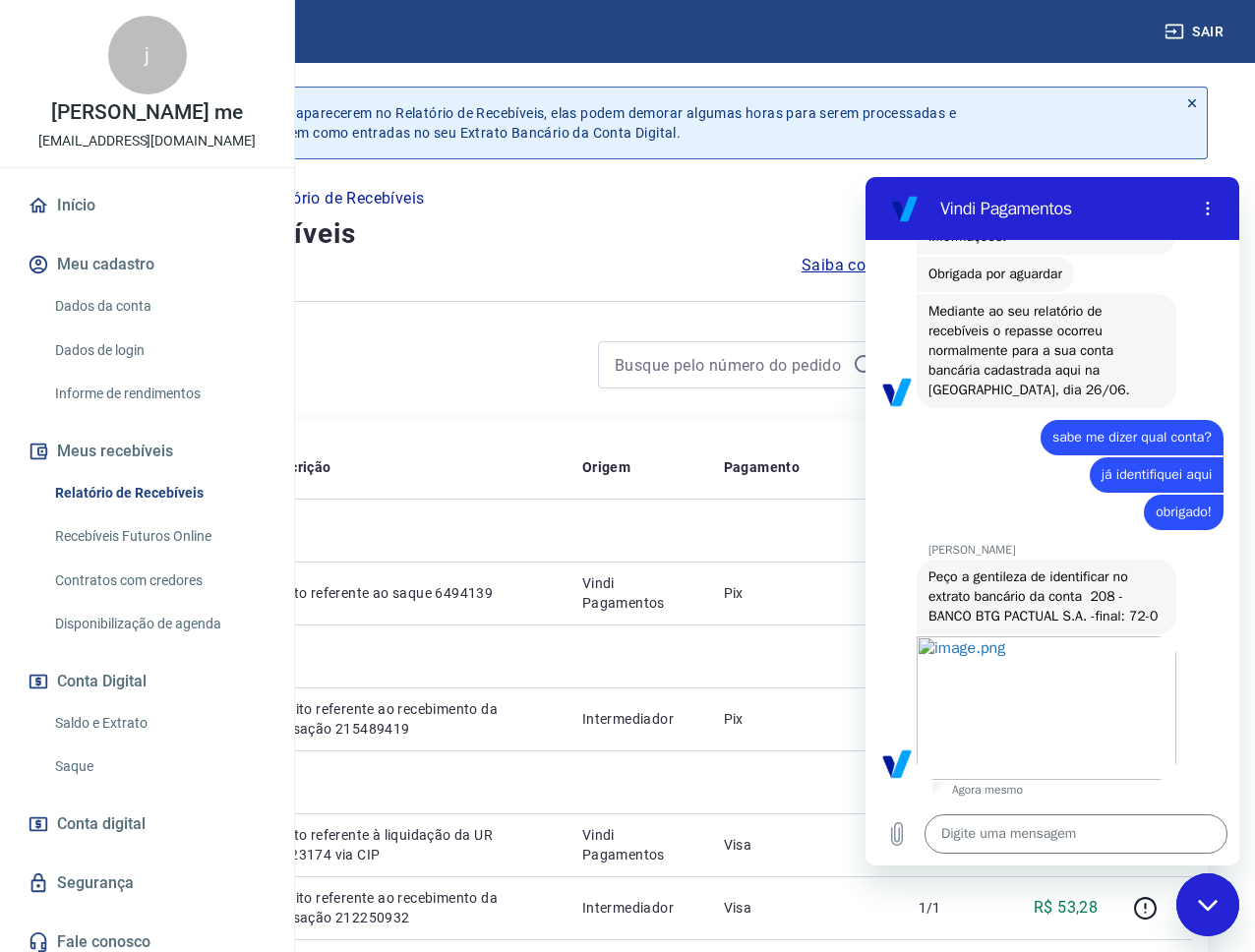 scroll, scrollTop: 0, scrollLeft: 0, axis: both 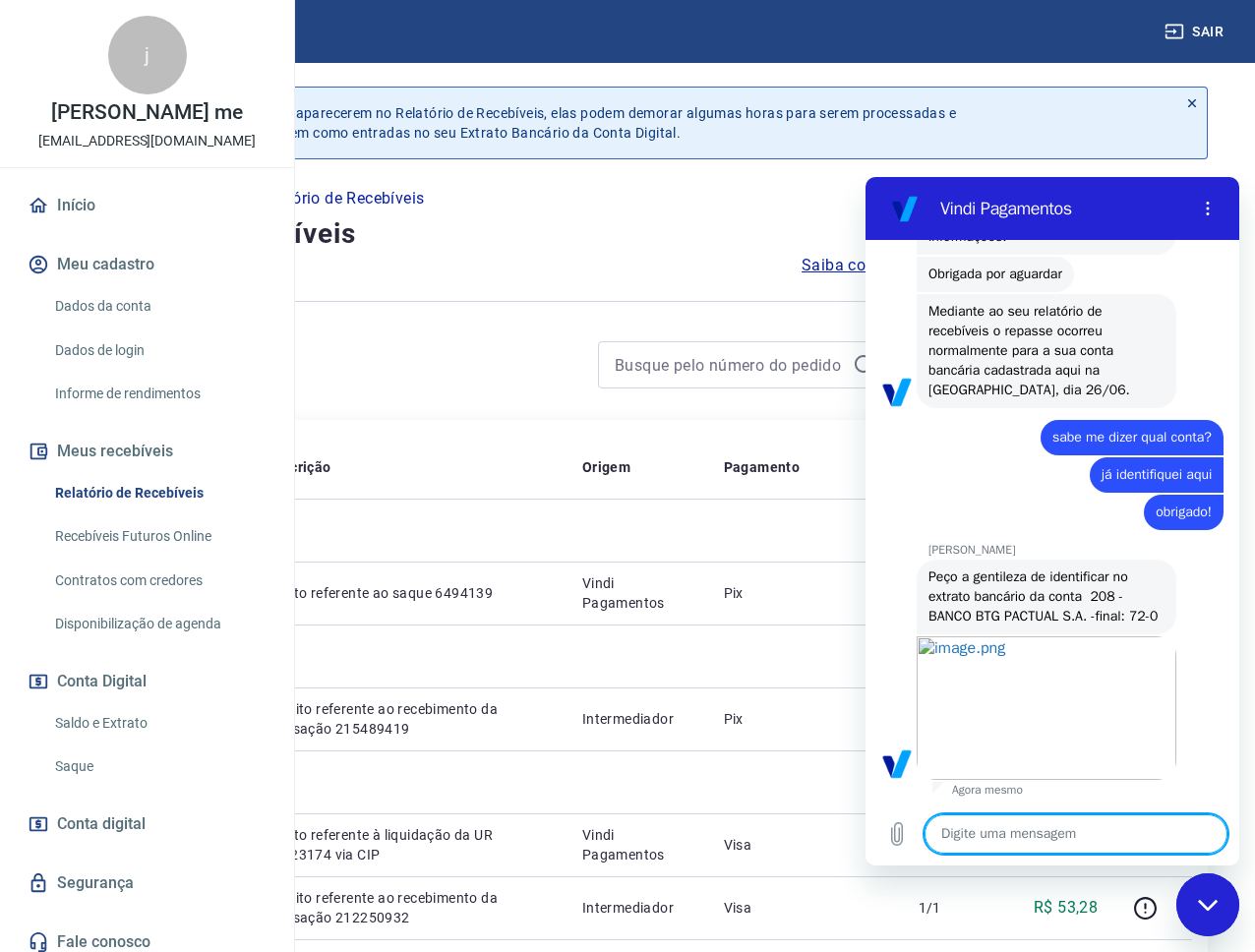 click at bounding box center (1076, 834) 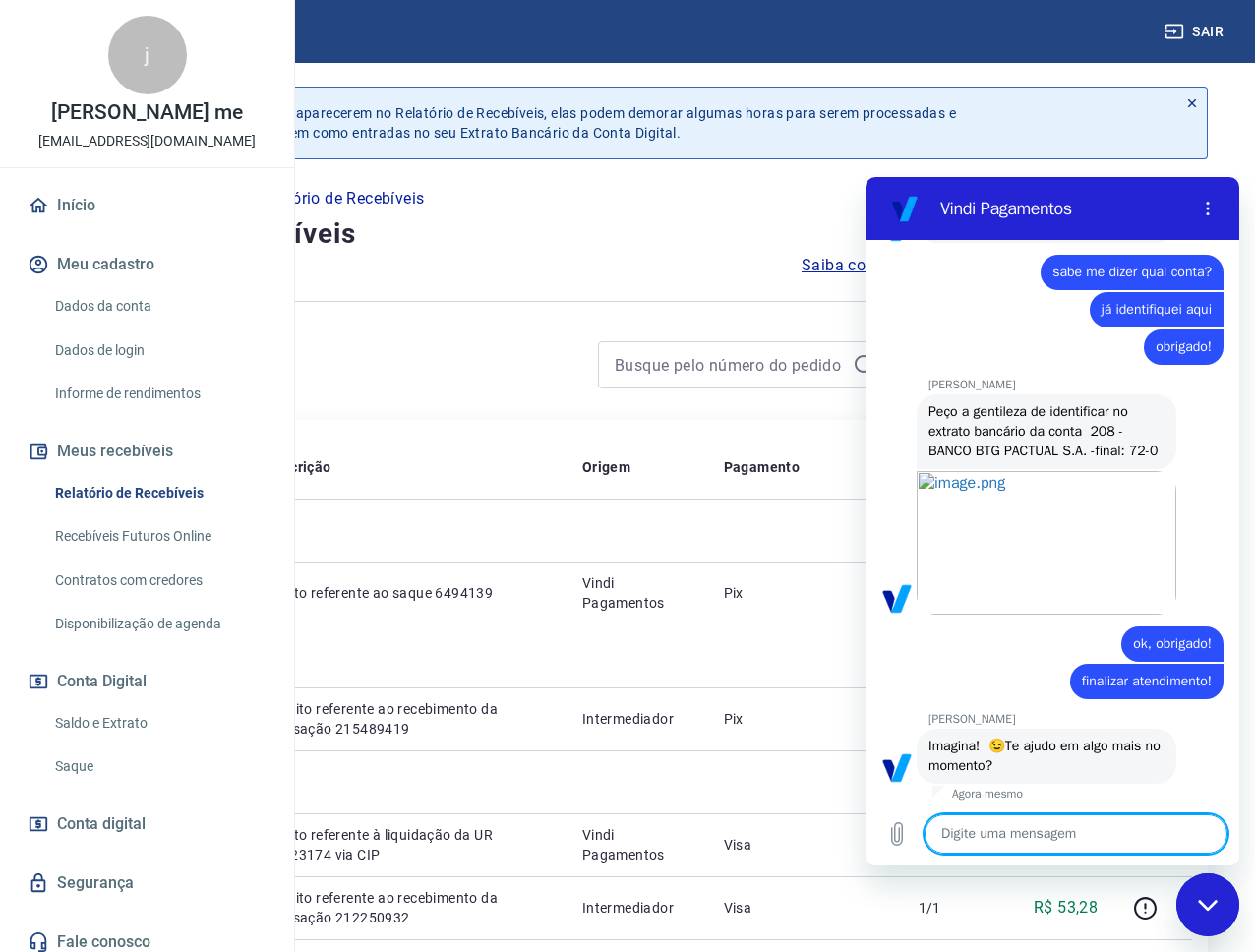 scroll, scrollTop: 1097, scrollLeft: 0, axis: vertical 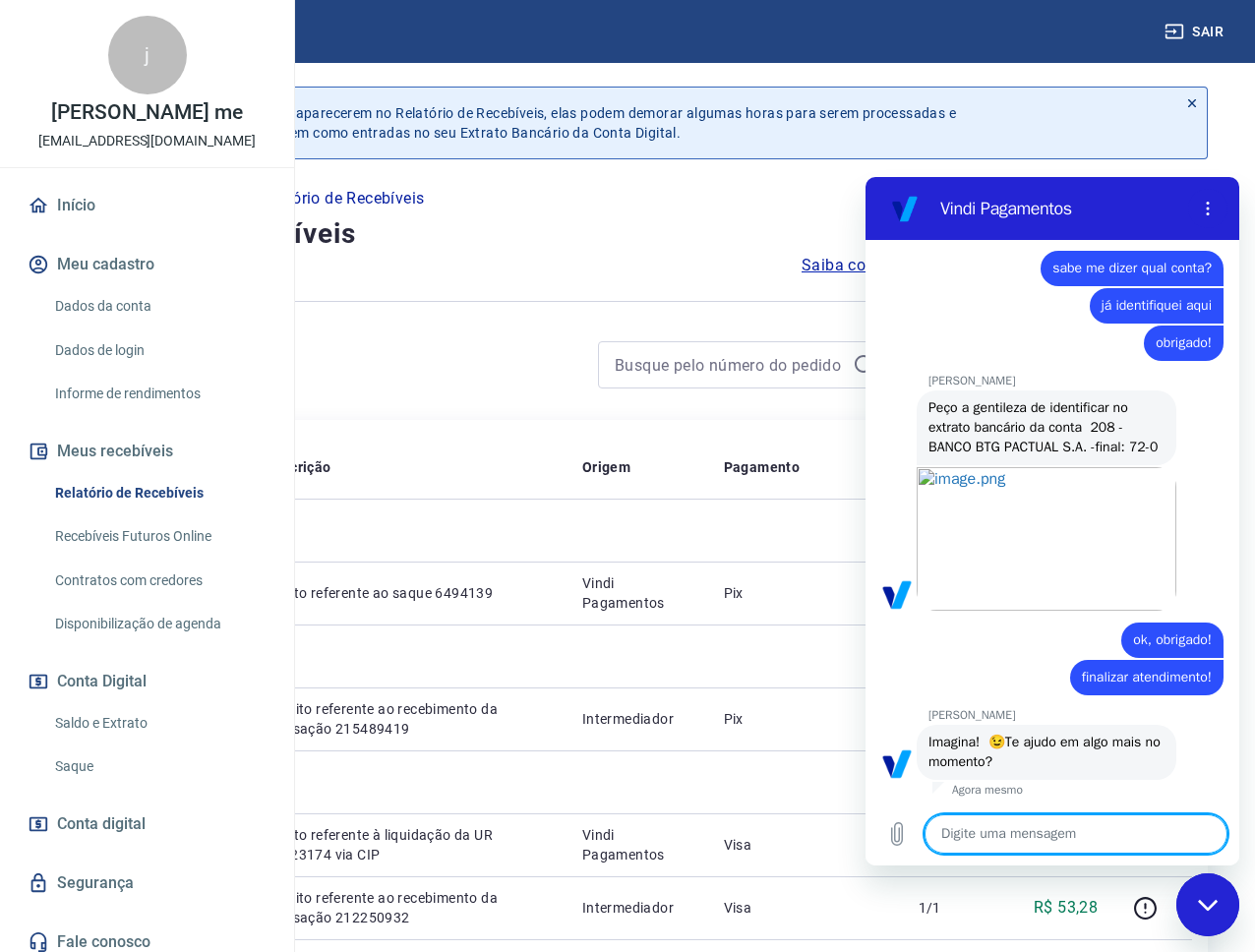 click at bounding box center [1076, 834] 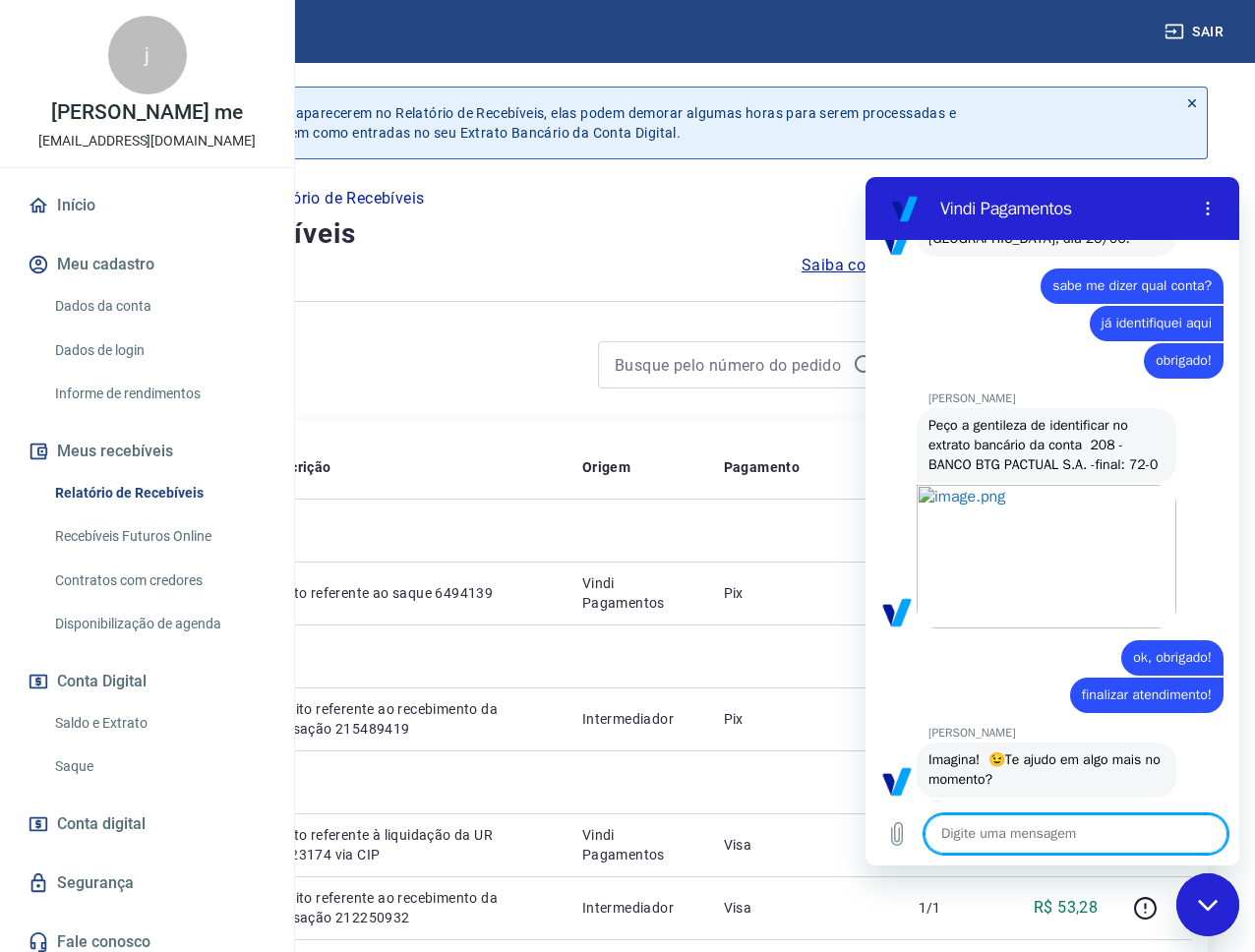 scroll, scrollTop: 1097, scrollLeft: 0, axis: vertical 